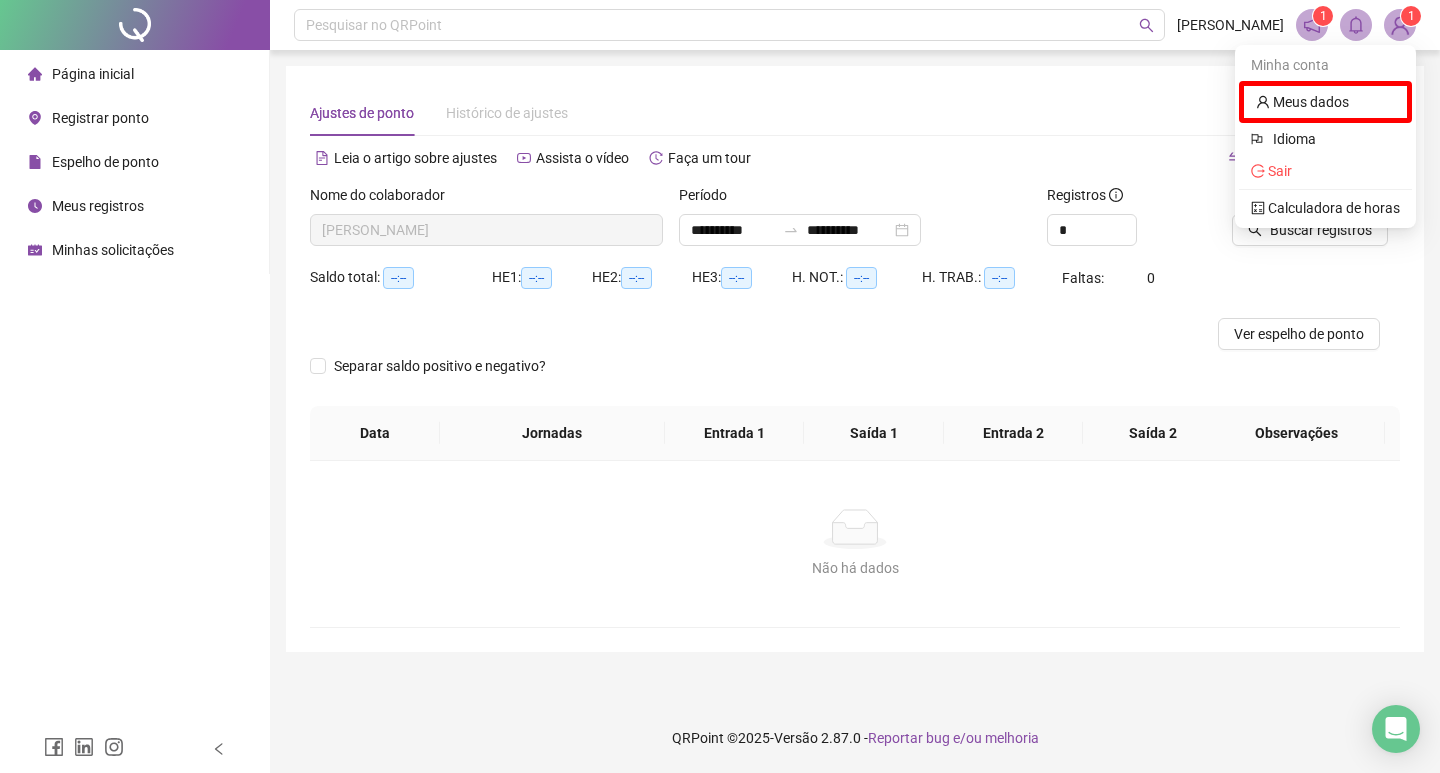 scroll, scrollTop: 0, scrollLeft: 0, axis: both 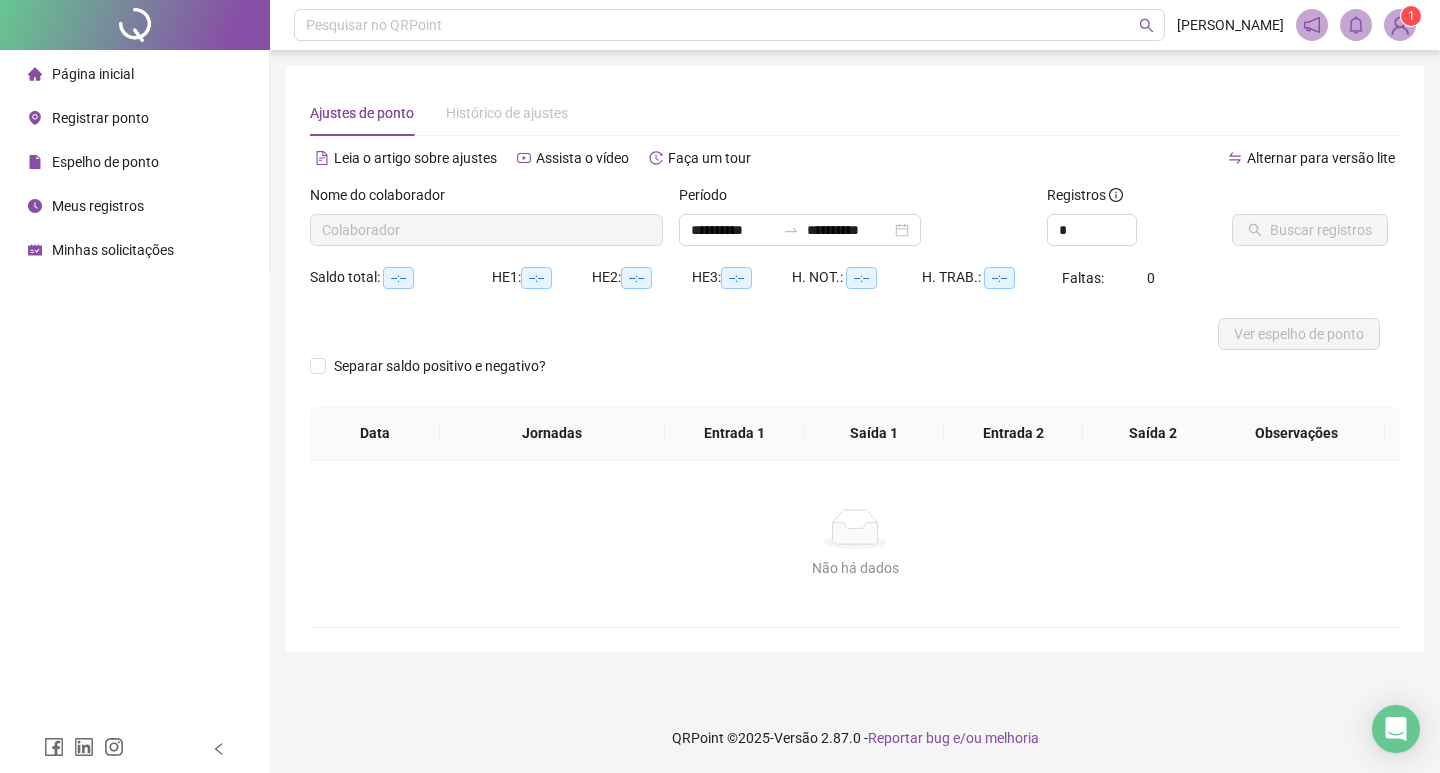type on "**********" 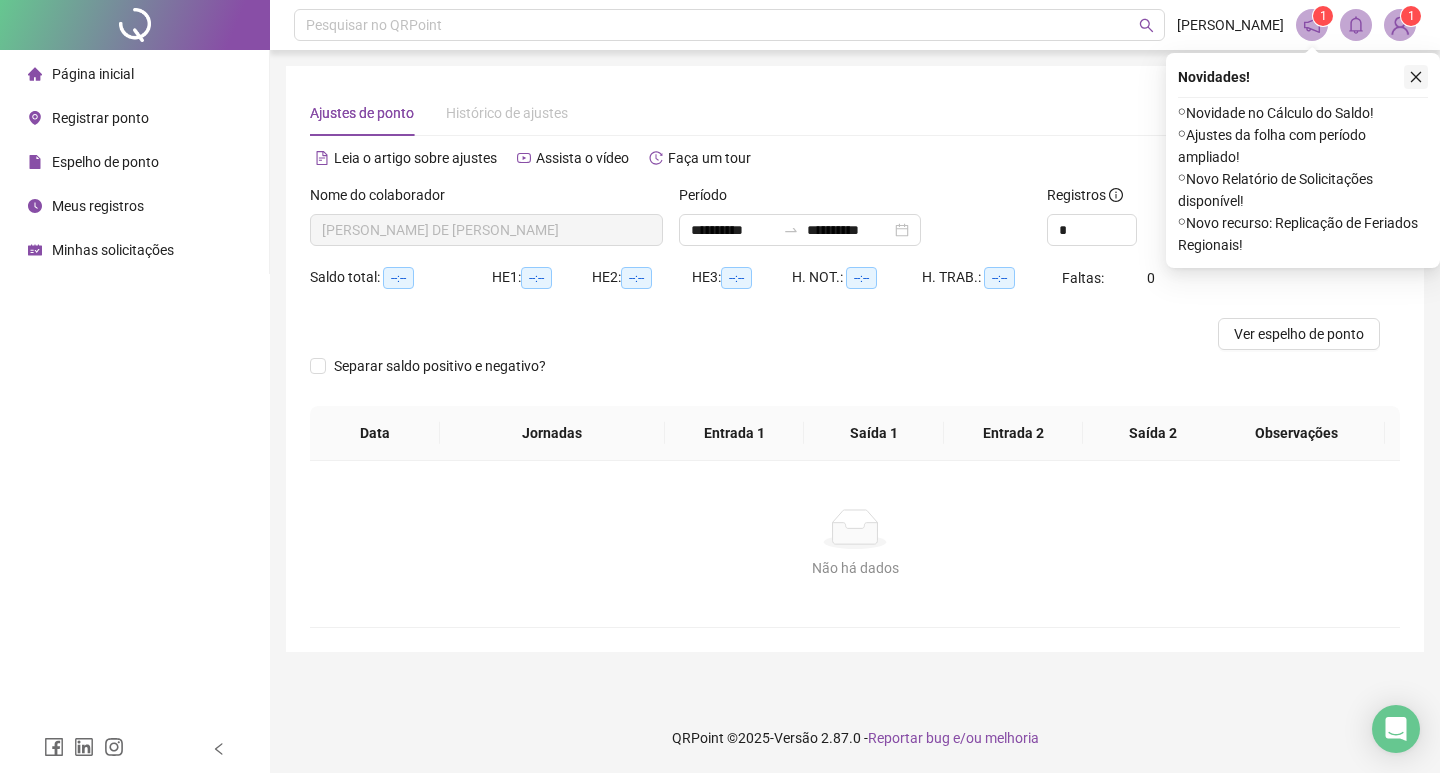 click 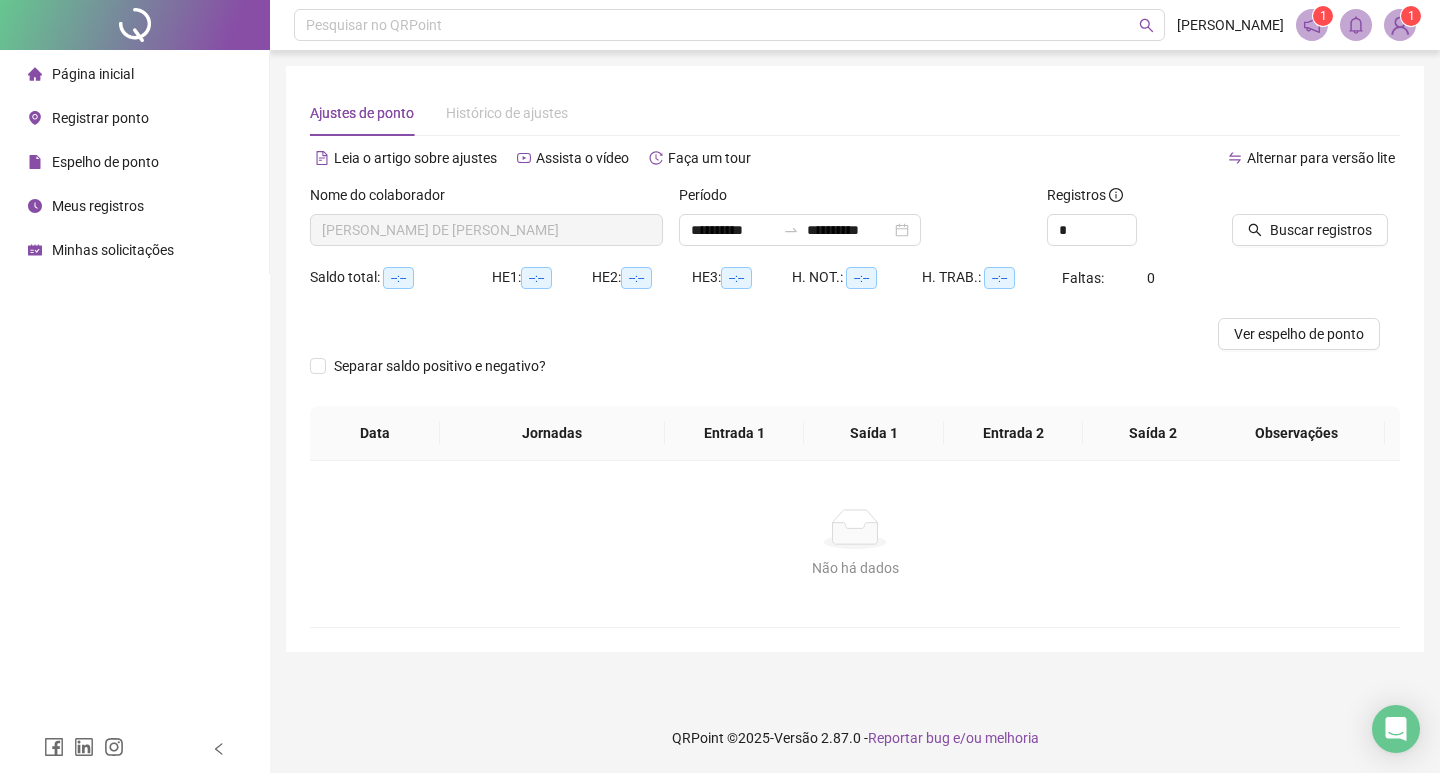 click at bounding box center (1312, 25) 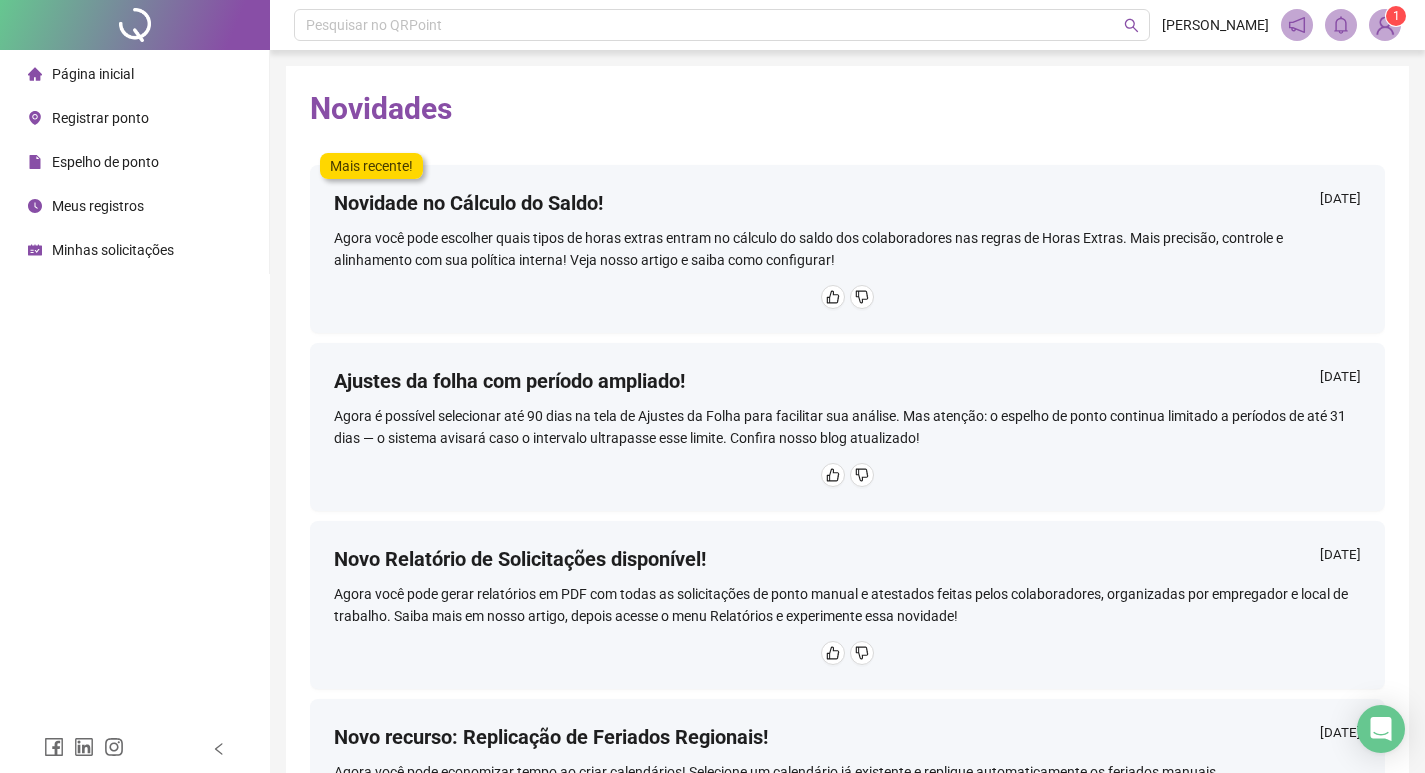 click at bounding box center [1385, 25] 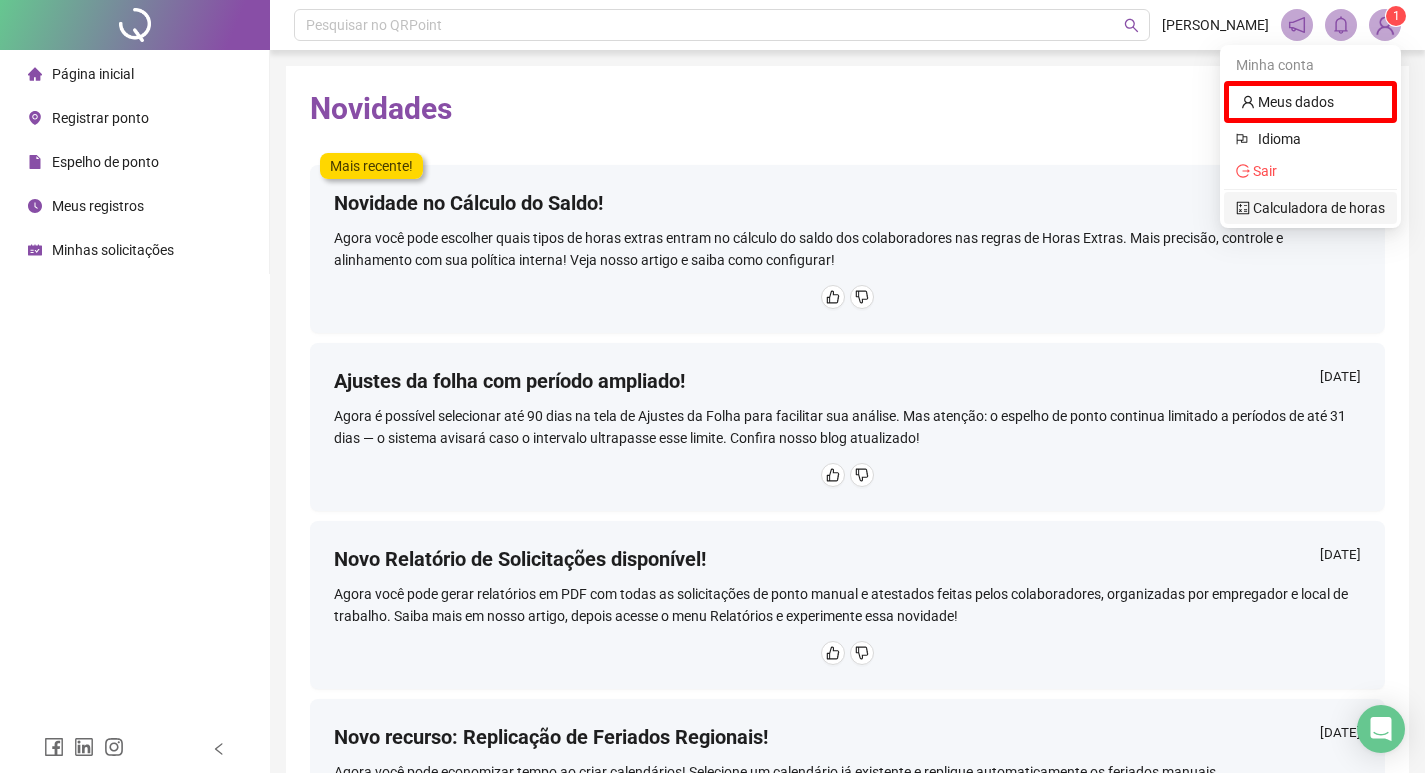click on "Calculadora de horas" at bounding box center [1310, 208] 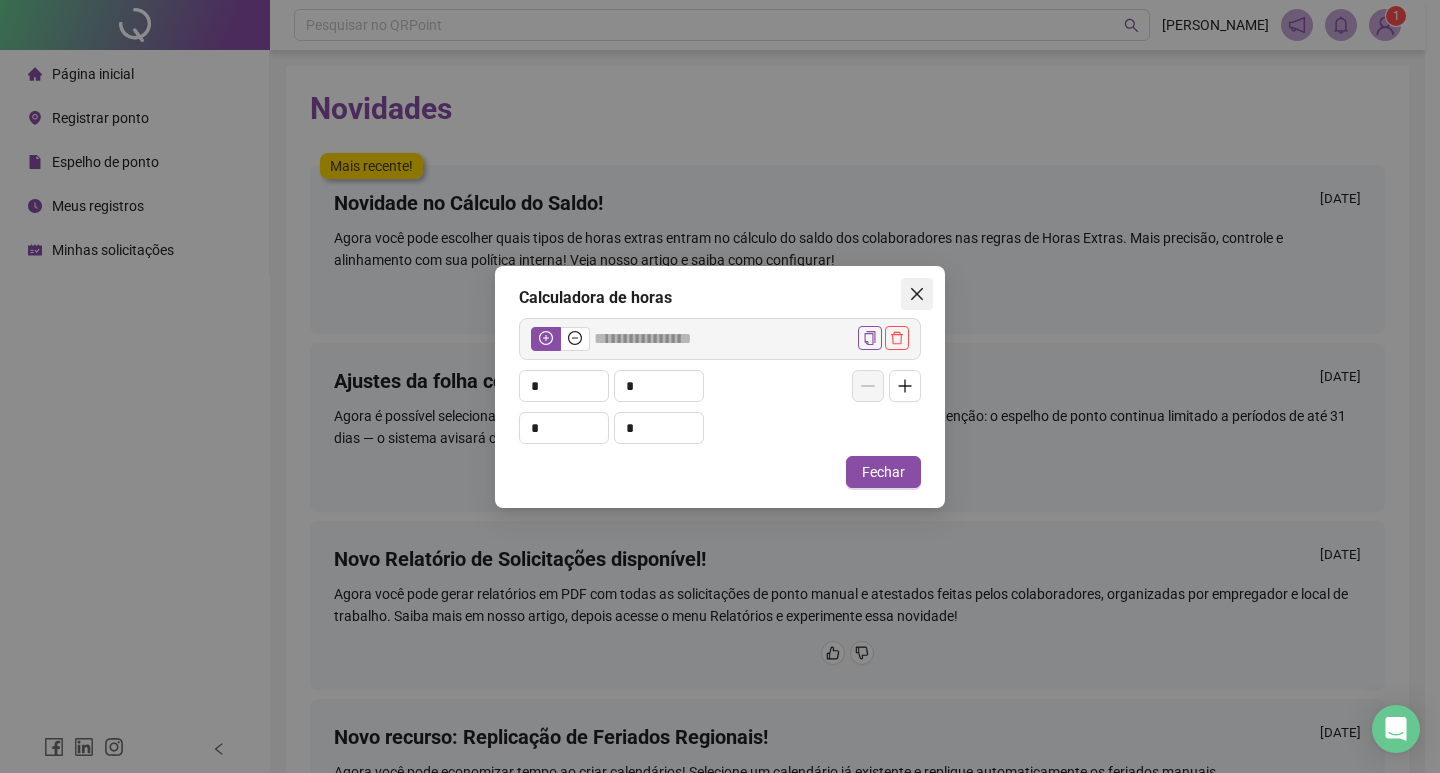 click at bounding box center (917, 294) 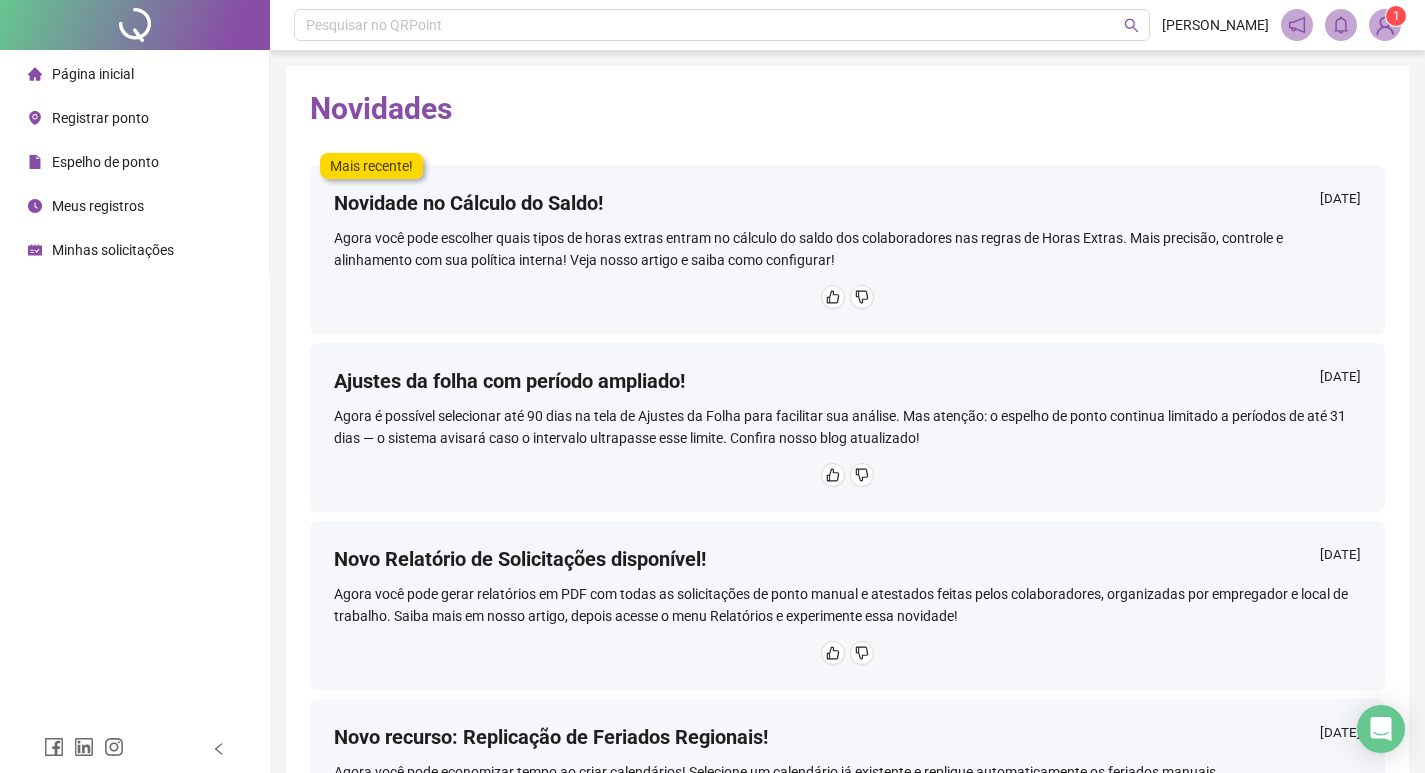 click on "Página inicial" at bounding box center [93, 74] 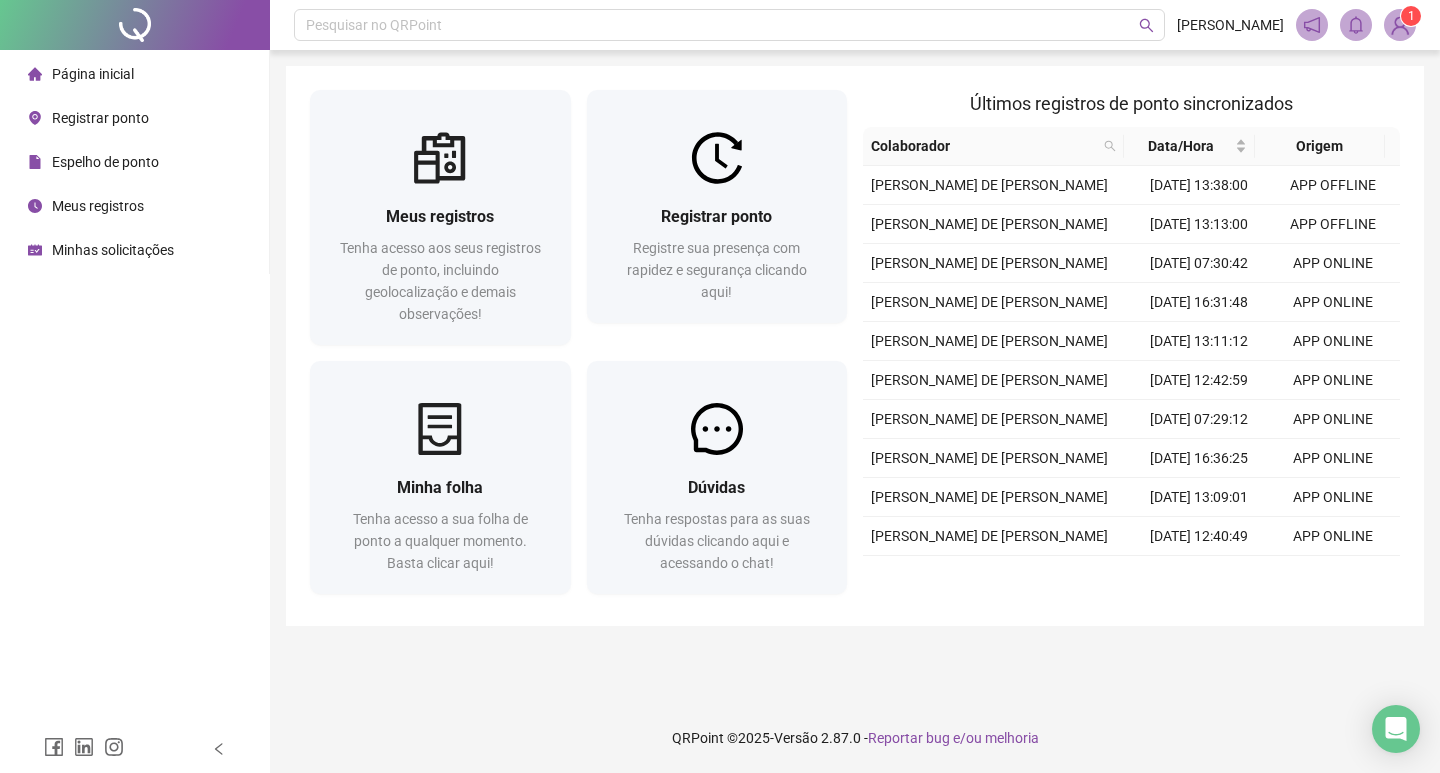 click on "1" at bounding box center (1411, 16) 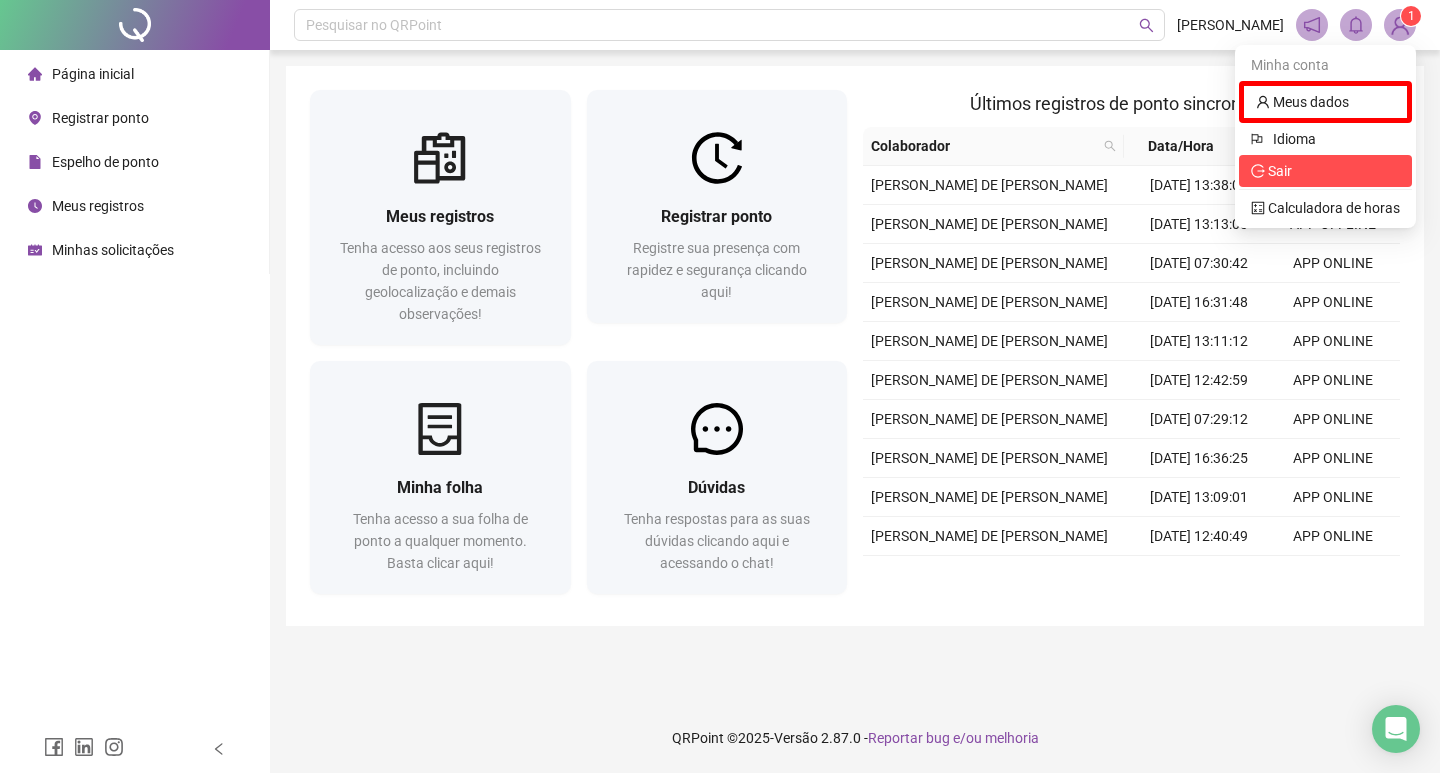 click on "Sair" at bounding box center [1280, 171] 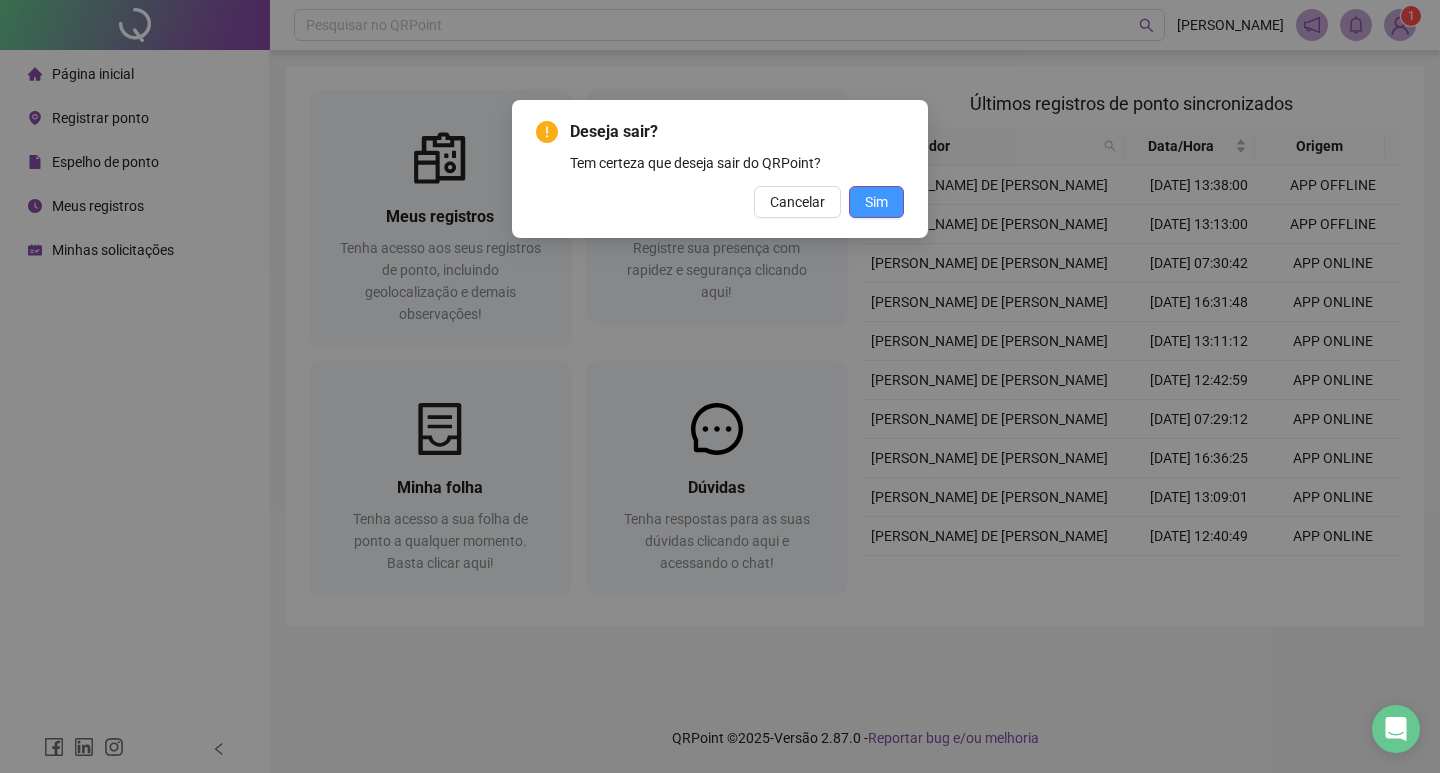 click on "Sim" at bounding box center (876, 202) 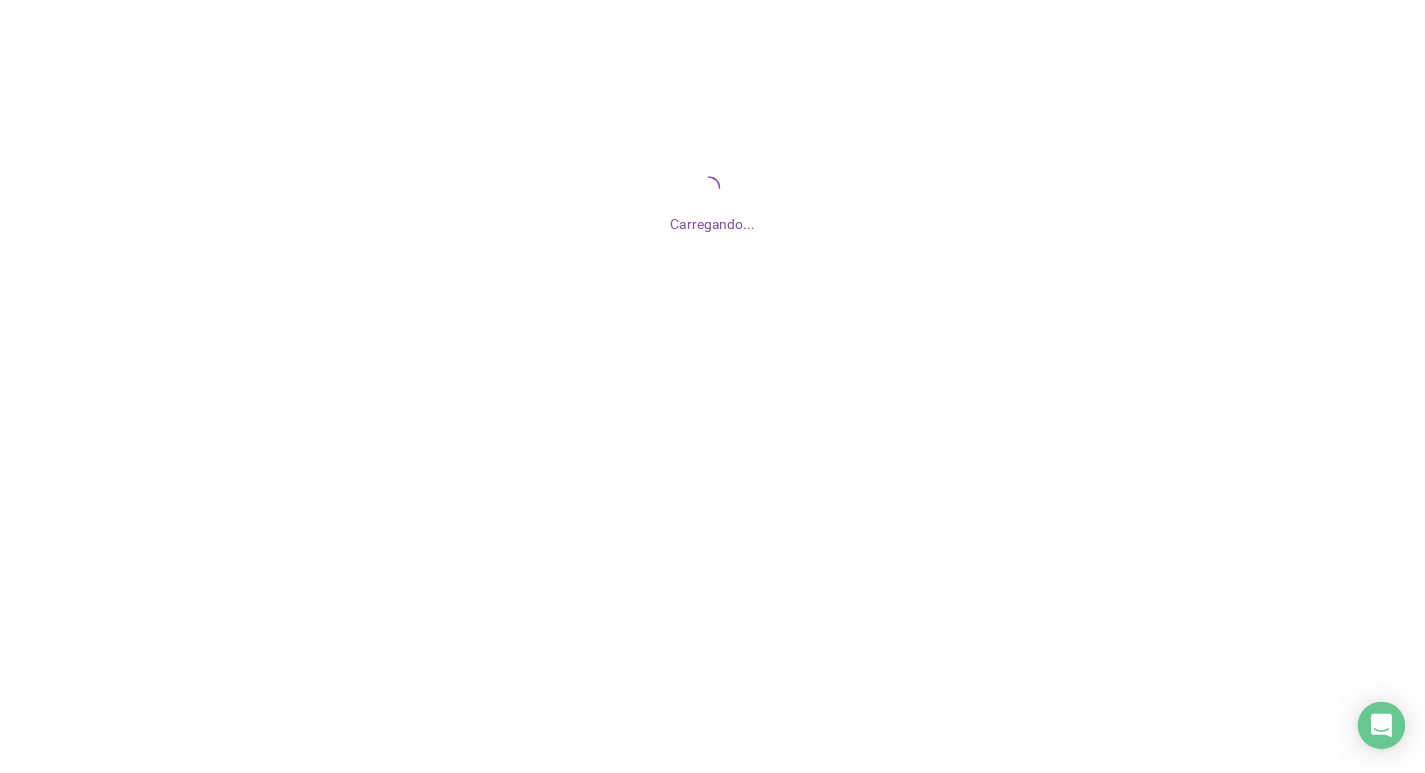 scroll, scrollTop: 0, scrollLeft: 0, axis: both 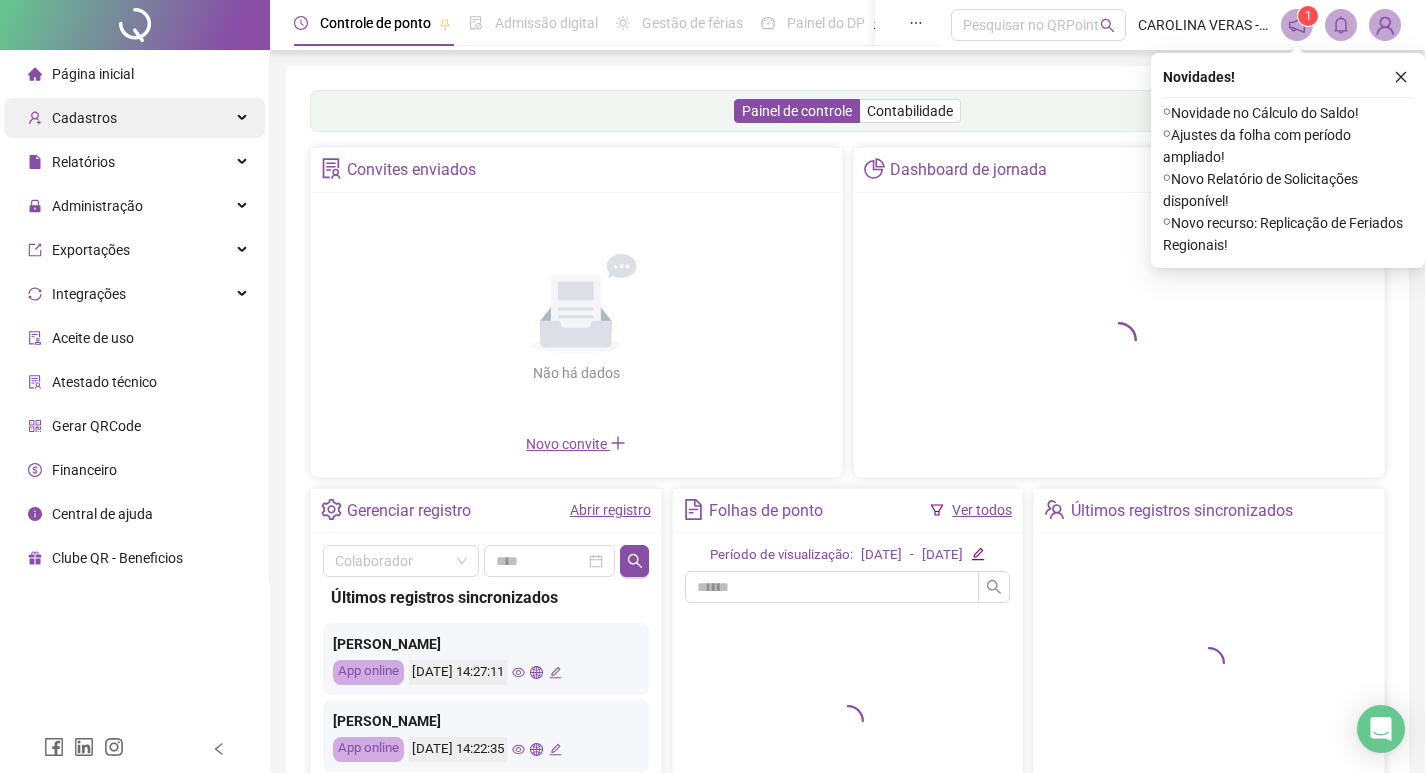 click on "Cadastros" at bounding box center [134, 118] 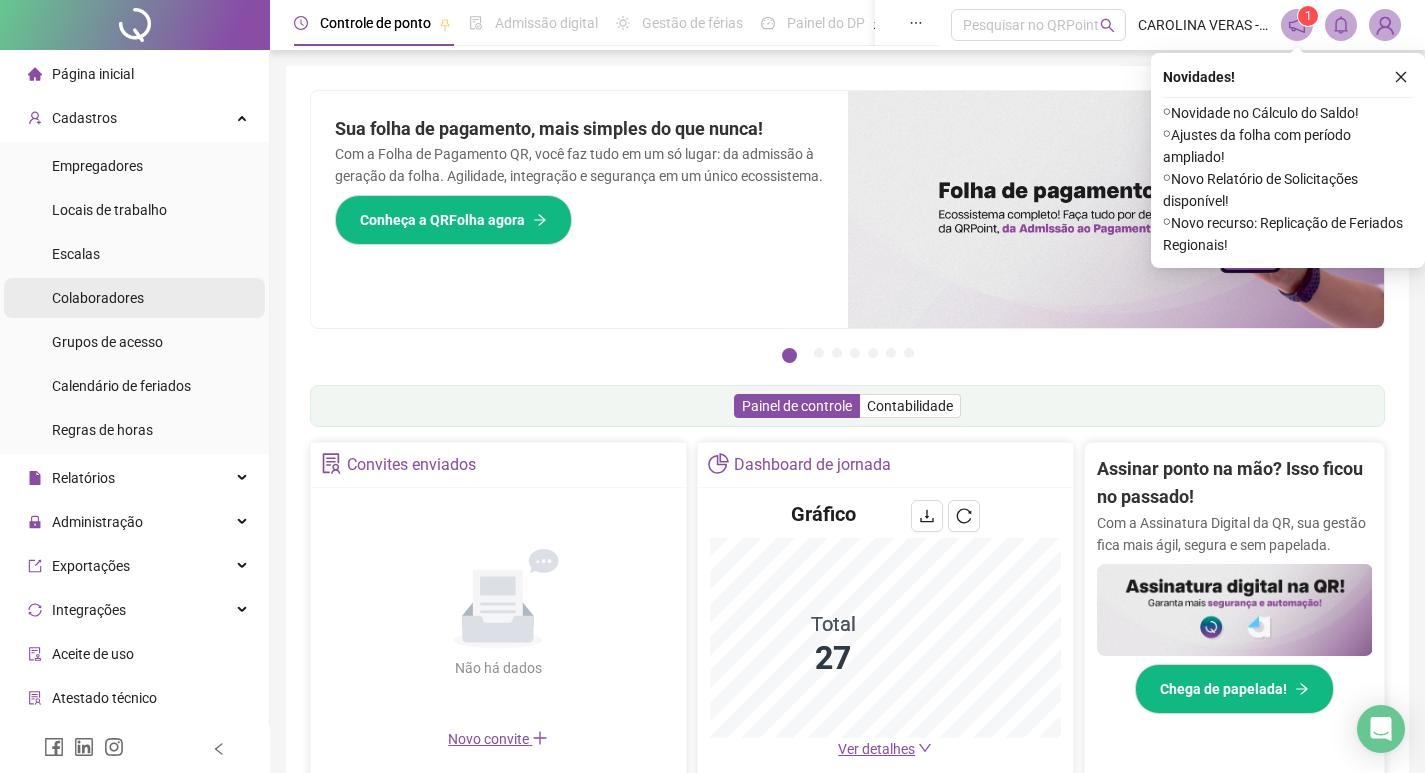 drag, startPoint x: 130, startPoint y: 301, endPoint x: 145, endPoint y: 303, distance: 15.132746 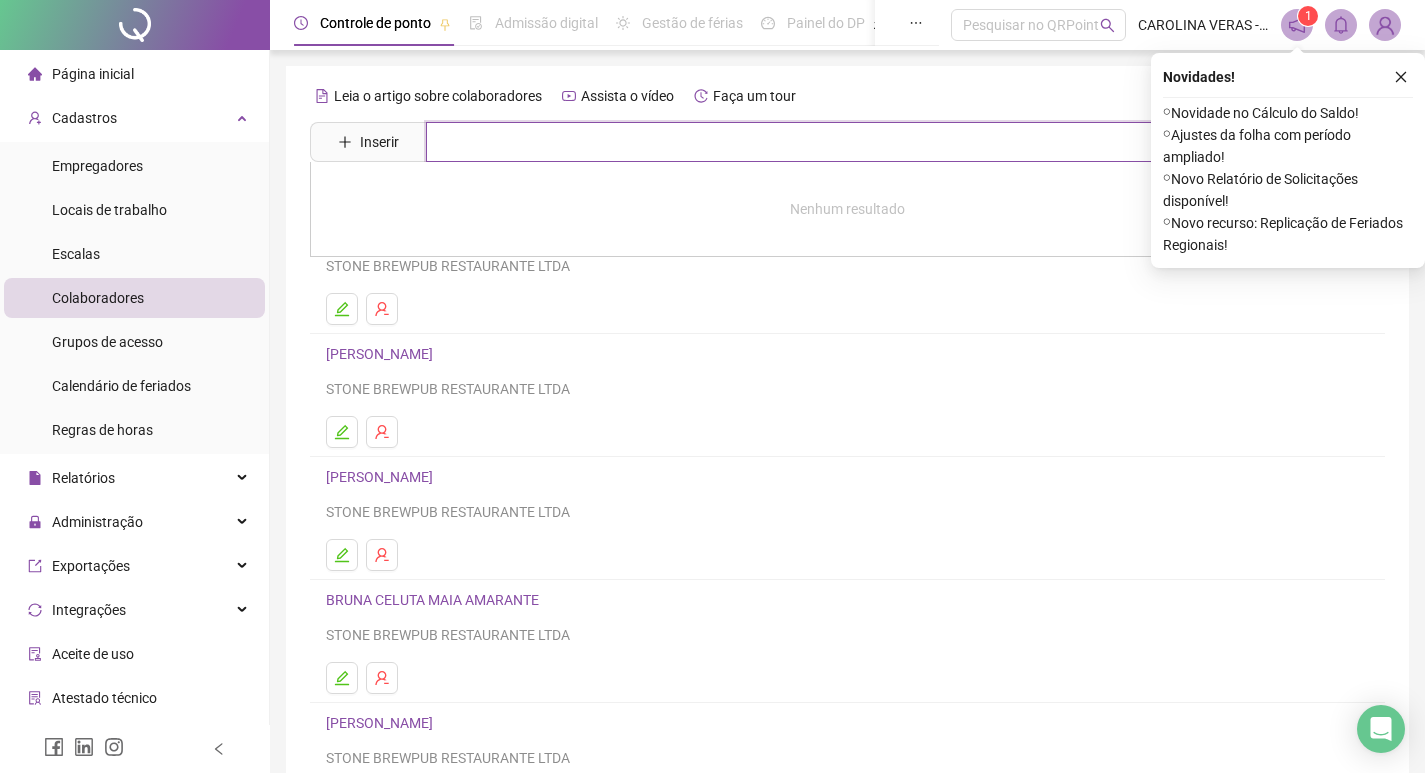 click at bounding box center [862, 142] 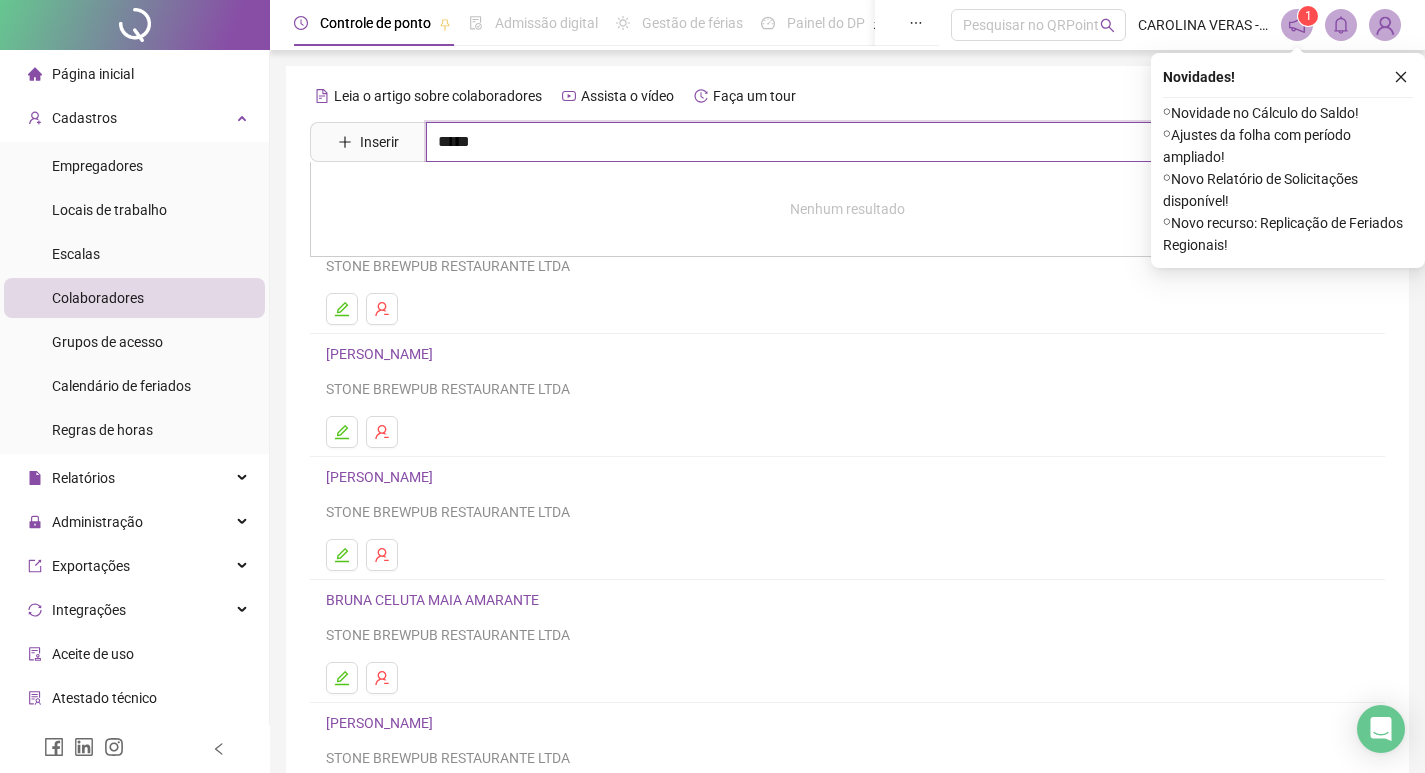 type on "*****" 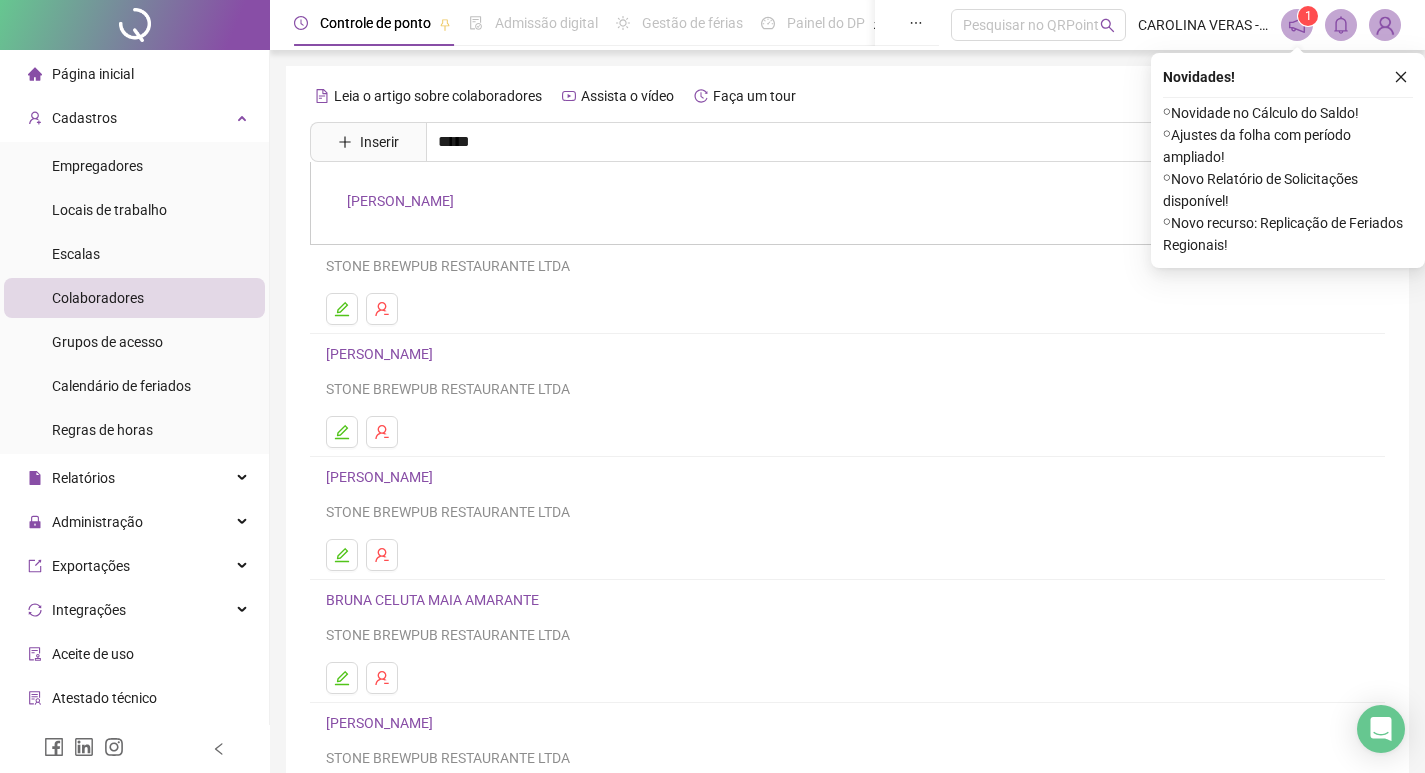 click on "[PERSON_NAME]" at bounding box center [400, 201] 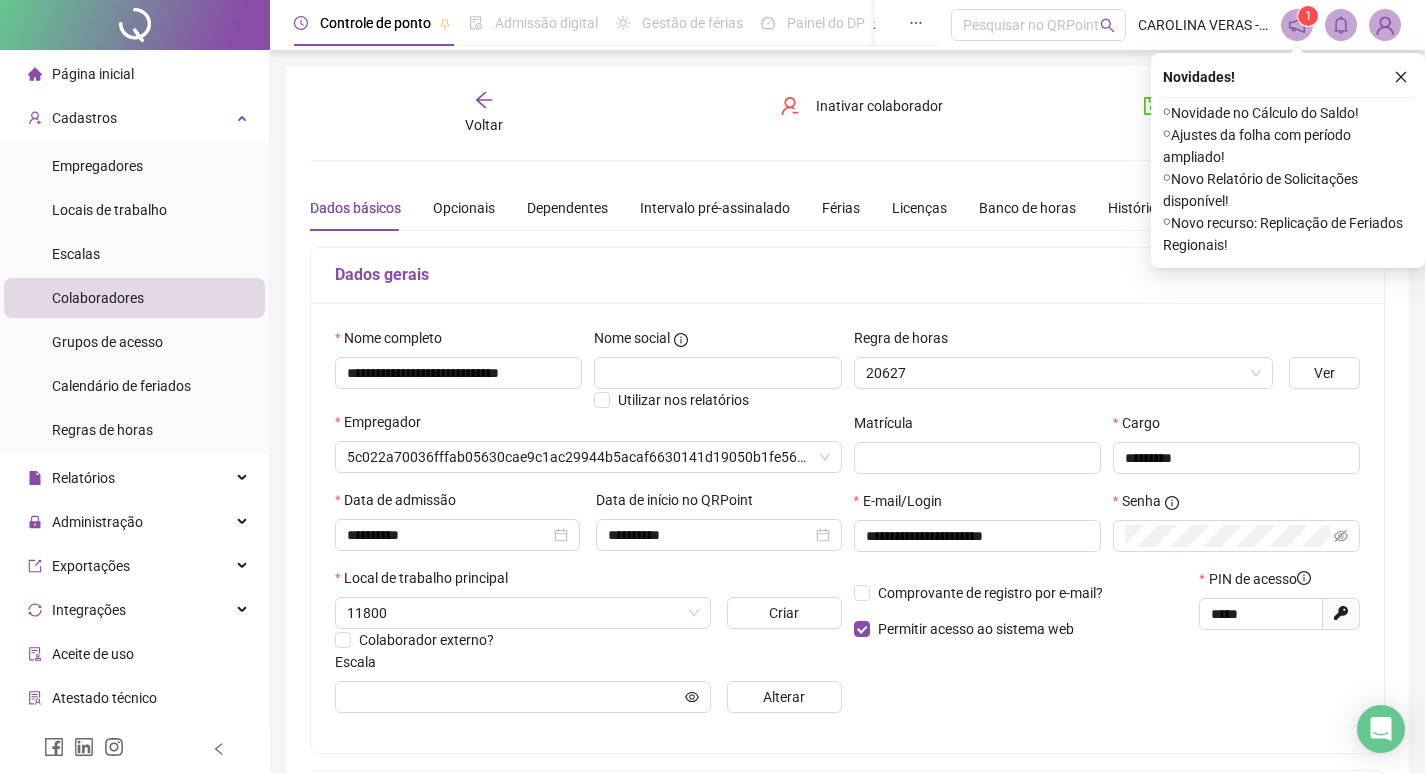 type on "**********" 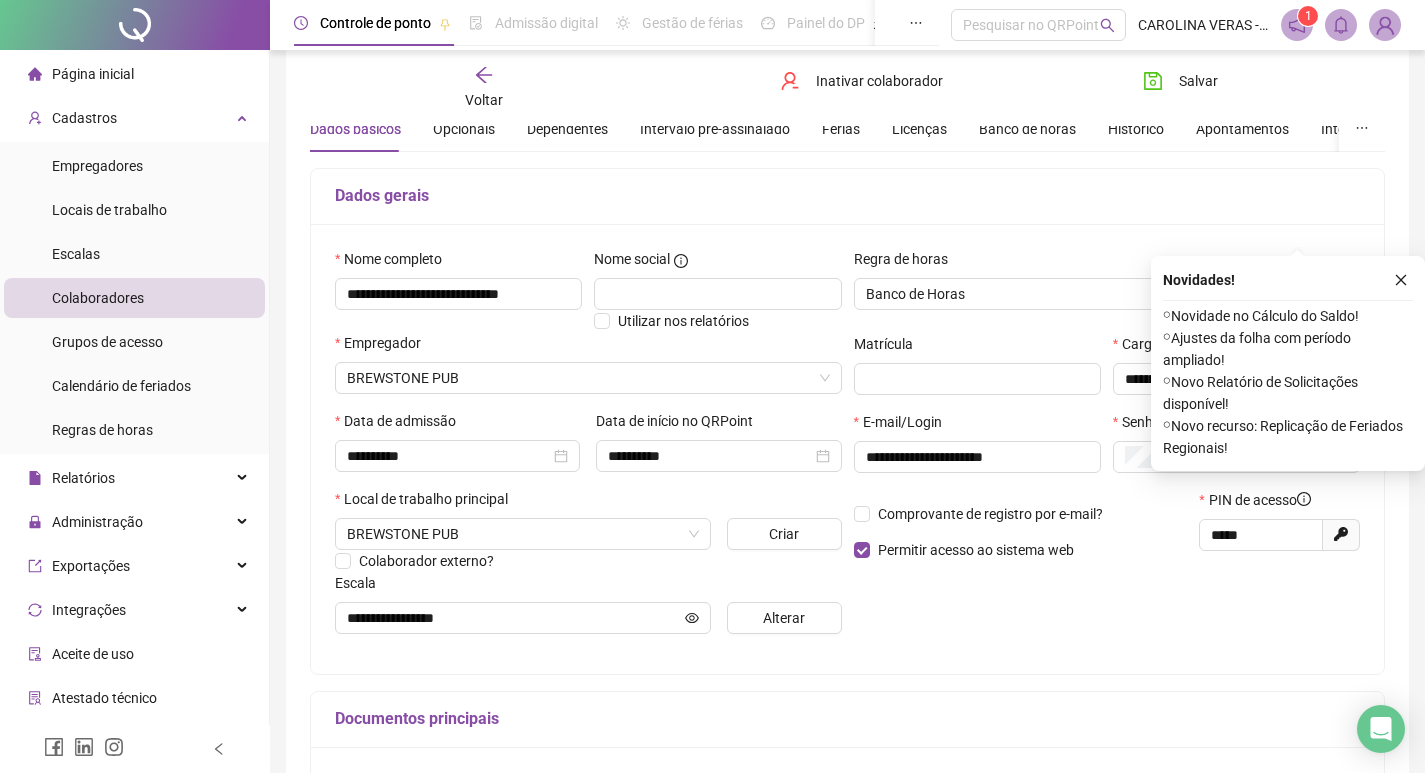 scroll, scrollTop: 68, scrollLeft: 0, axis: vertical 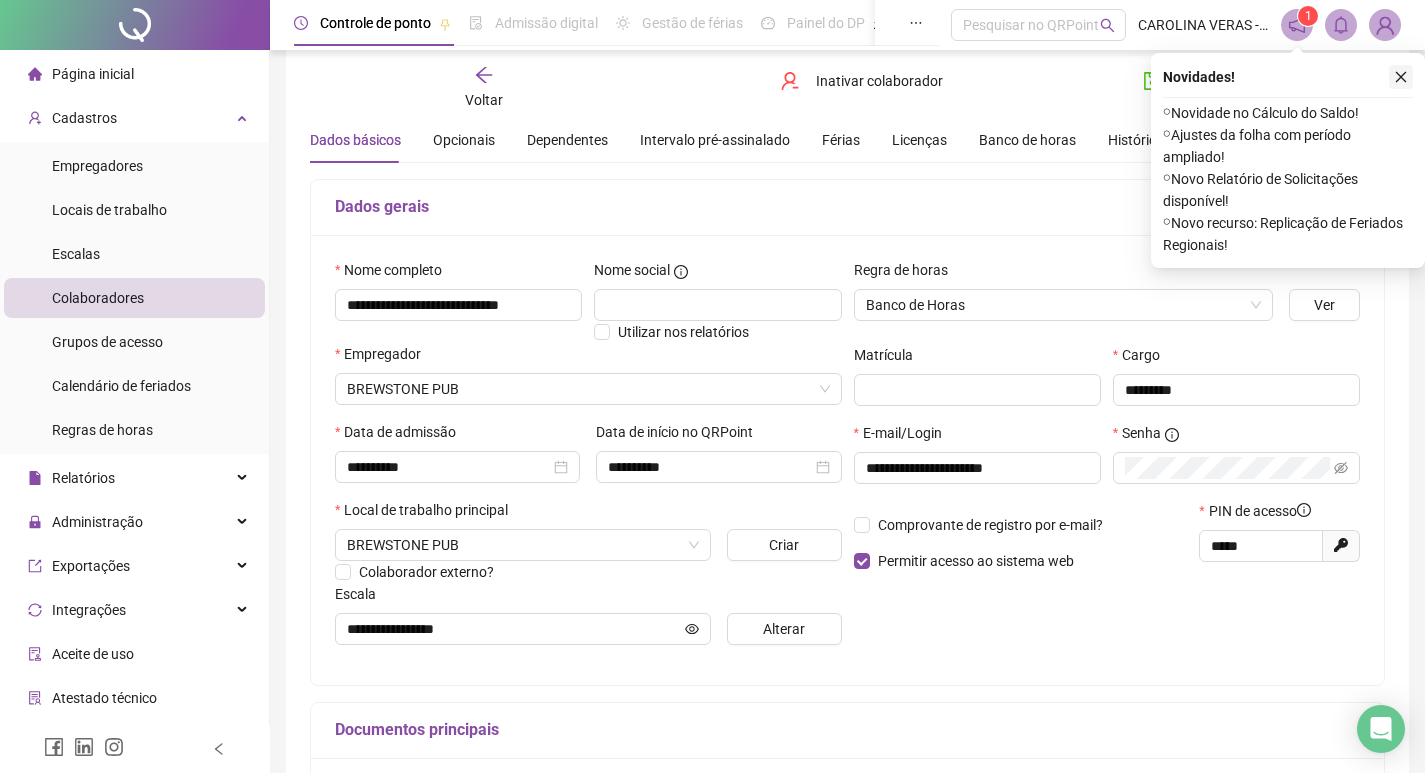 click 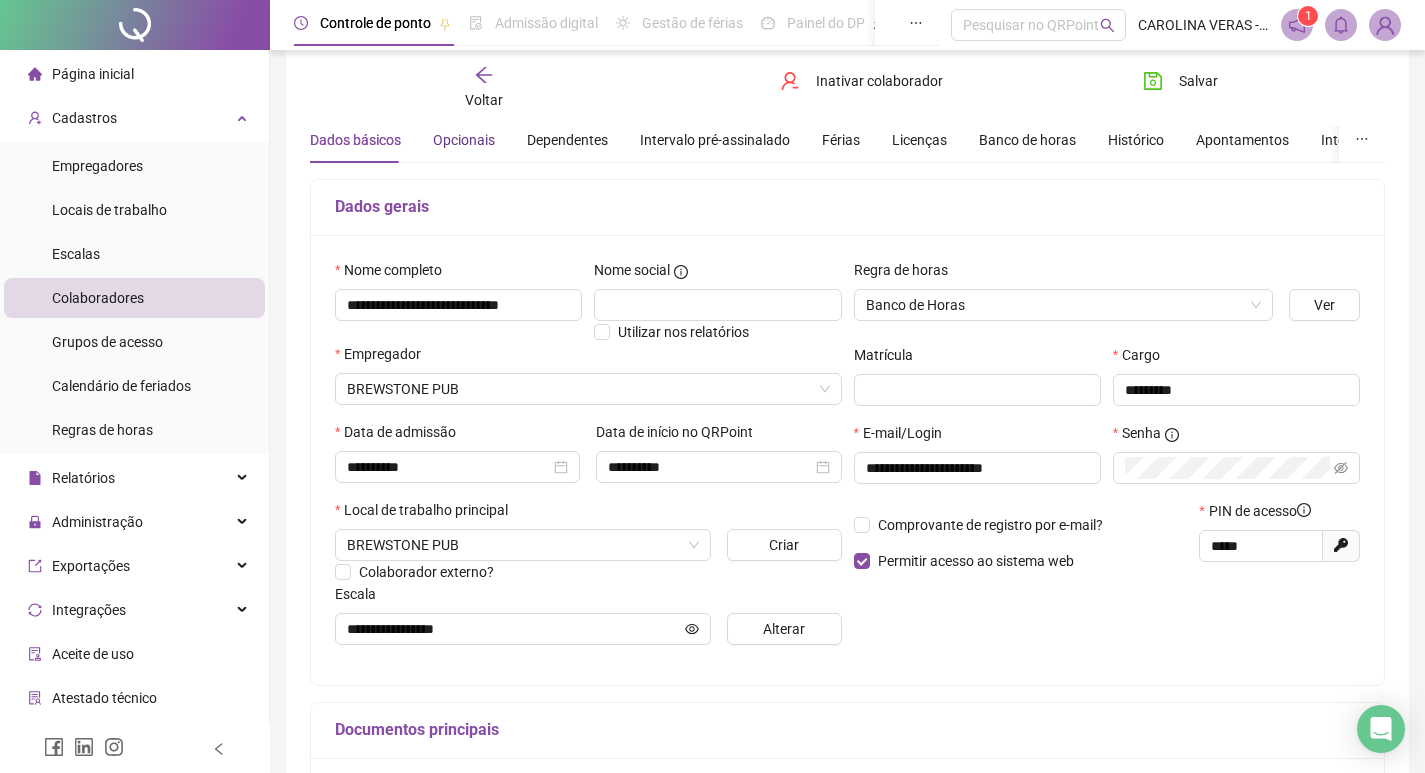click on "Opcionais" at bounding box center (464, 140) 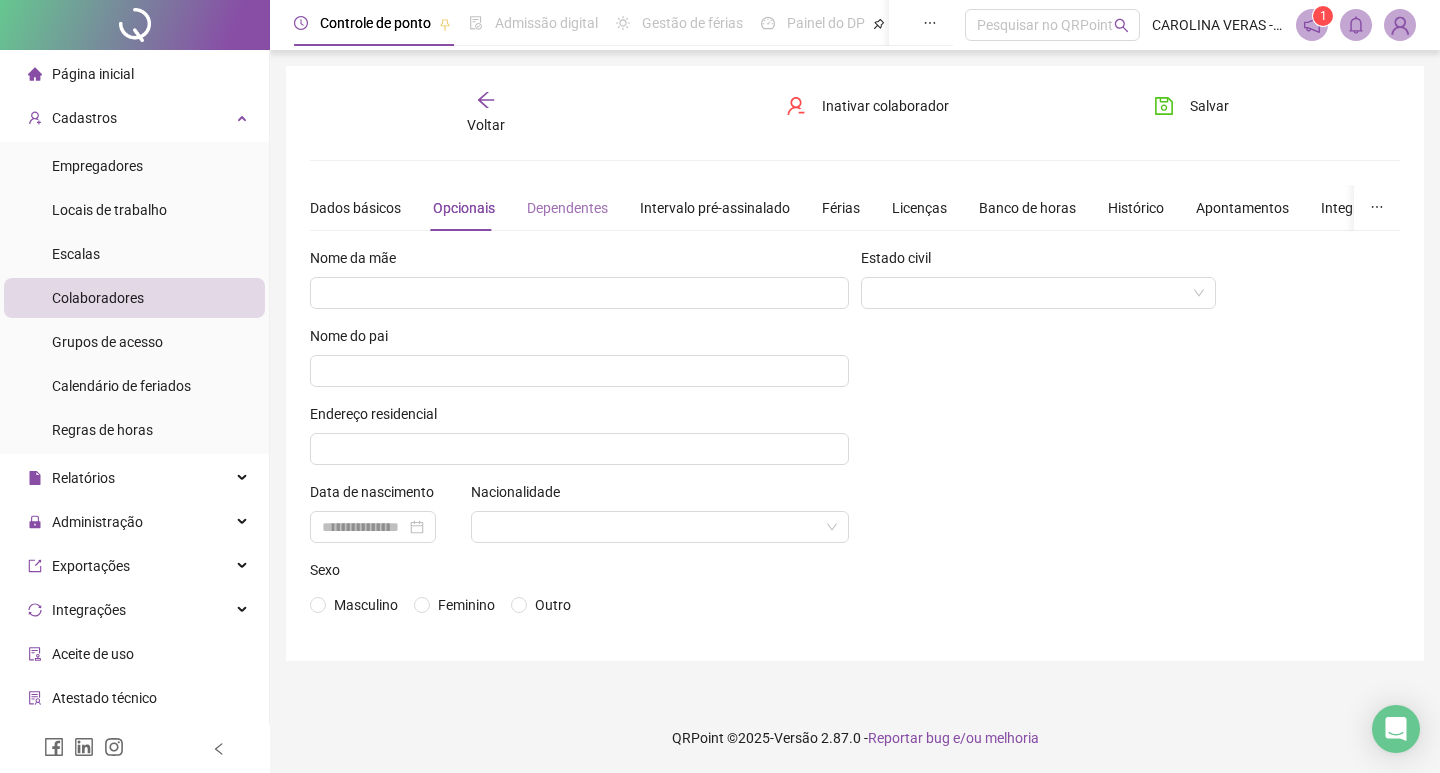 click on "Dependentes" at bounding box center (567, 208) 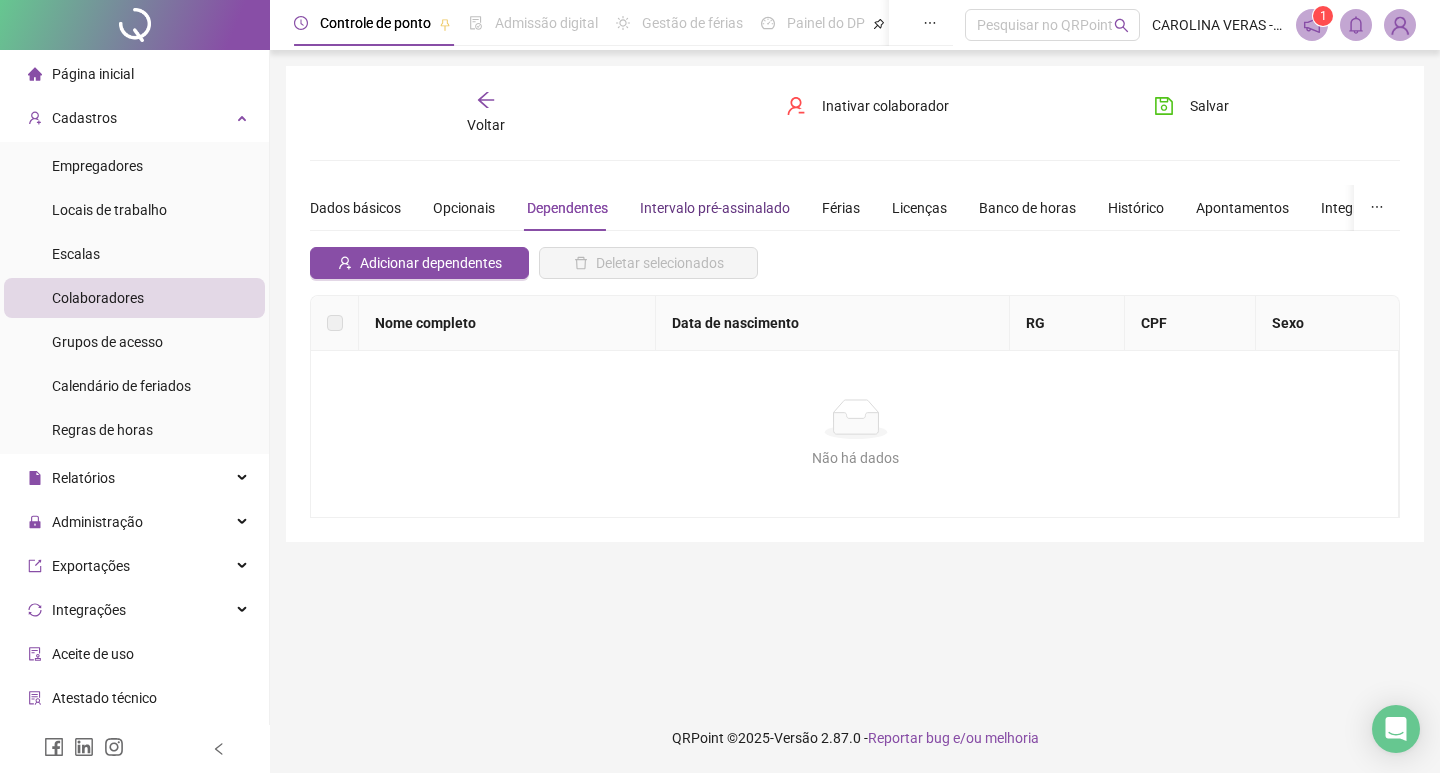 click on "Intervalo pré-assinalado" at bounding box center (715, 208) 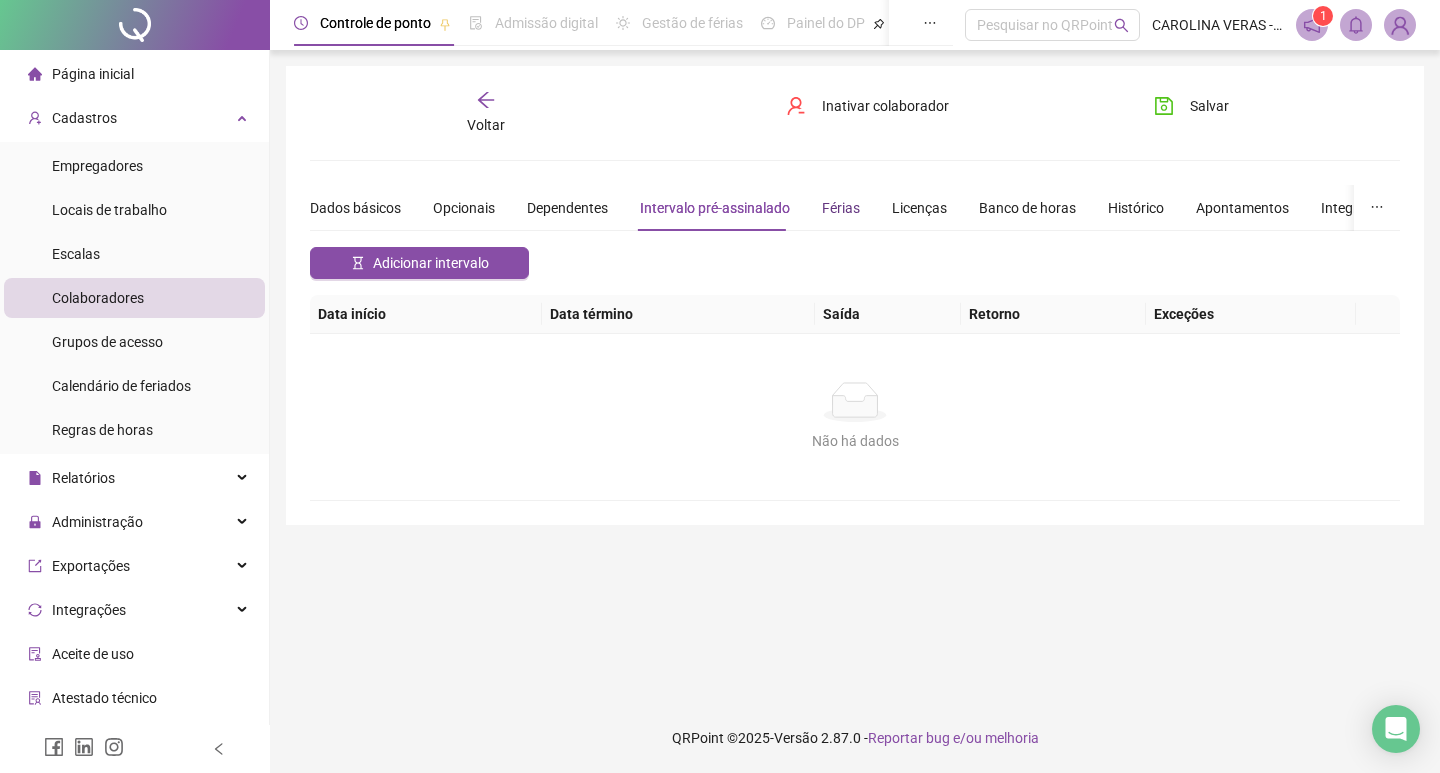 click on "Férias" at bounding box center (841, 208) 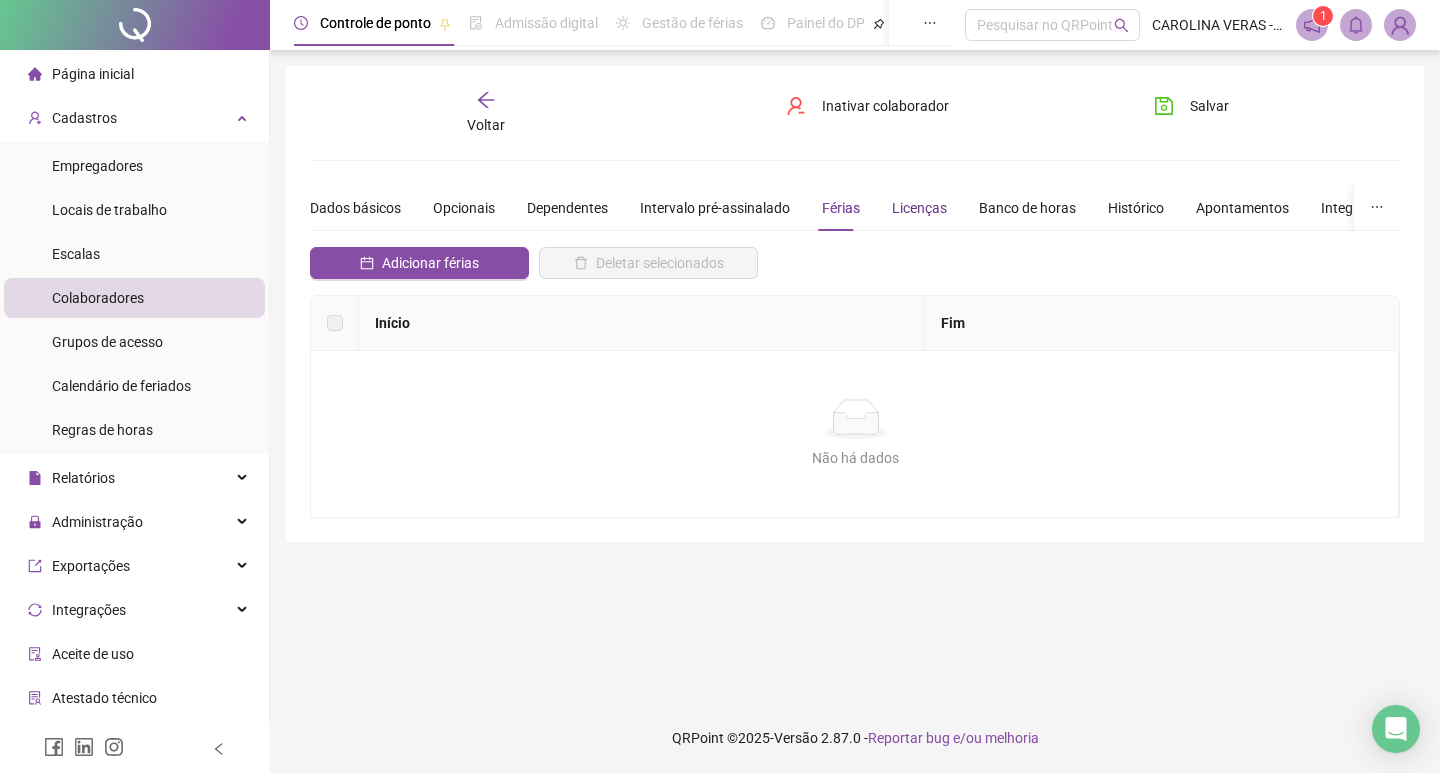 click on "Licenças" at bounding box center (919, 208) 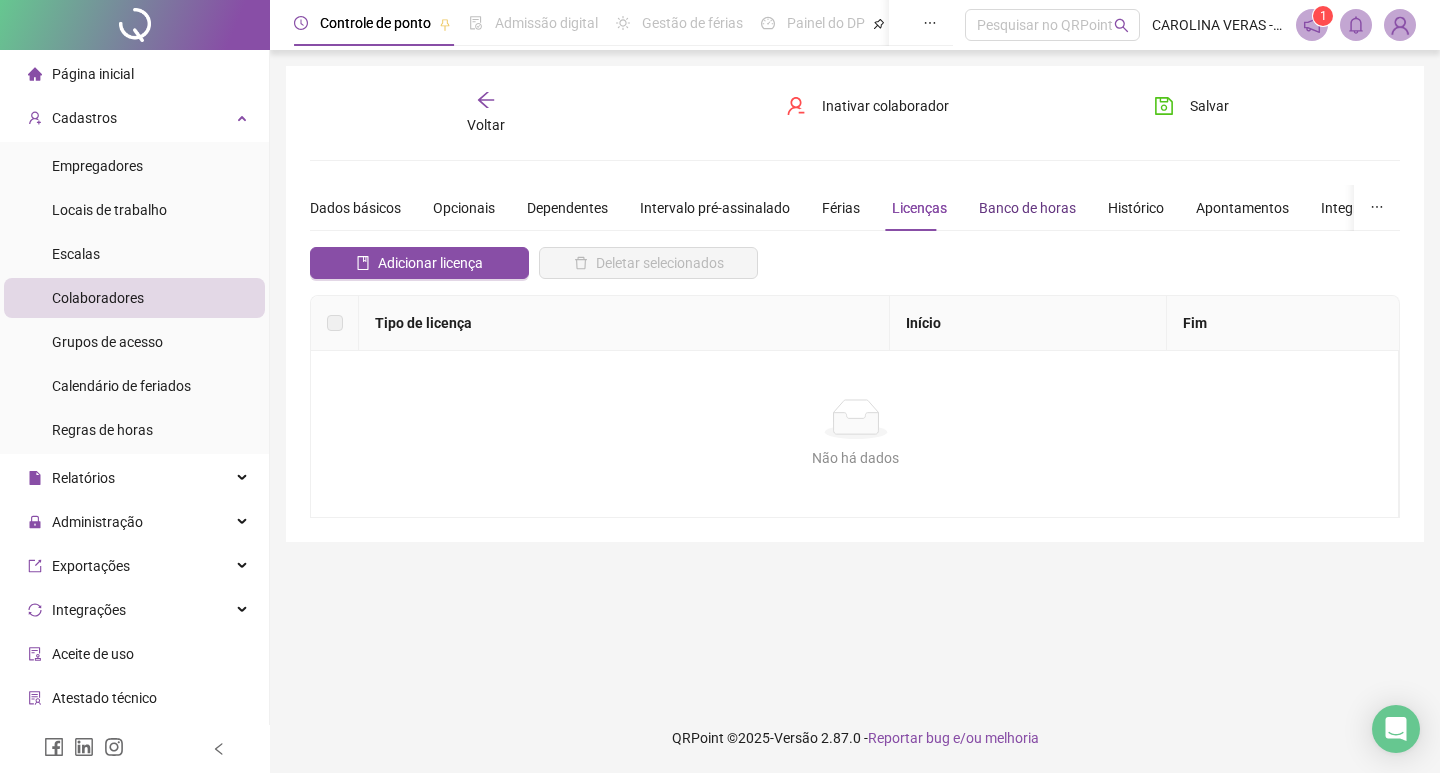 click on "Banco de horas" at bounding box center [1027, 208] 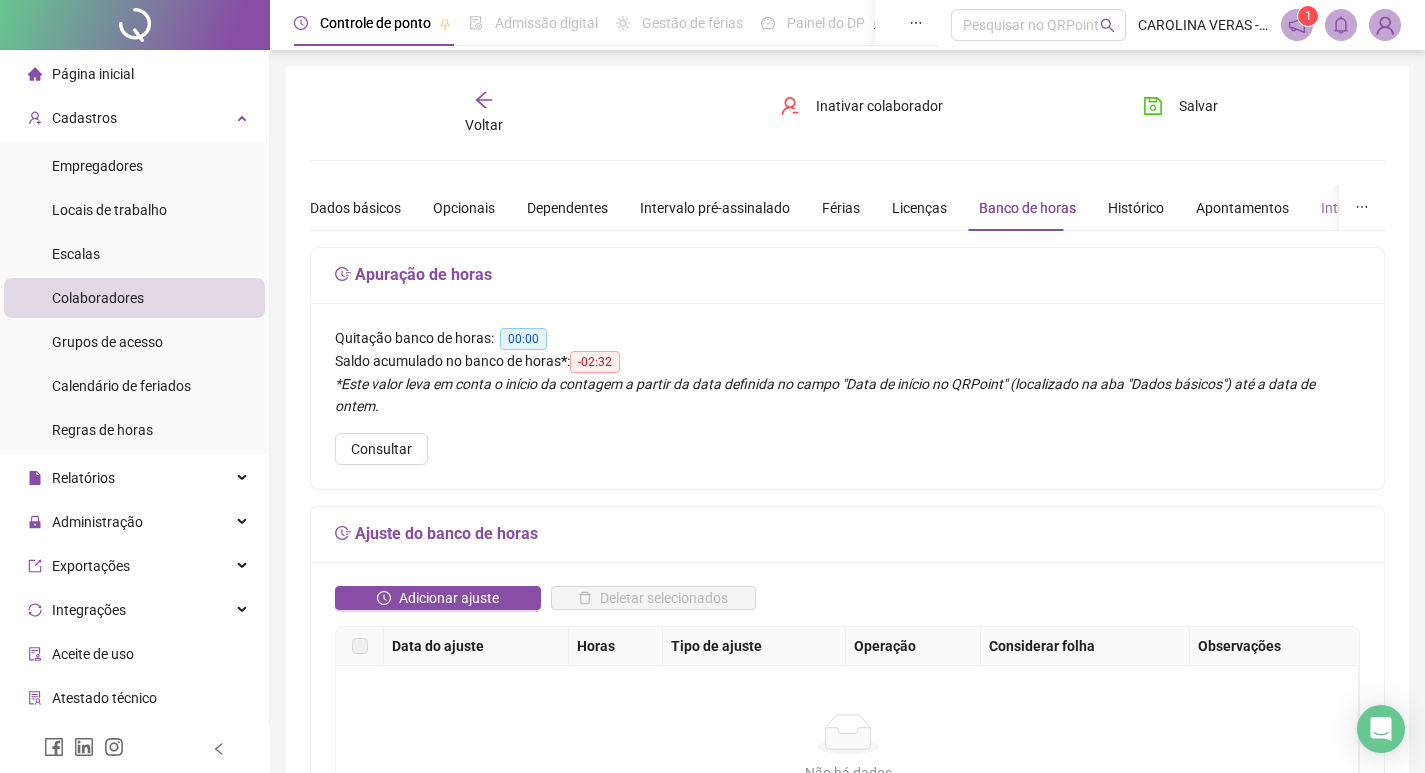 click on "Integrações" at bounding box center (1358, 208) 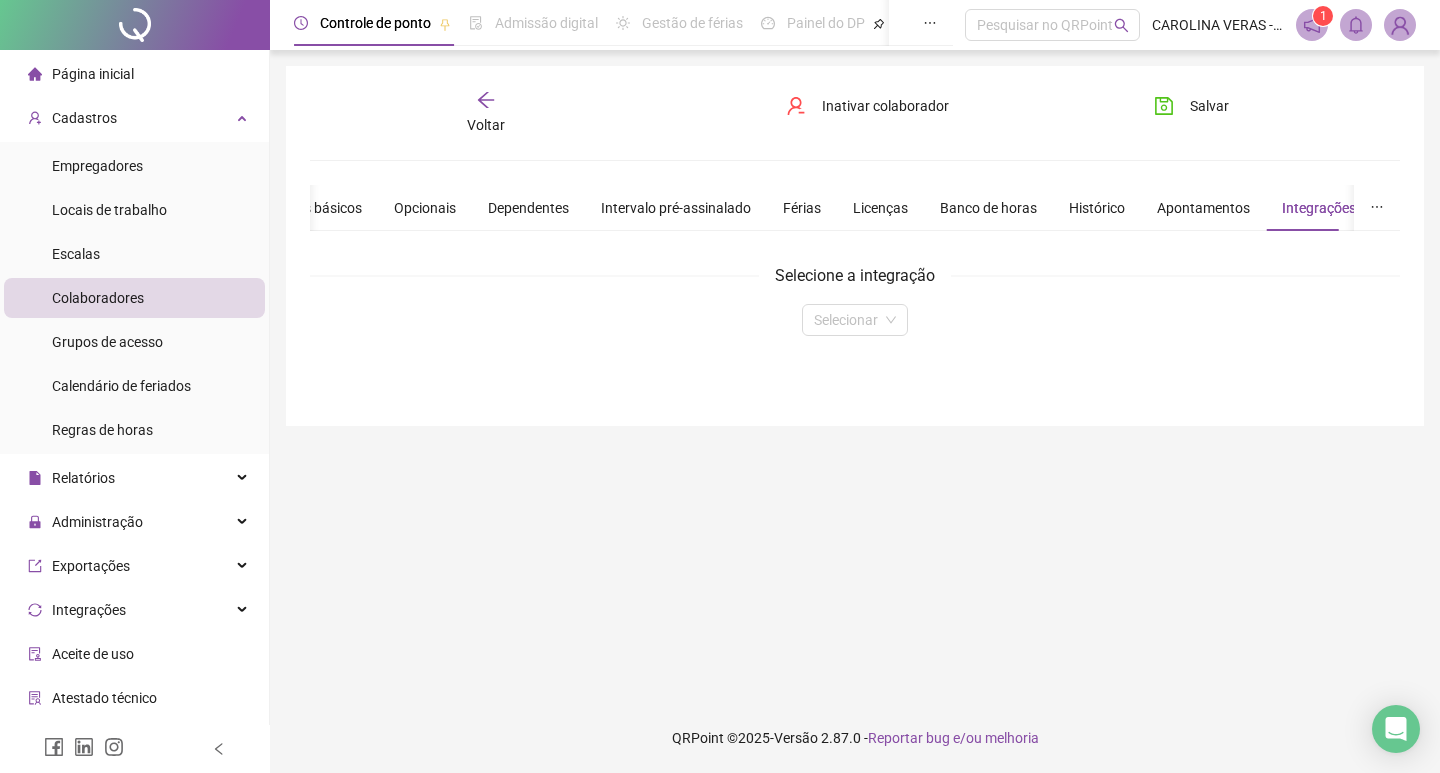 click 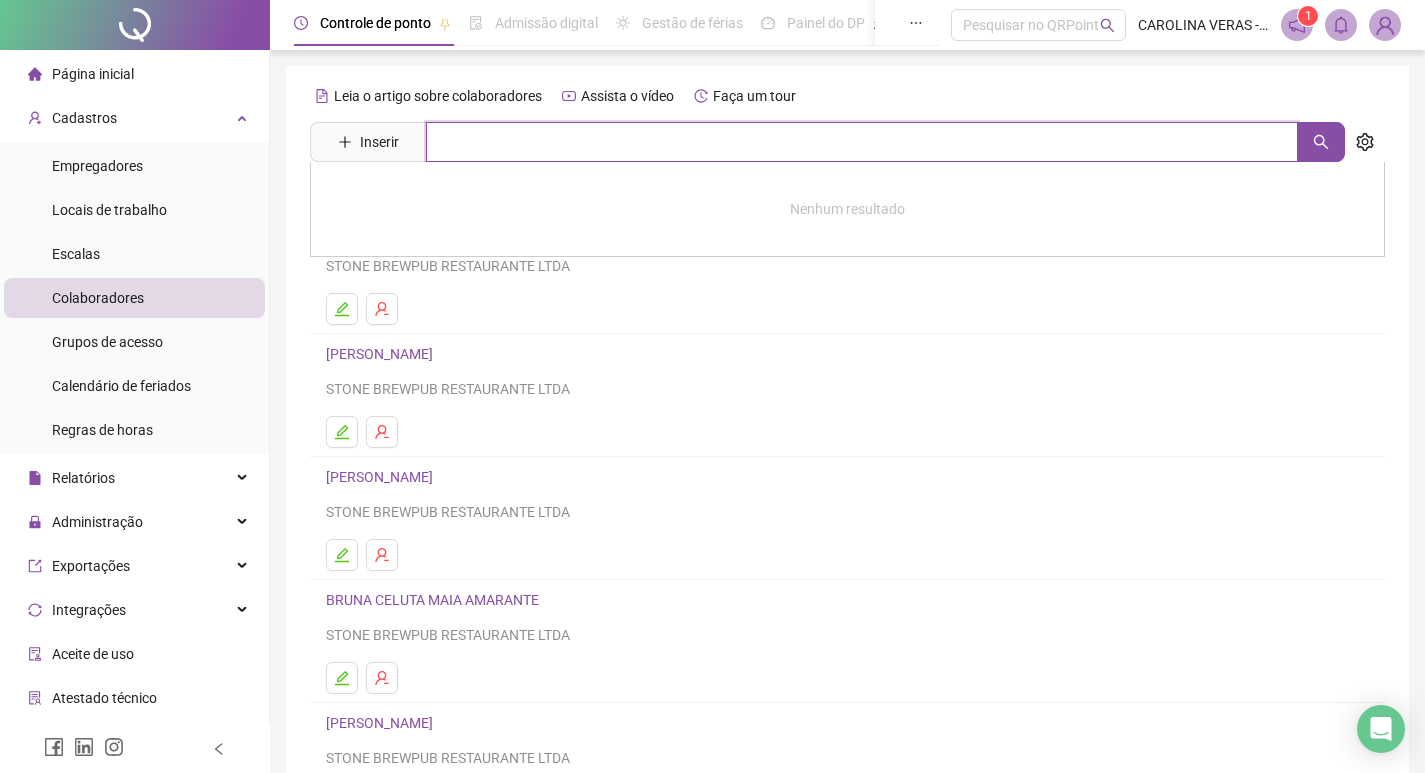 click at bounding box center (862, 142) 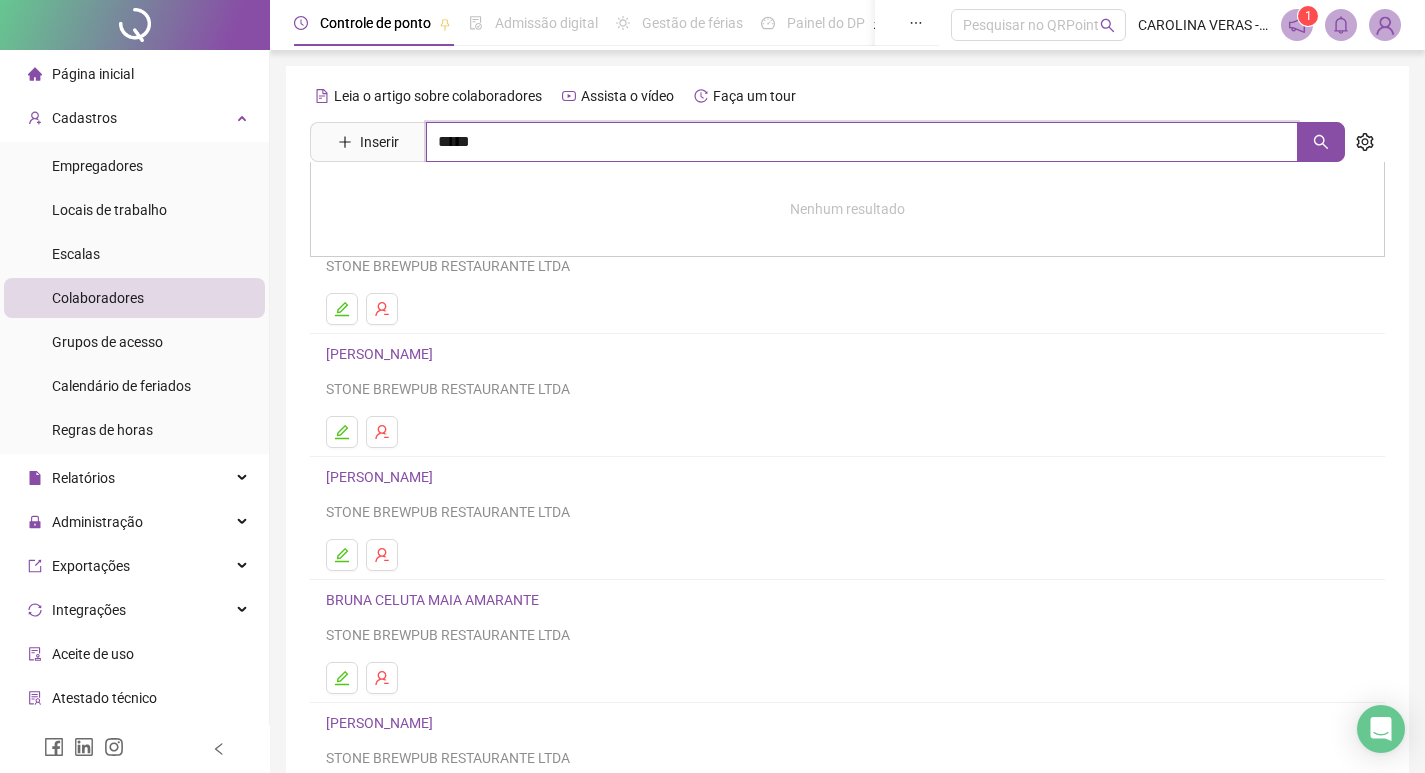 type on "*****" 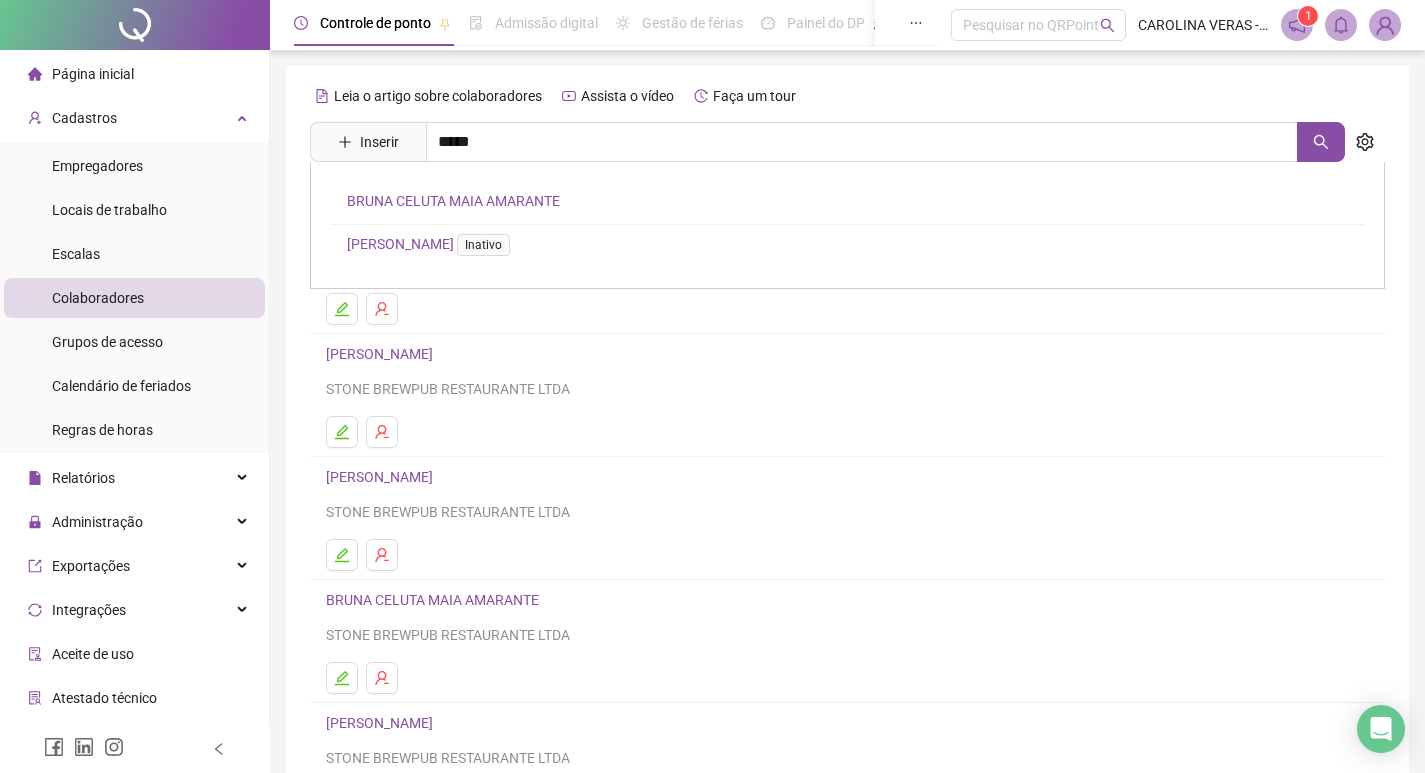 click on "BRUNA CELUTA MAIA AMARANTE" at bounding box center [453, 201] 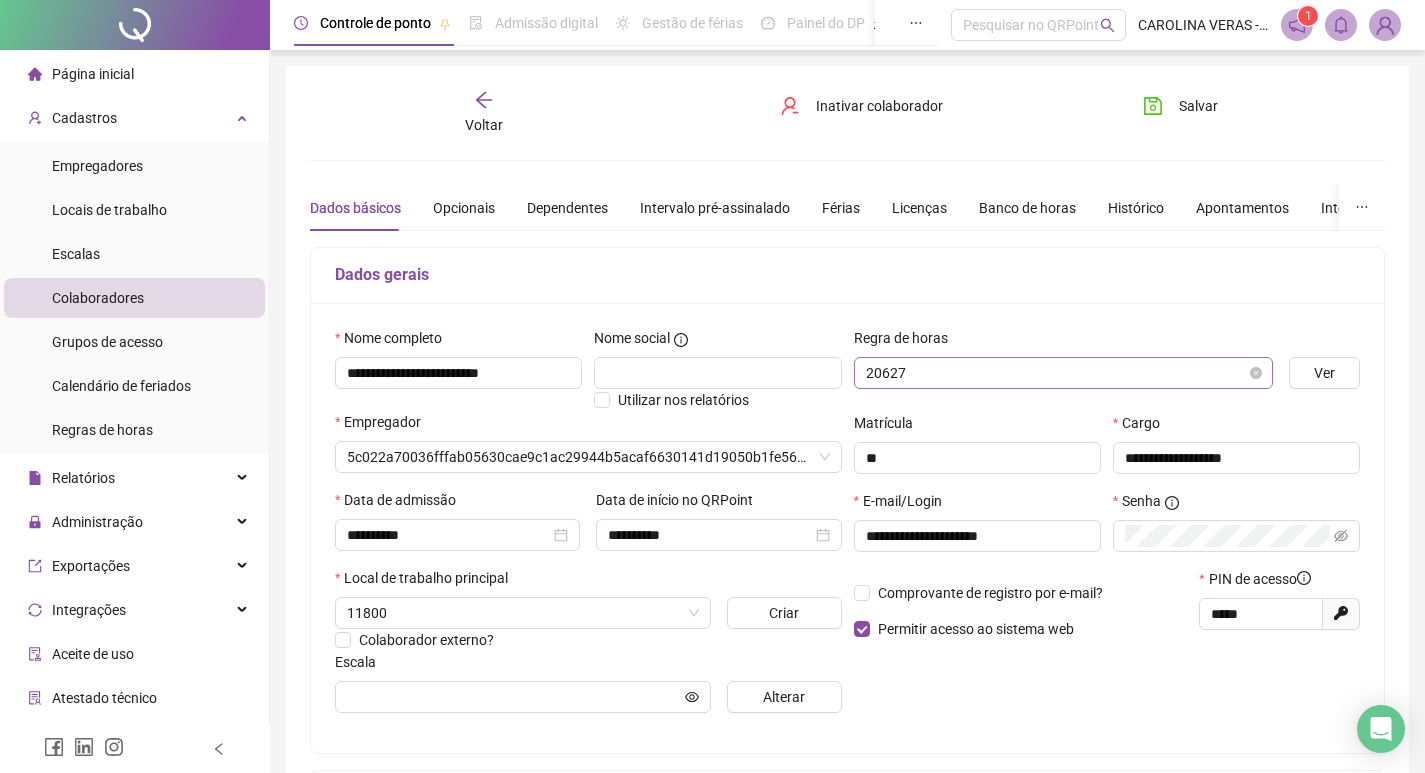 type on "**********" 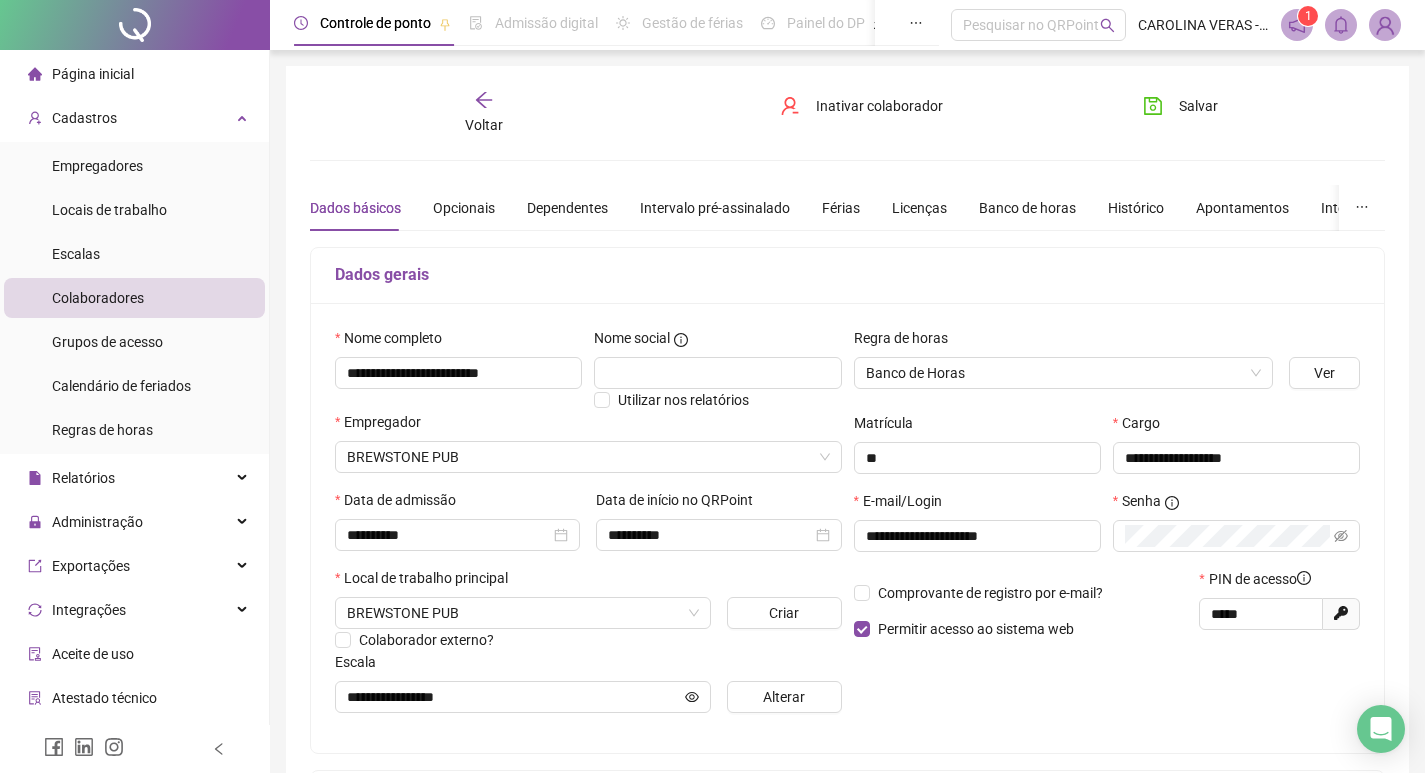 click on "Voltar" at bounding box center [484, 125] 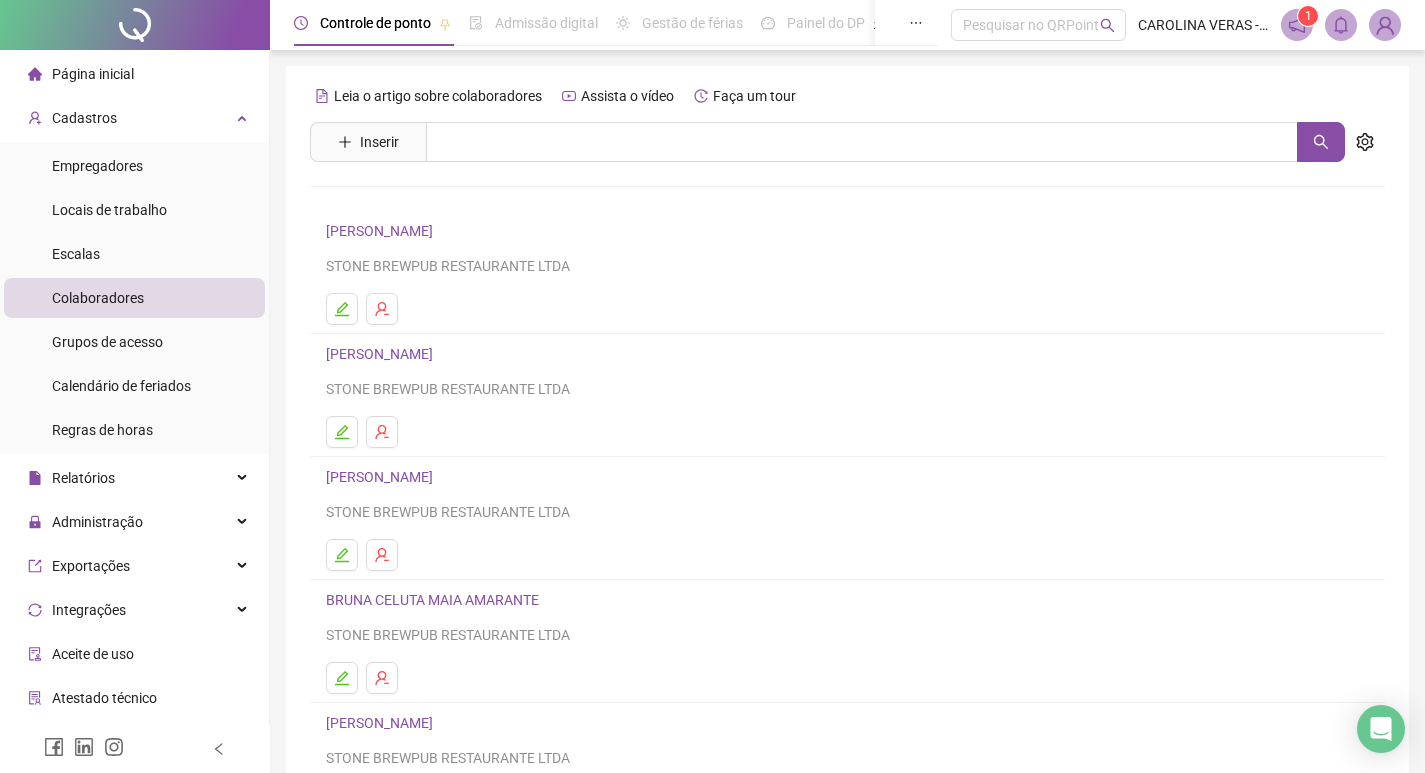 click on "[PERSON_NAME]" at bounding box center [382, 354] 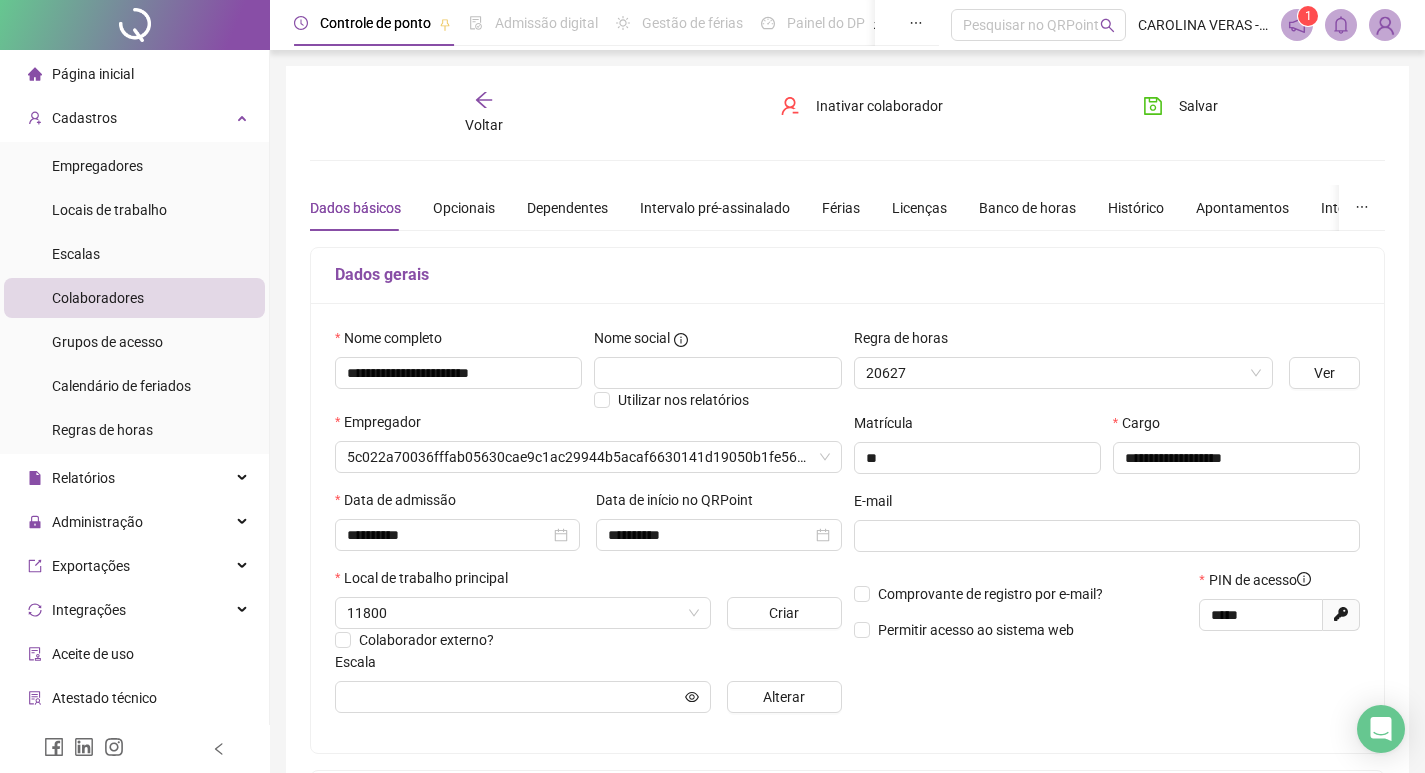 type on "**********" 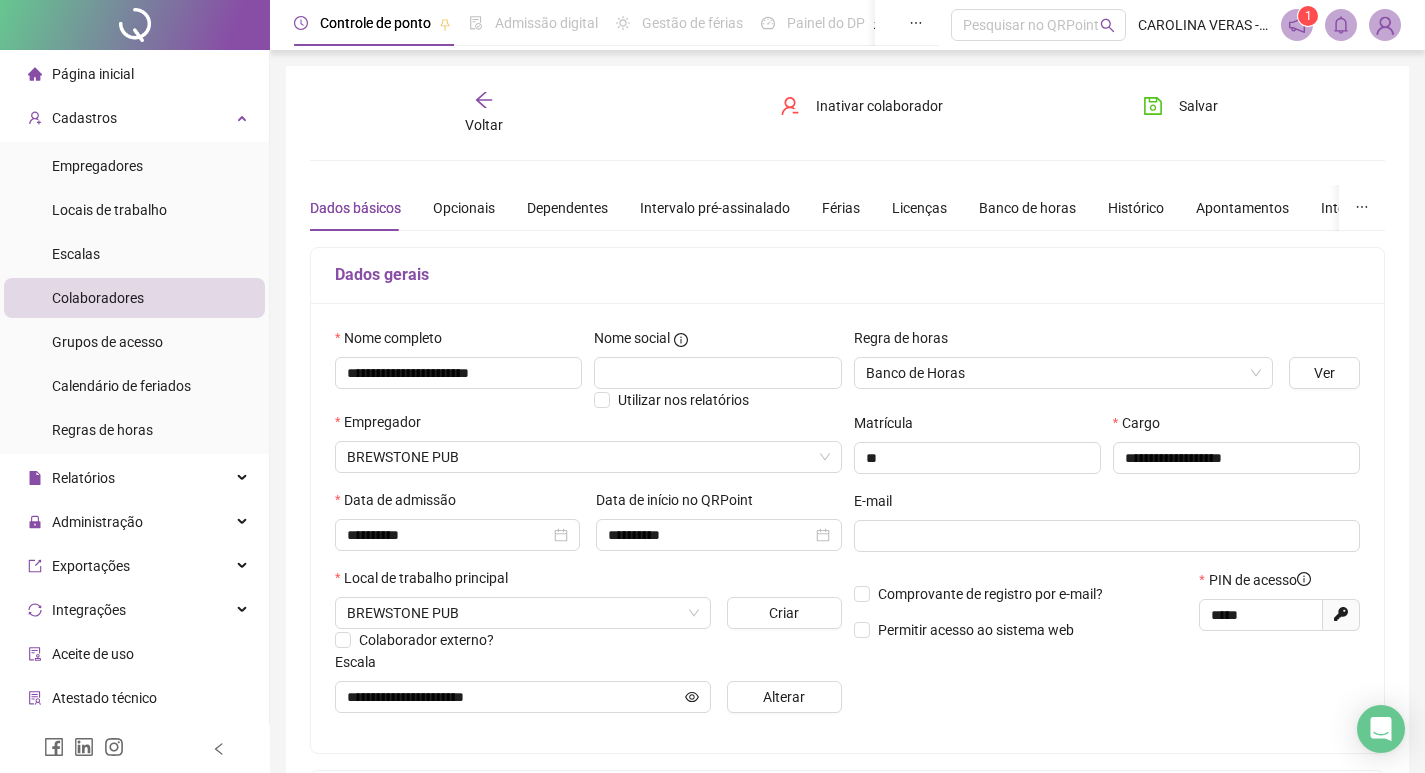 click 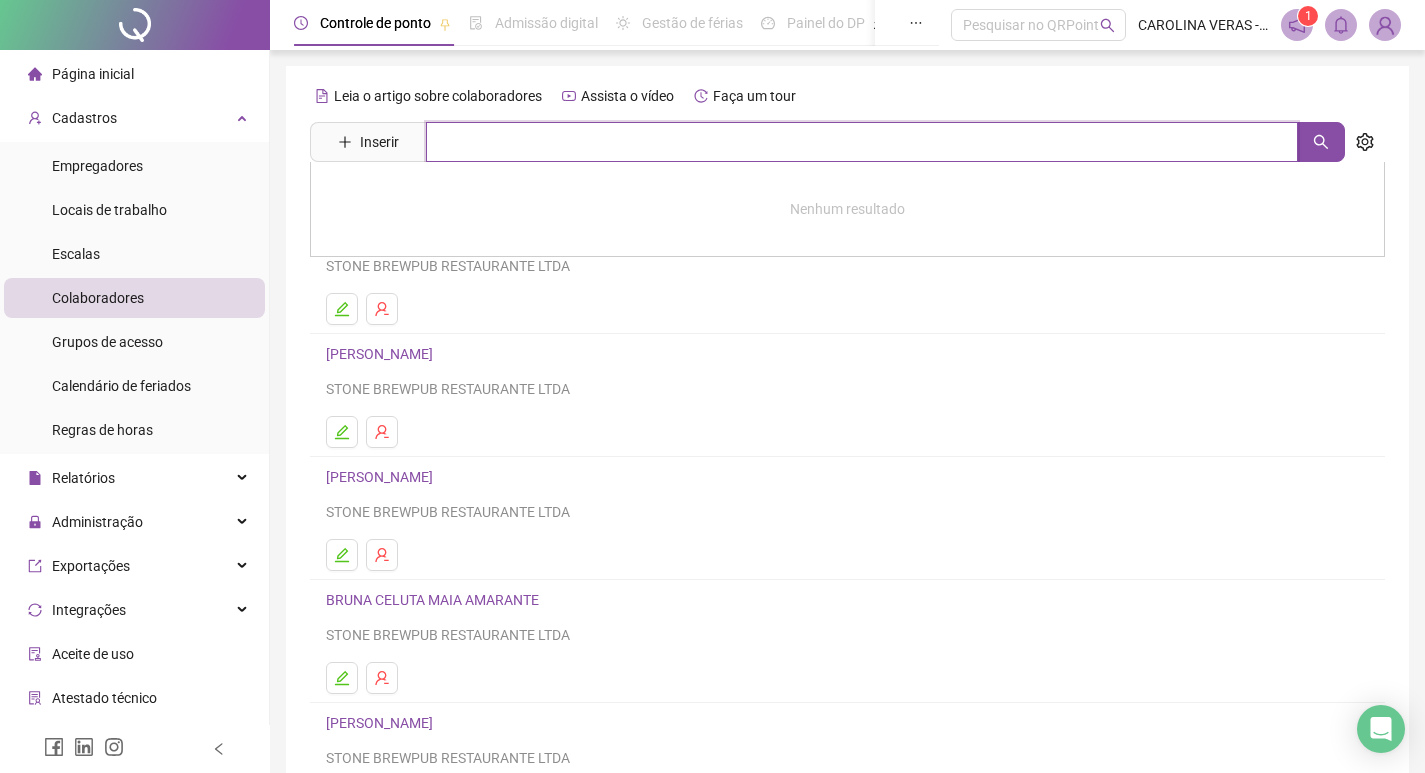 drag, startPoint x: 556, startPoint y: 144, endPoint x: 534, endPoint y: 163, distance: 29.068884 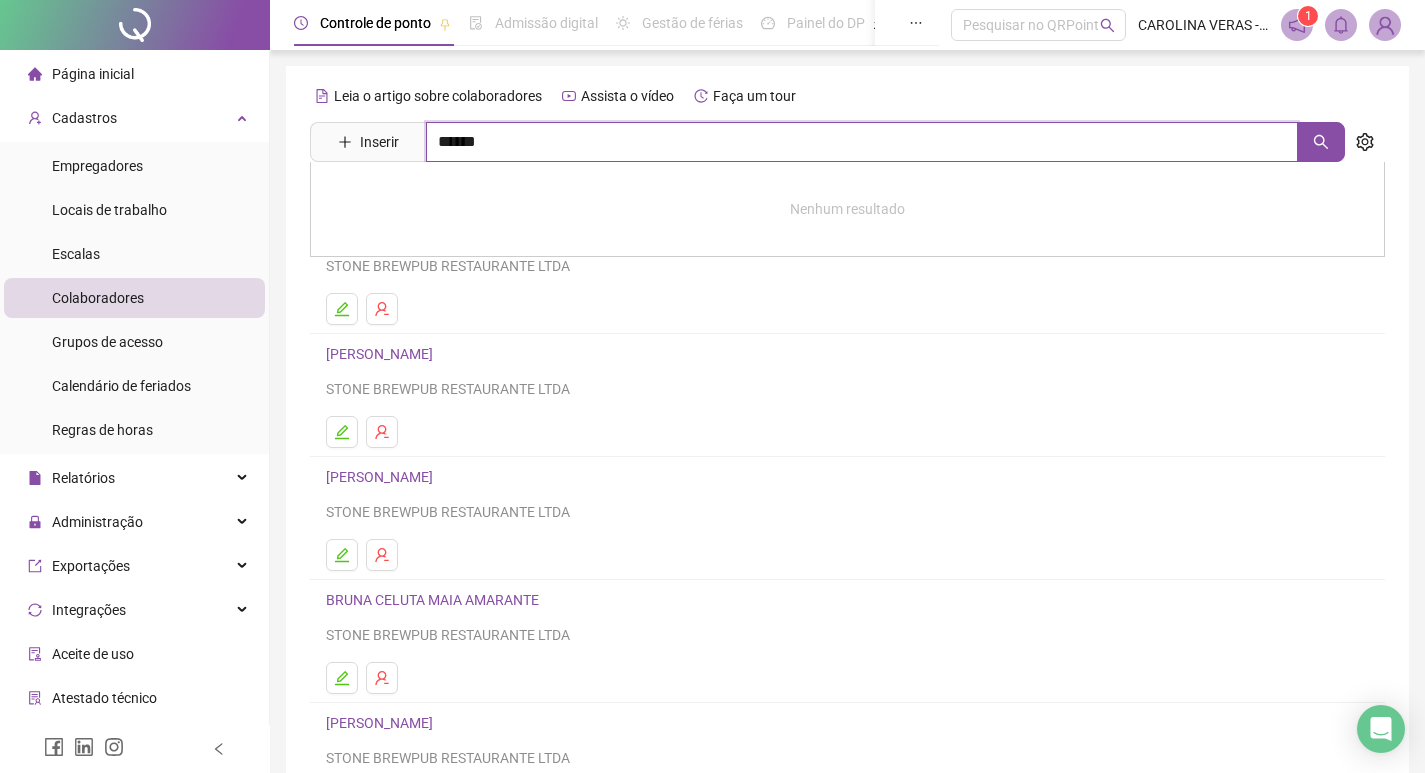 type on "******" 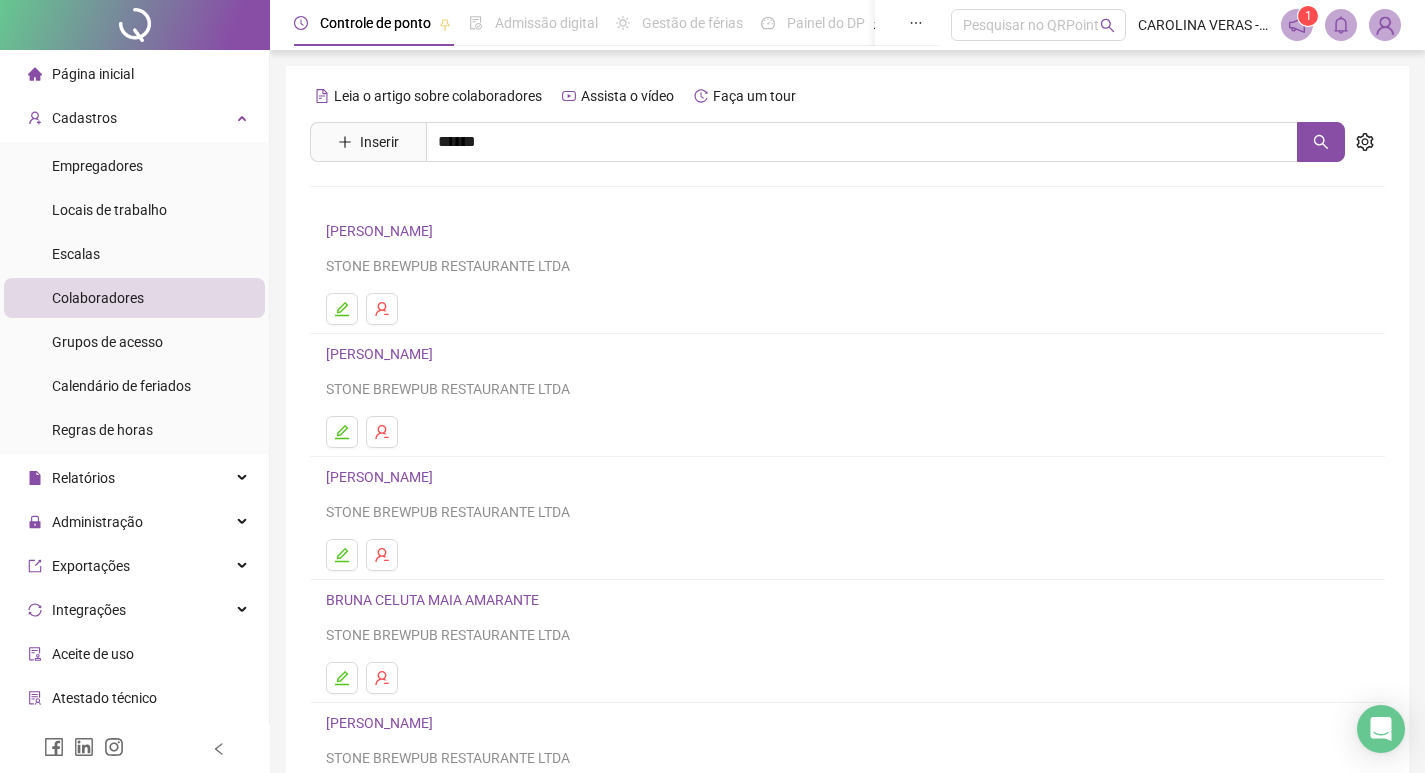 click on "[PERSON_NAME]" at bounding box center (400, 201) 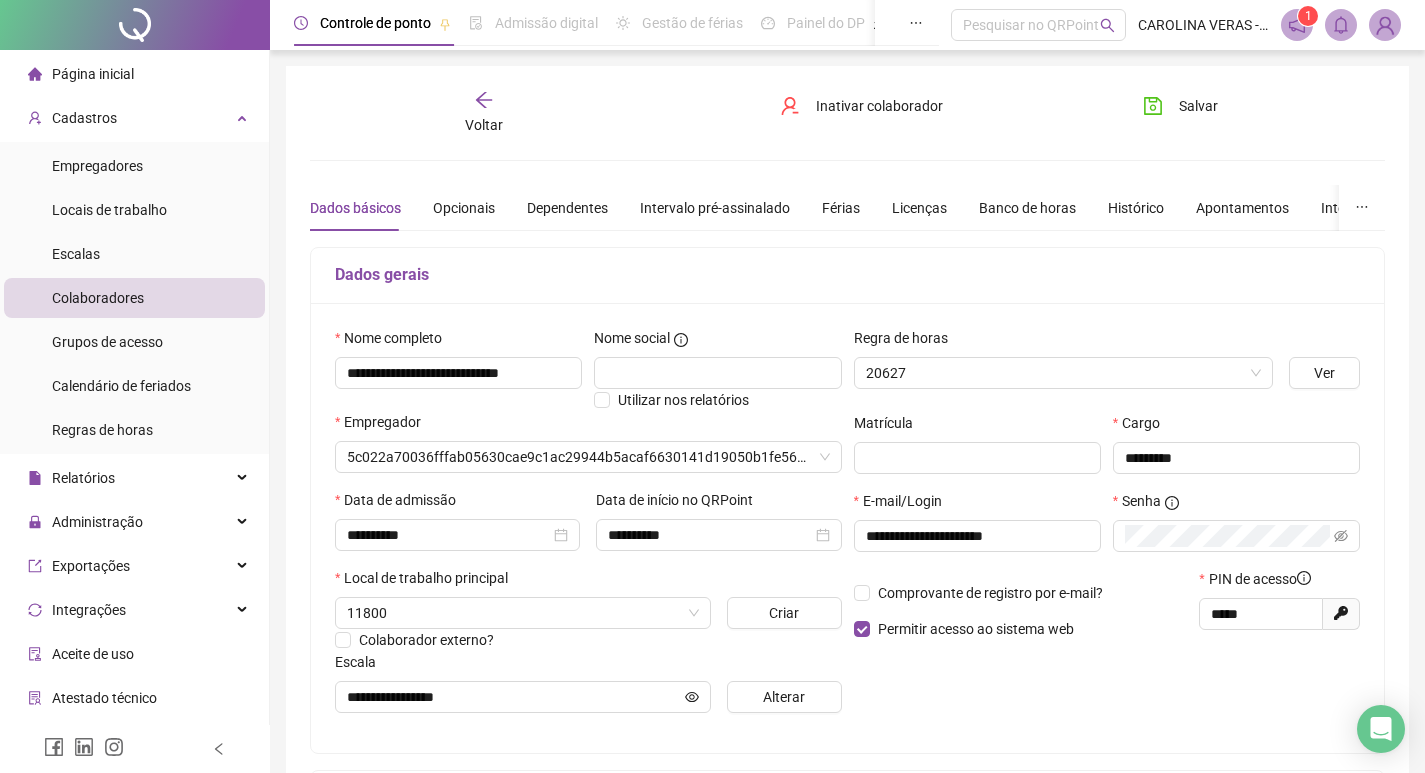 type on "**********" 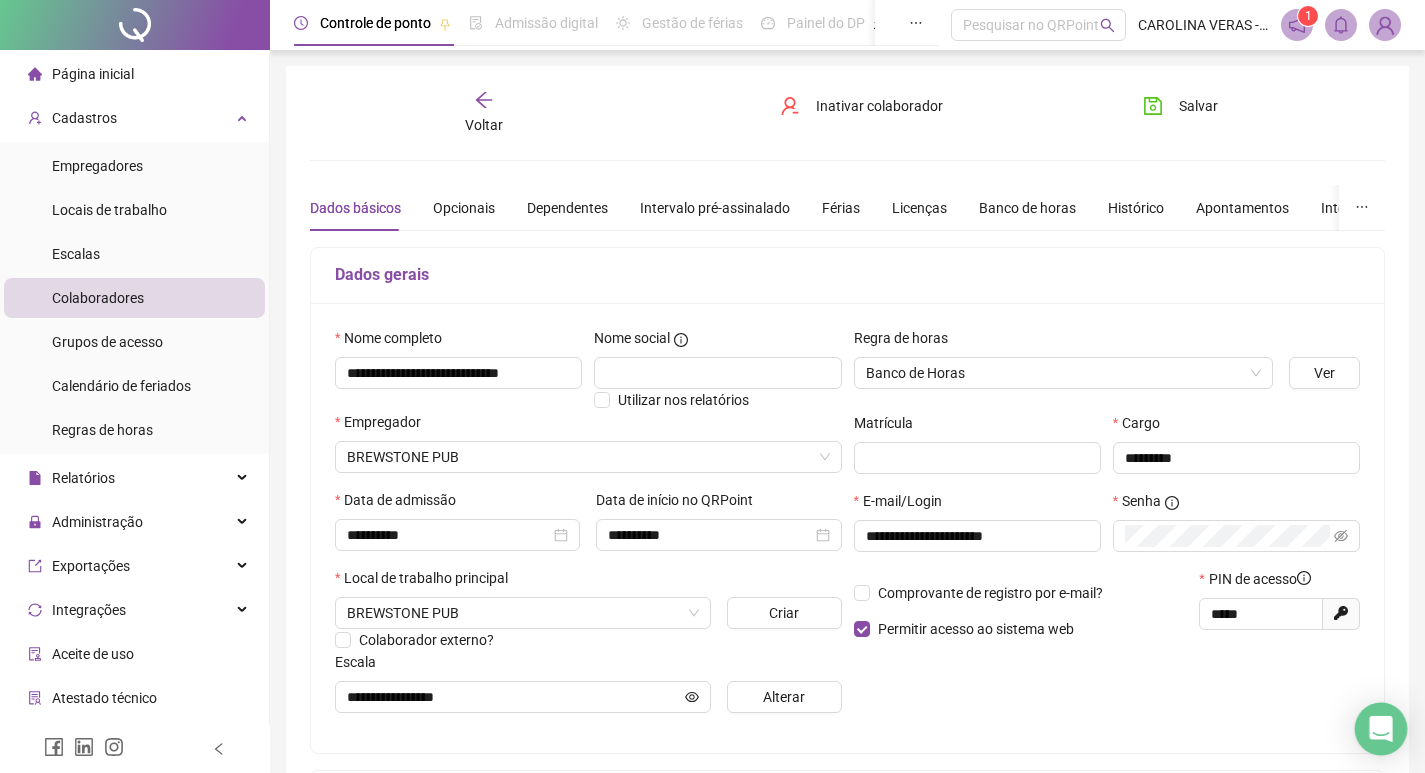 click at bounding box center (1381, 729) 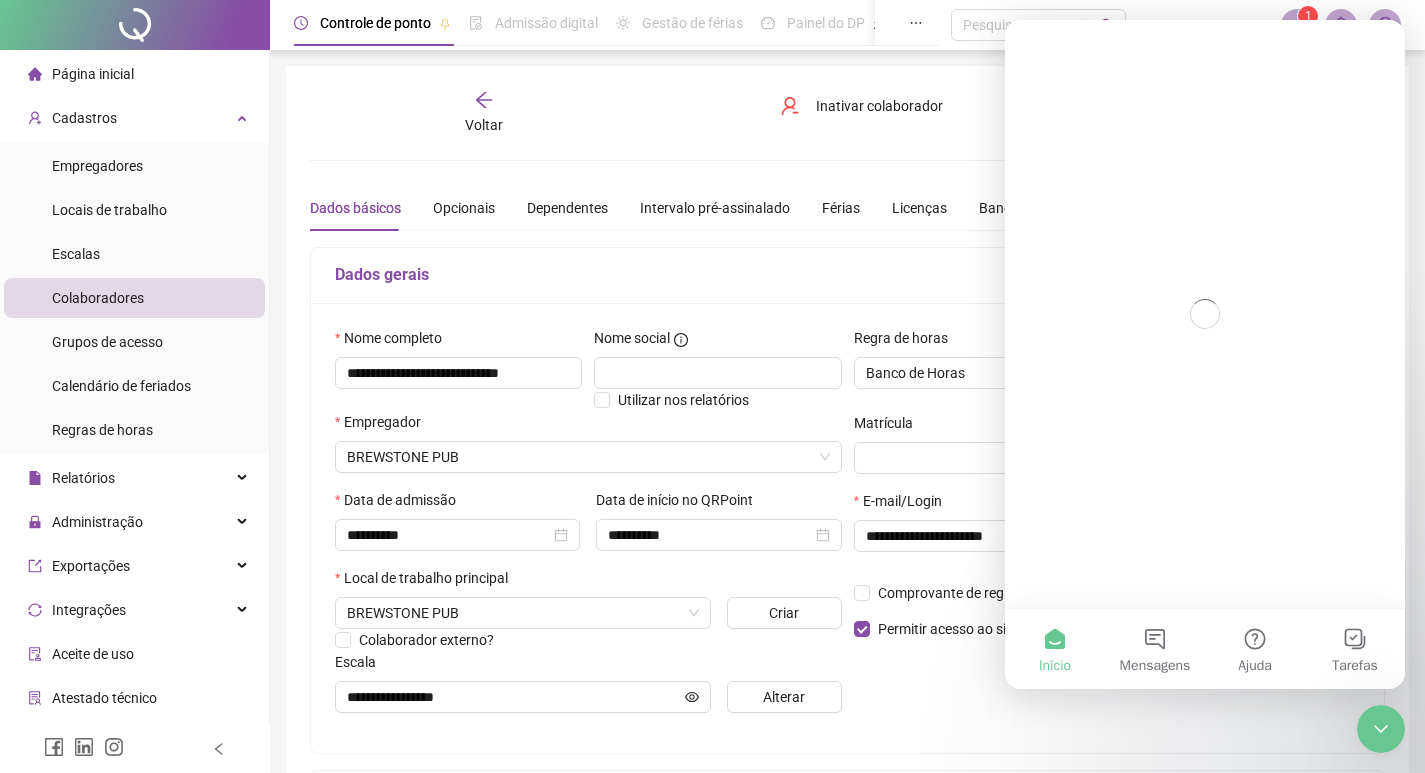 scroll, scrollTop: 0, scrollLeft: 0, axis: both 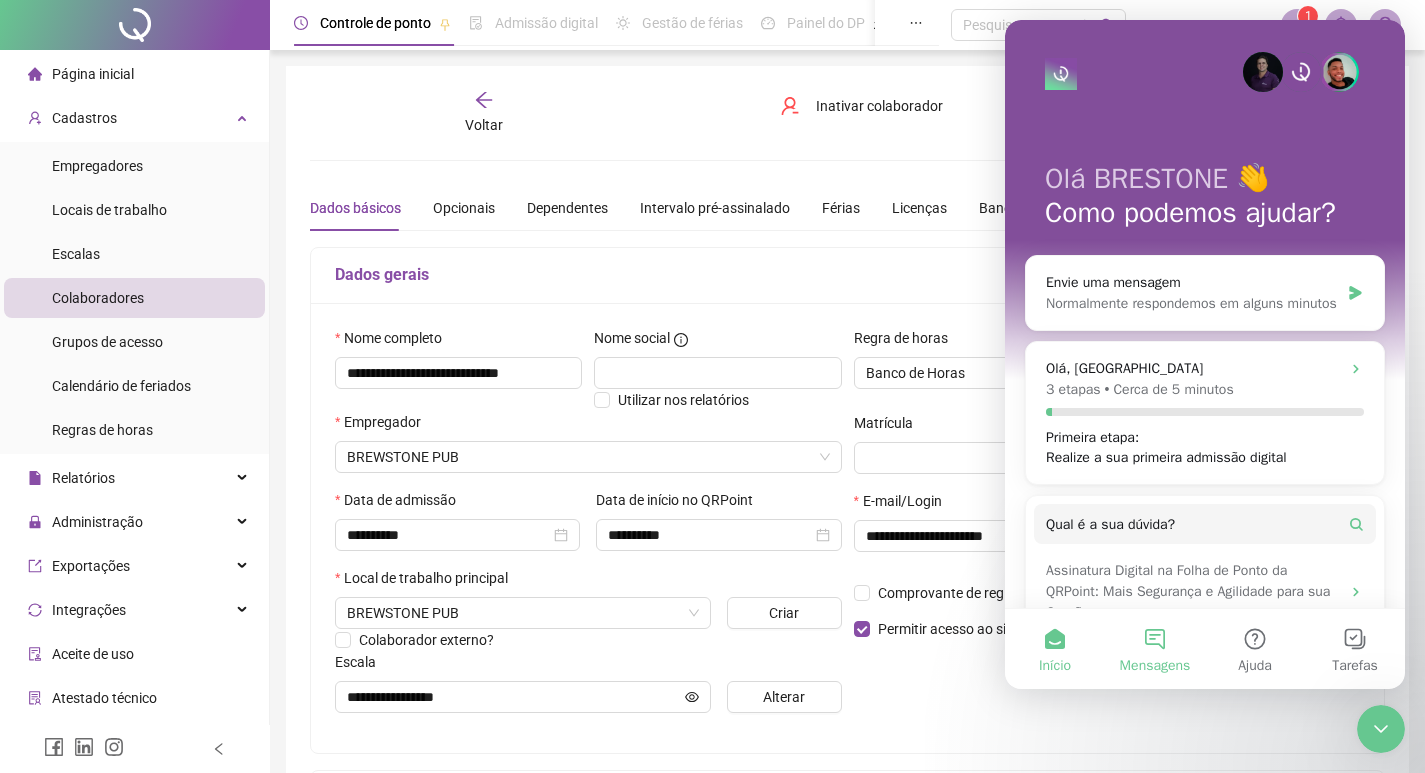 click on "Mensagens" at bounding box center (1155, 649) 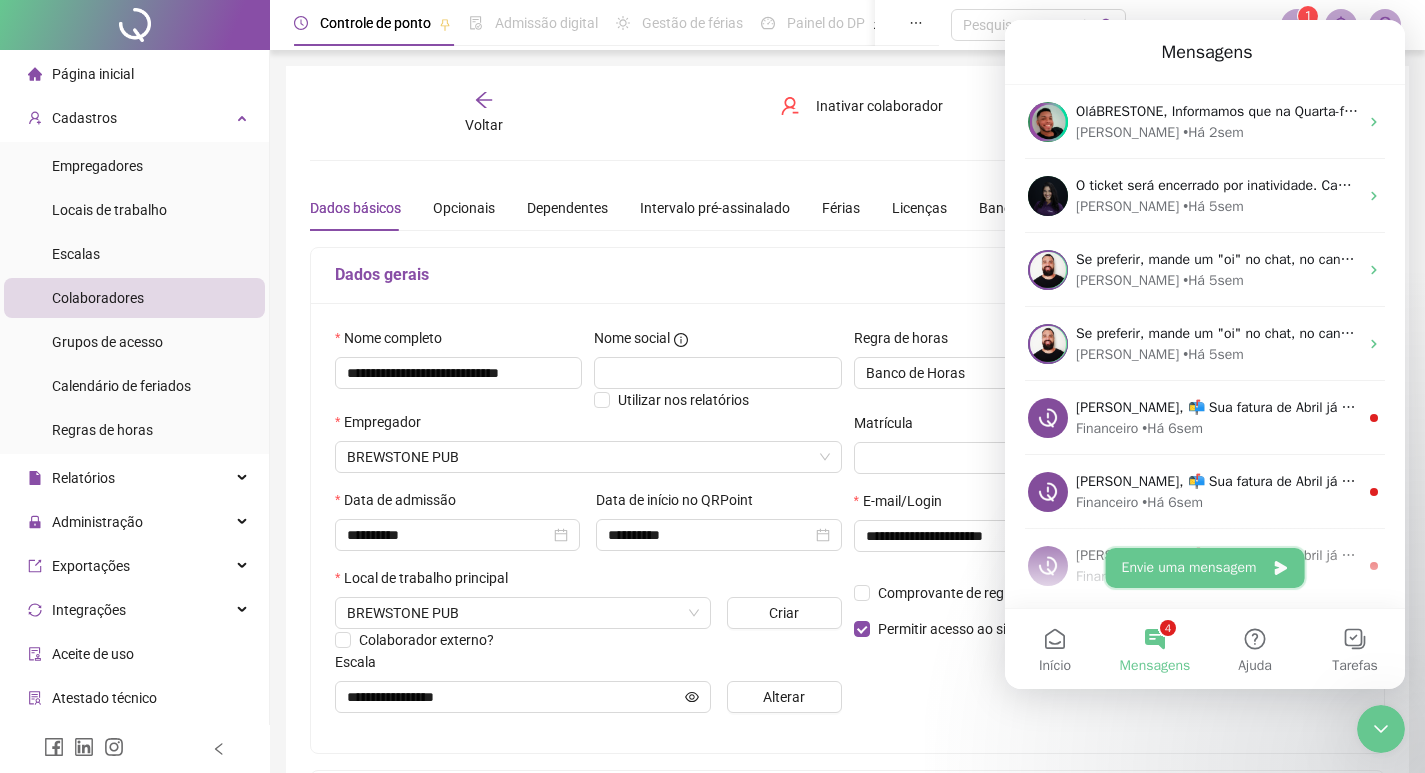 click on "Envie uma mensagem" at bounding box center [1205, 568] 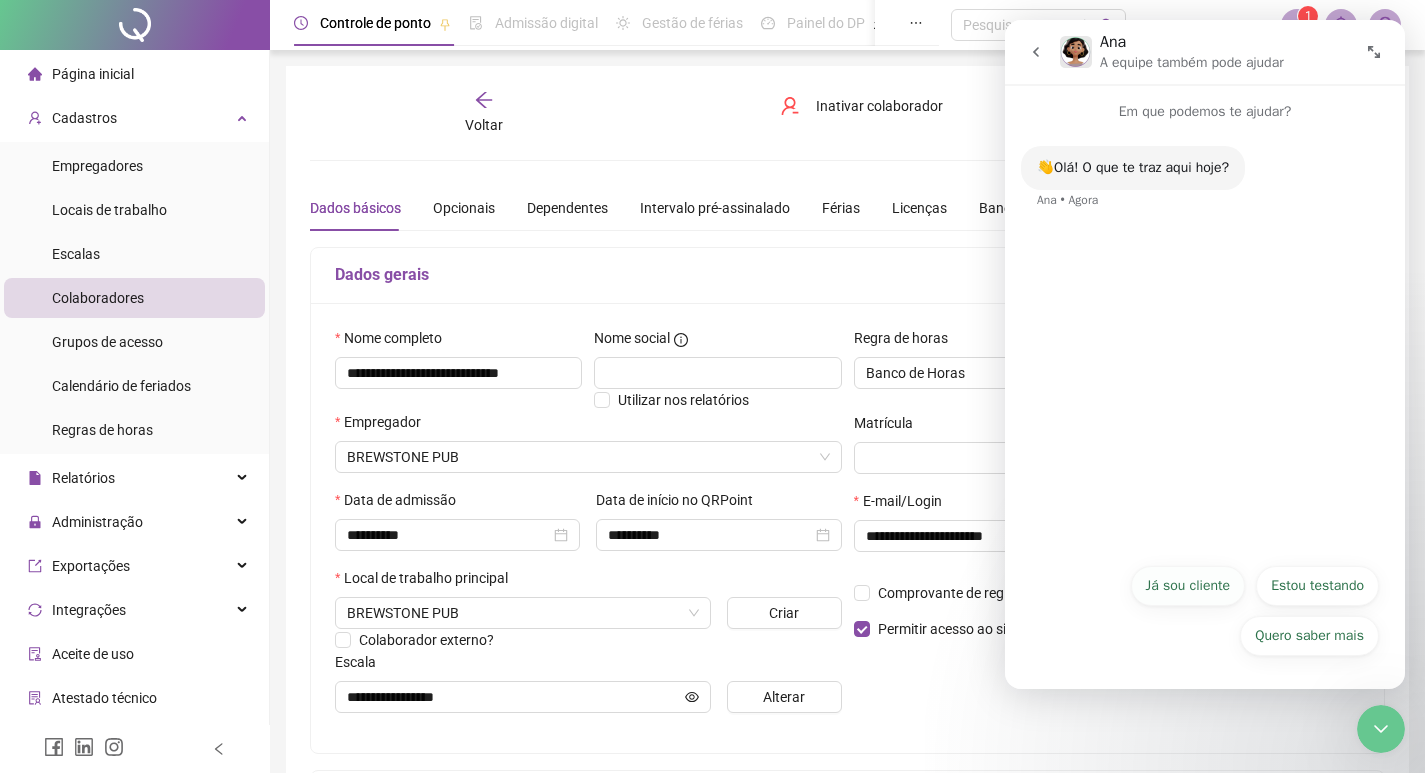 click on "Já sou cliente" at bounding box center [1188, 586] 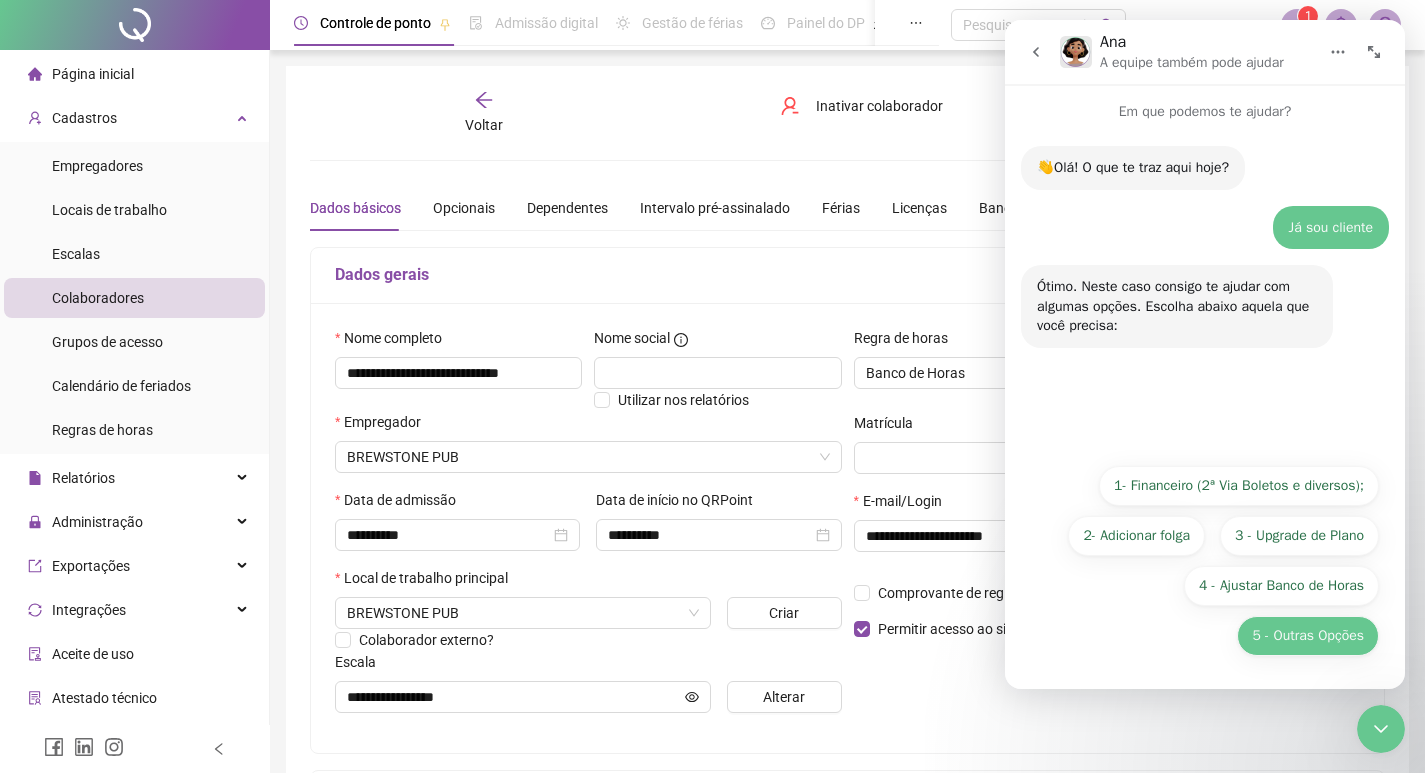 click on "5 - Outras Opções" at bounding box center [1308, 636] 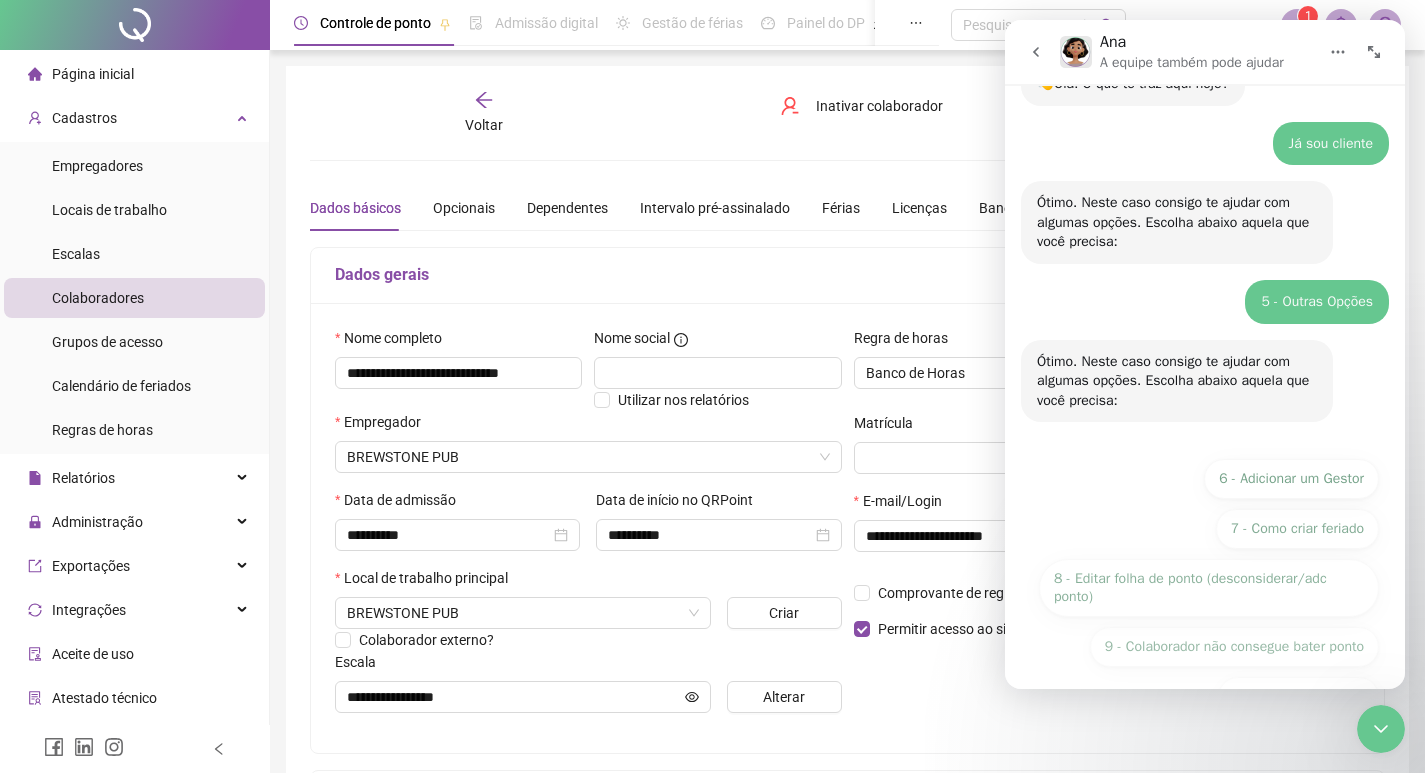 scroll, scrollTop: 195, scrollLeft: 0, axis: vertical 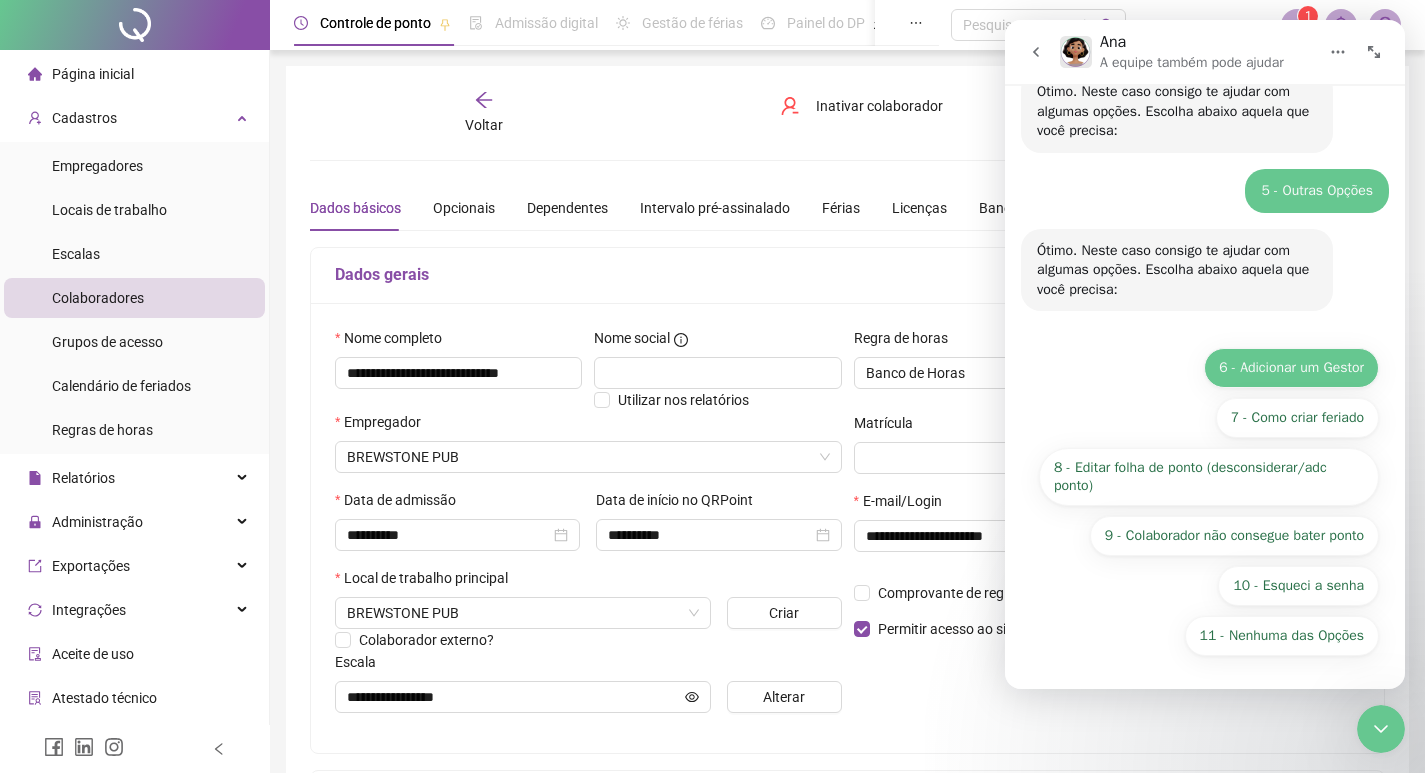 click on "6 - Adicionar um Gestor" at bounding box center (1291, 368) 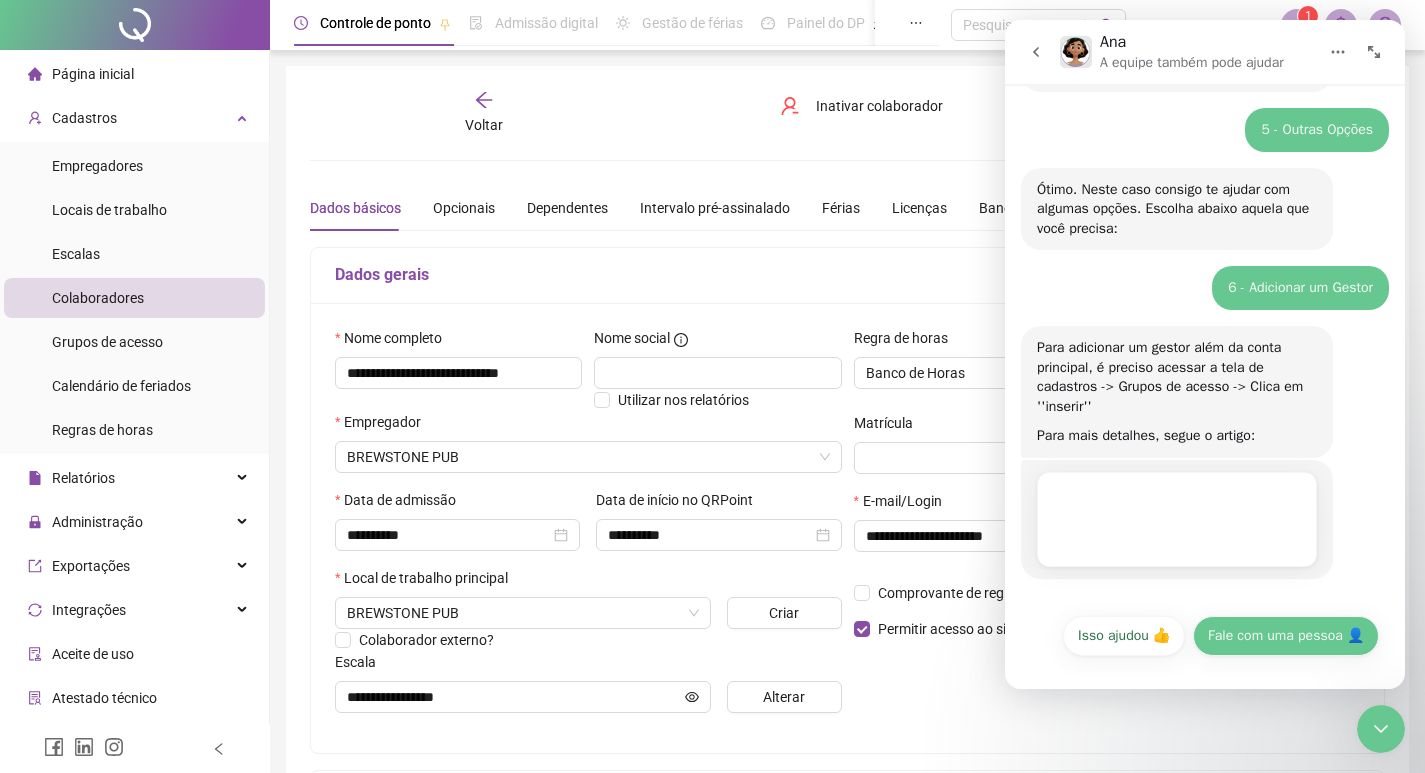 scroll, scrollTop: 258, scrollLeft: 0, axis: vertical 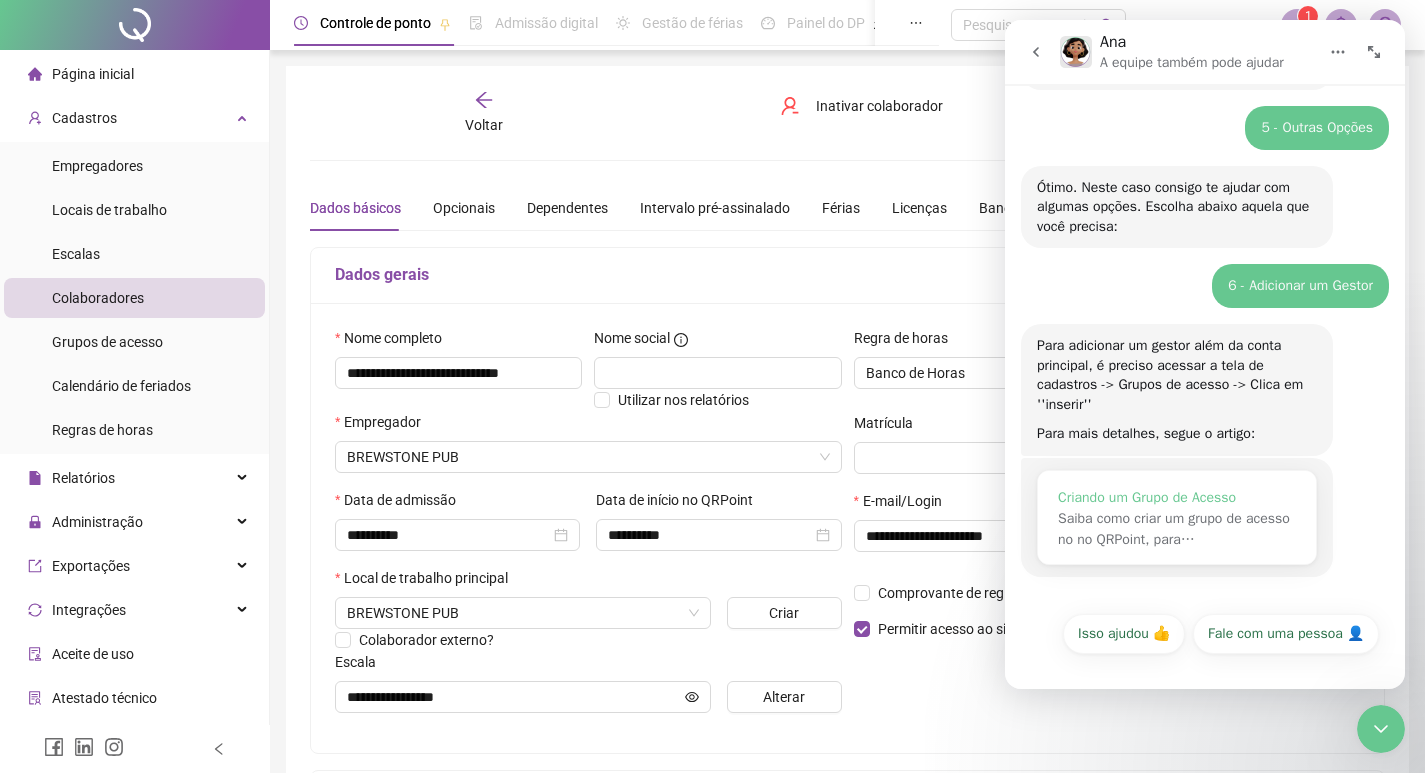 click on "Criando um Grupo de Acesso" at bounding box center (1177, 497) 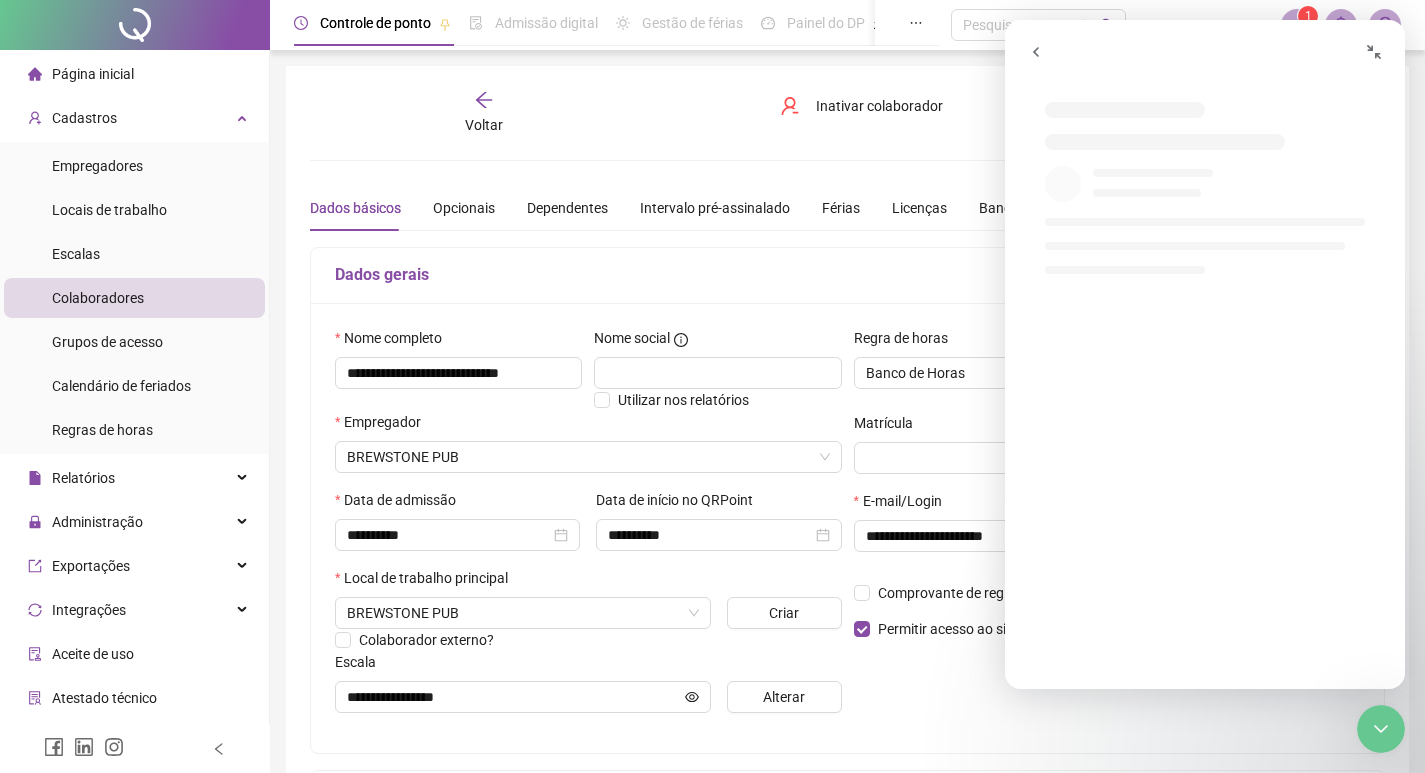 scroll, scrollTop: 0, scrollLeft: 0, axis: both 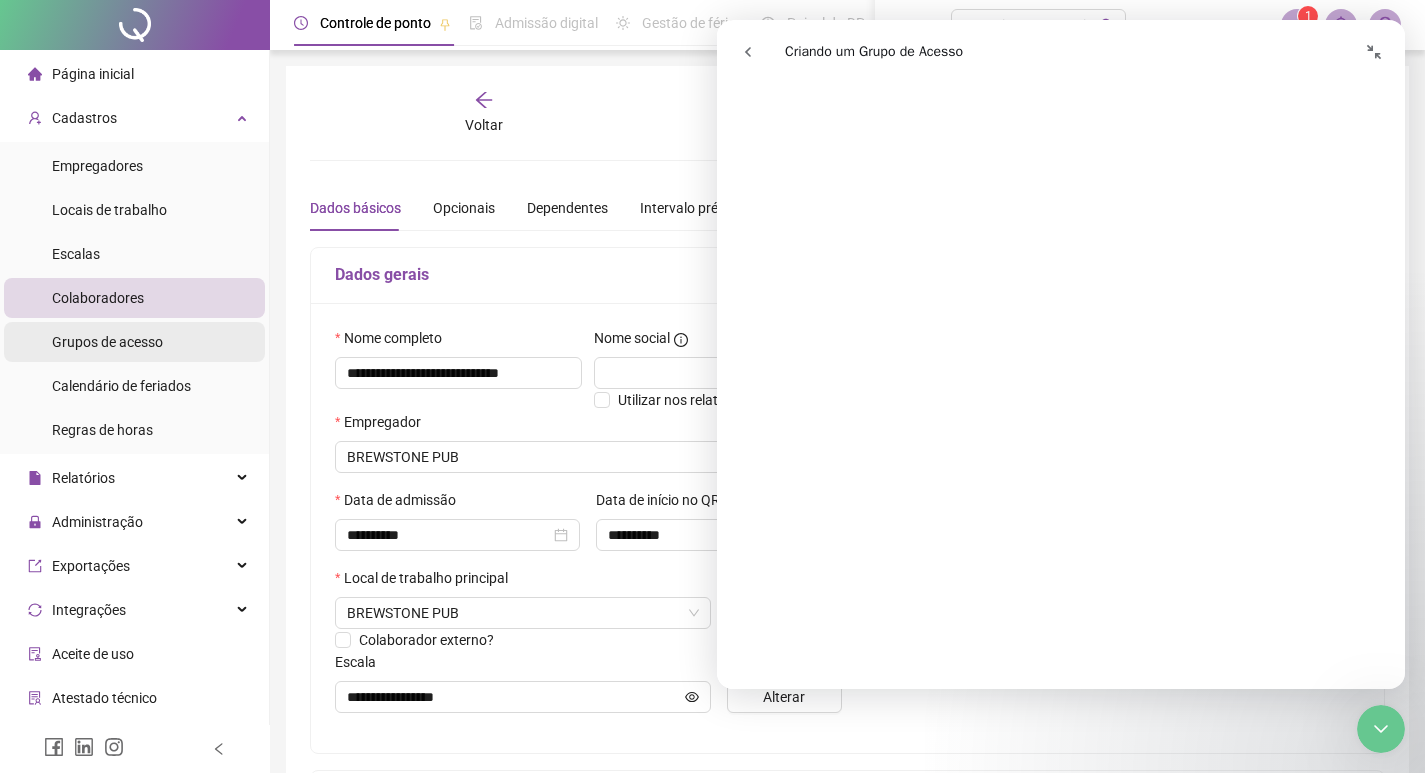 click on "Grupos de acesso" at bounding box center (107, 342) 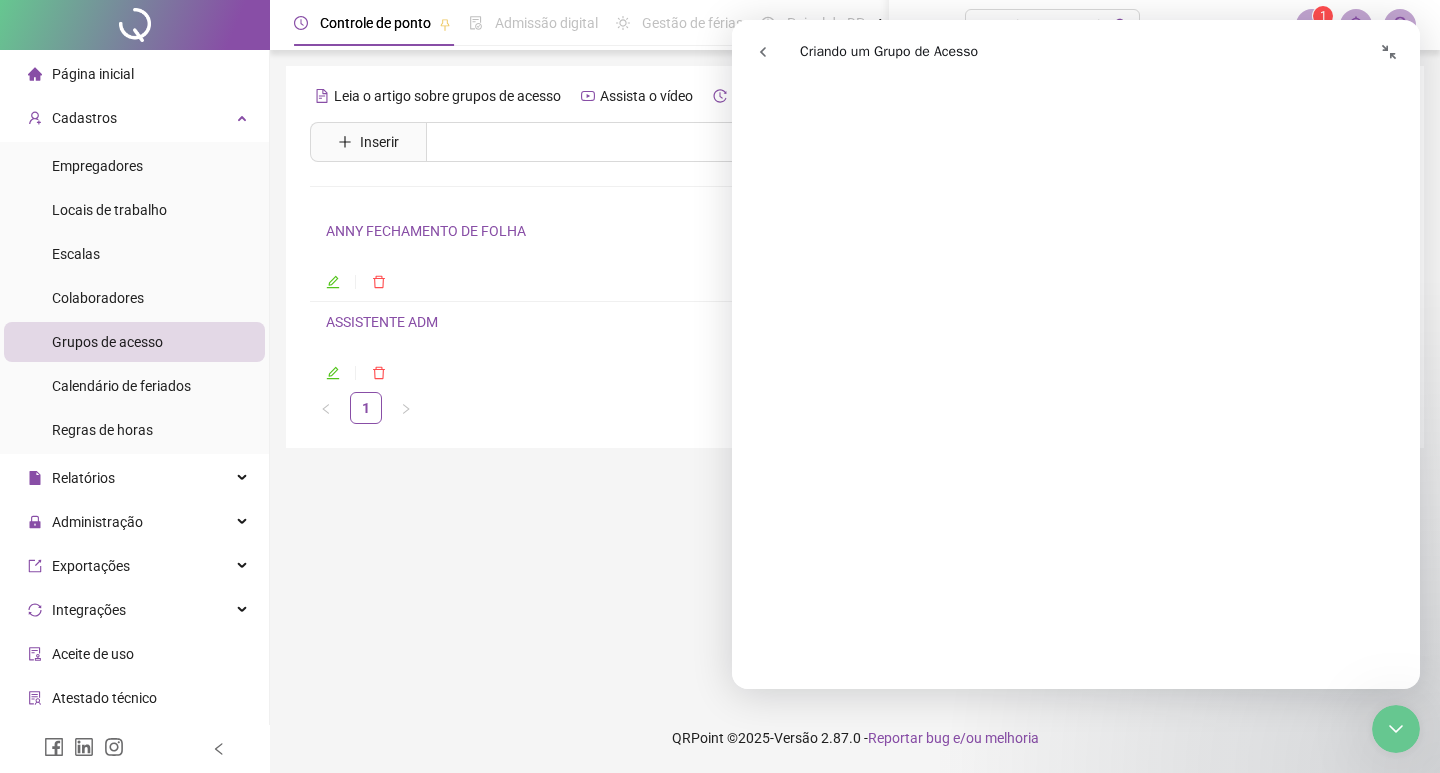click 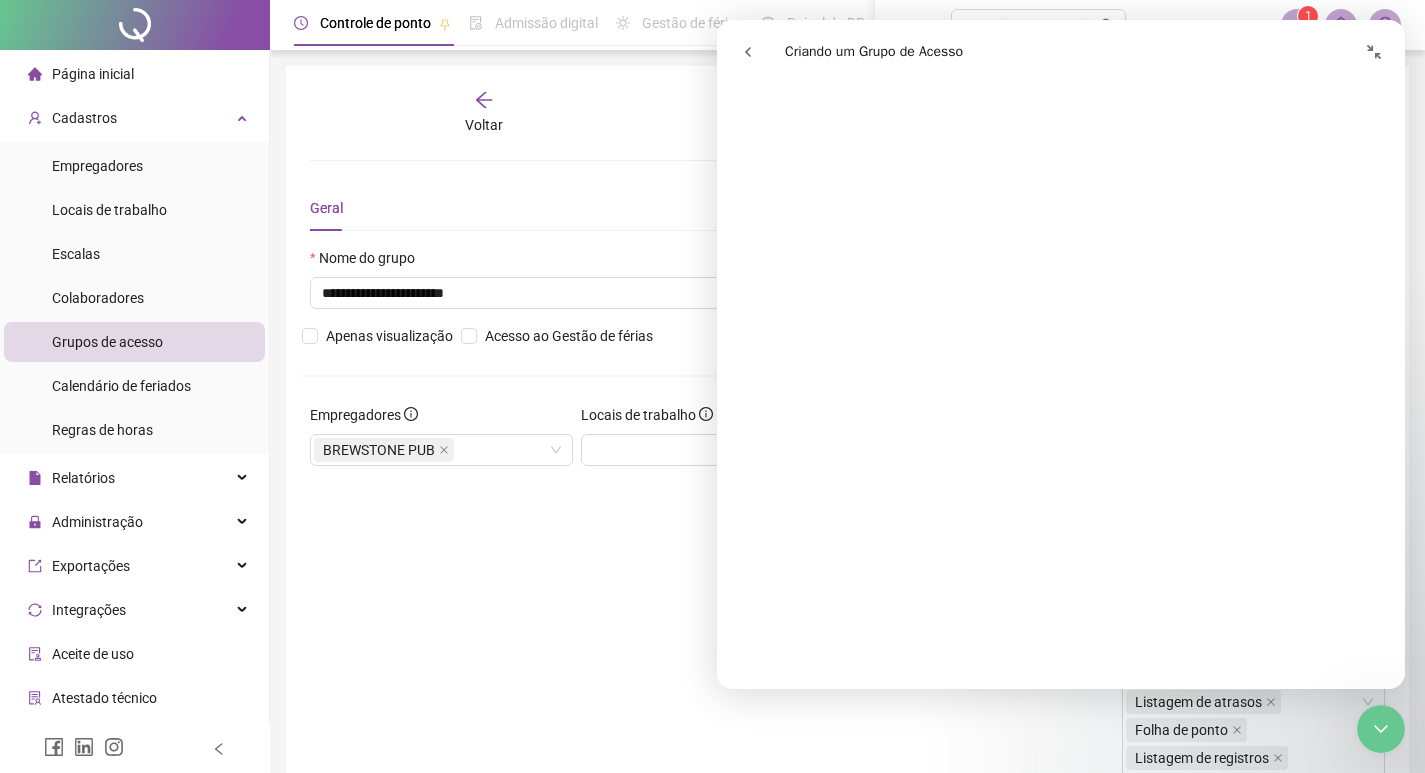 click at bounding box center (1381, 729) 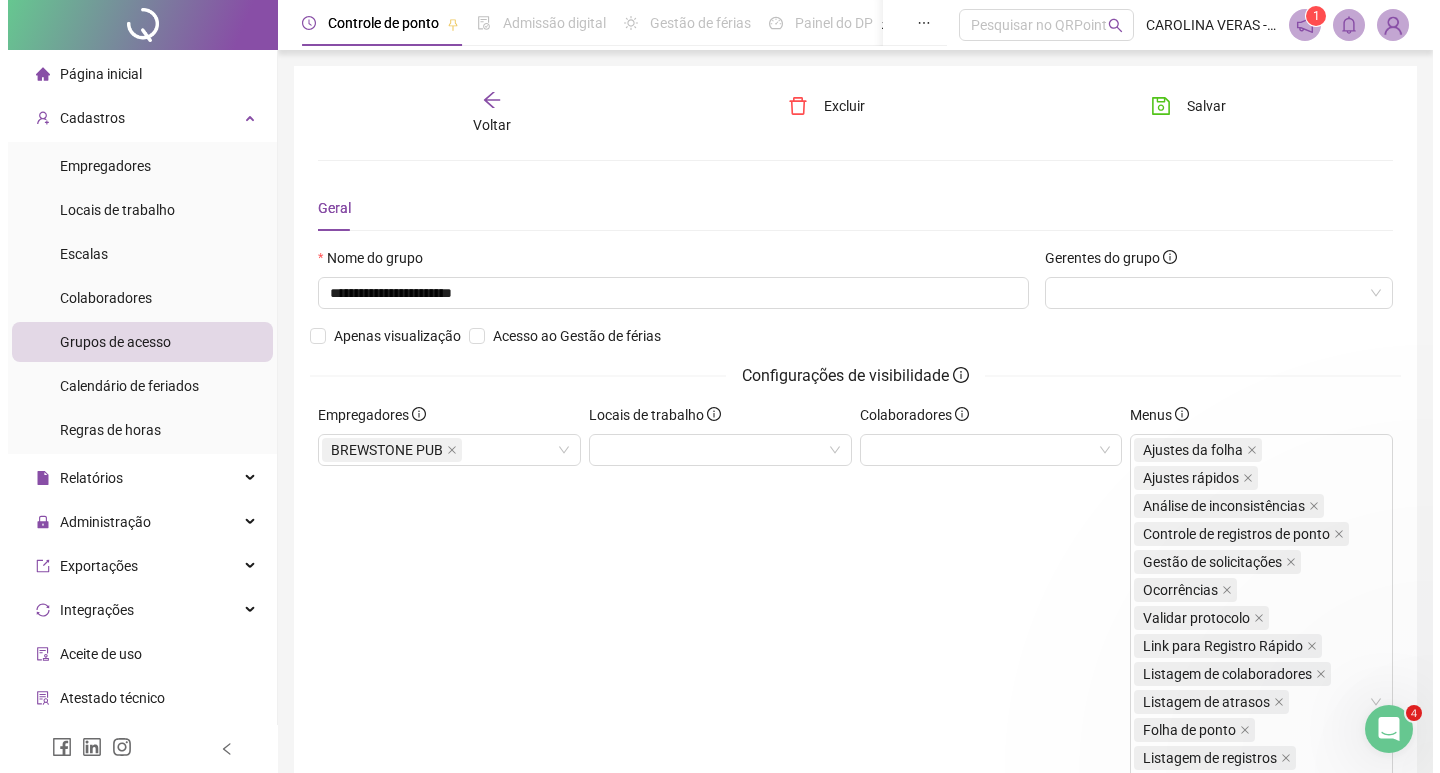 scroll, scrollTop: 0, scrollLeft: 0, axis: both 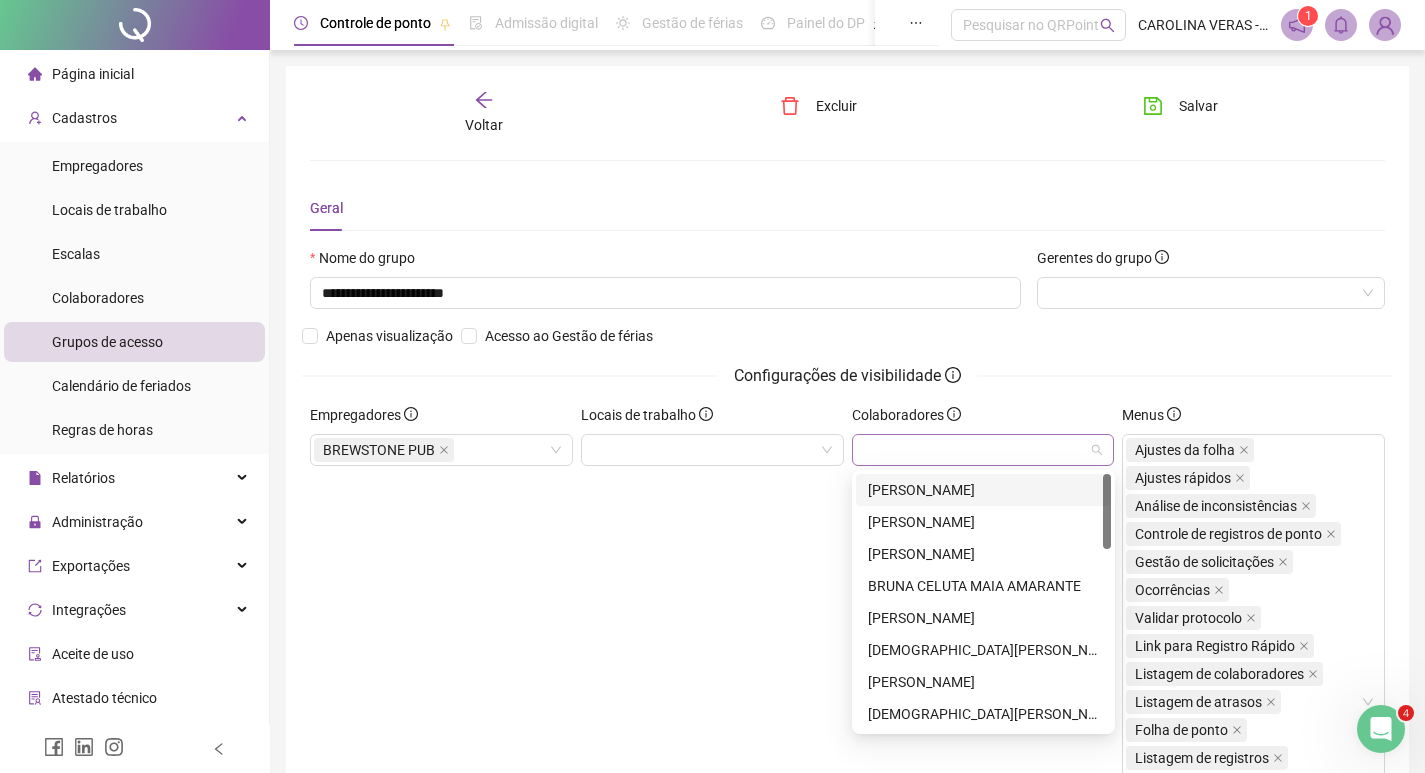 click at bounding box center (973, 449) 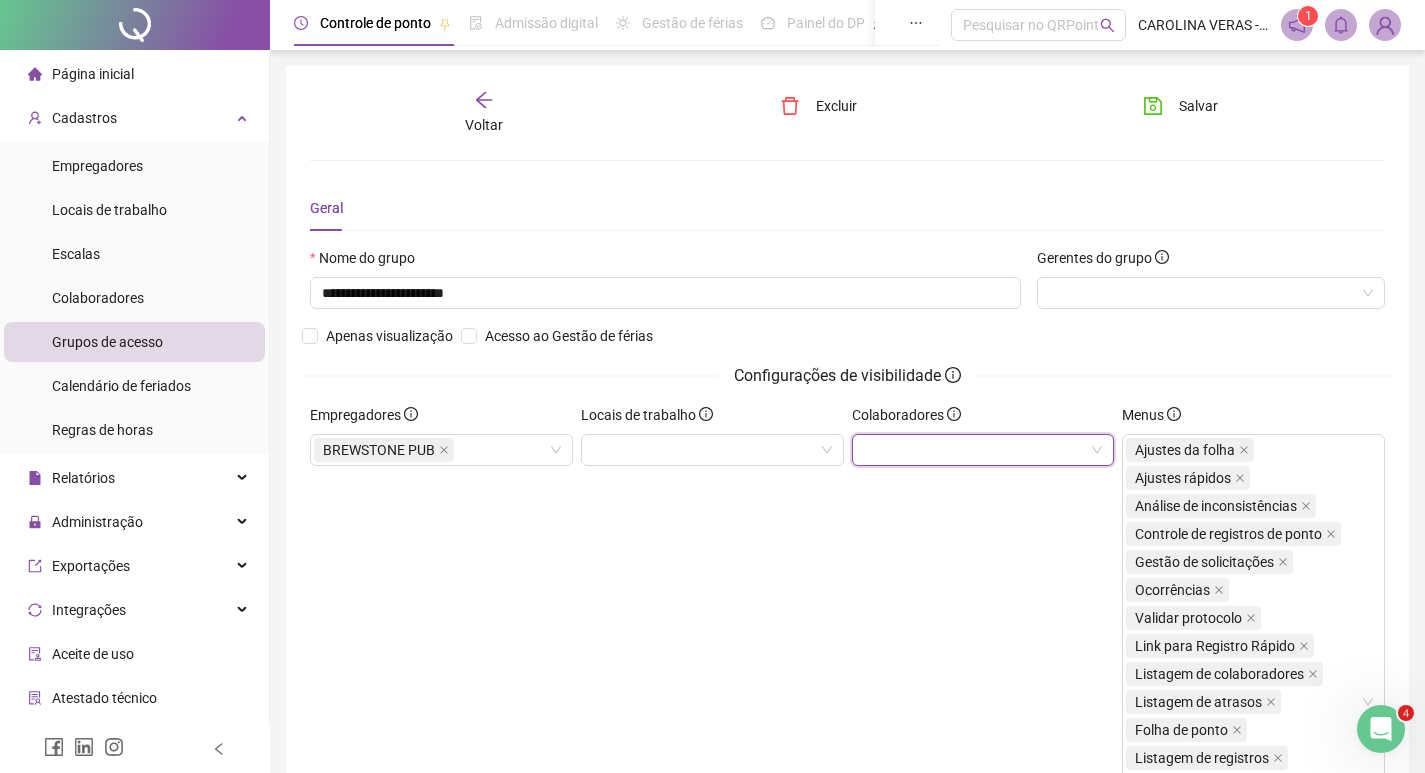click at bounding box center (973, 449) 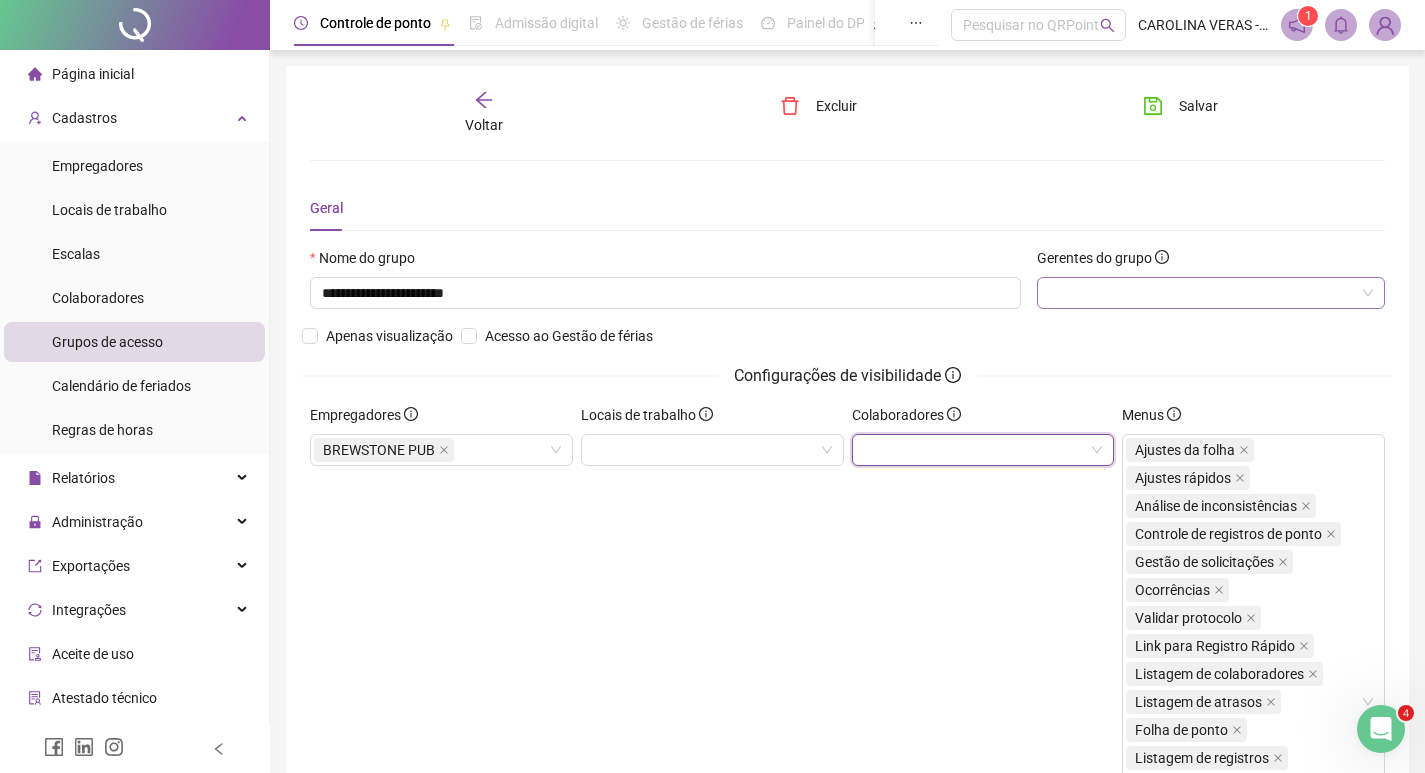 click at bounding box center [1200, 292] 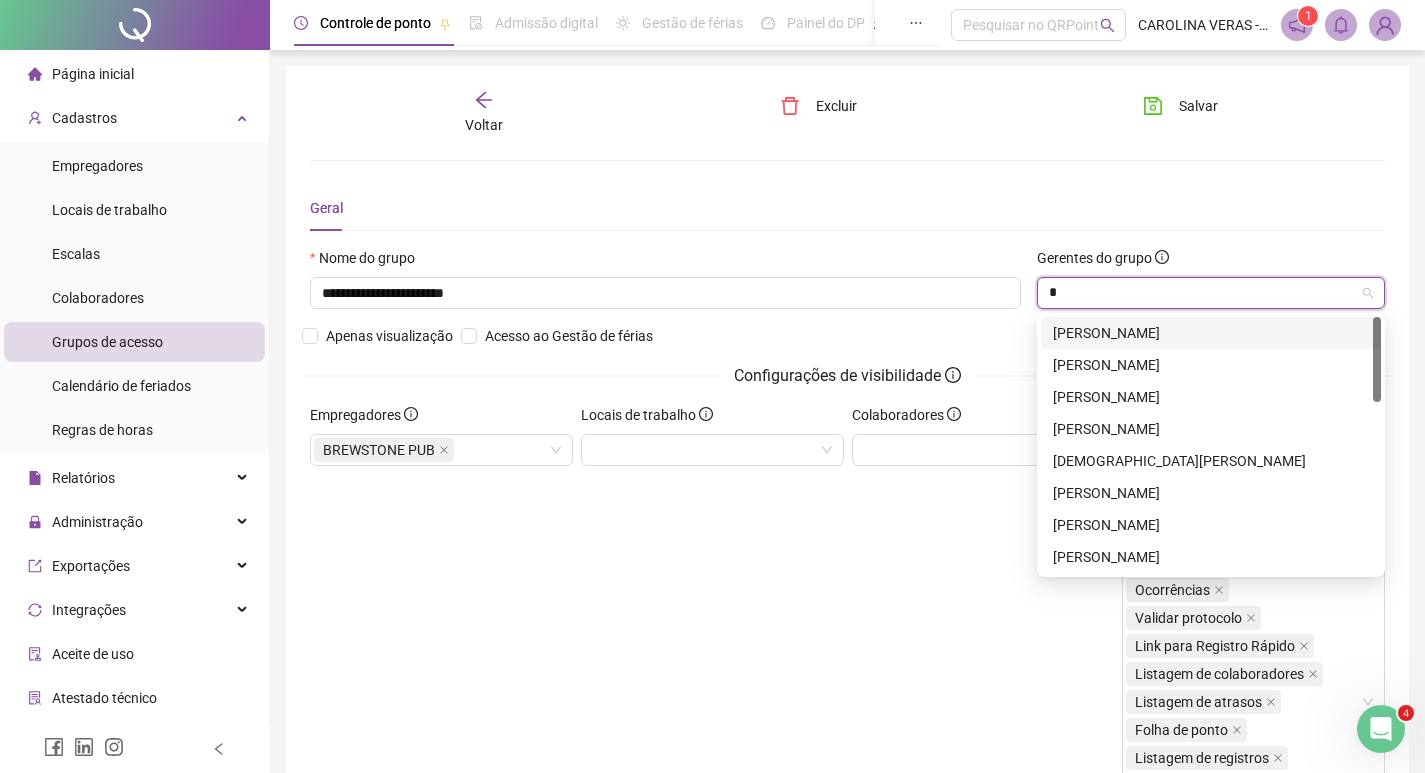 type on "**" 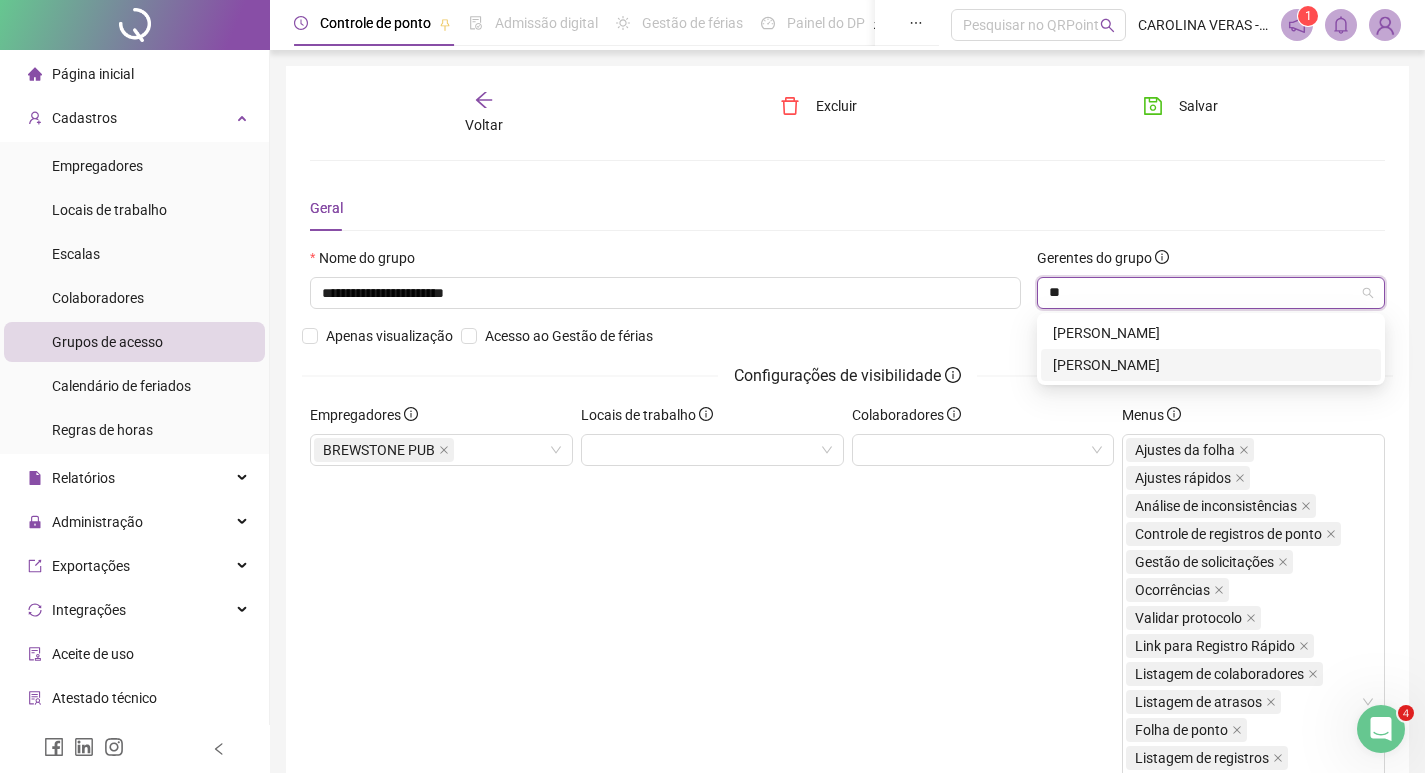 click on "[PERSON_NAME]" at bounding box center [1211, 365] 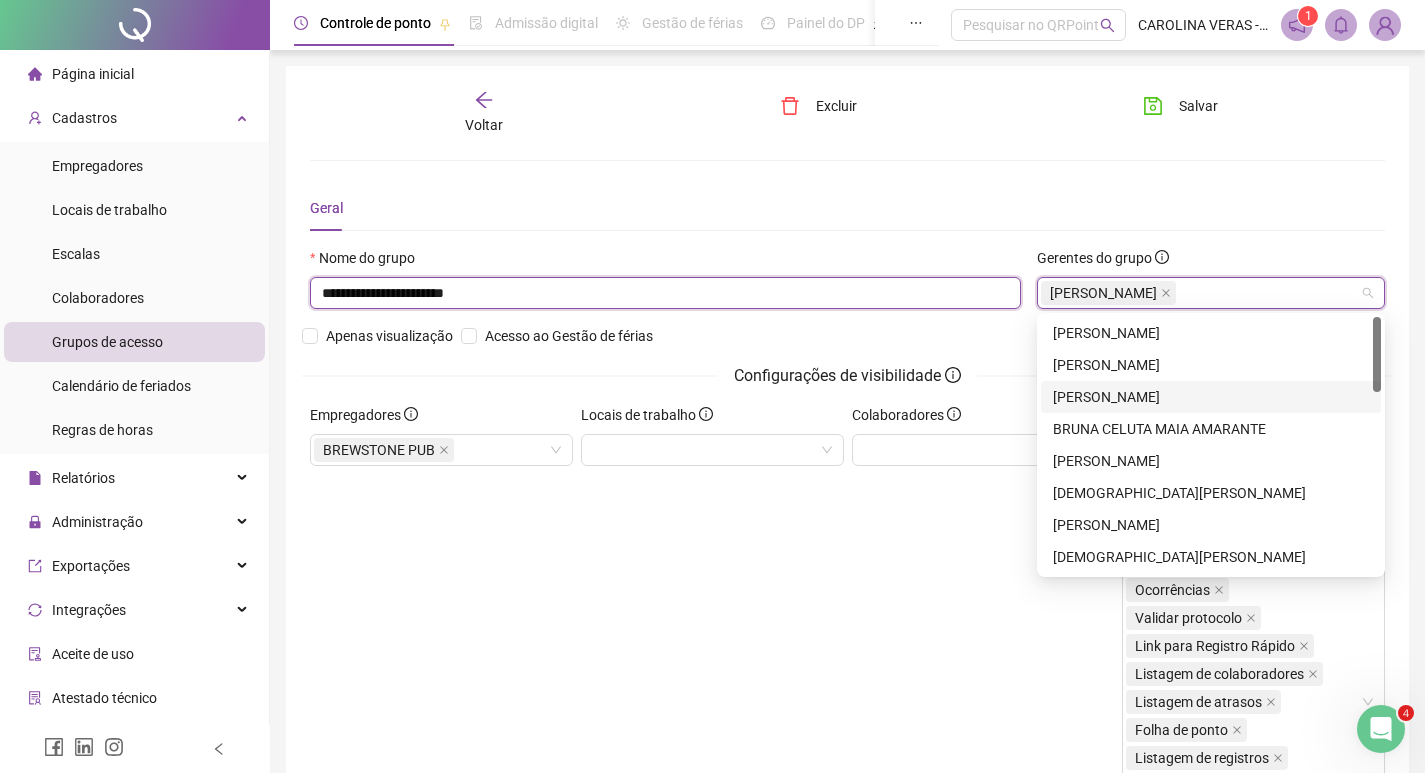 click on "**********" at bounding box center (665, 293) 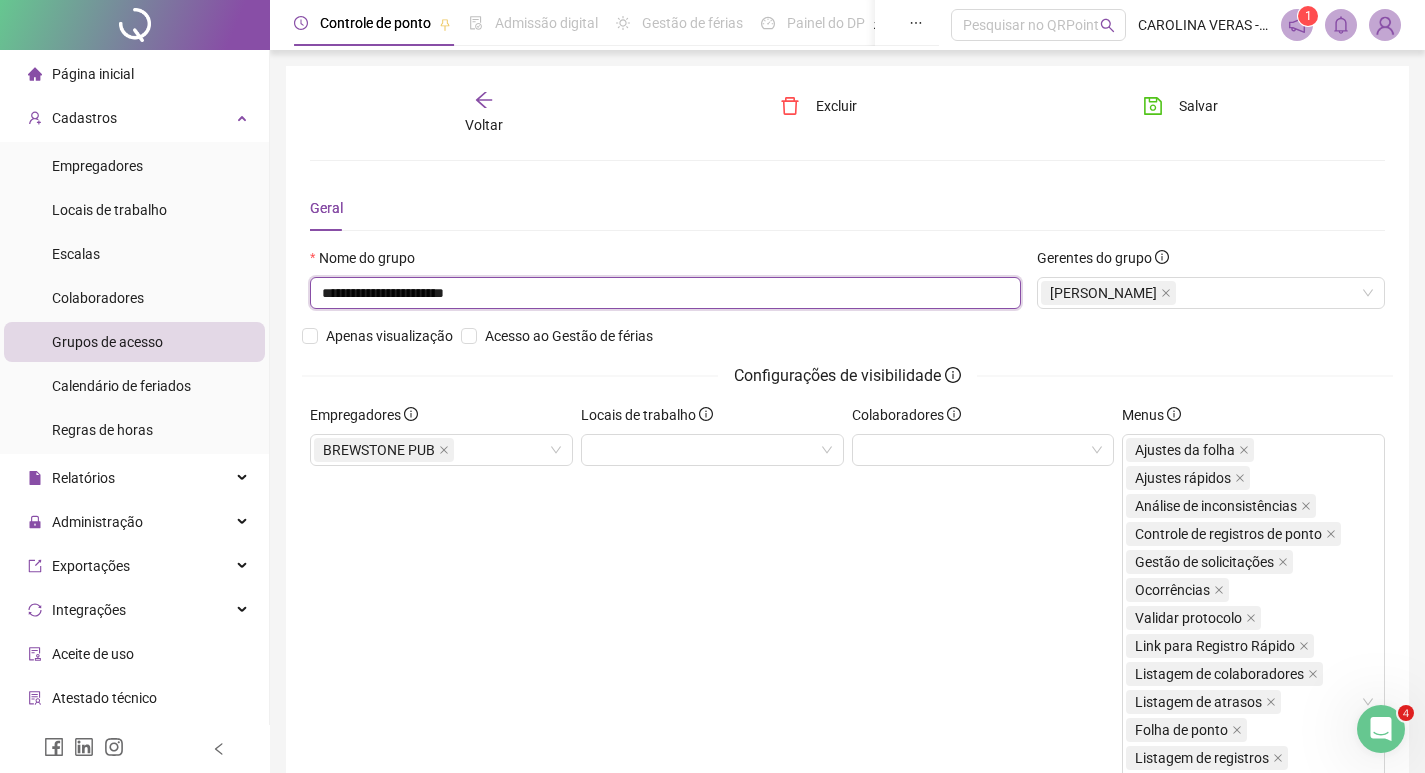 drag, startPoint x: 365, startPoint y: 297, endPoint x: 171, endPoint y: 318, distance: 195.13329 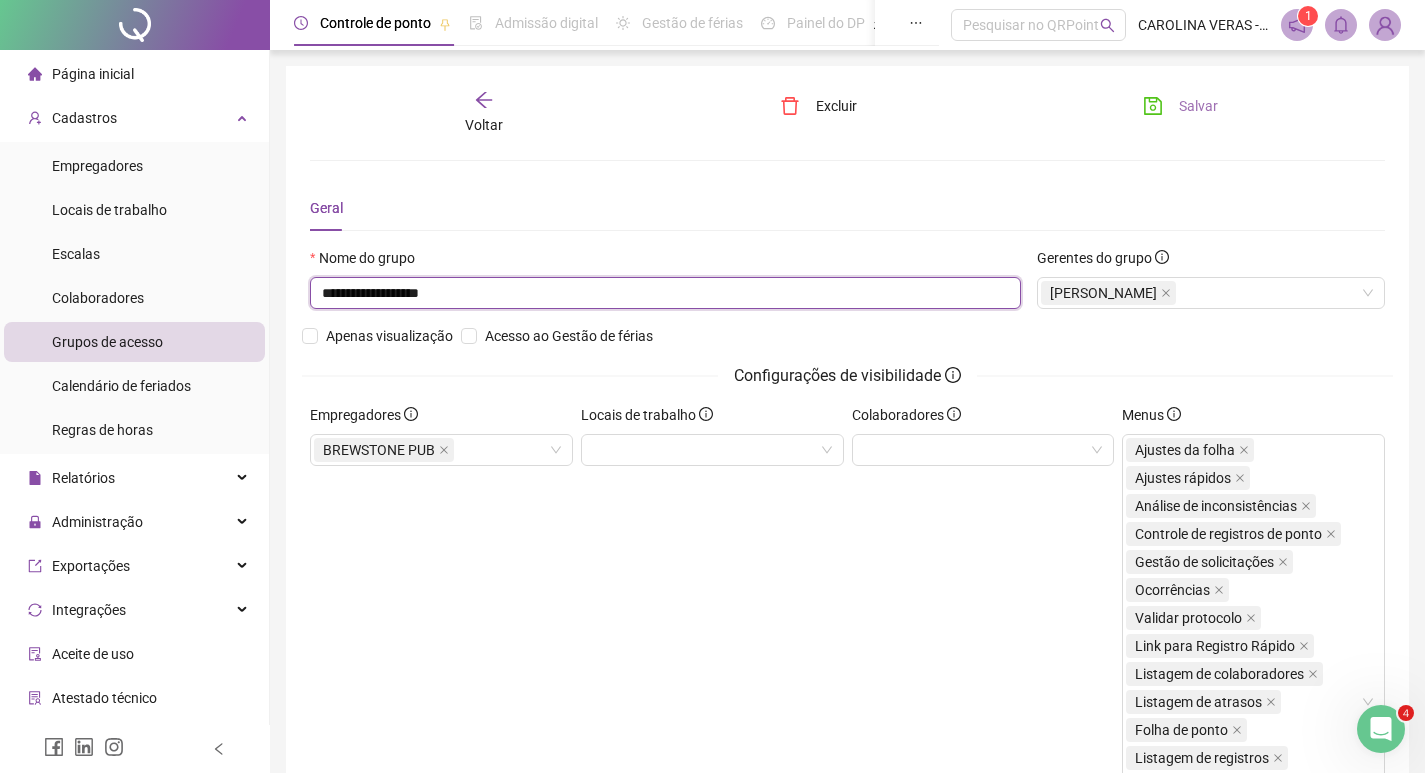 type on "**********" 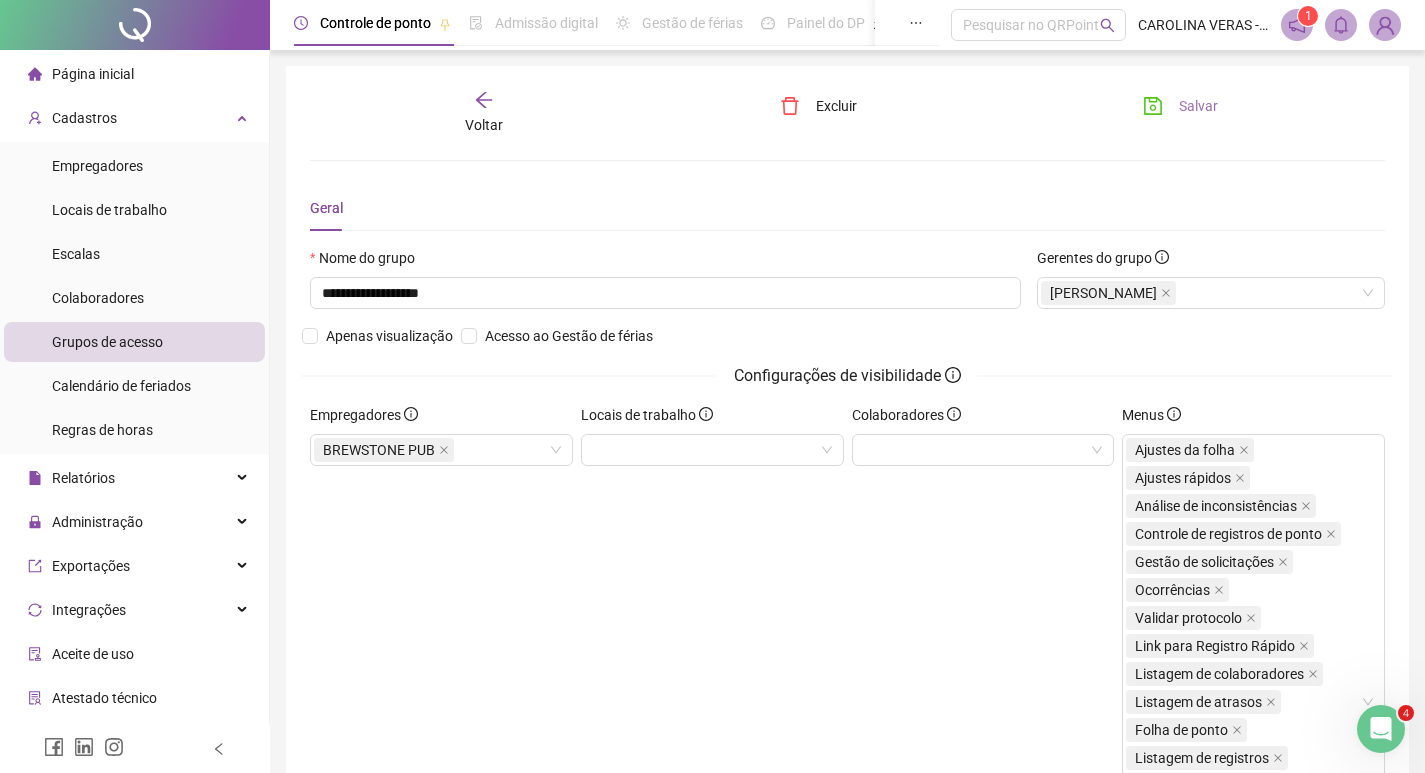 click on "Salvar" at bounding box center (1198, 106) 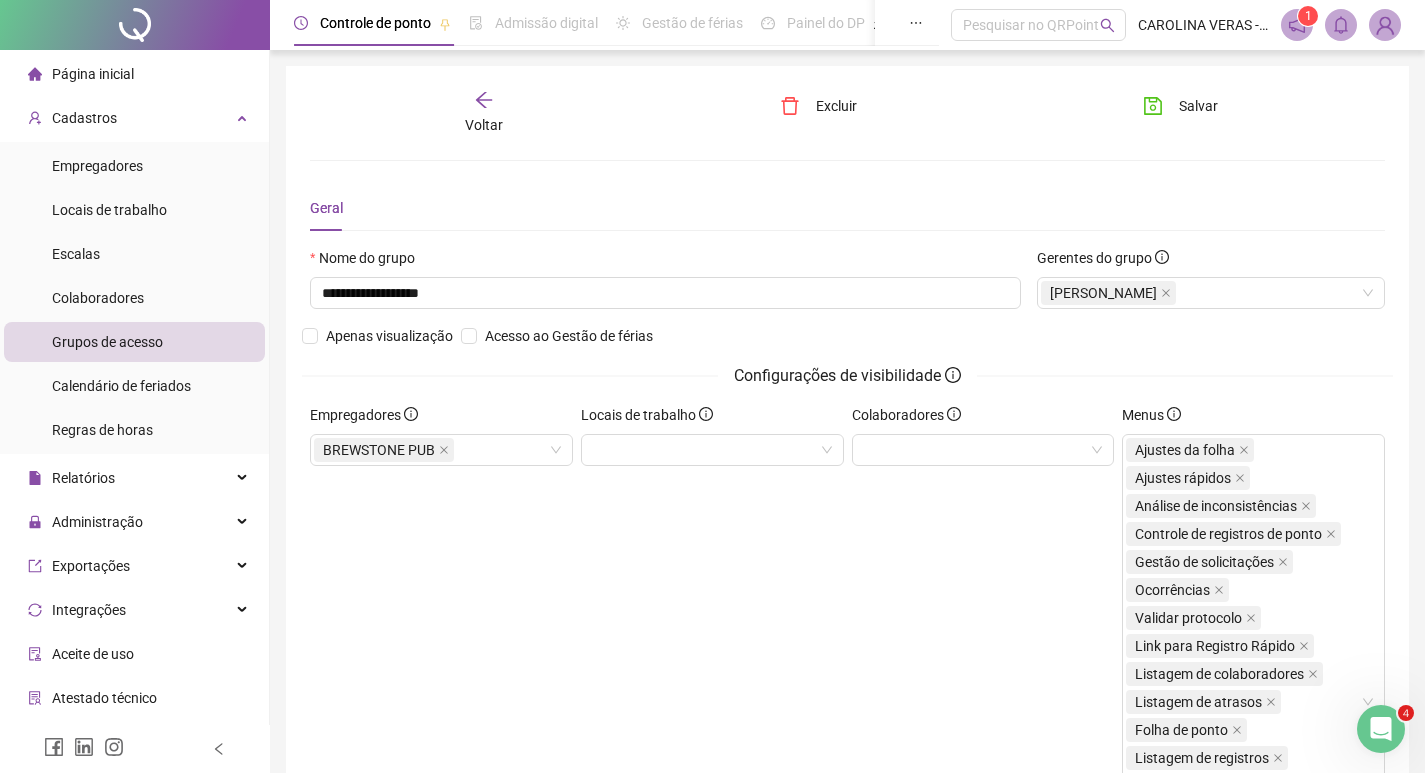 click at bounding box center [1385, 25] 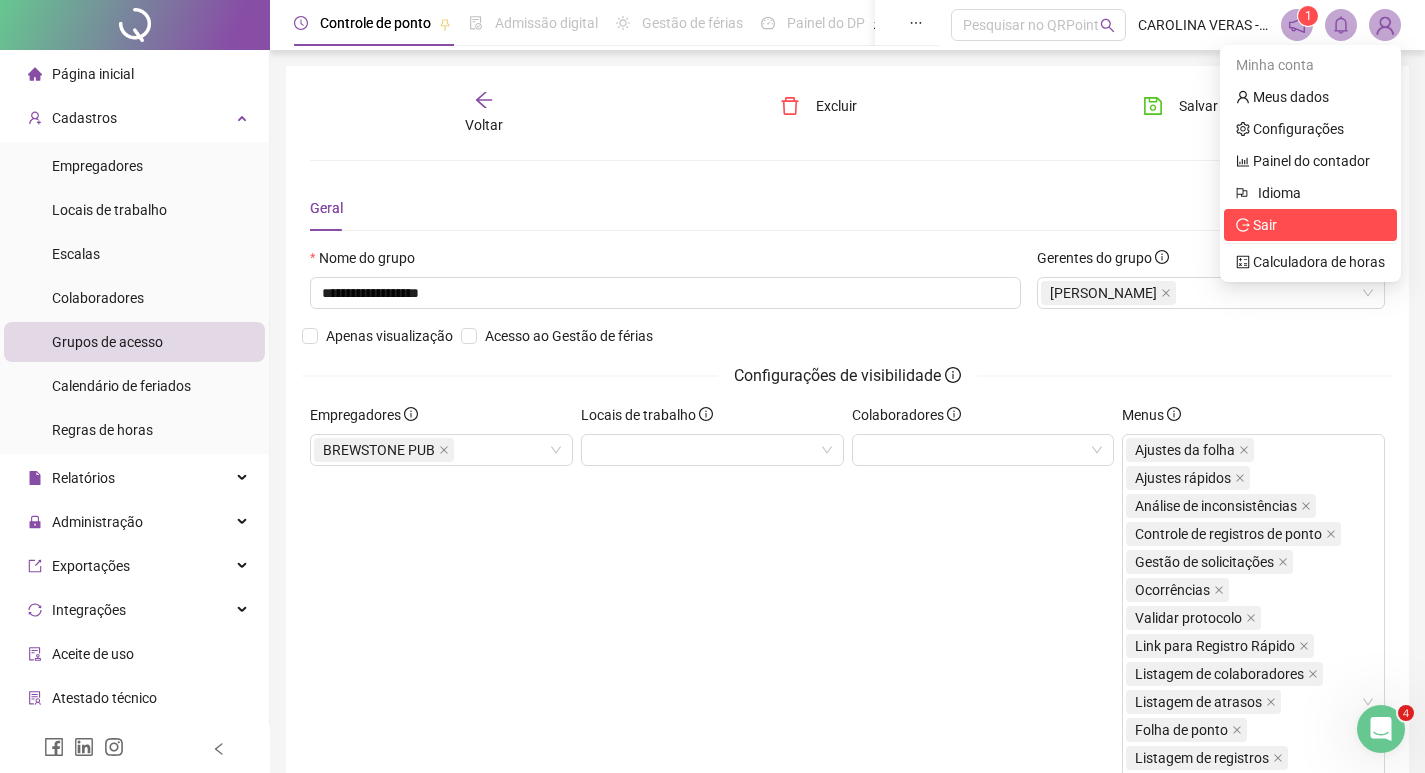 click on "Sair" at bounding box center [1310, 225] 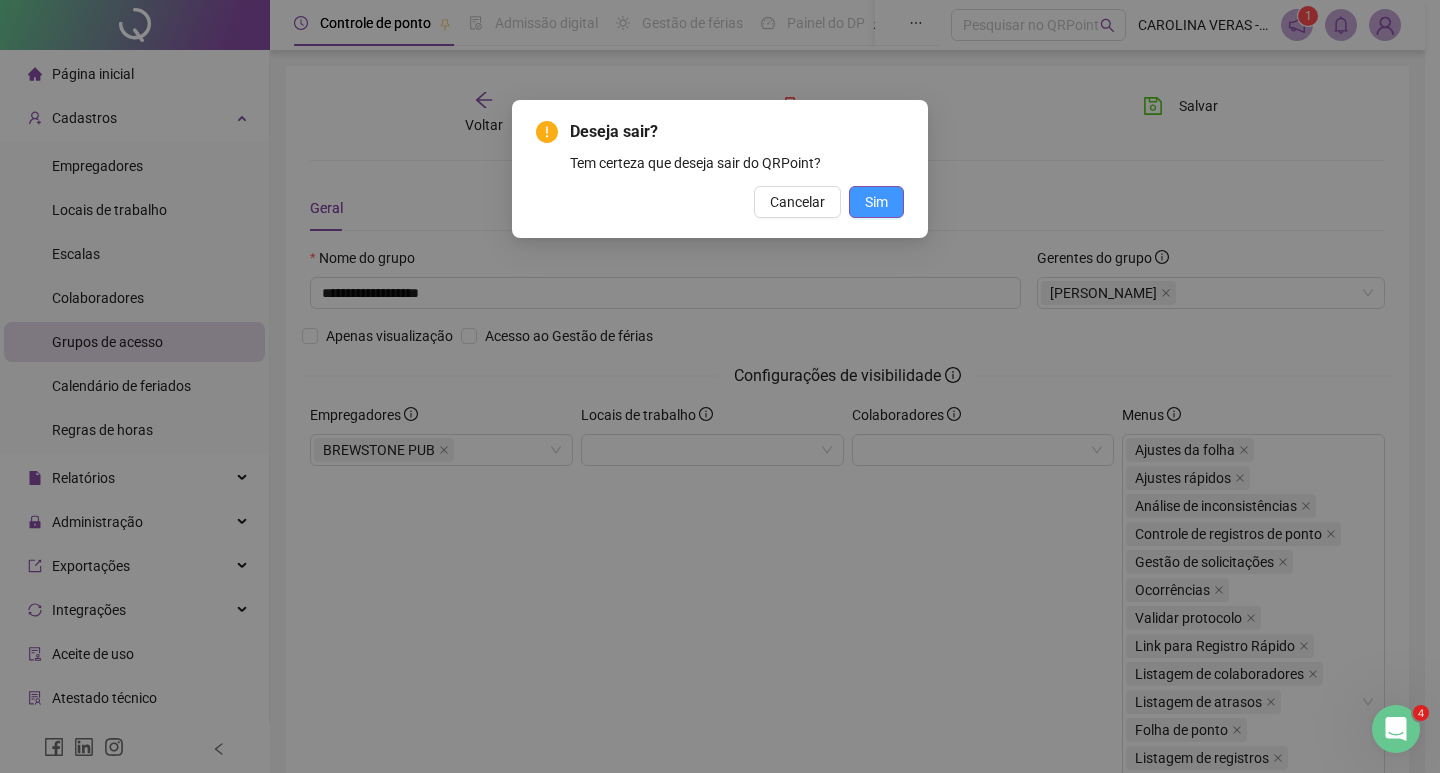 click on "Sim" at bounding box center [876, 202] 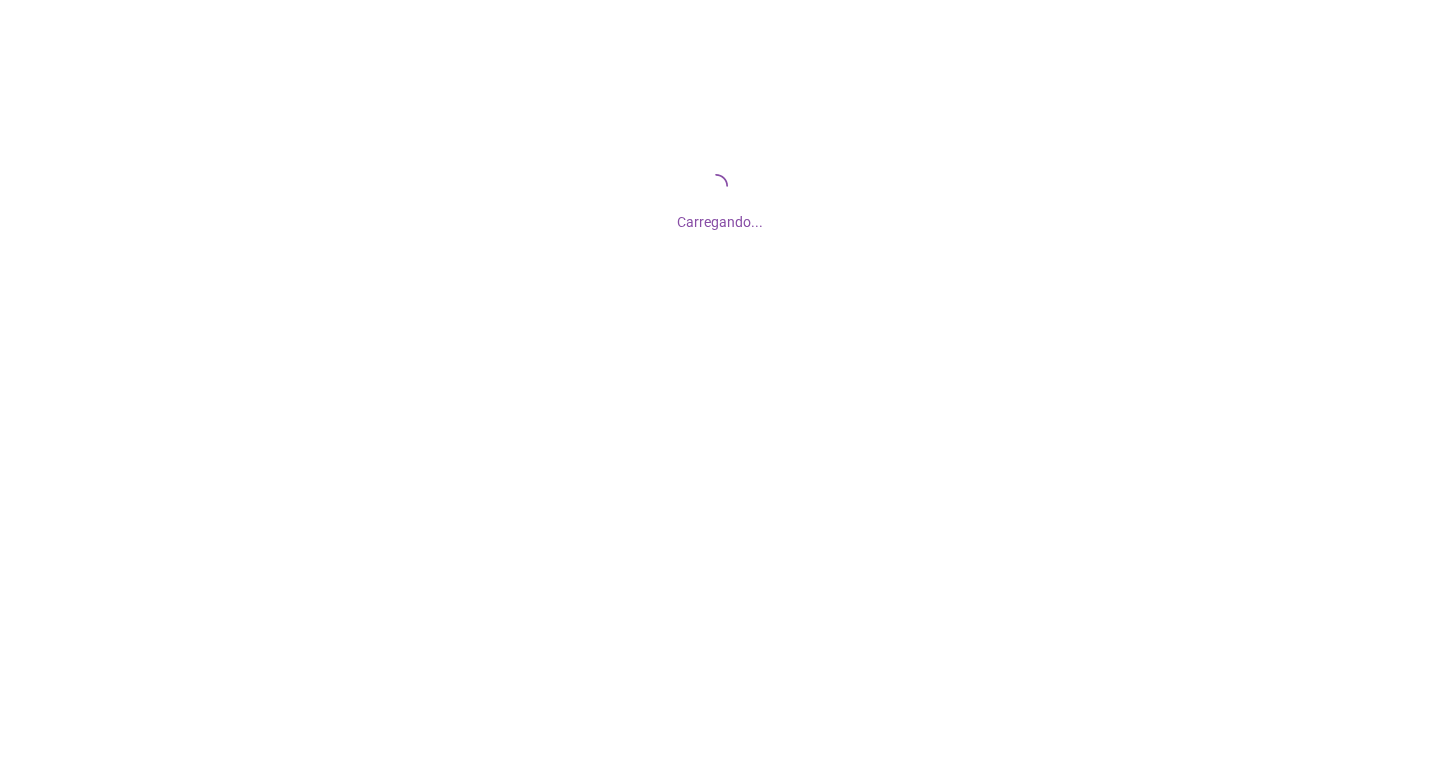 scroll, scrollTop: 0, scrollLeft: 0, axis: both 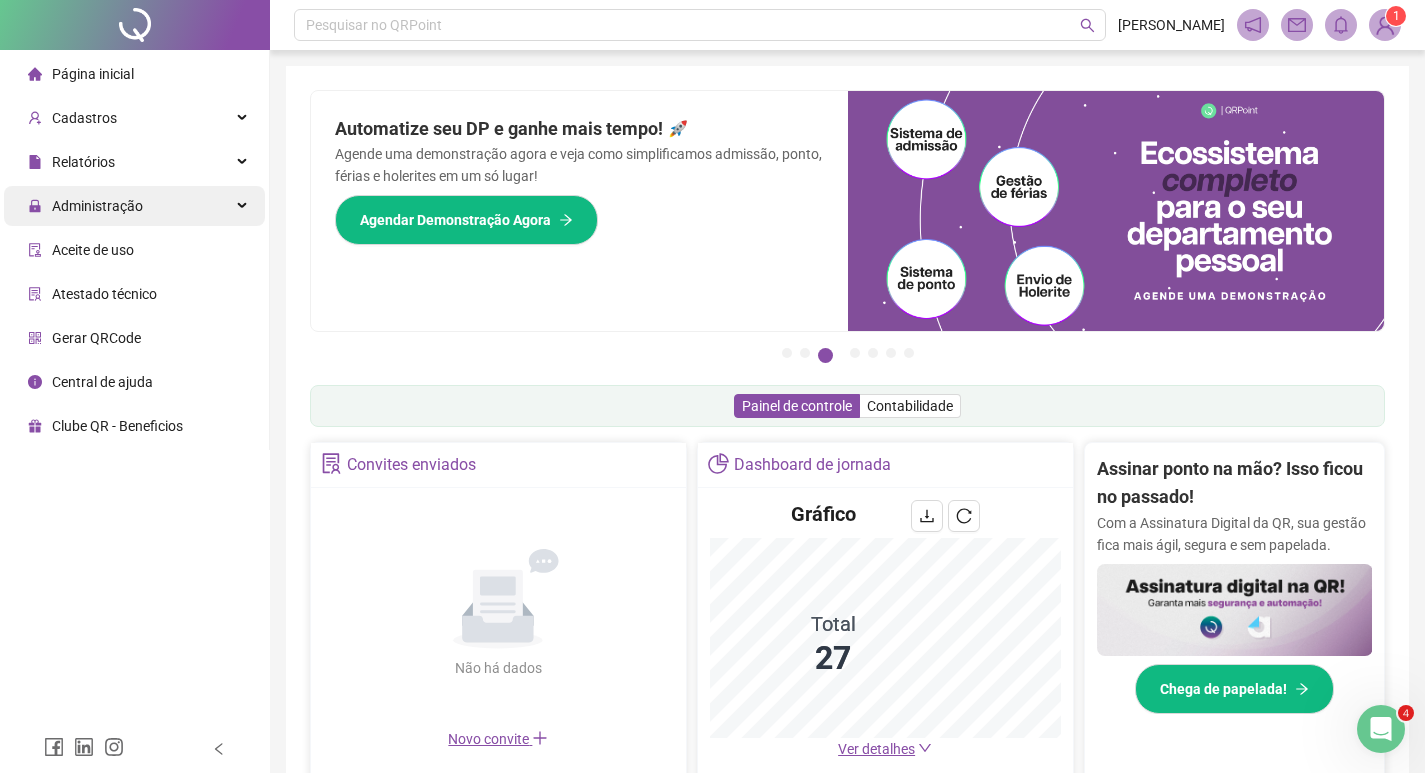 click on "Administração" at bounding box center (134, 206) 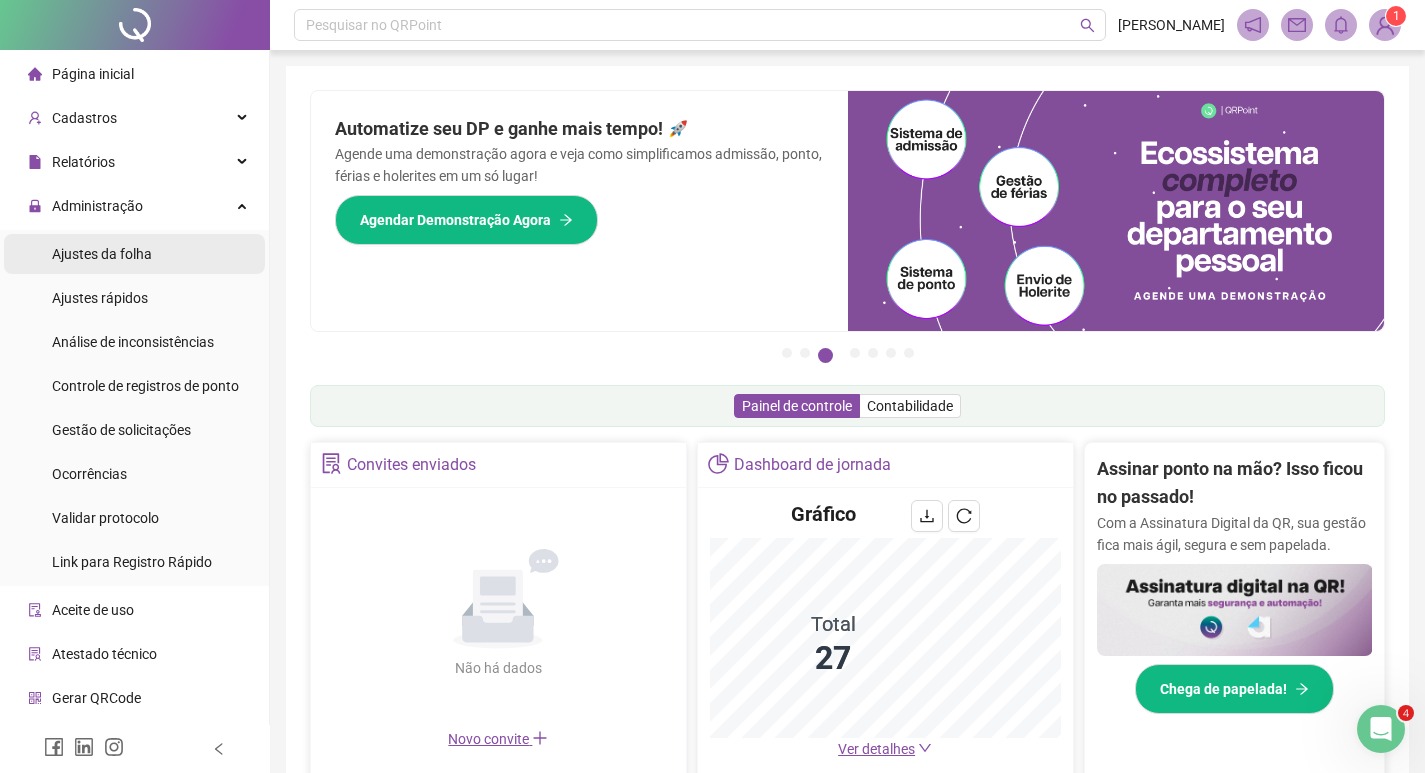 click on "Ajustes da folha" at bounding box center [134, 254] 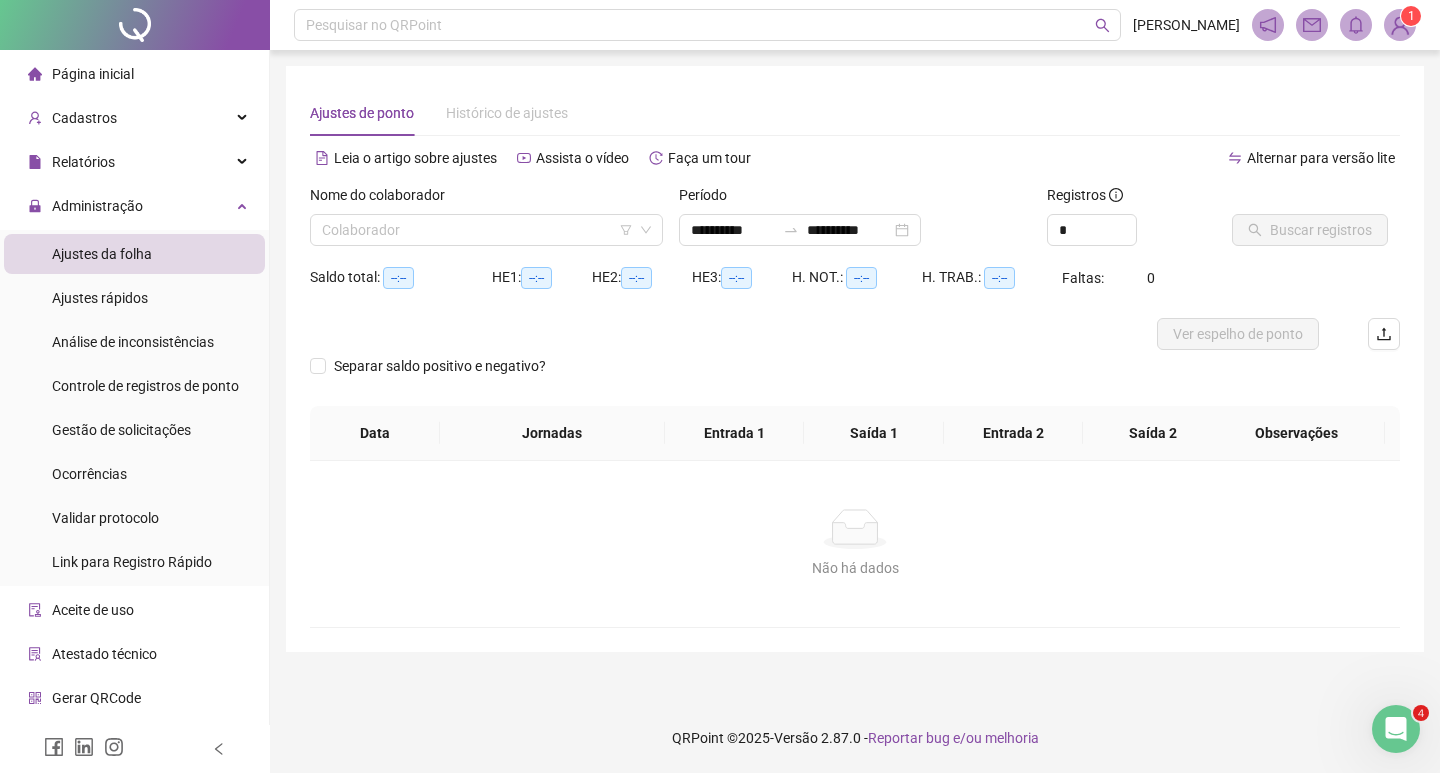 type on "**********" 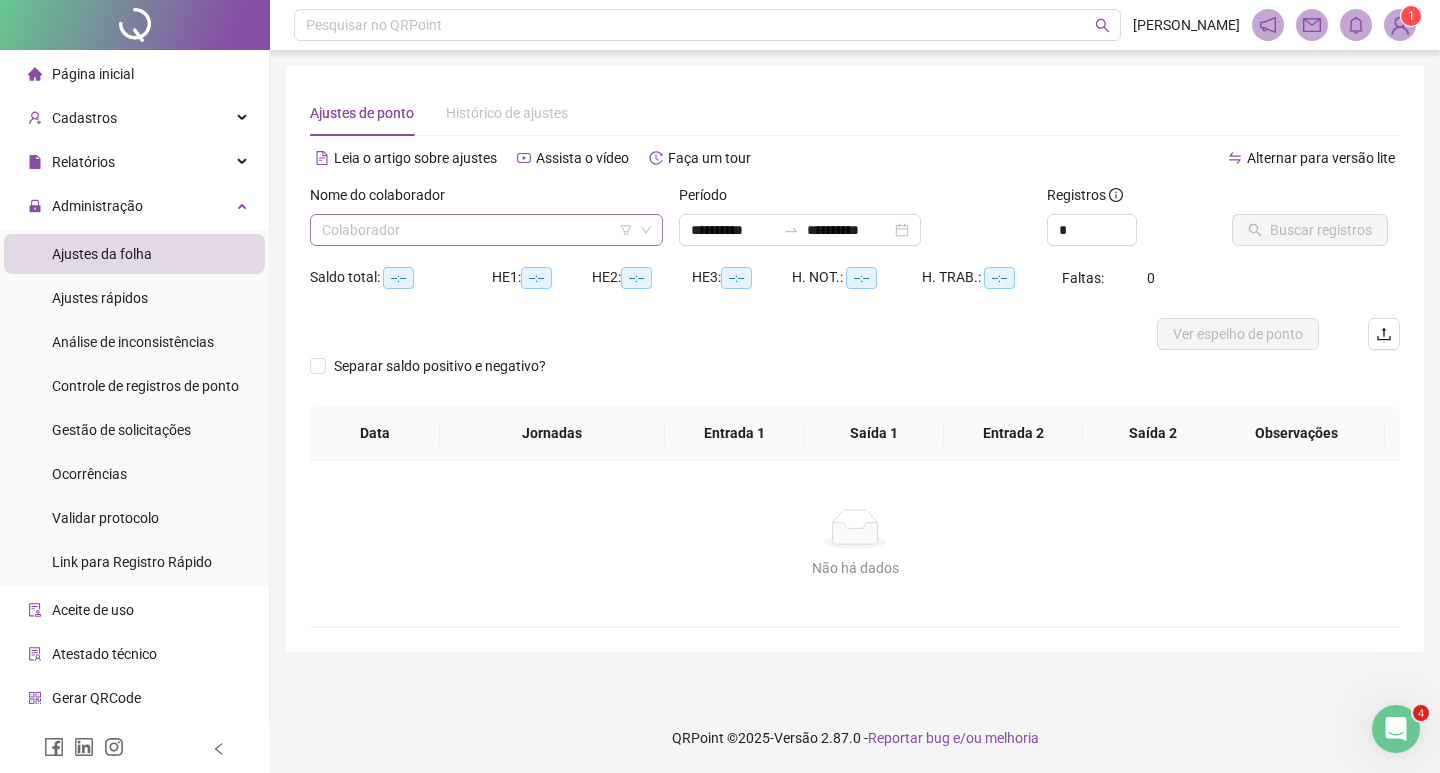 click 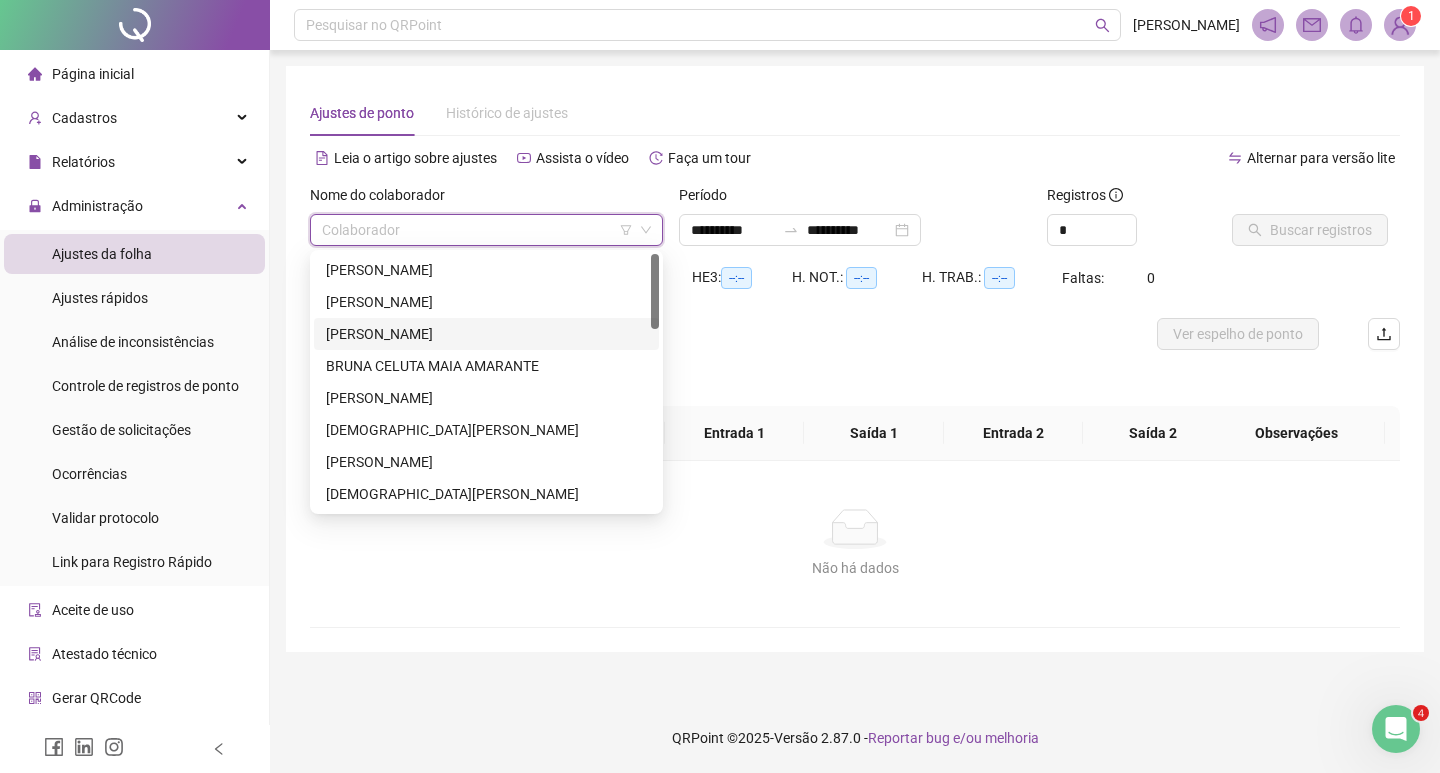 click on "[PERSON_NAME]" at bounding box center [486, 334] 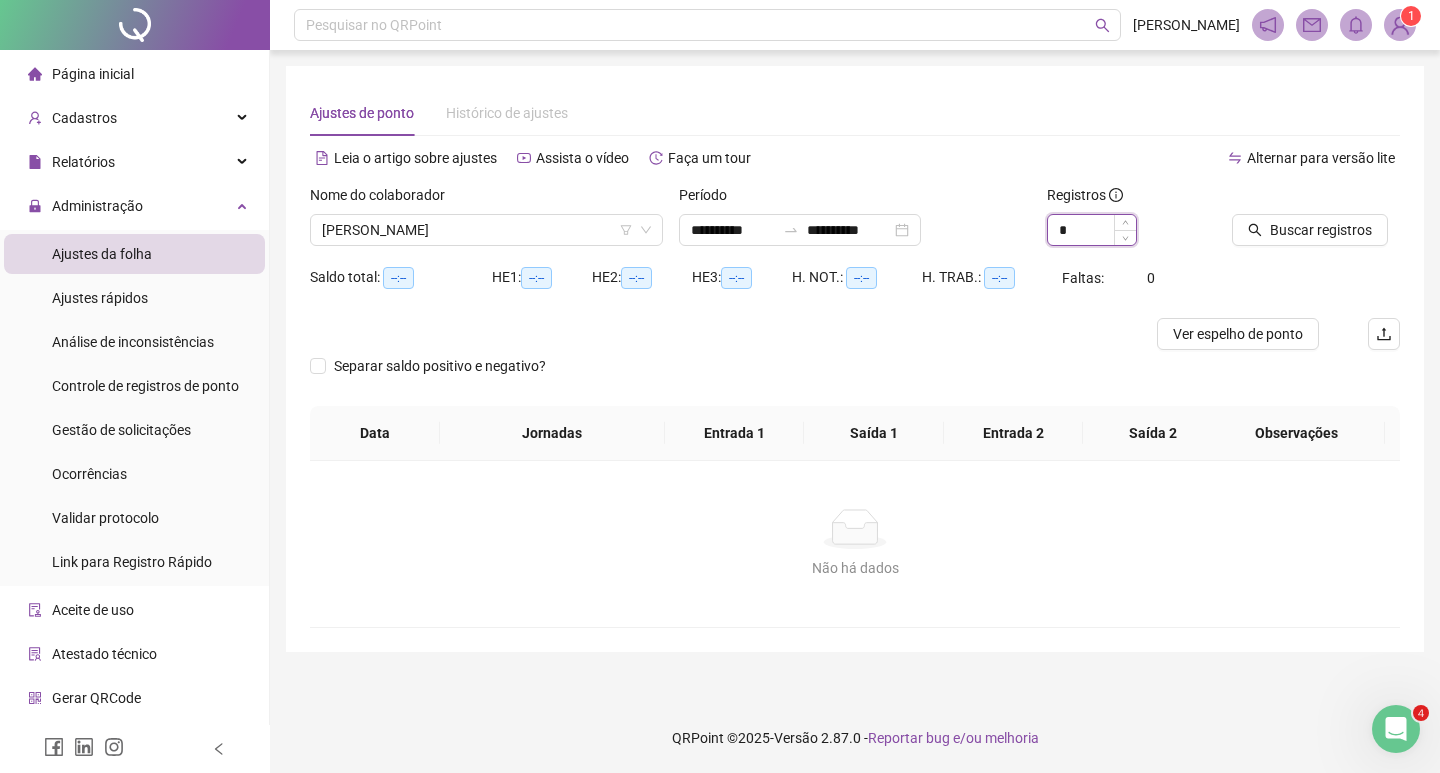 click on "*" at bounding box center (1092, 230) 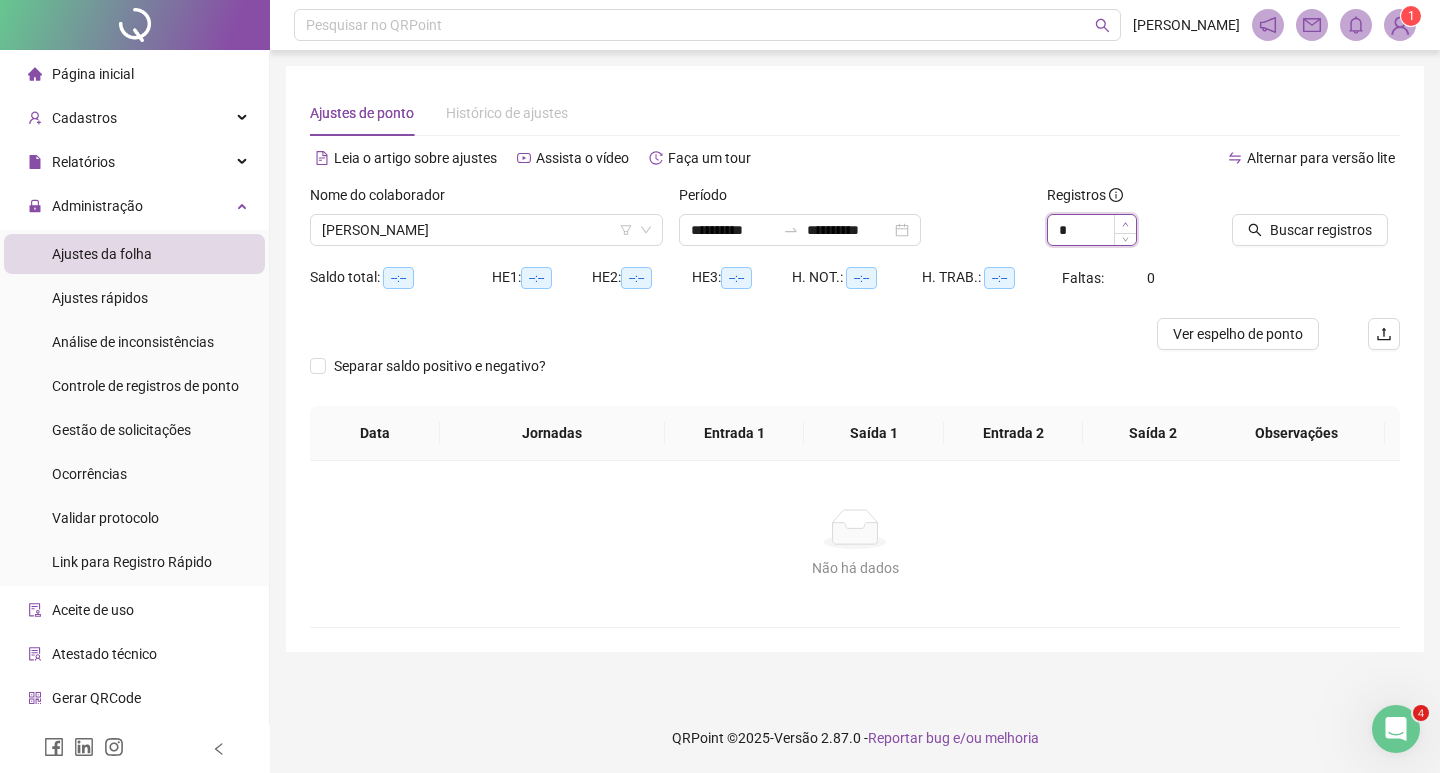 click at bounding box center [1125, 224] 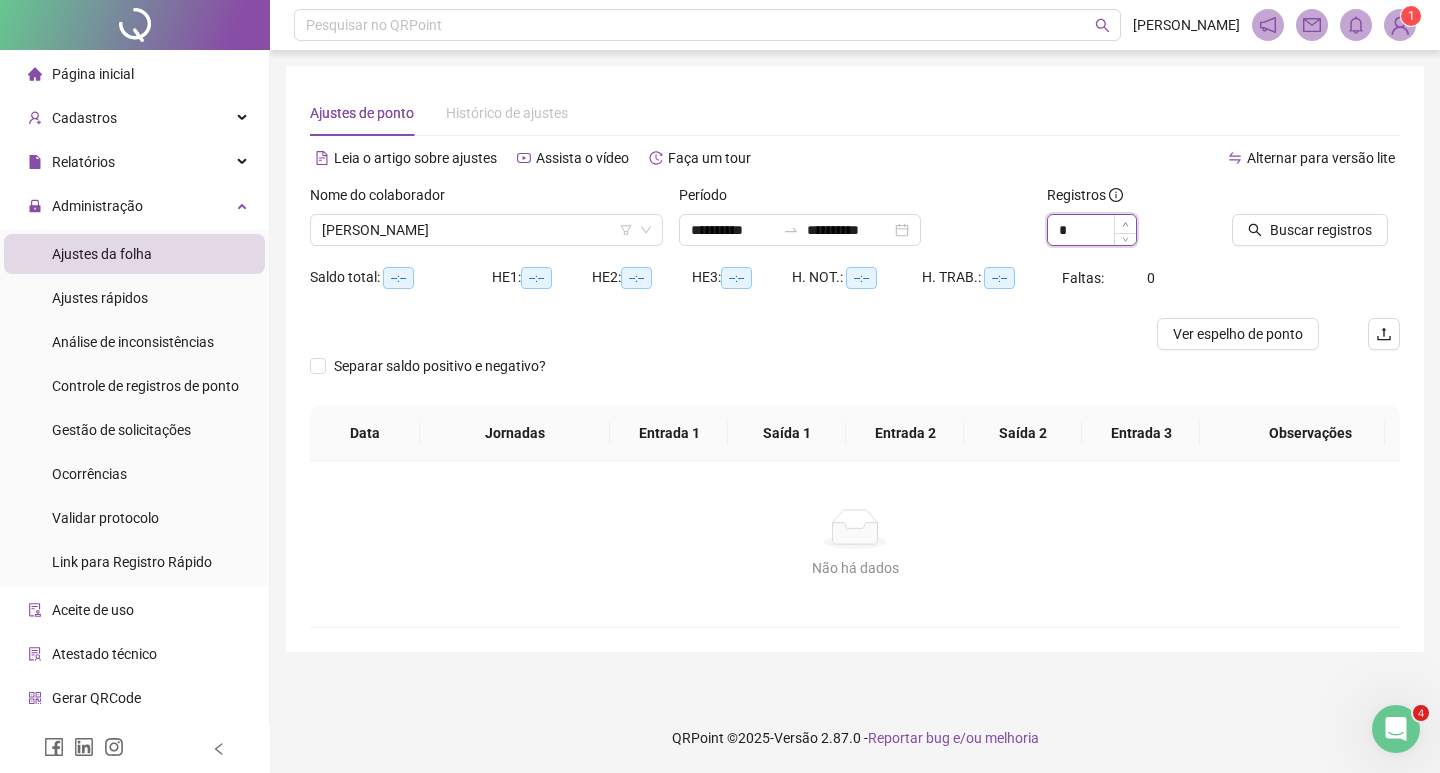 click 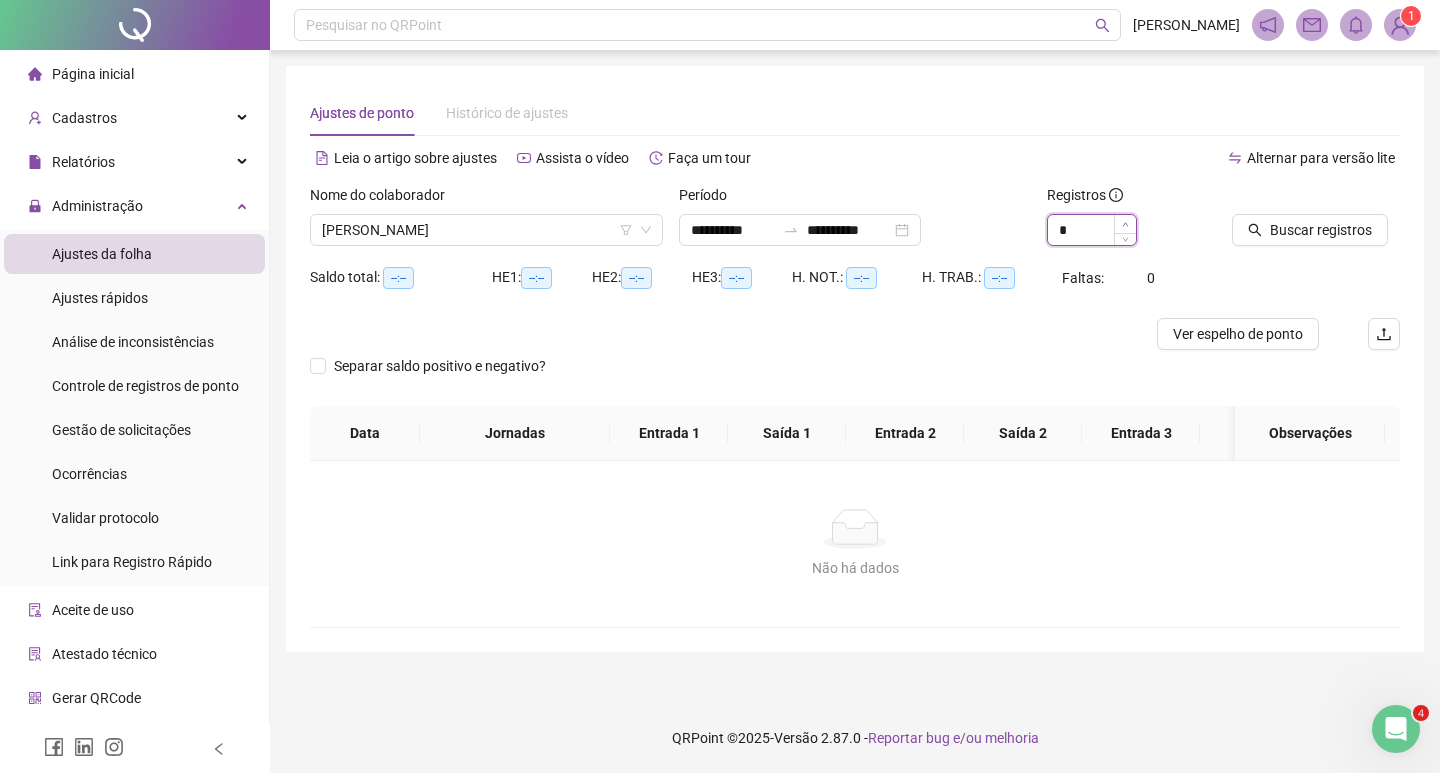type on "**" 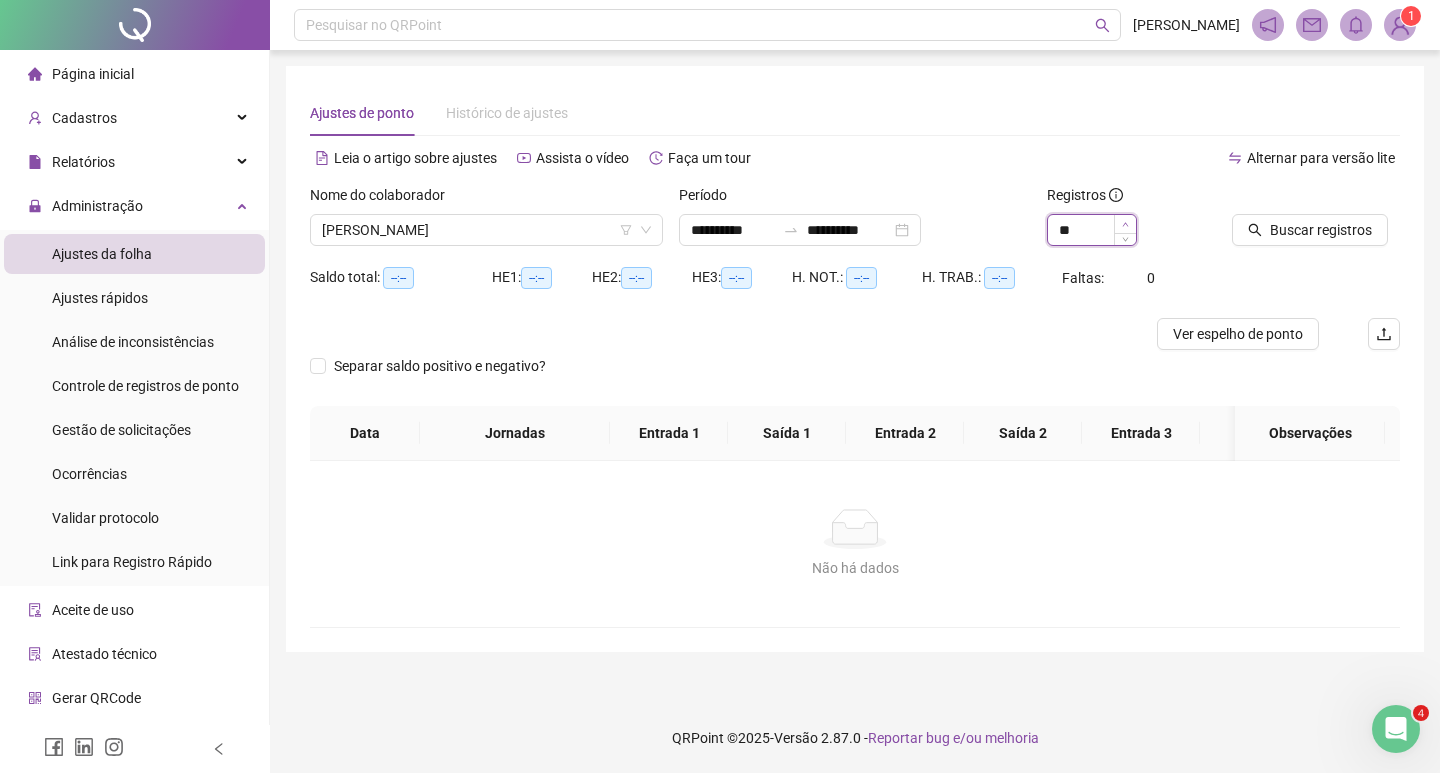 click at bounding box center [1125, 224] 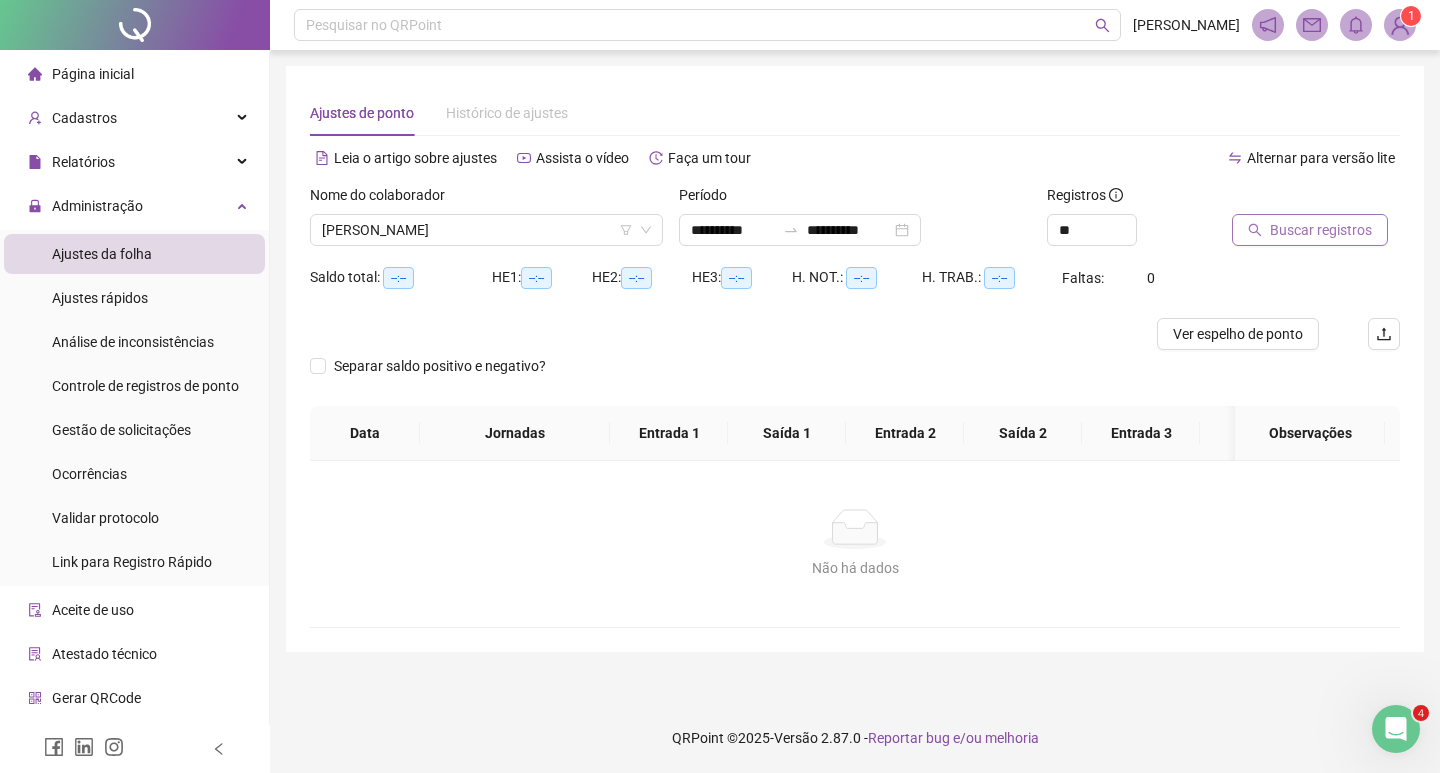 click on "Buscar registros" at bounding box center (1321, 230) 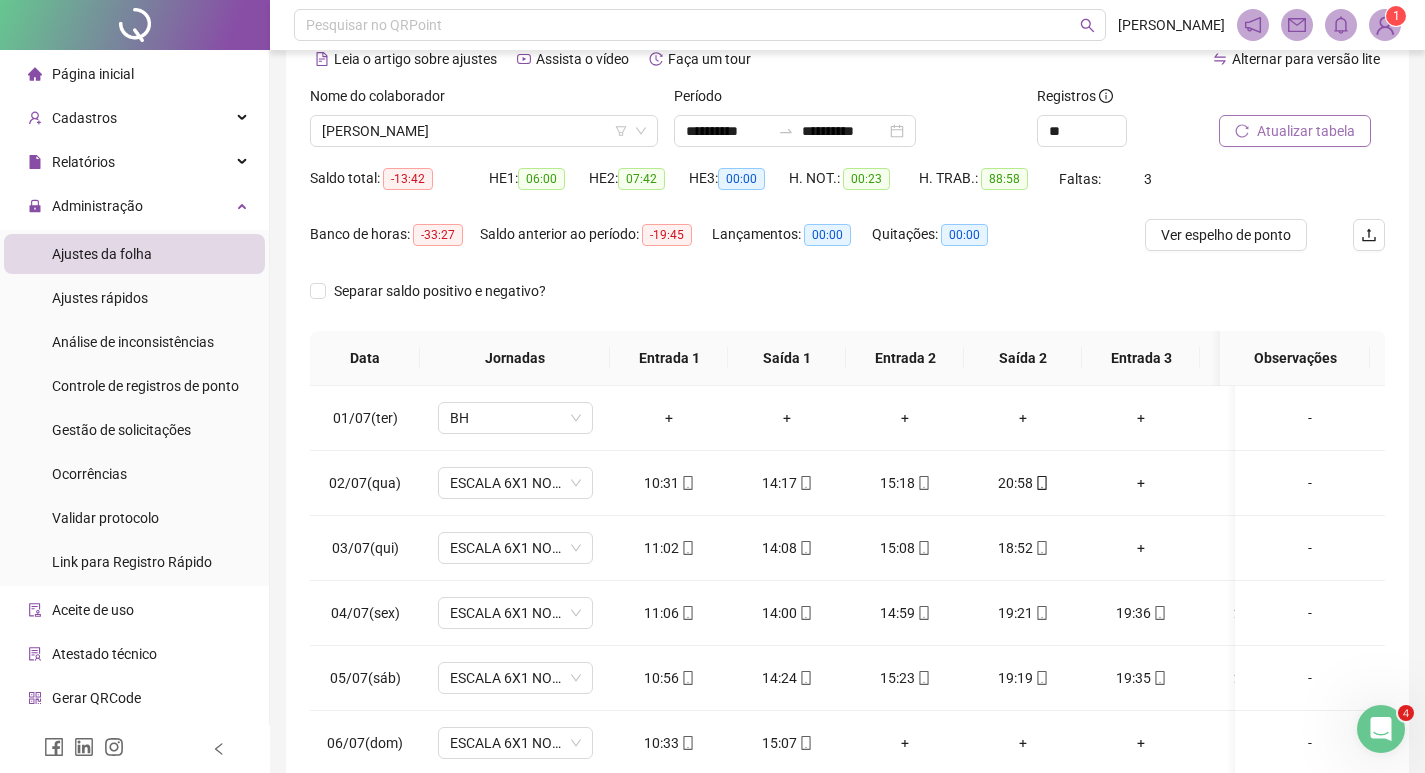scroll, scrollTop: 100, scrollLeft: 0, axis: vertical 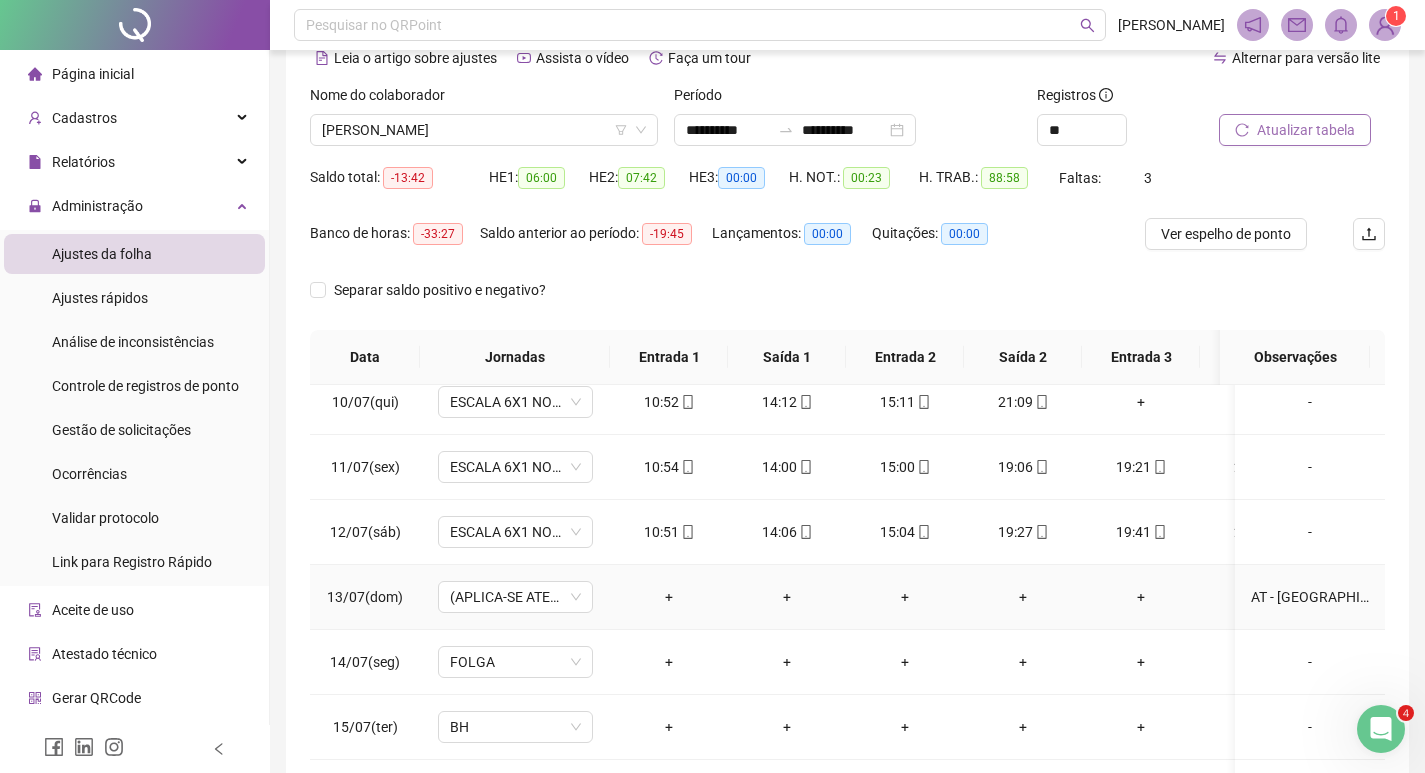 click on "AT - [GEOGRAPHIC_DATA] DE UM DIA -" at bounding box center [1310, 597] 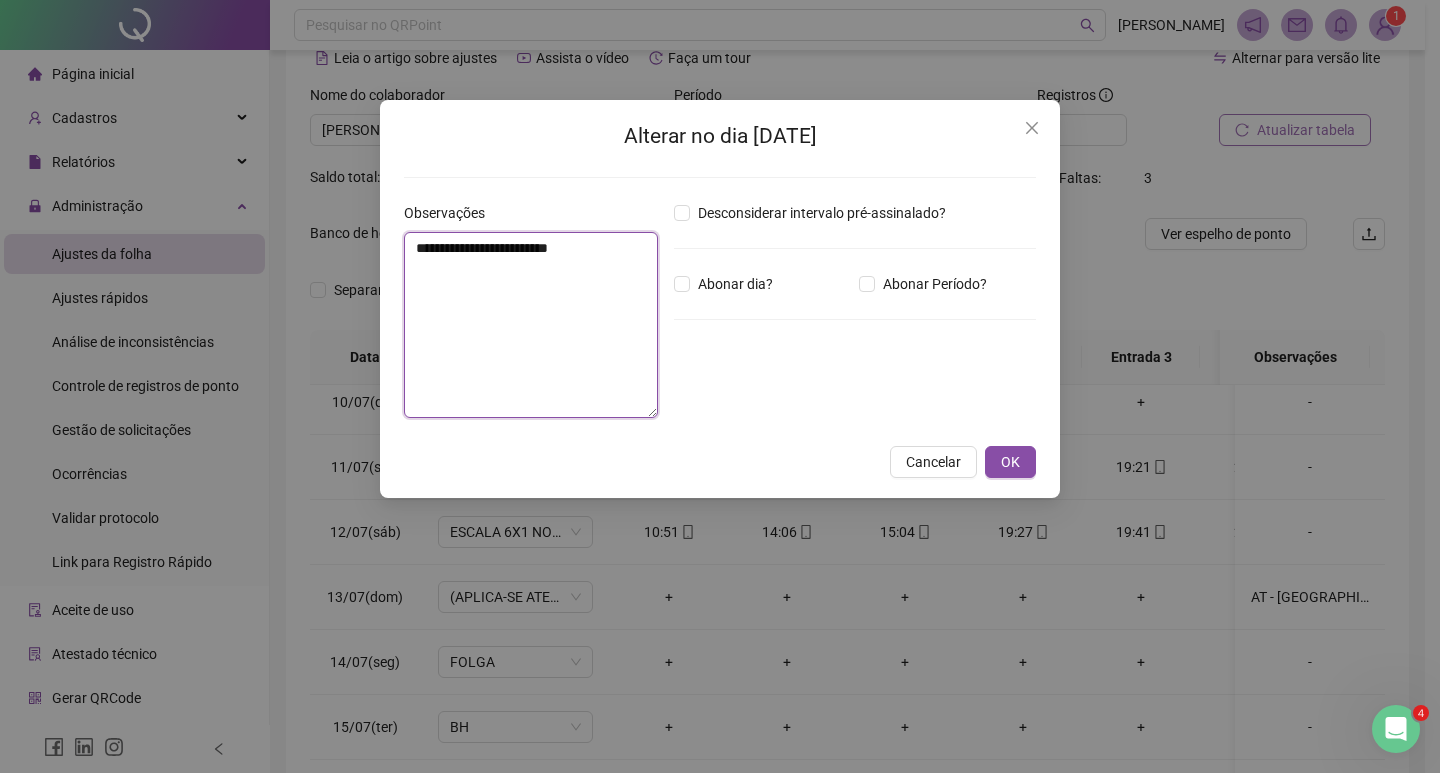 click on "**********" at bounding box center (531, 325) 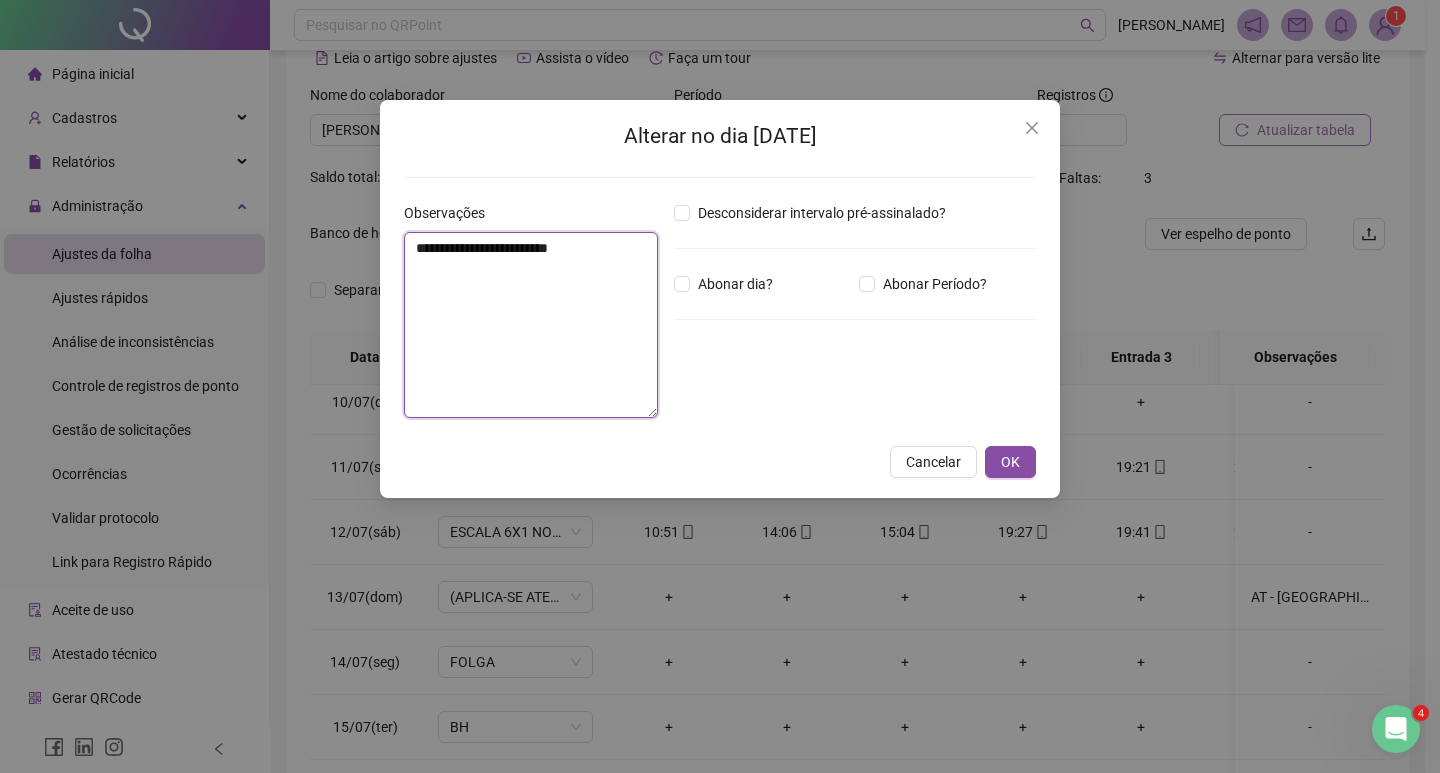 click on "**********" at bounding box center [531, 325] 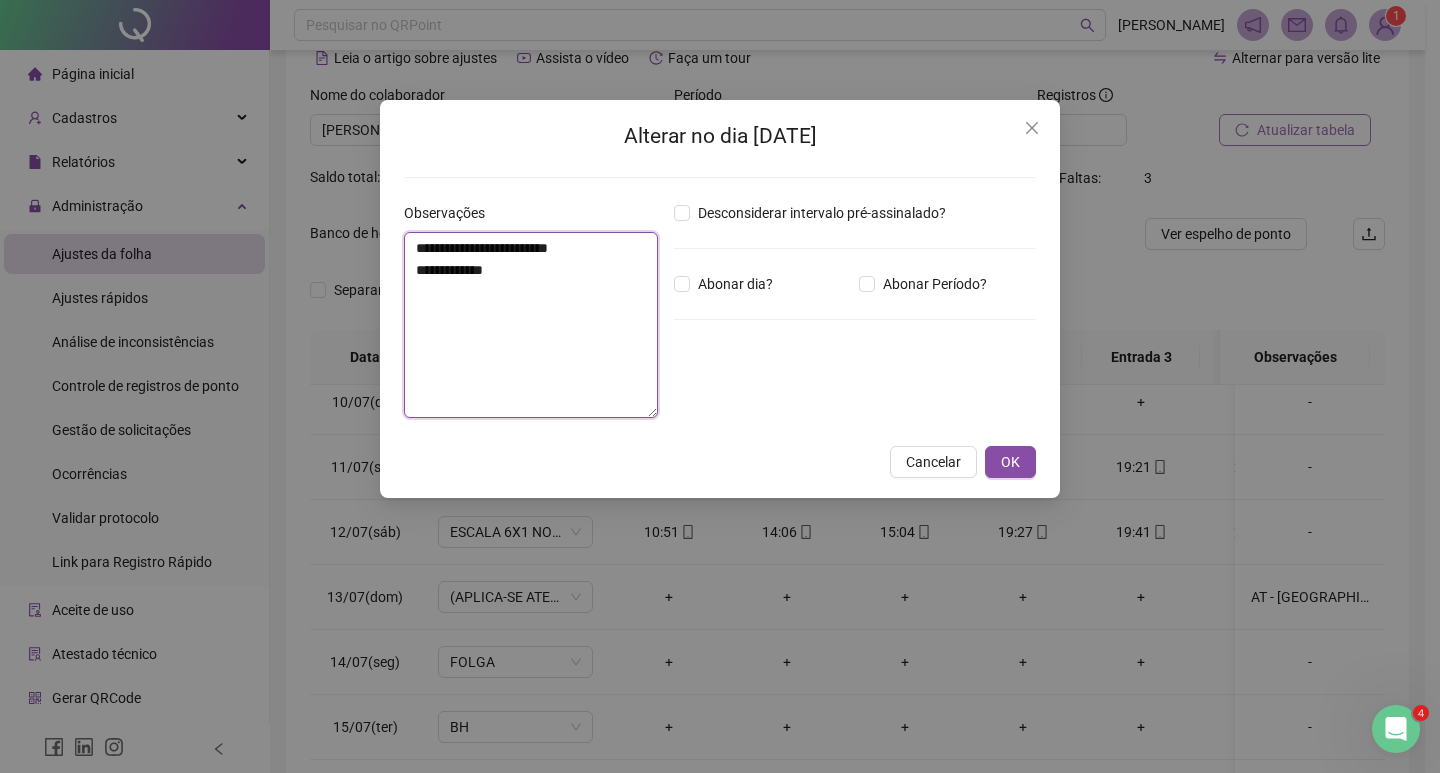 paste on "**********" 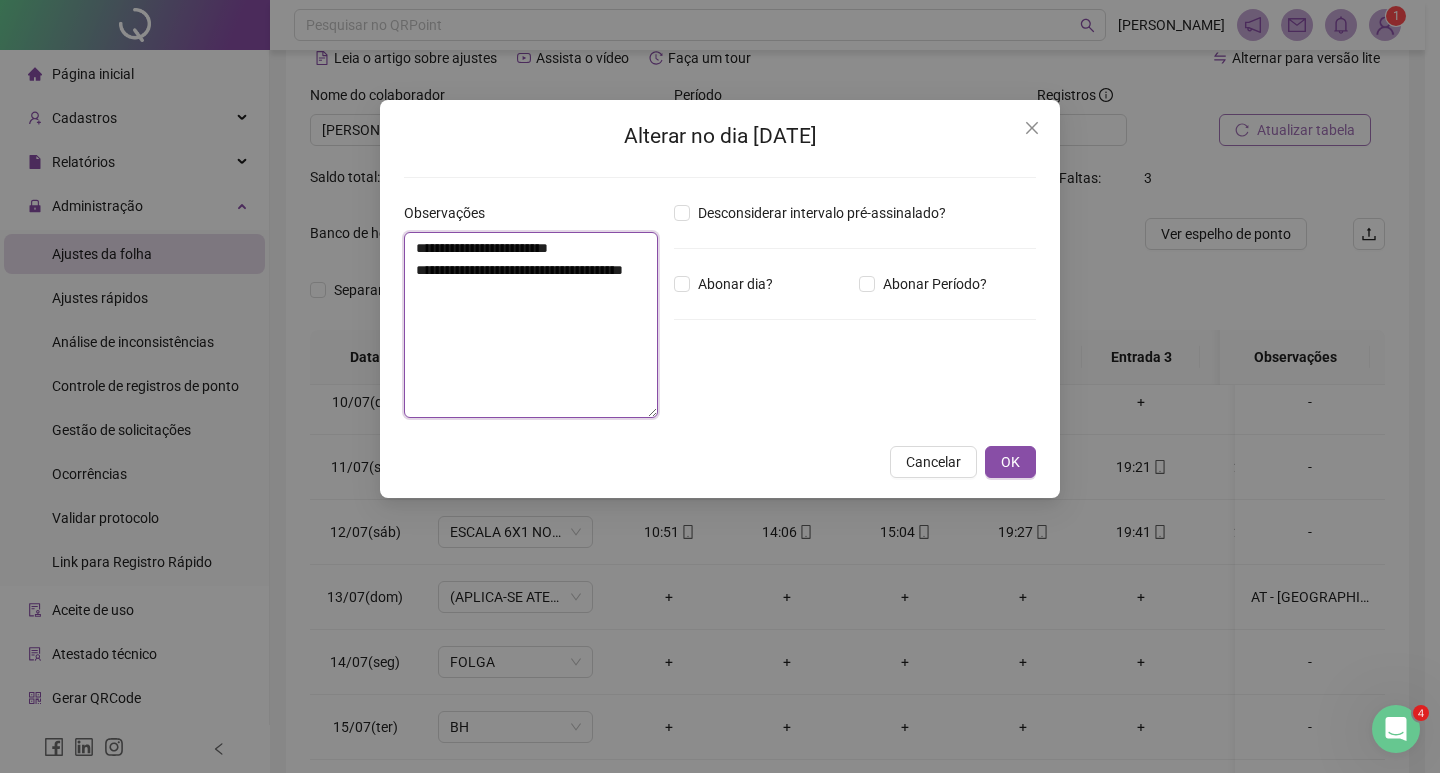click on "**********" at bounding box center [531, 325] 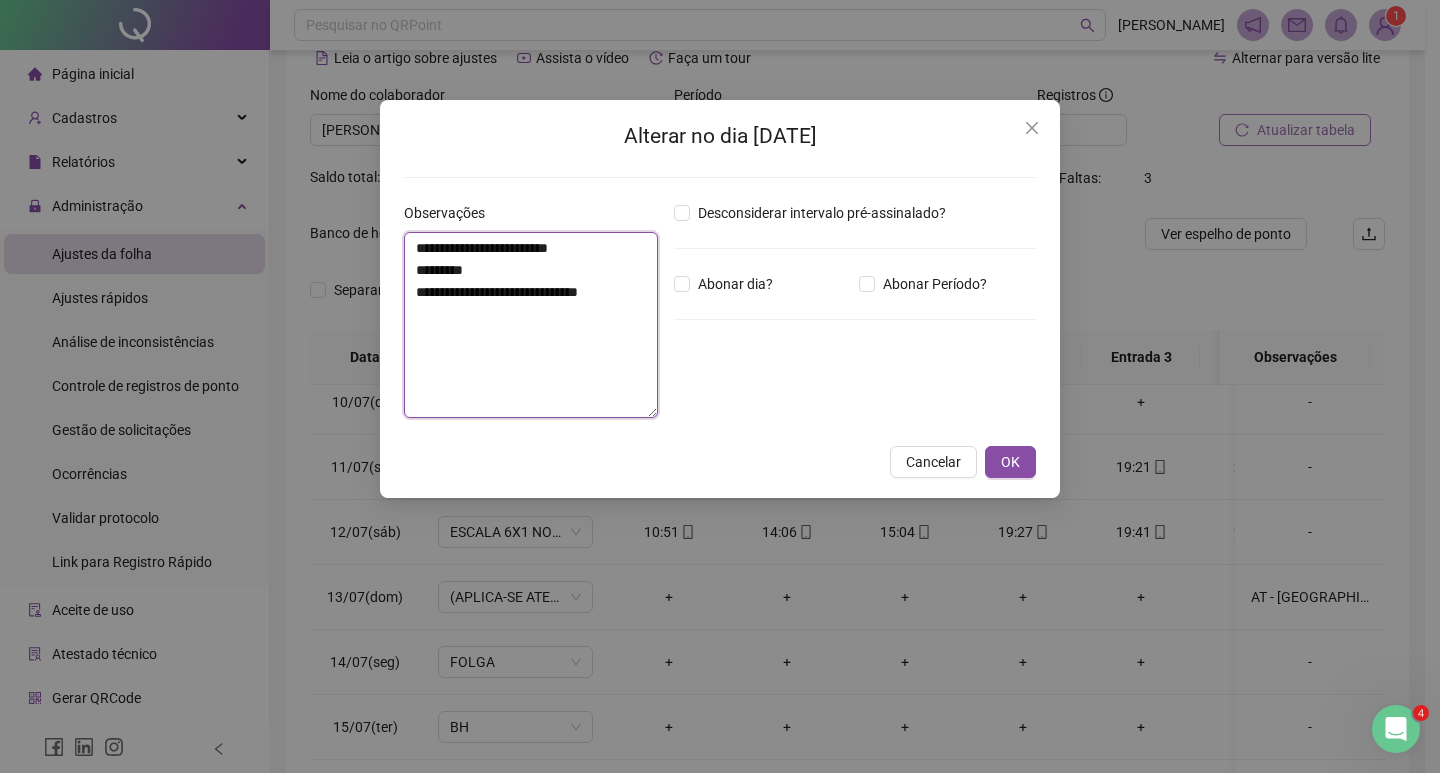 click on "**********" at bounding box center [531, 325] 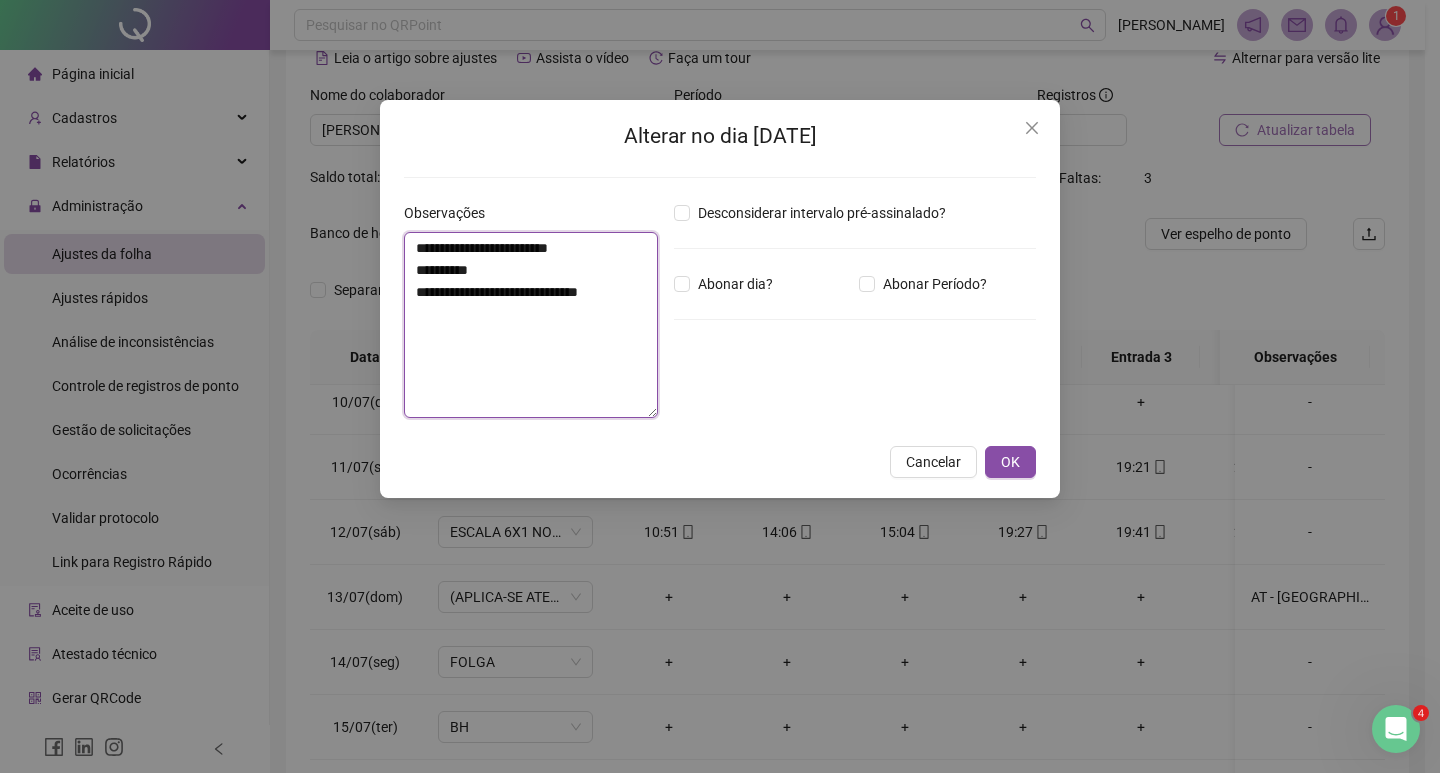 paste on "**********" 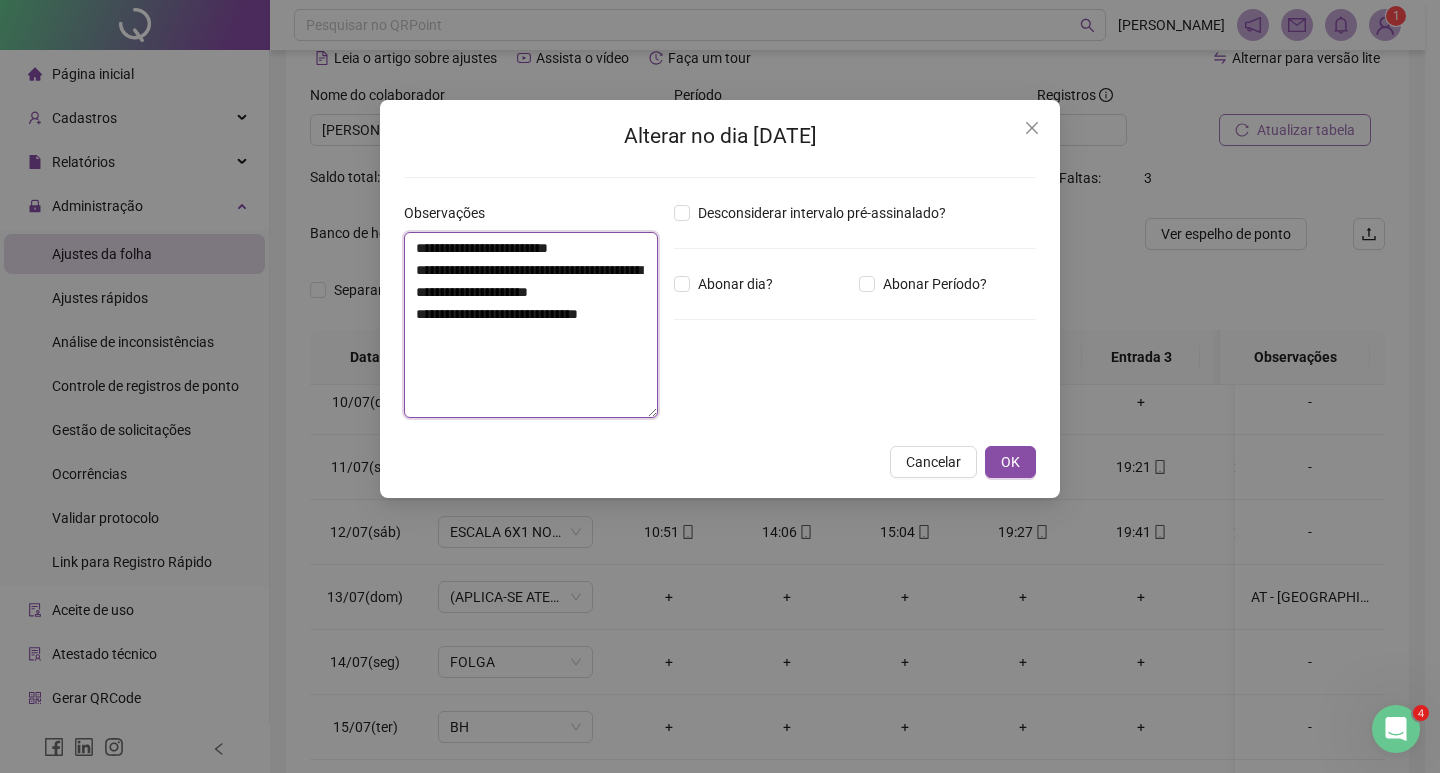 click on "**********" at bounding box center [531, 325] 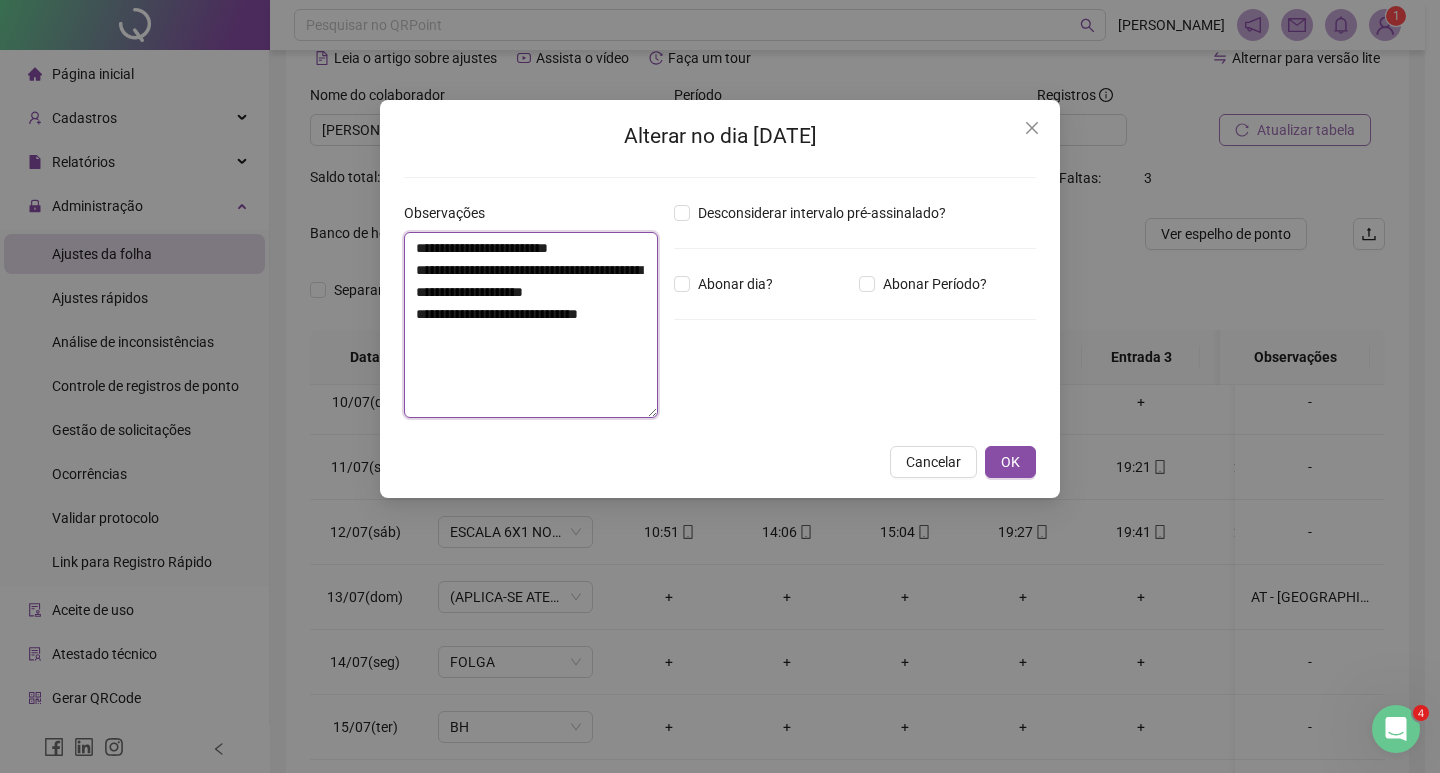 click on "**********" at bounding box center (531, 325) 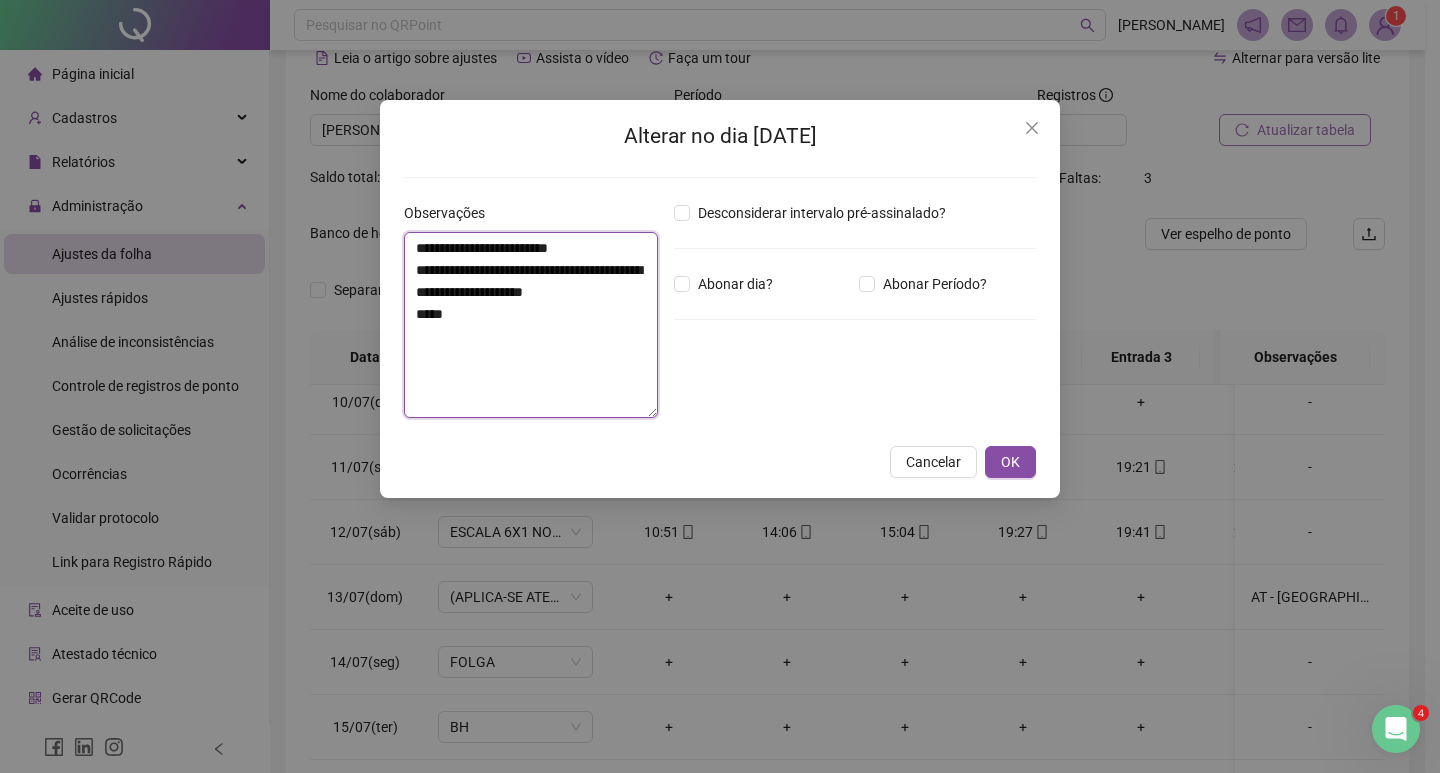 paste on "**********" 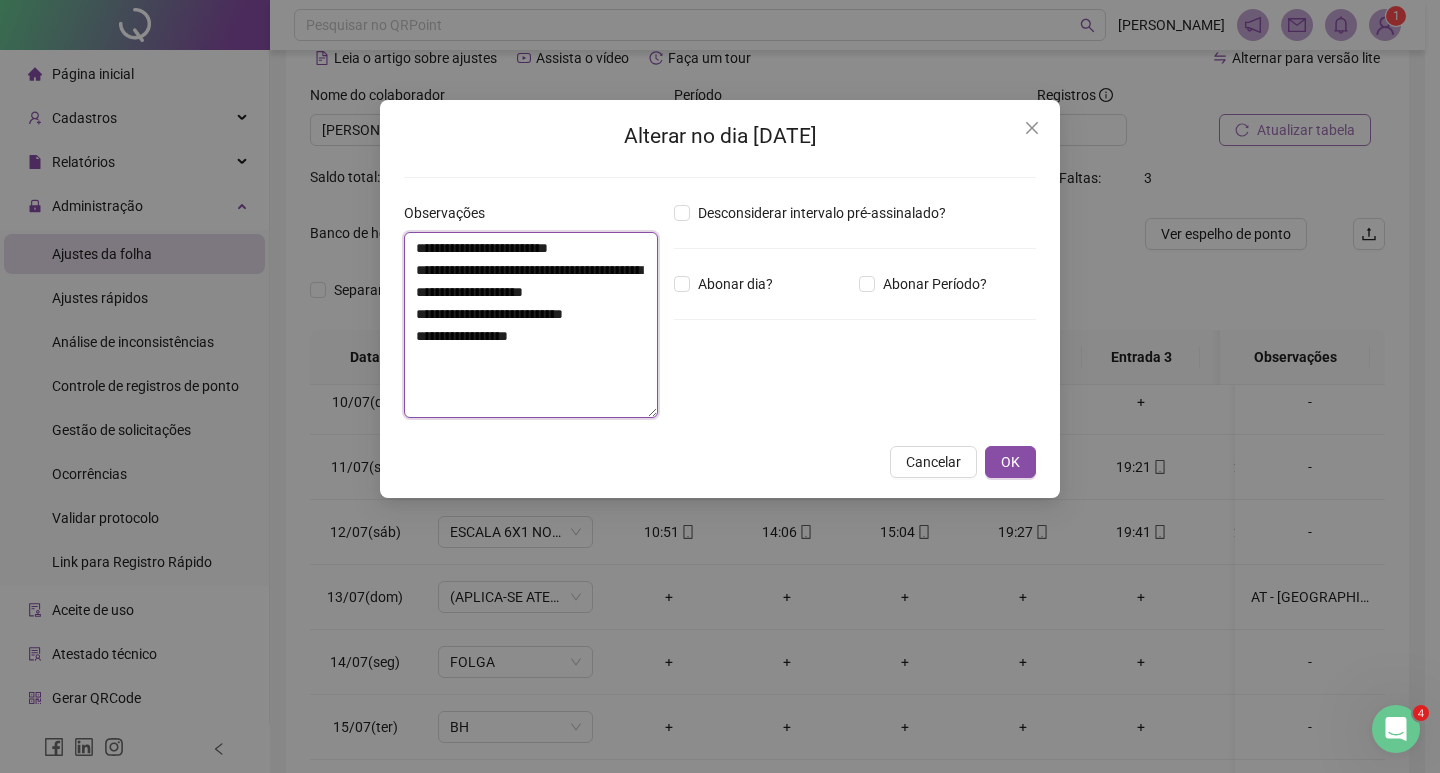 click on "**********" at bounding box center [531, 325] 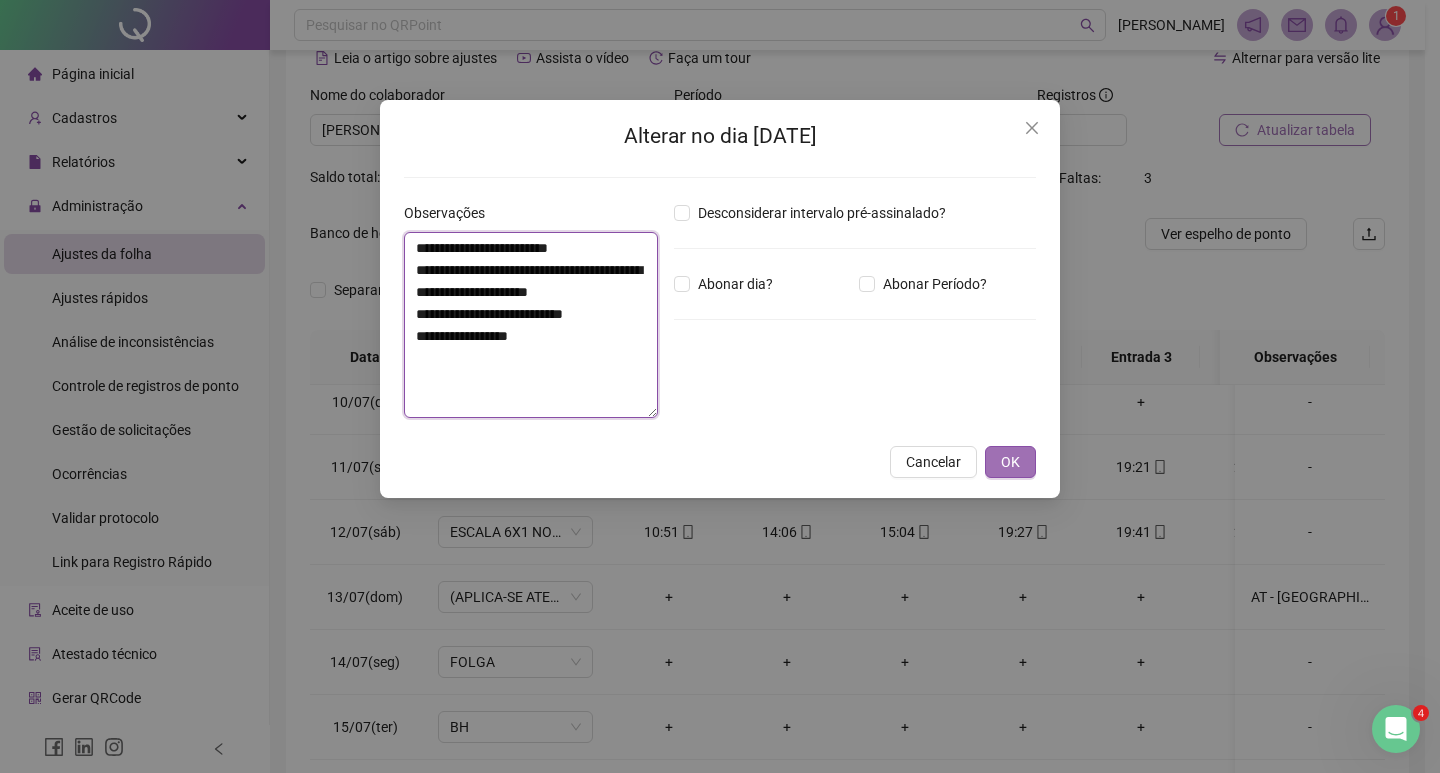 type on "**********" 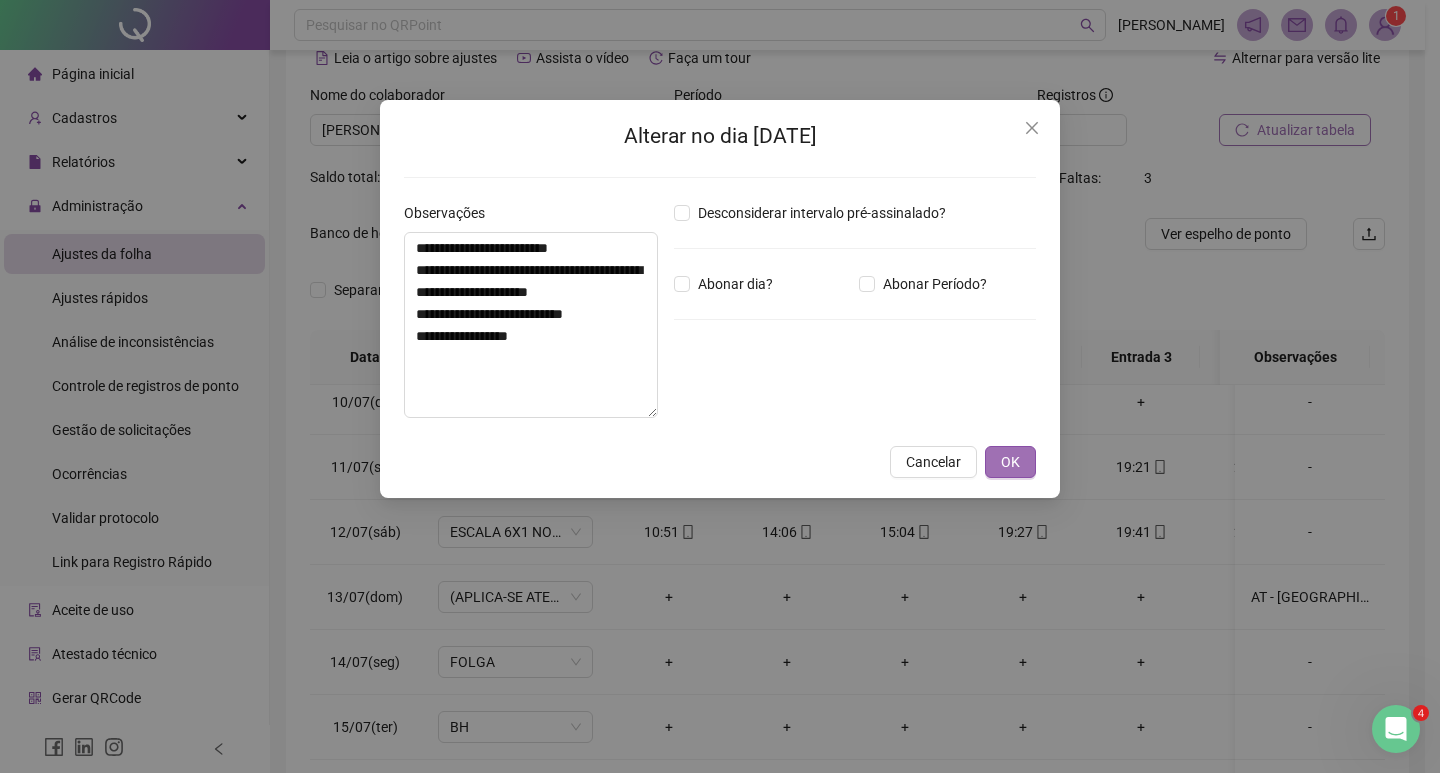 click on "OK" at bounding box center (1010, 462) 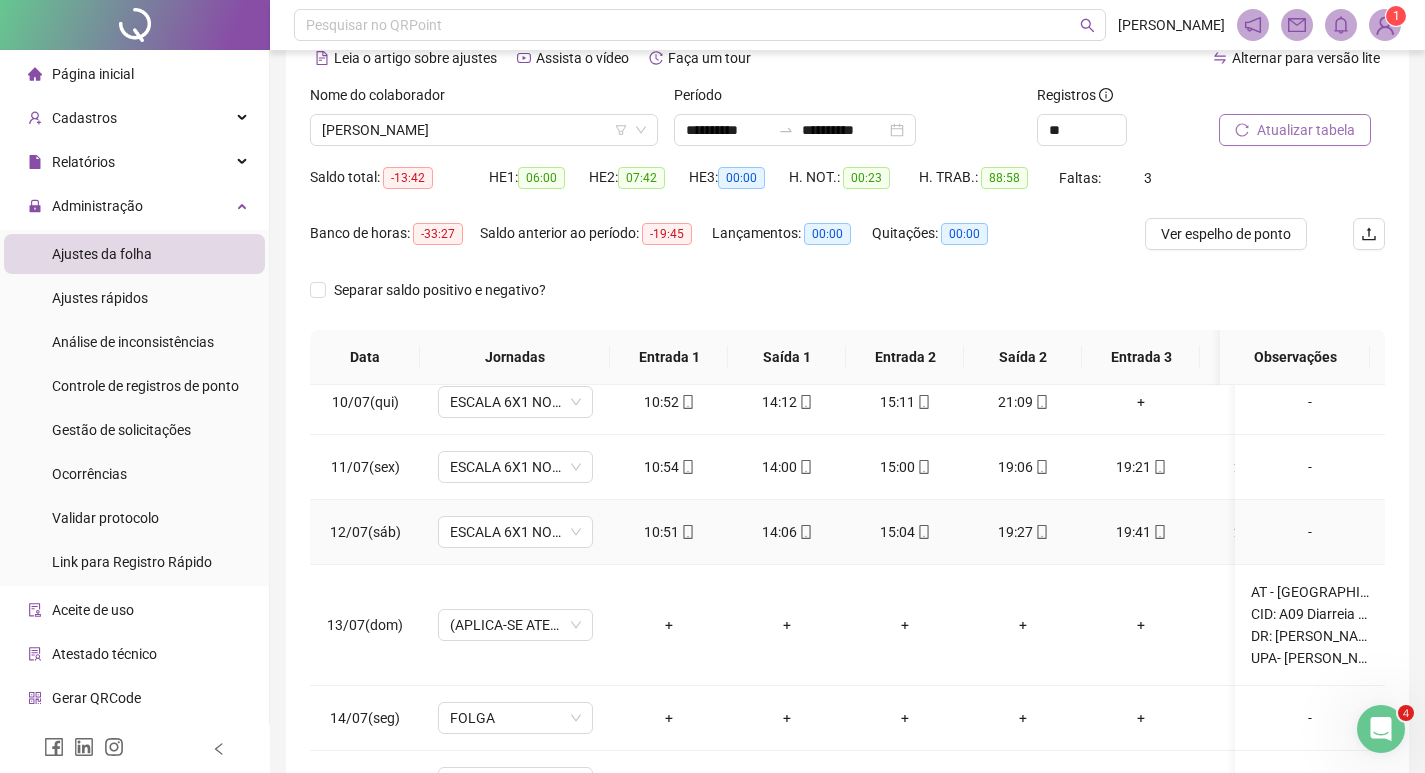 scroll, scrollTop: 684, scrollLeft: 0, axis: vertical 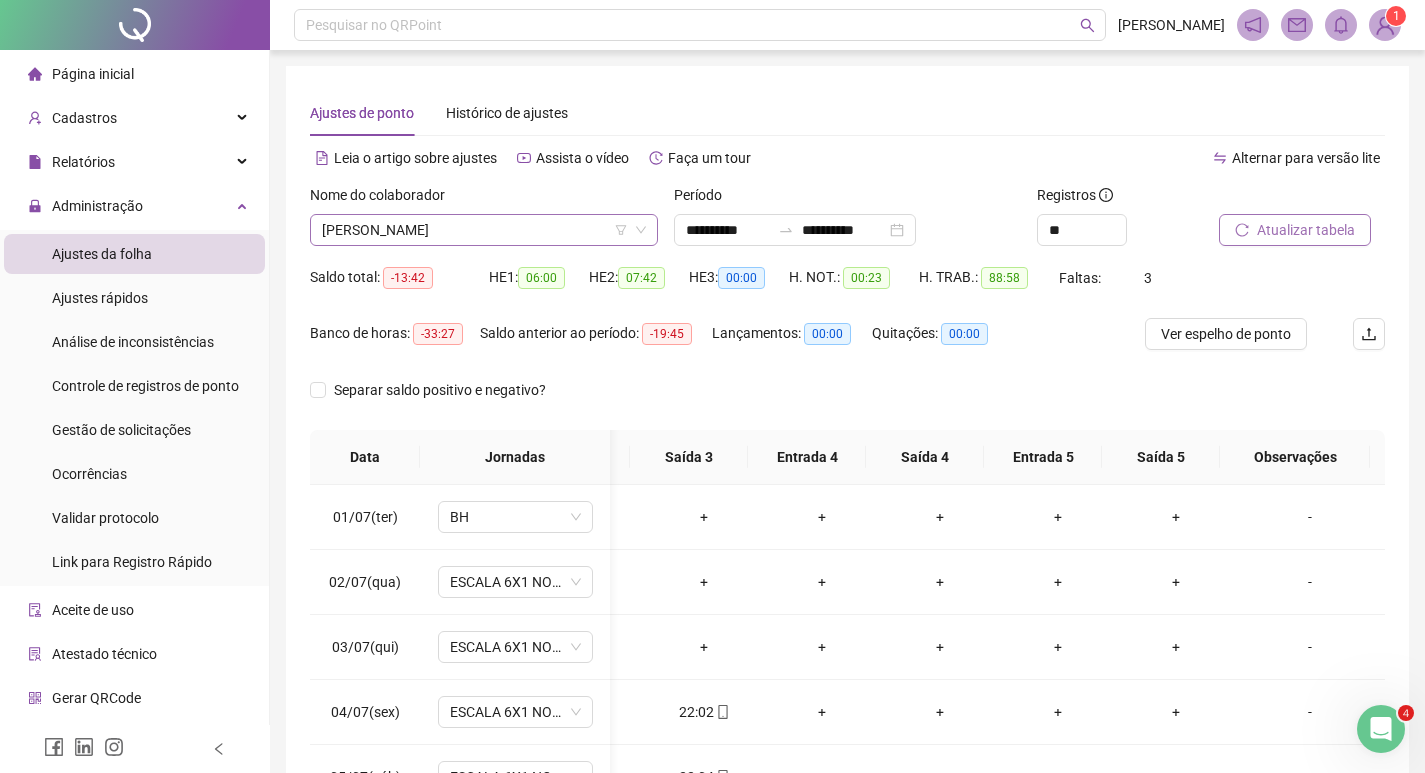 click 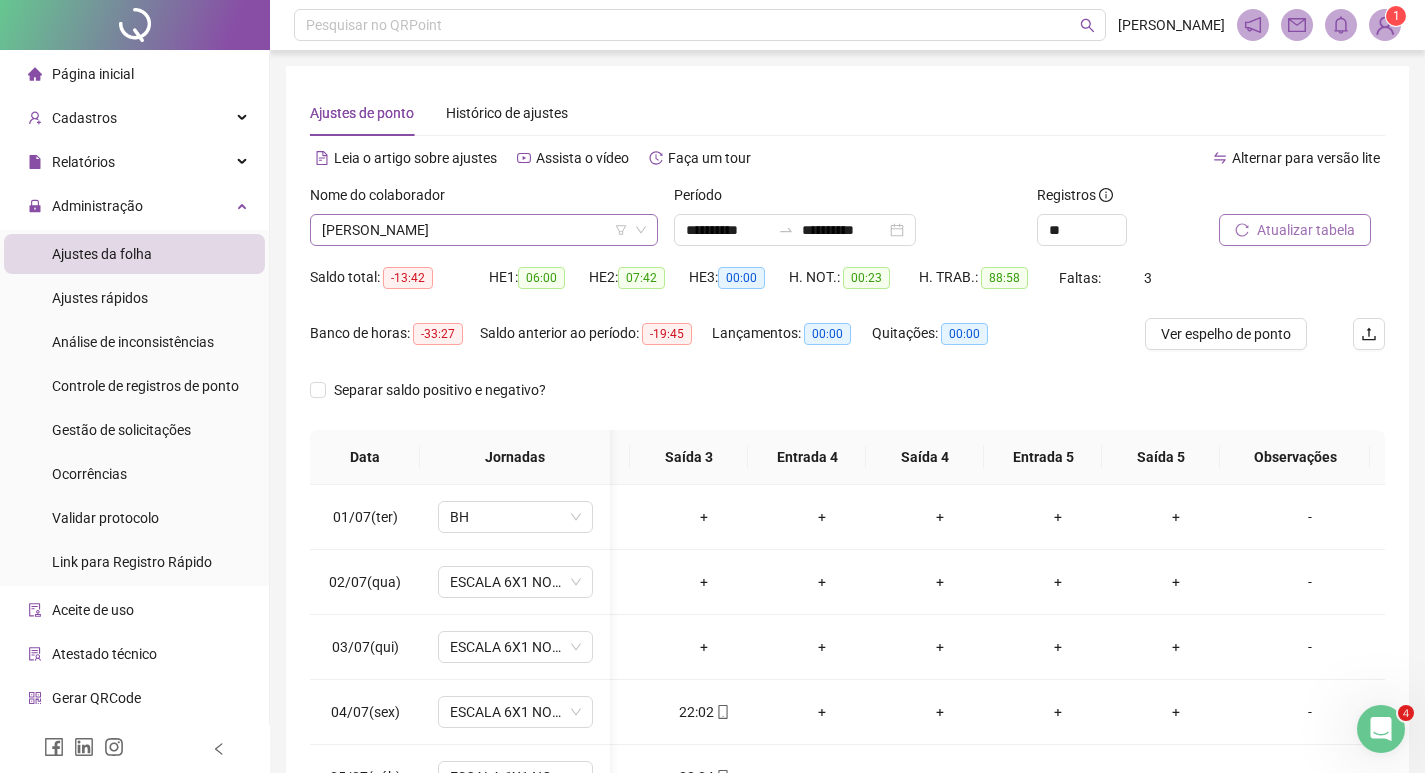 click 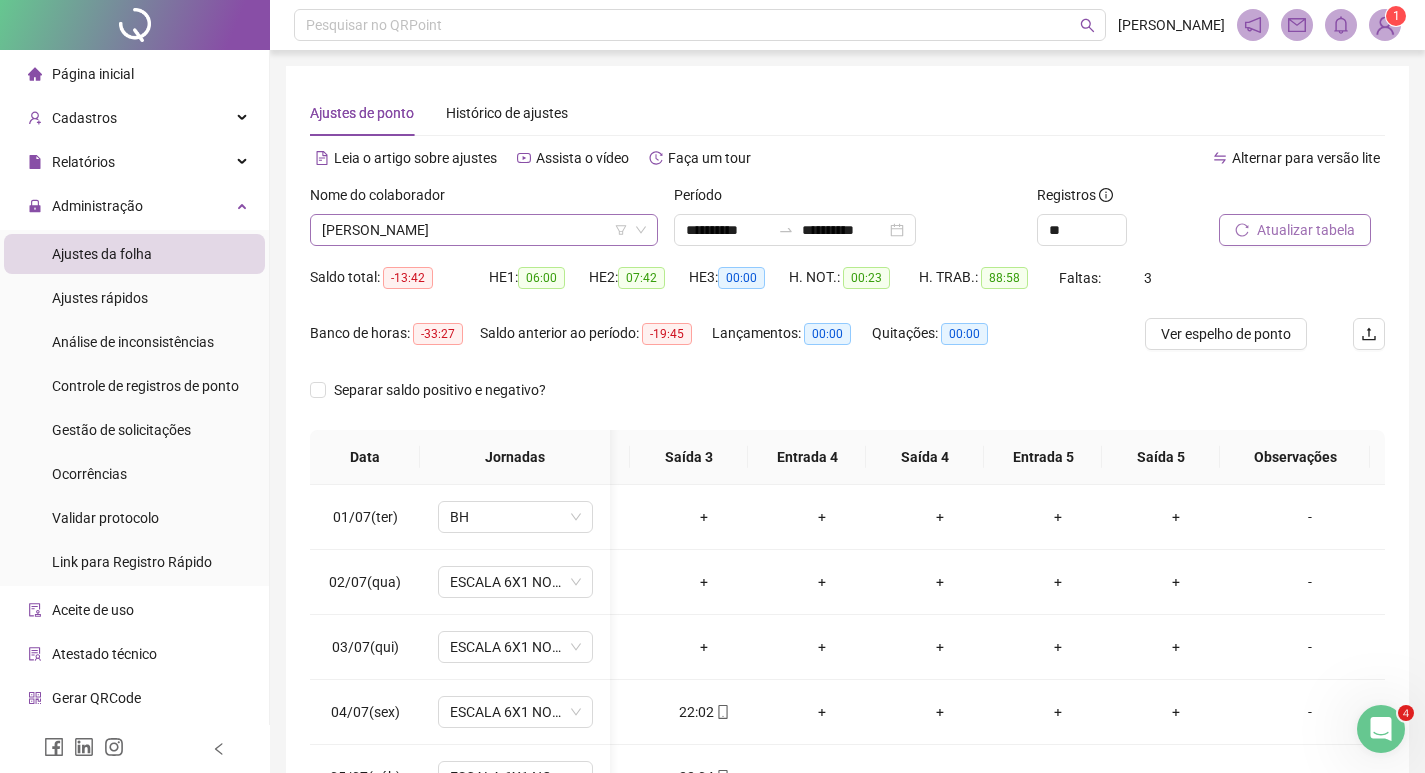 click 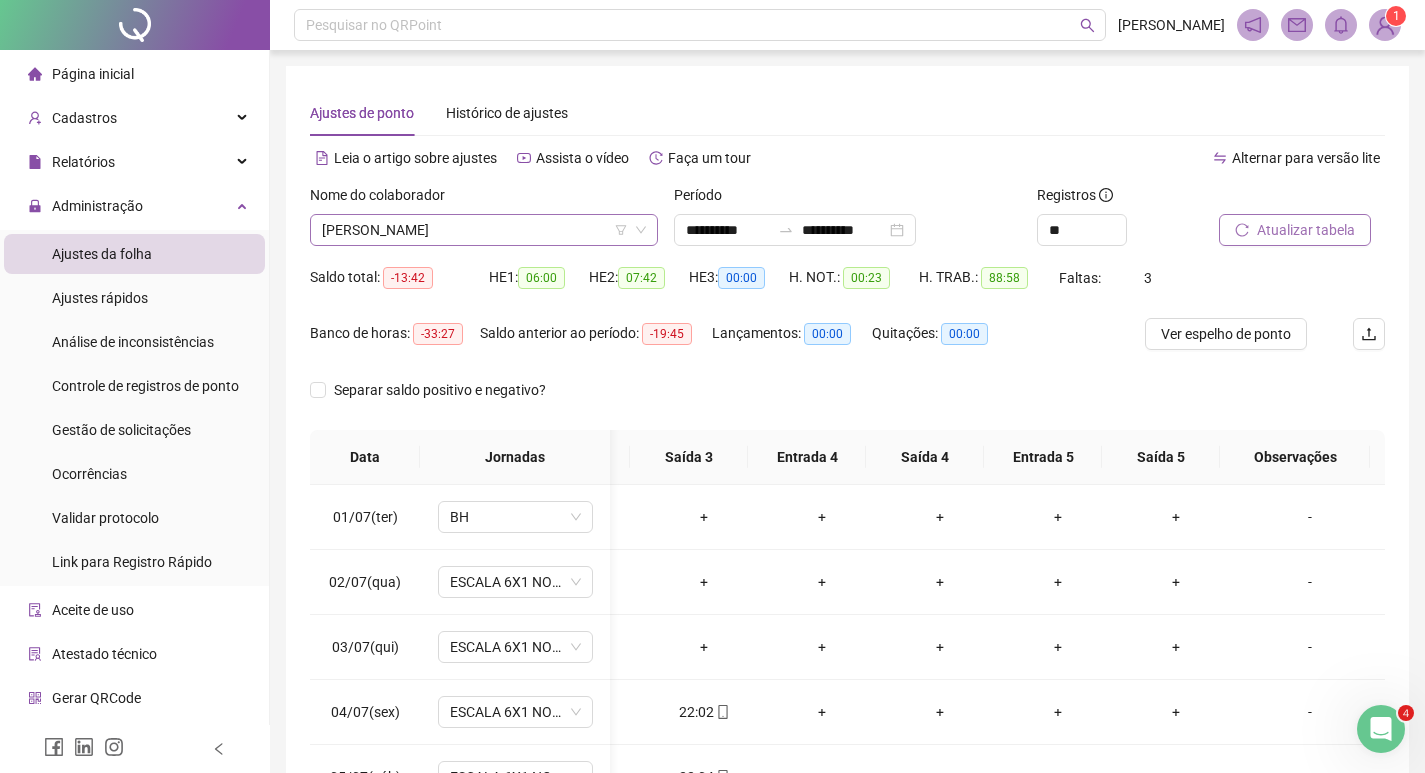 click 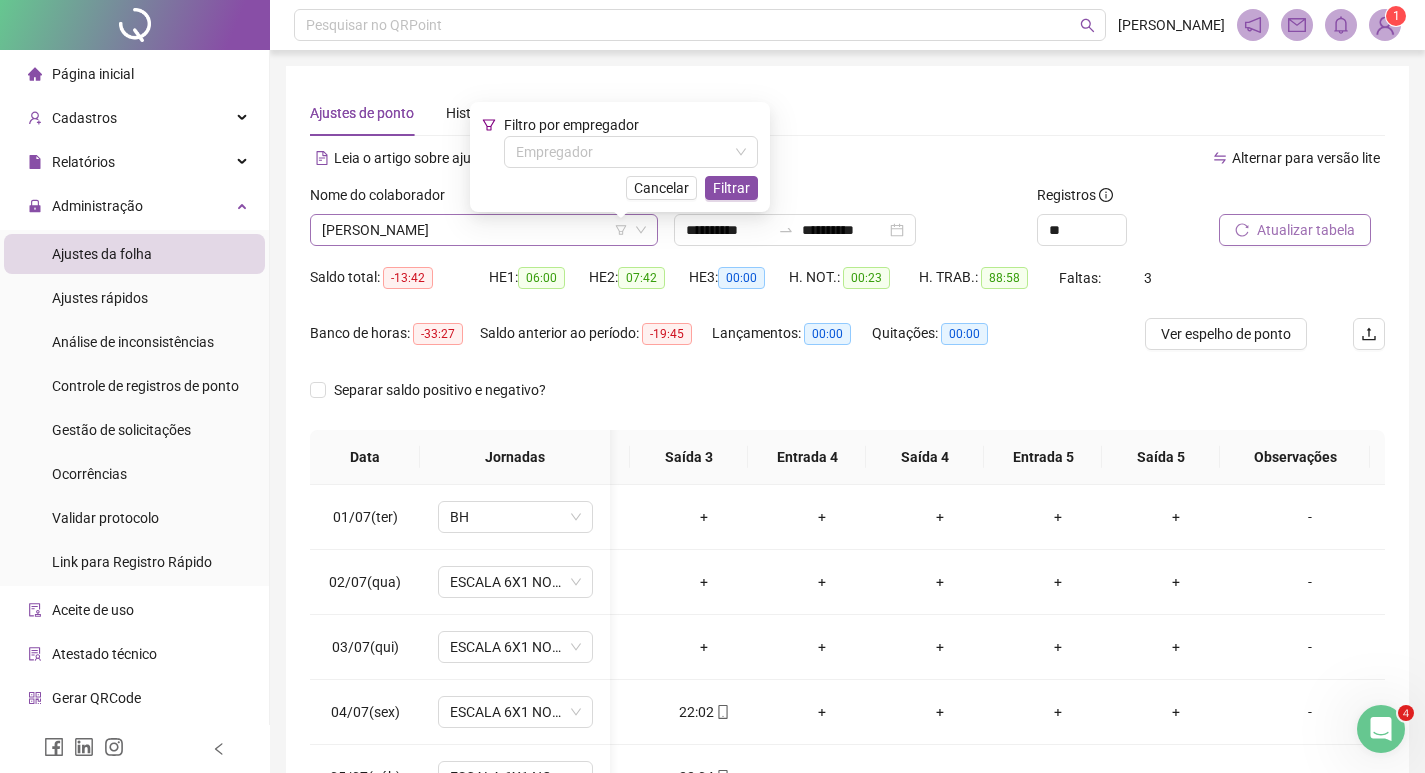 click 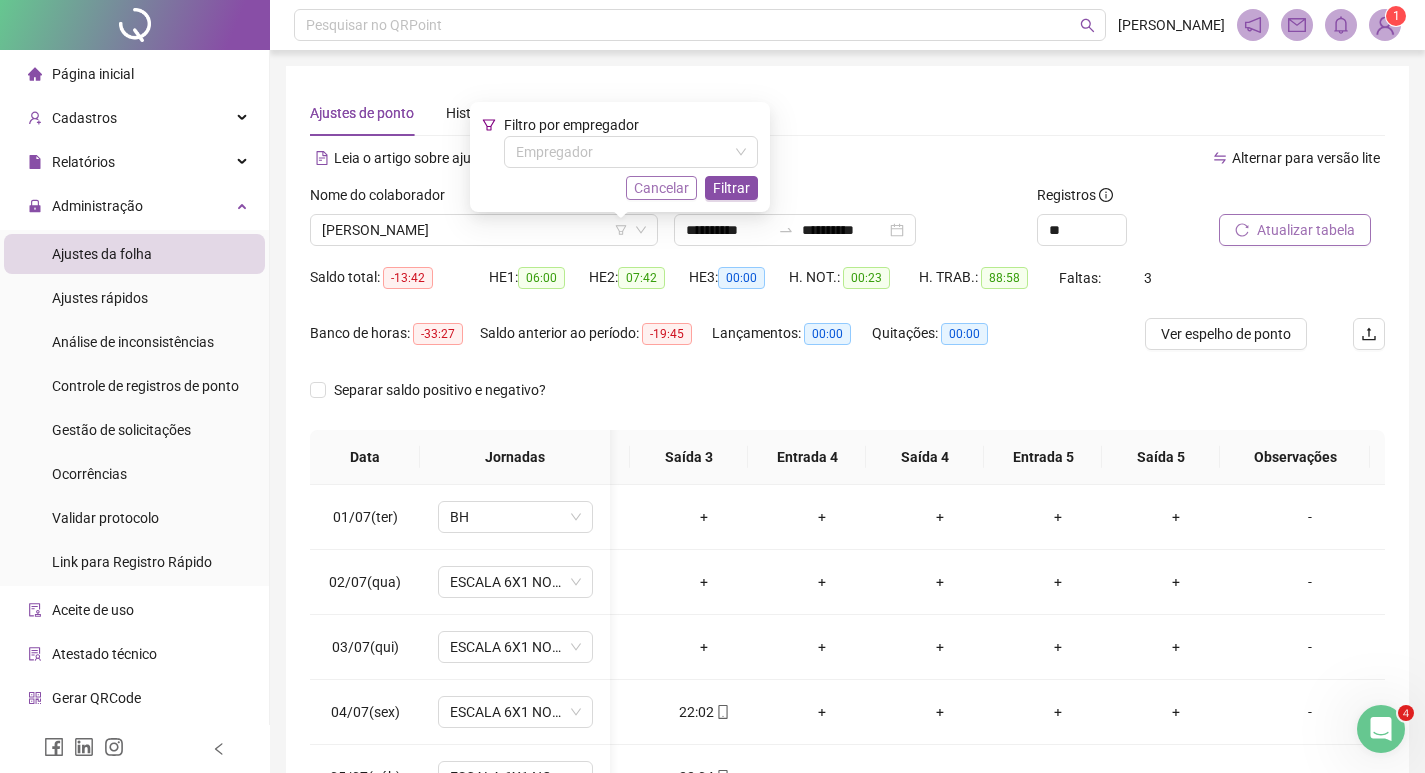 click on "Cancelar" at bounding box center [661, 188] 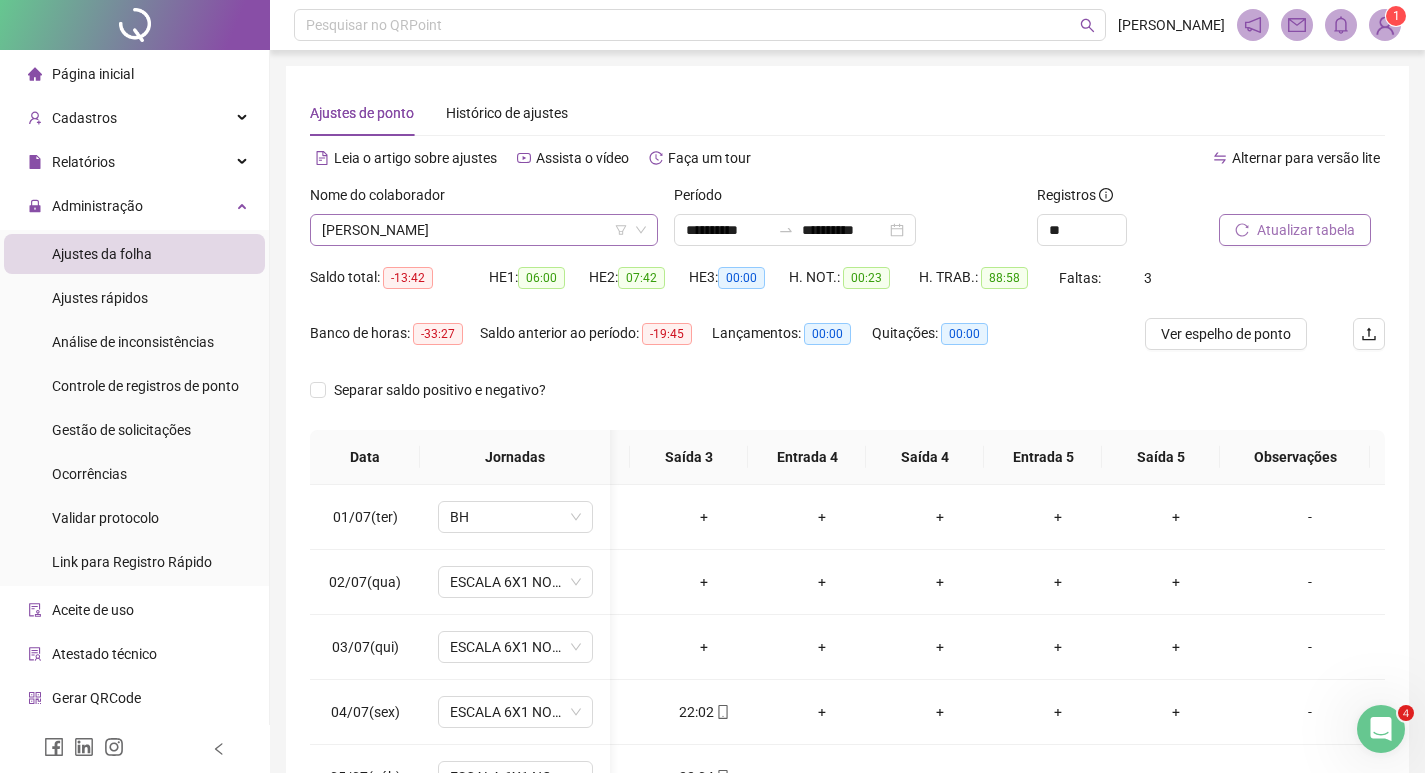 click 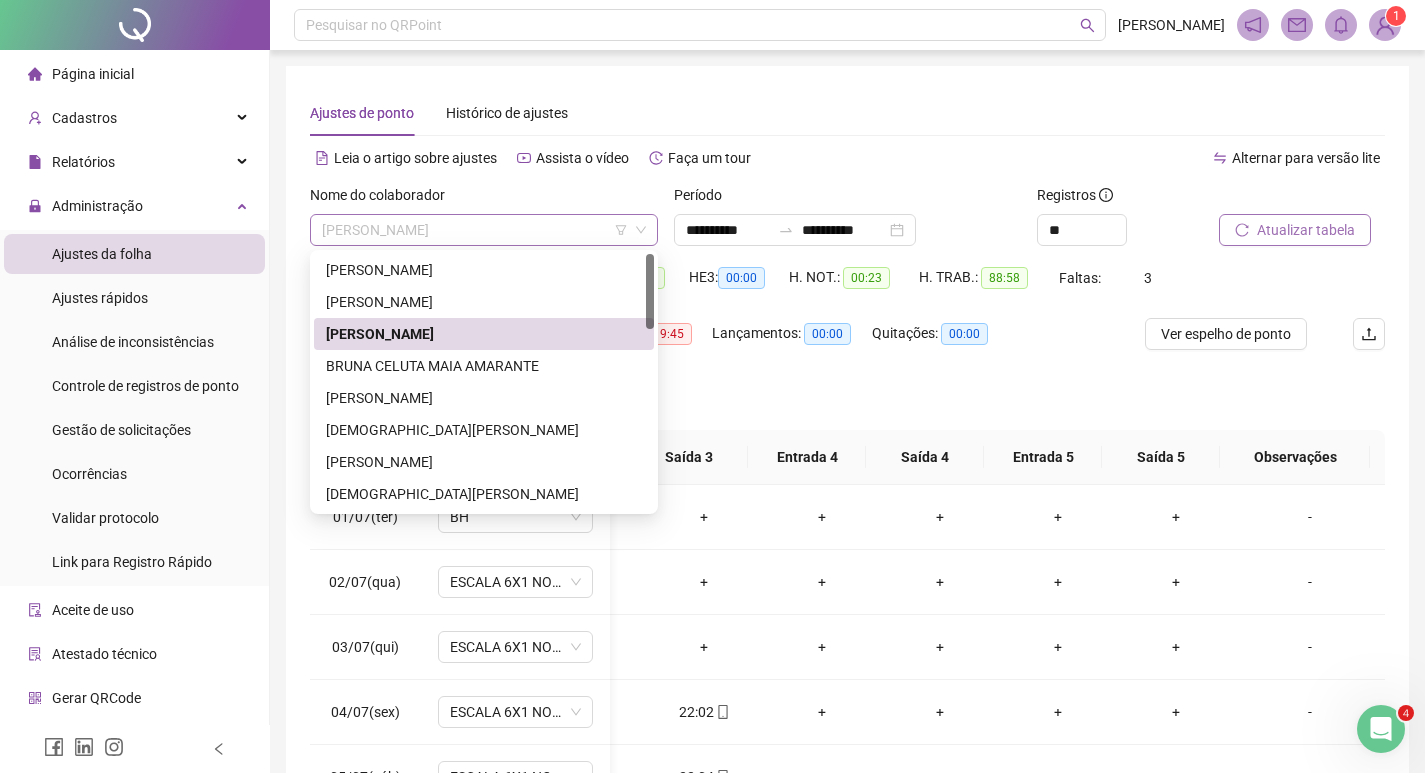 click on "[PERSON_NAME]" at bounding box center (484, 230) 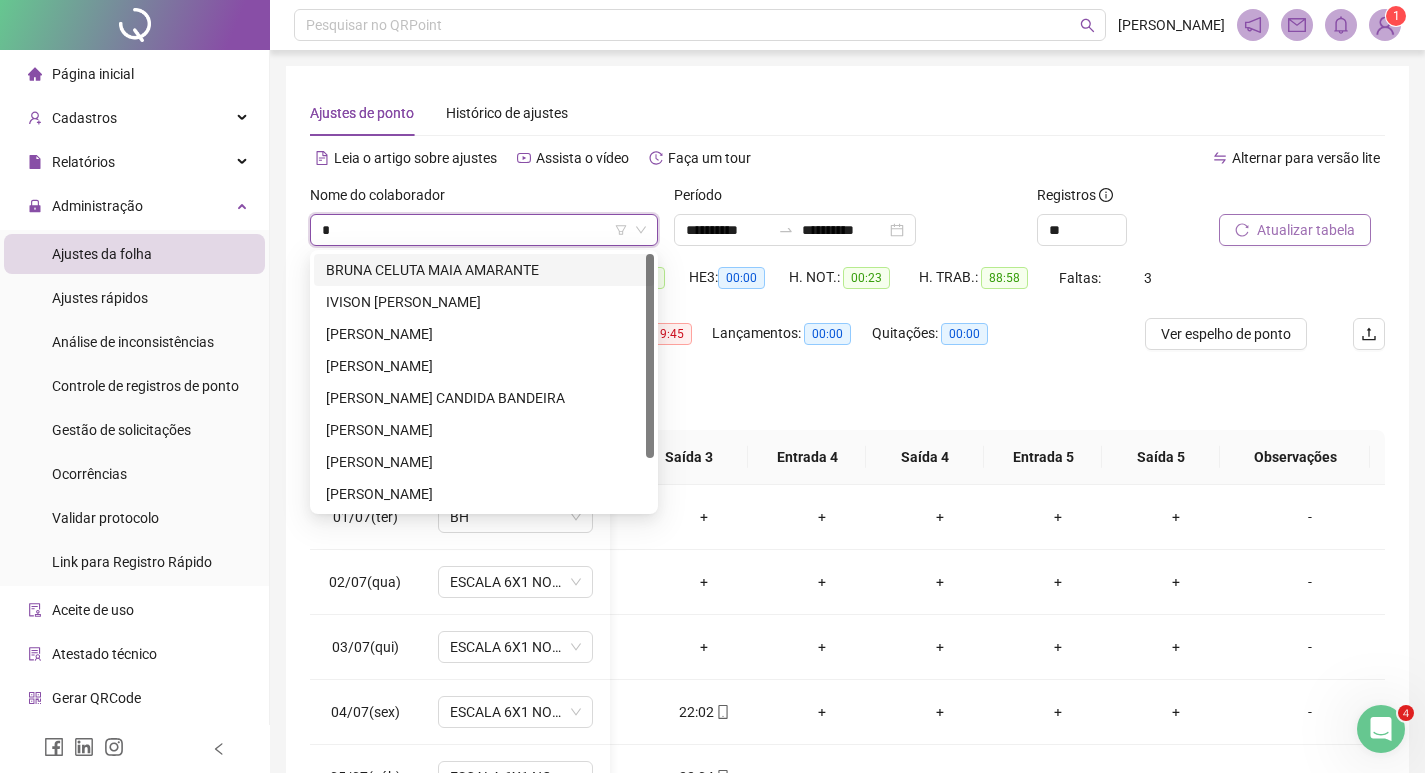 type on "**" 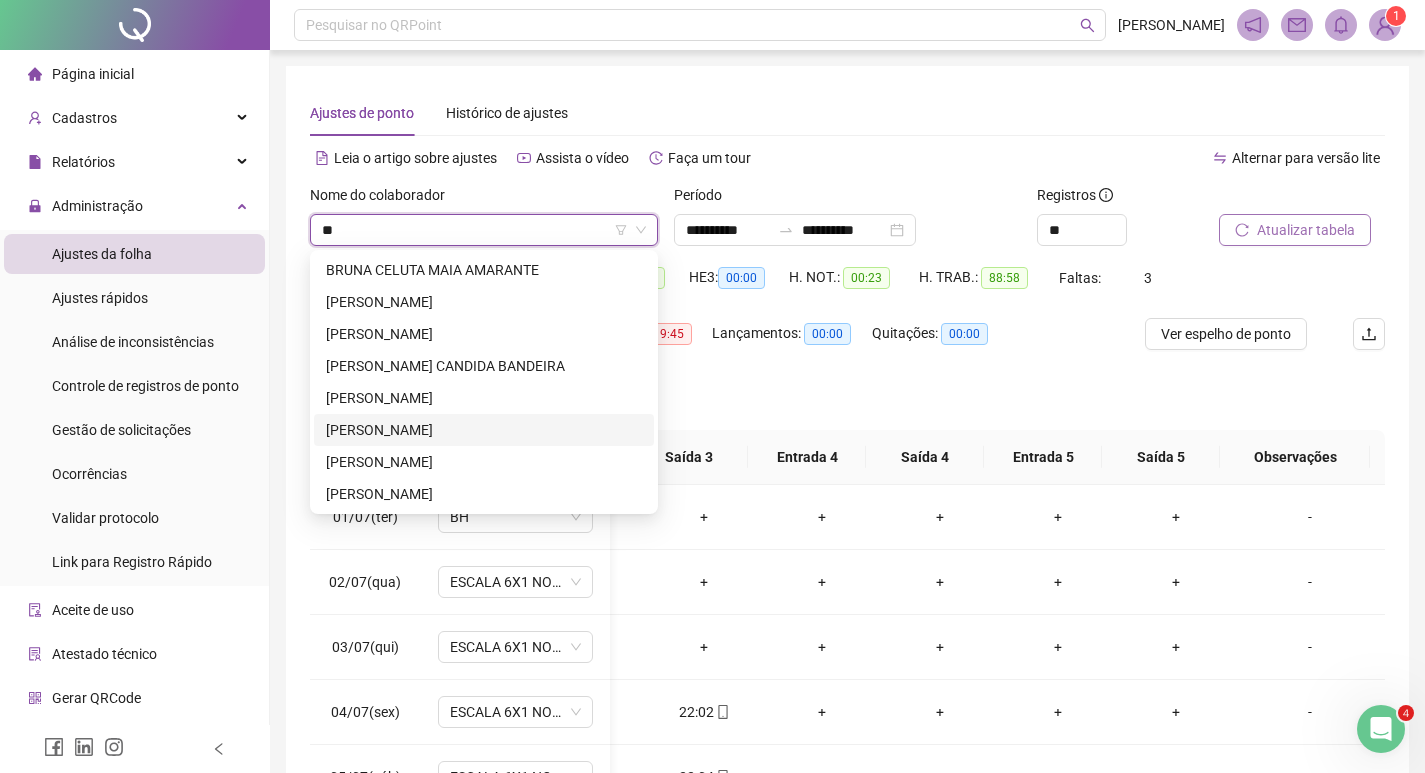 click on "[PERSON_NAME]" at bounding box center (484, 430) 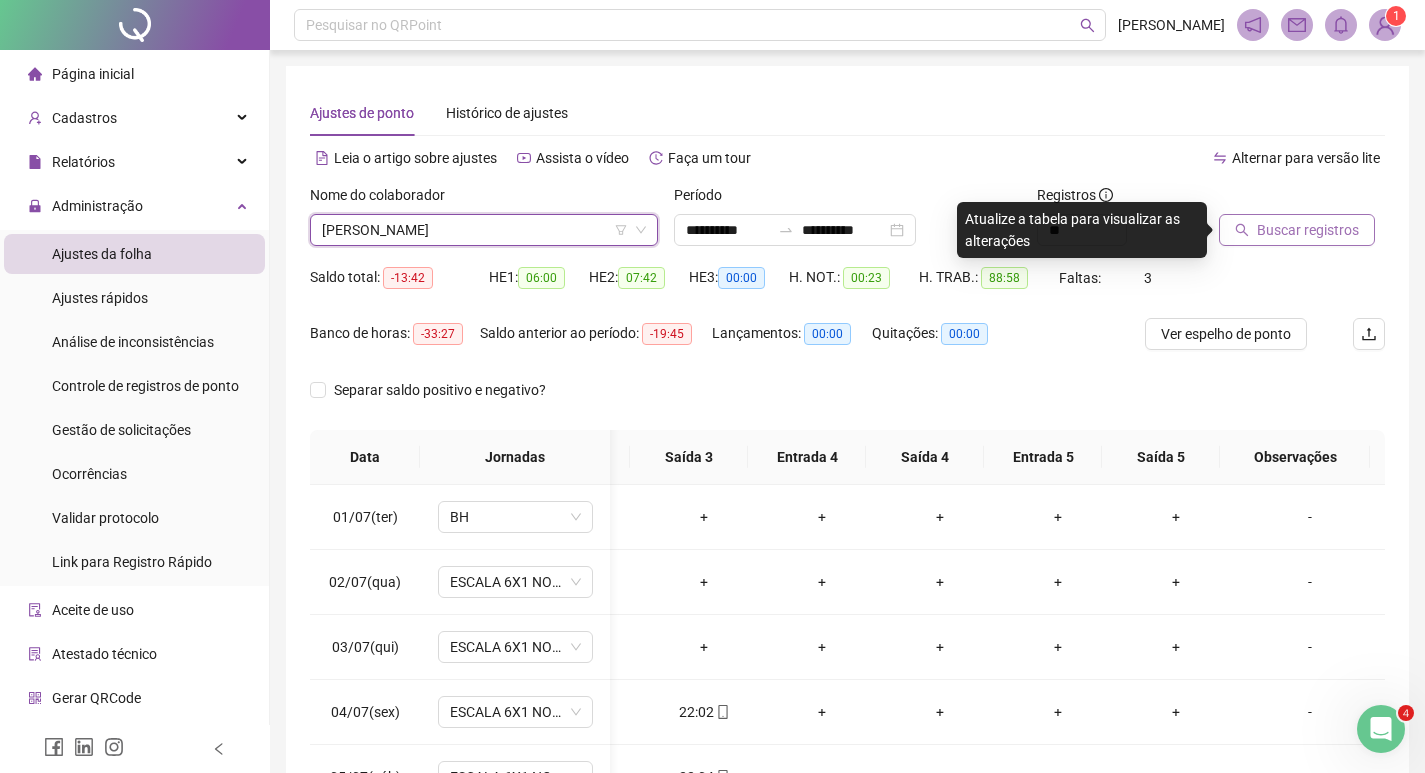 click on "Buscar registros" at bounding box center (1308, 230) 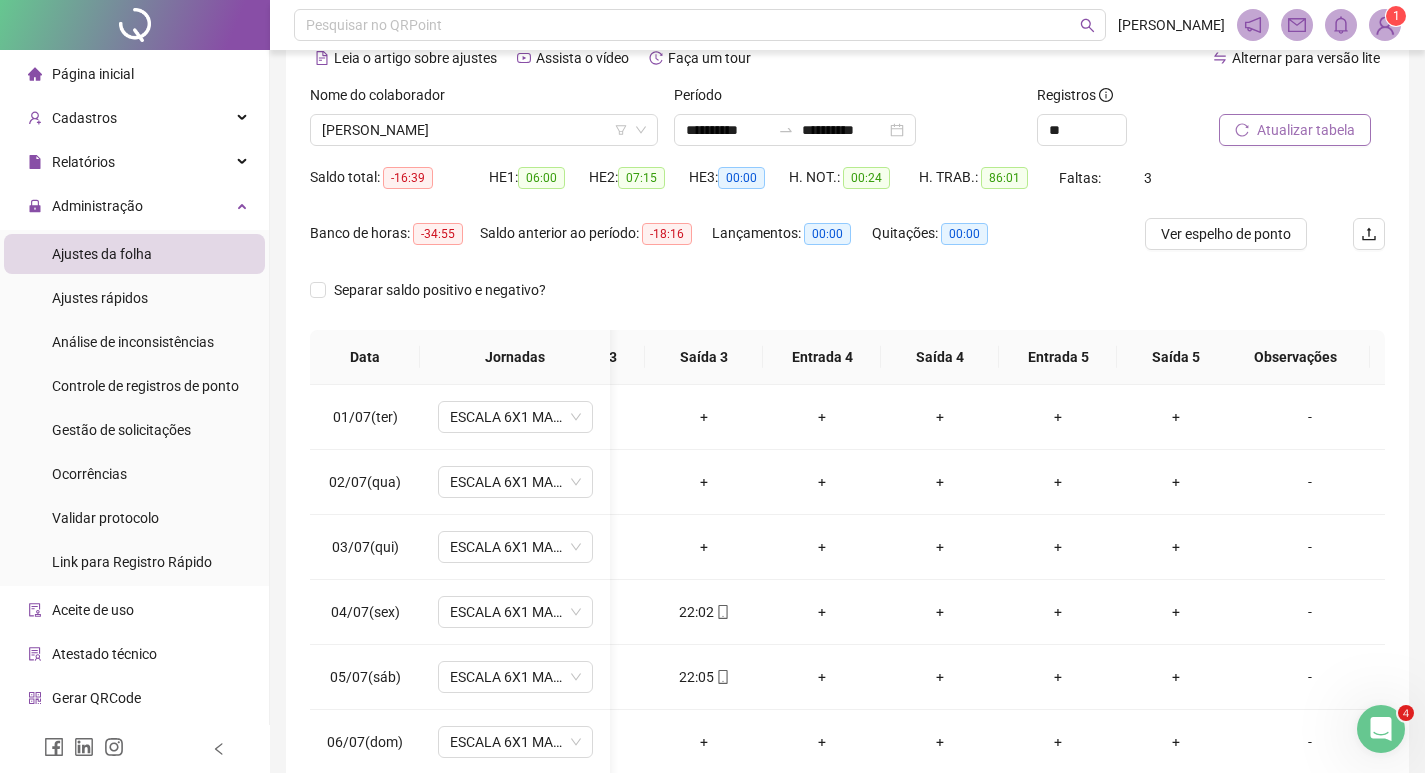 scroll, scrollTop: 200, scrollLeft: 0, axis: vertical 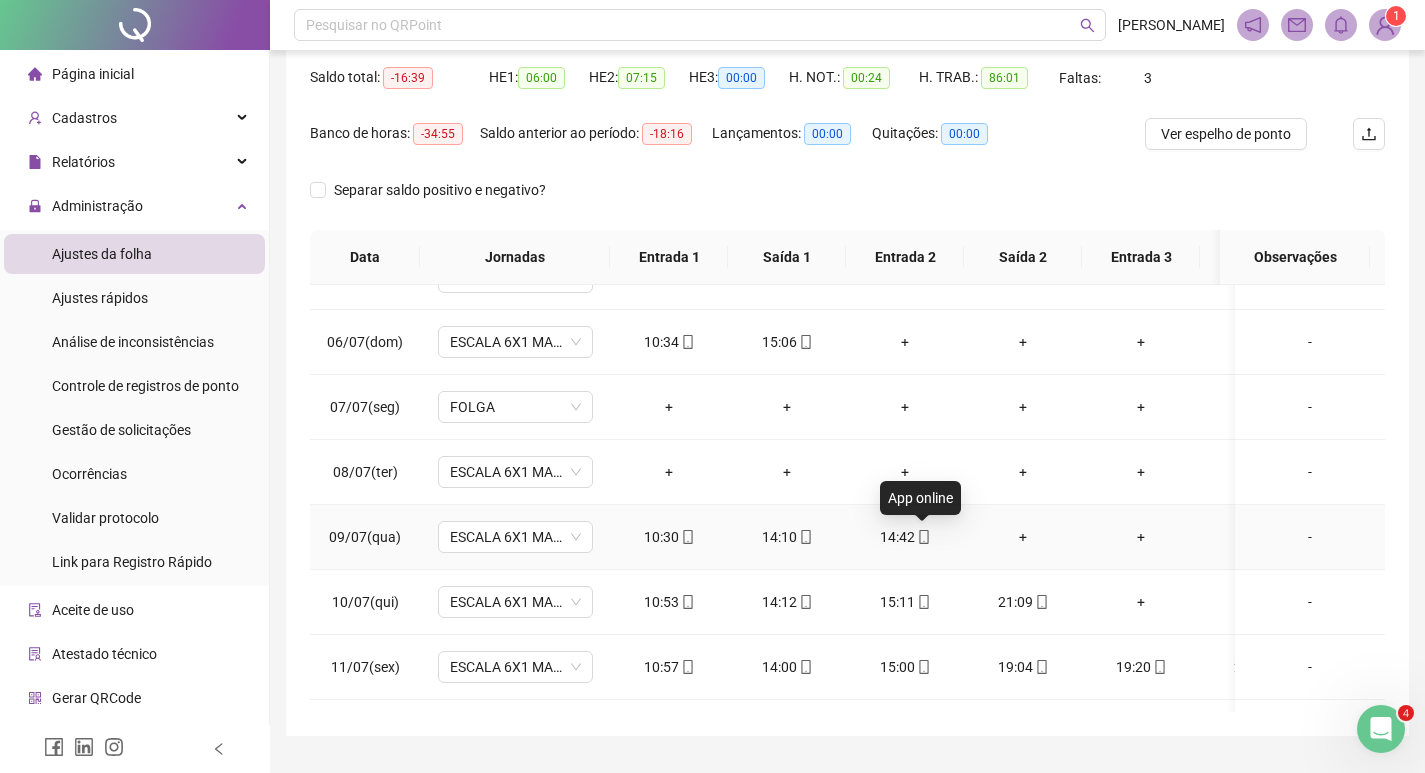 click 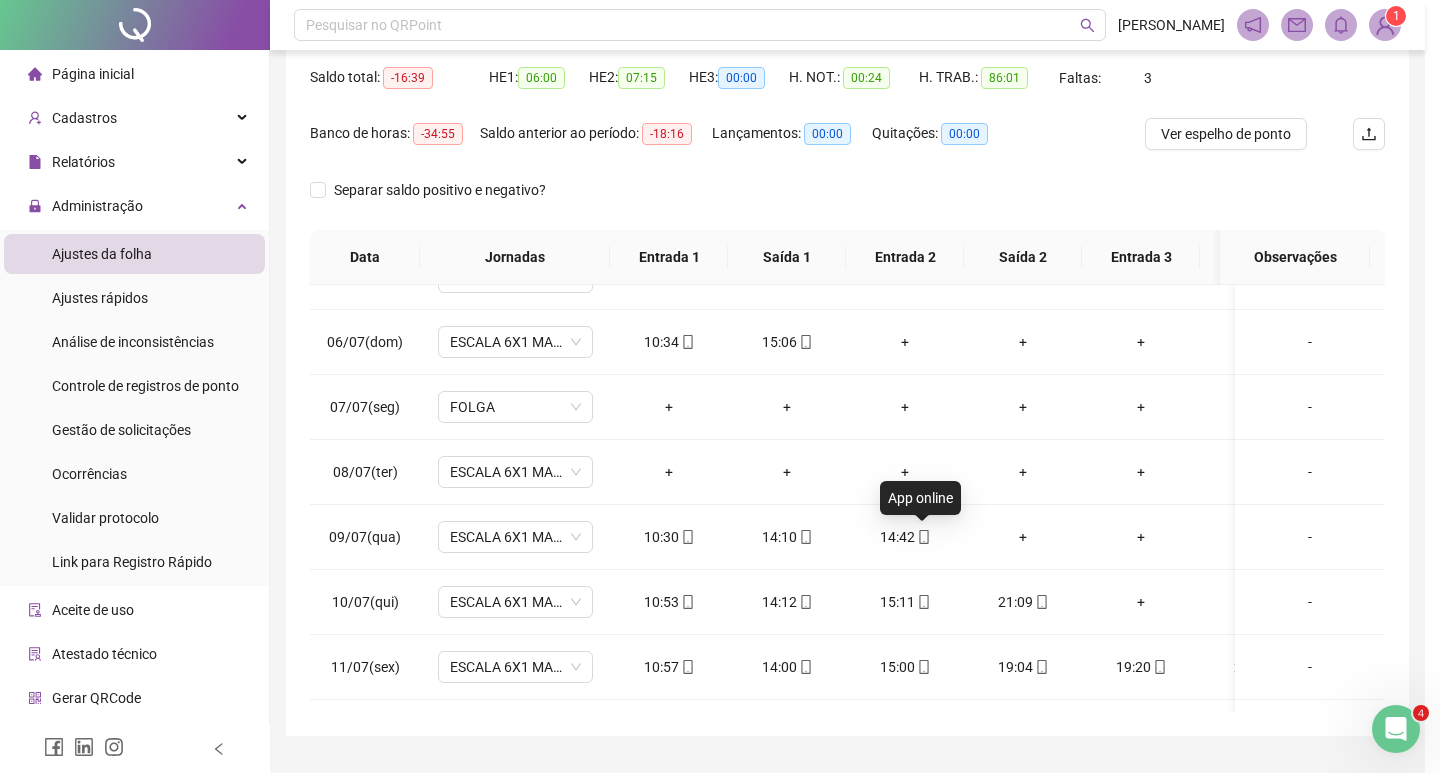 type on "**********" 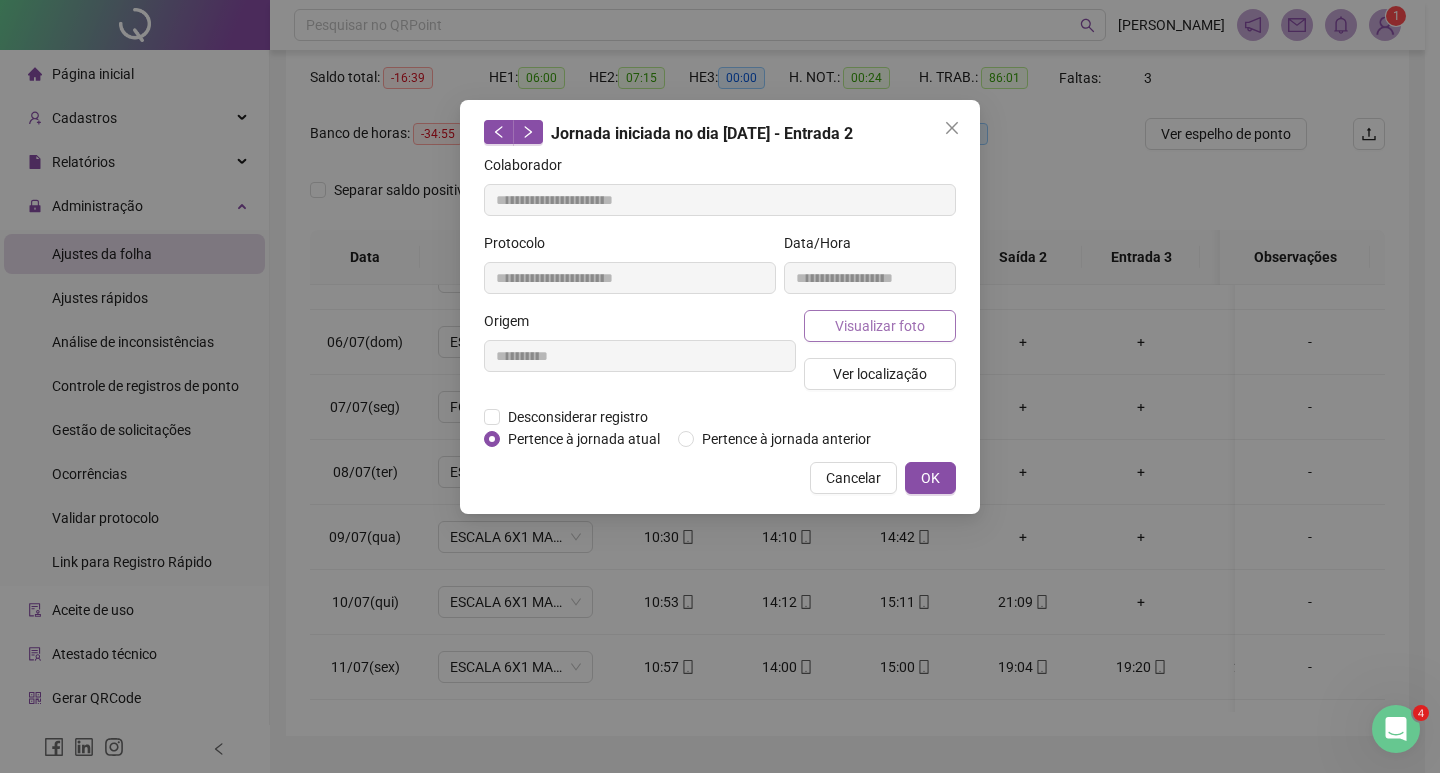 click on "Visualizar foto" at bounding box center [880, 326] 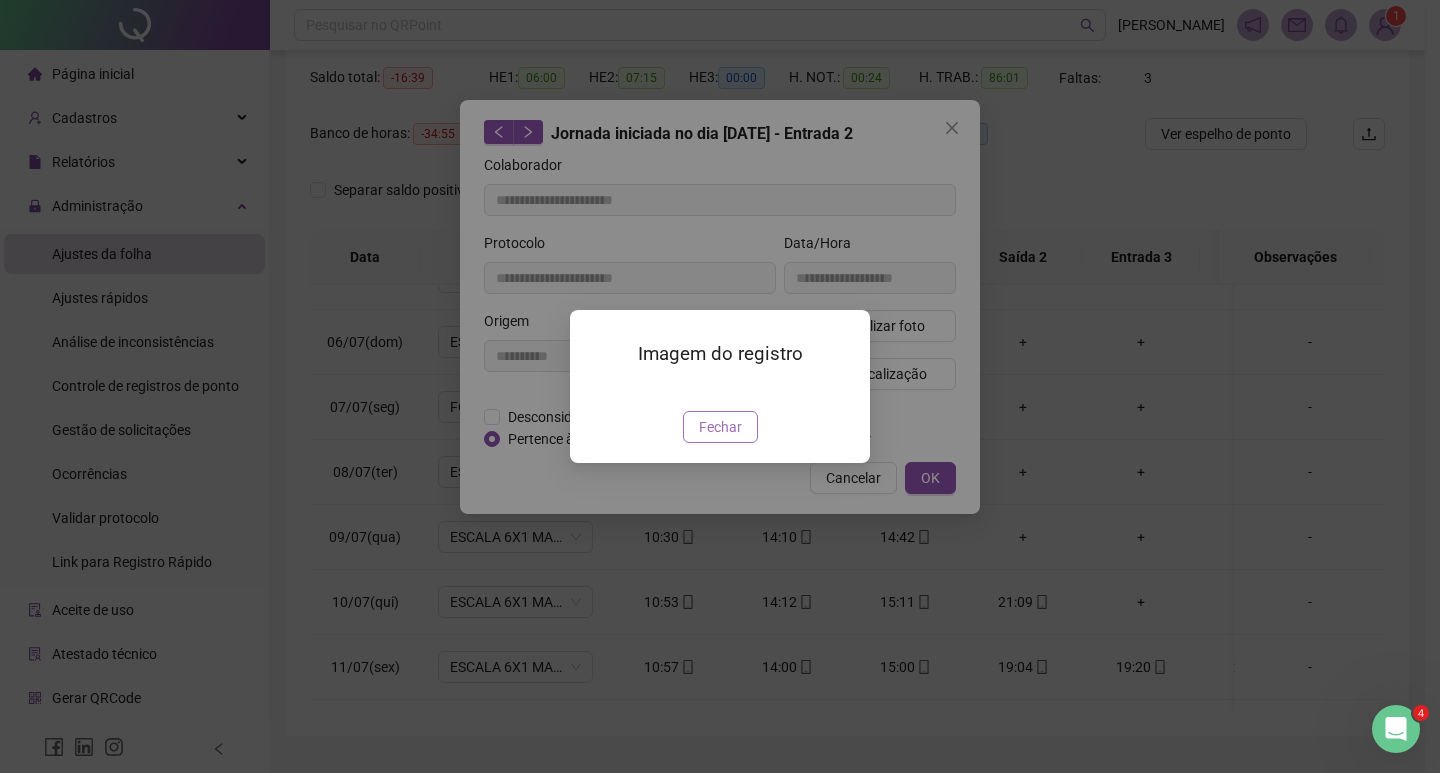 click on "Fechar" at bounding box center (720, 427) 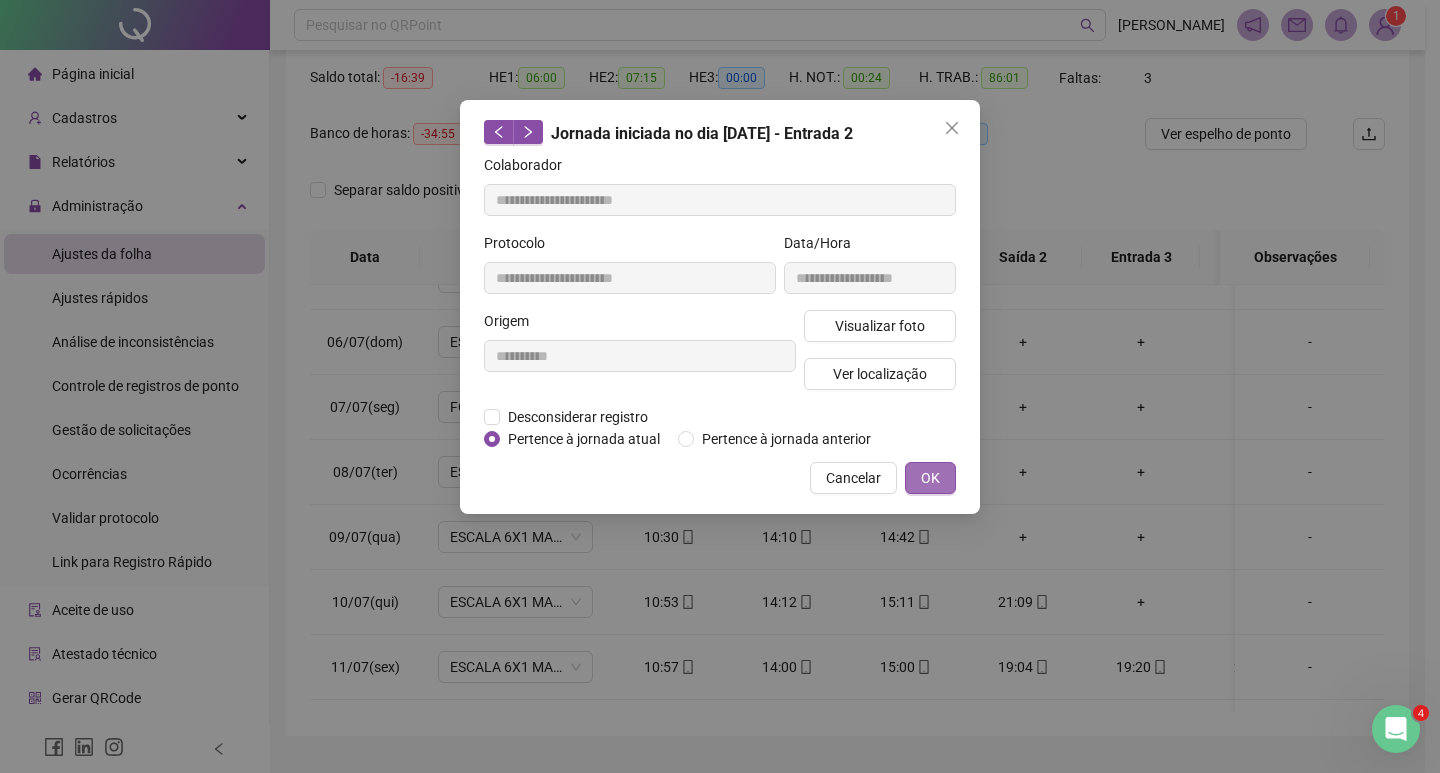 click on "OK" at bounding box center (930, 478) 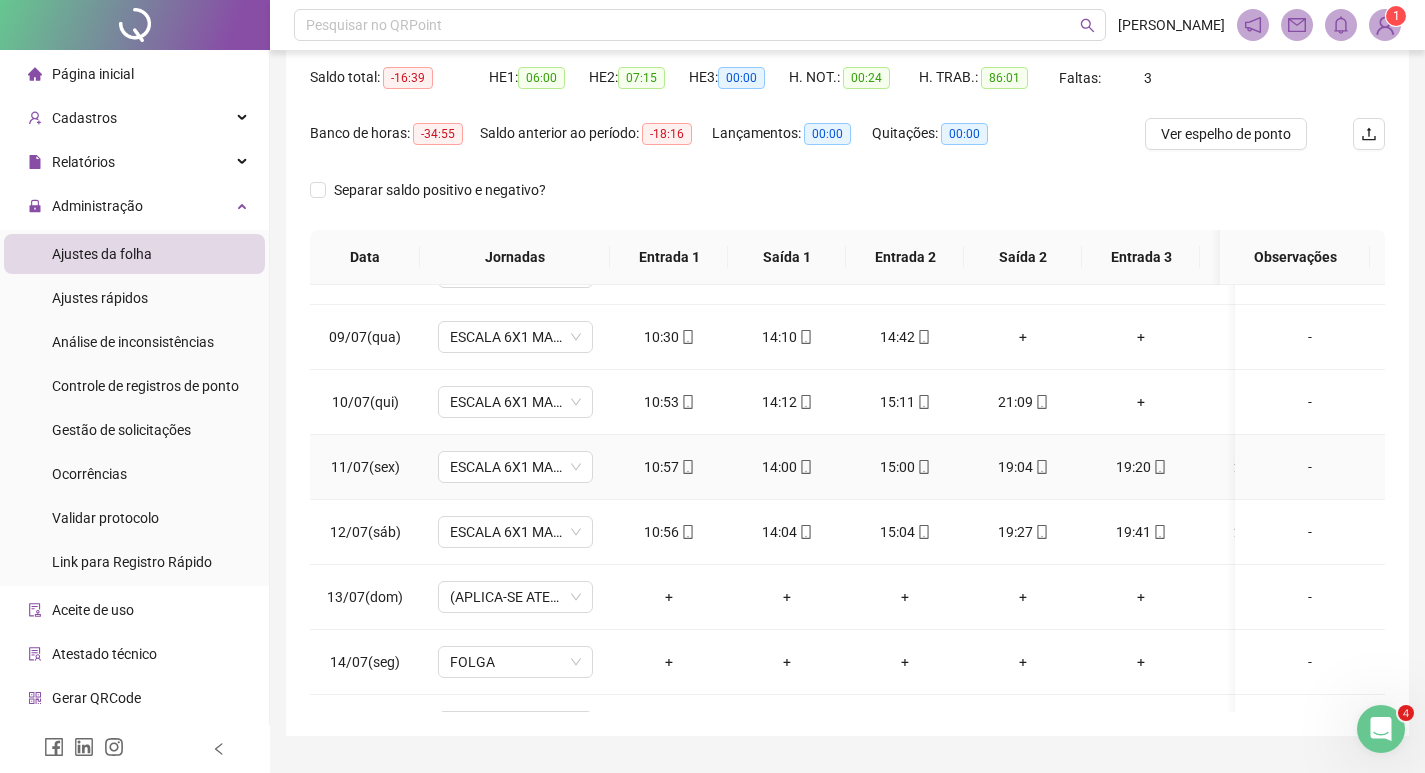 scroll, scrollTop: 600, scrollLeft: 0, axis: vertical 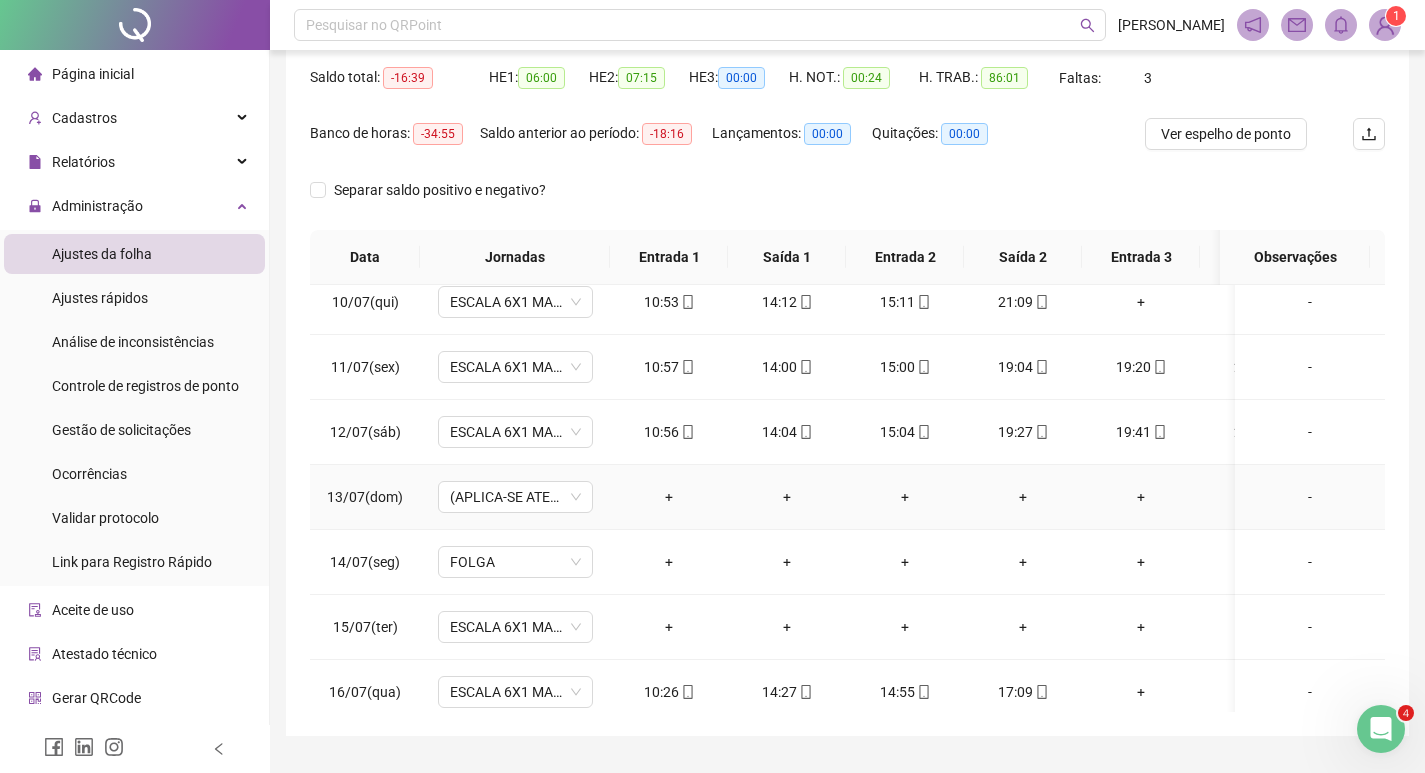 click on "-" at bounding box center (1310, 497) 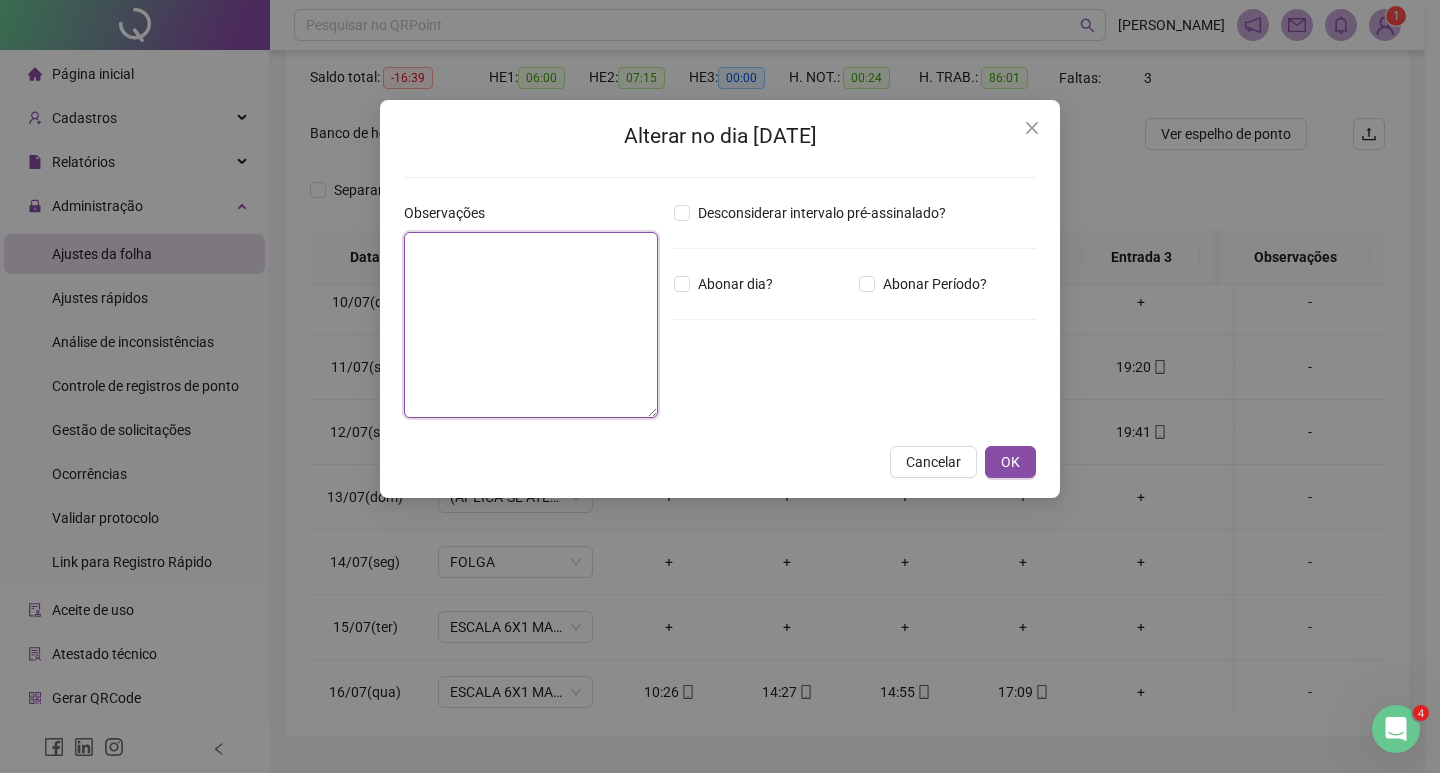 click at bounding box center (531, 325) 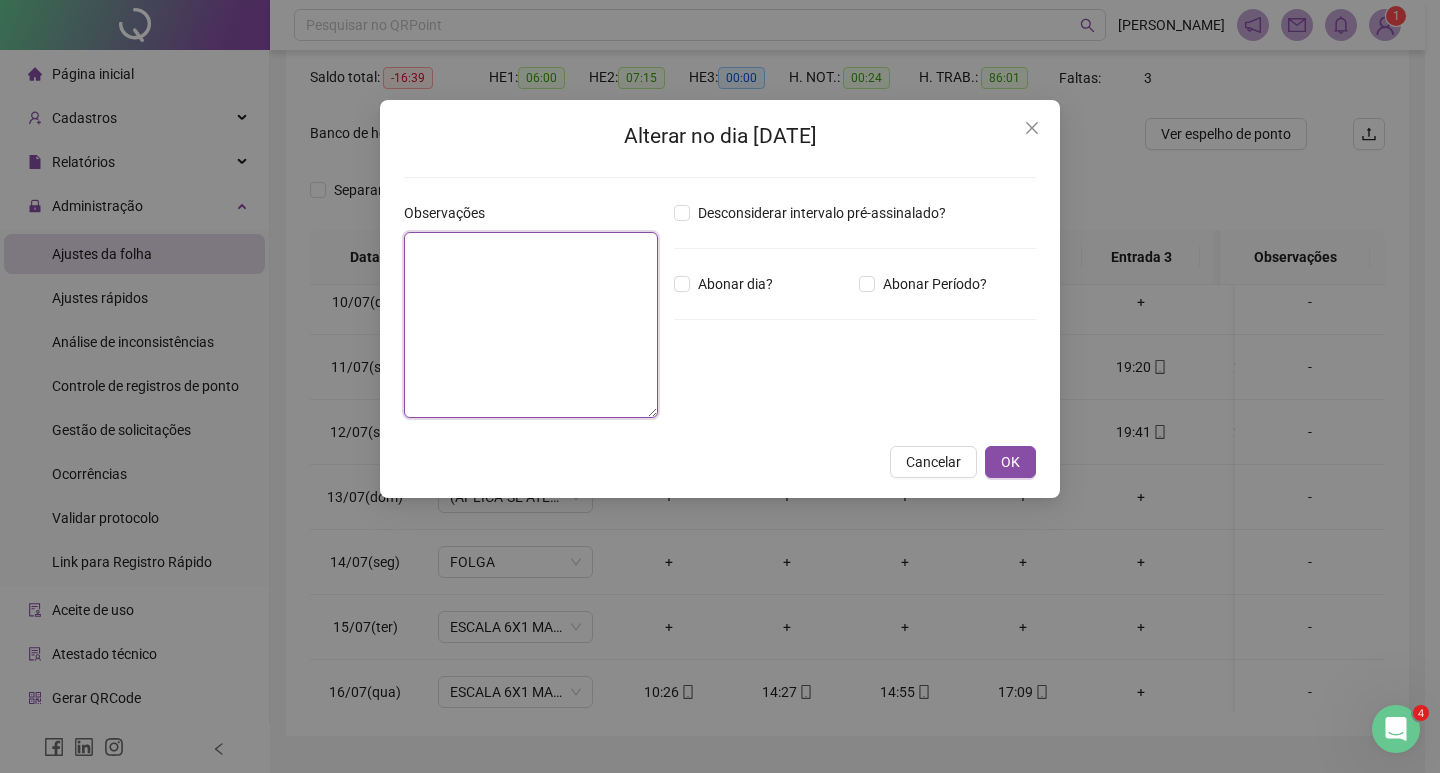 type on "*" 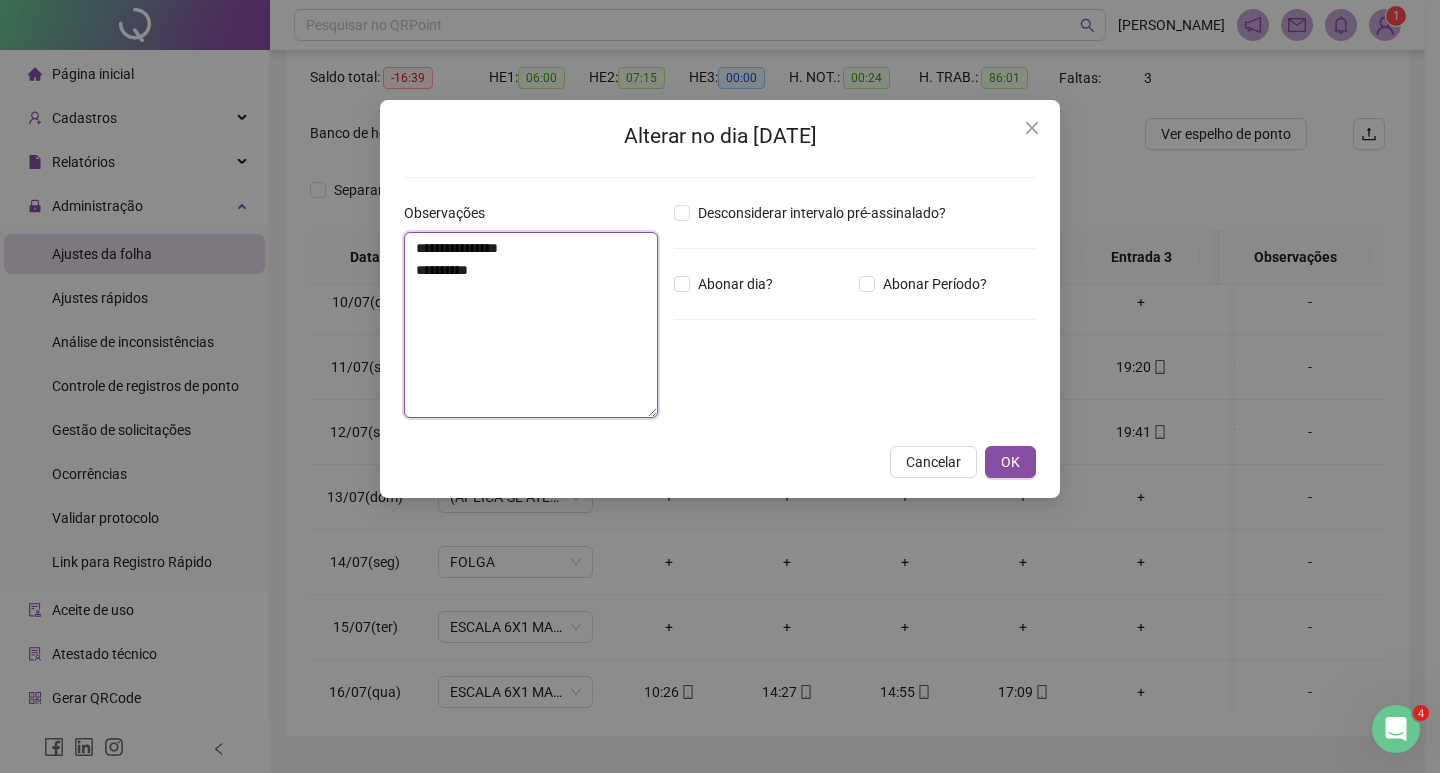 paste on "**********" 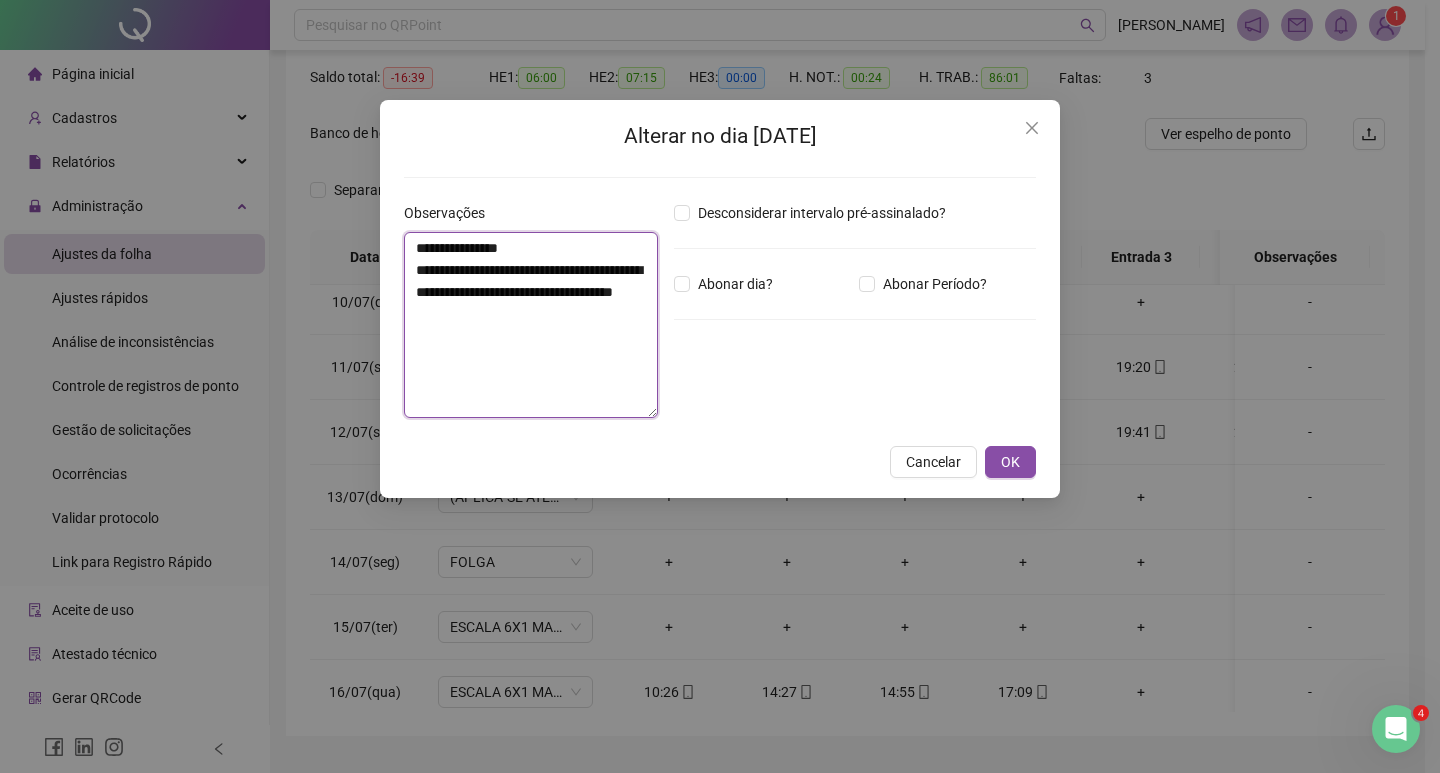click on "**********" at bounding box center (531, 325) 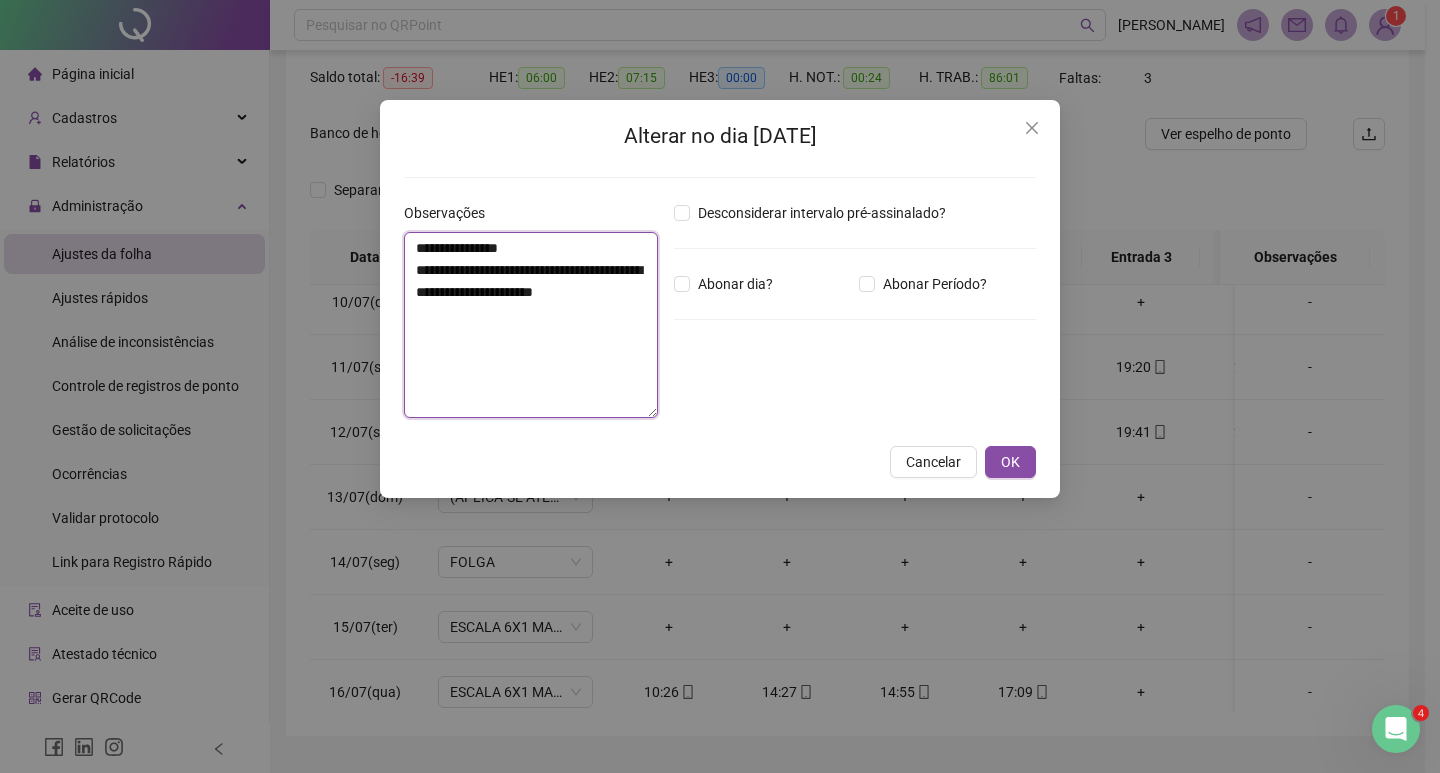 click on "**********" at bounding box center [531, 325] 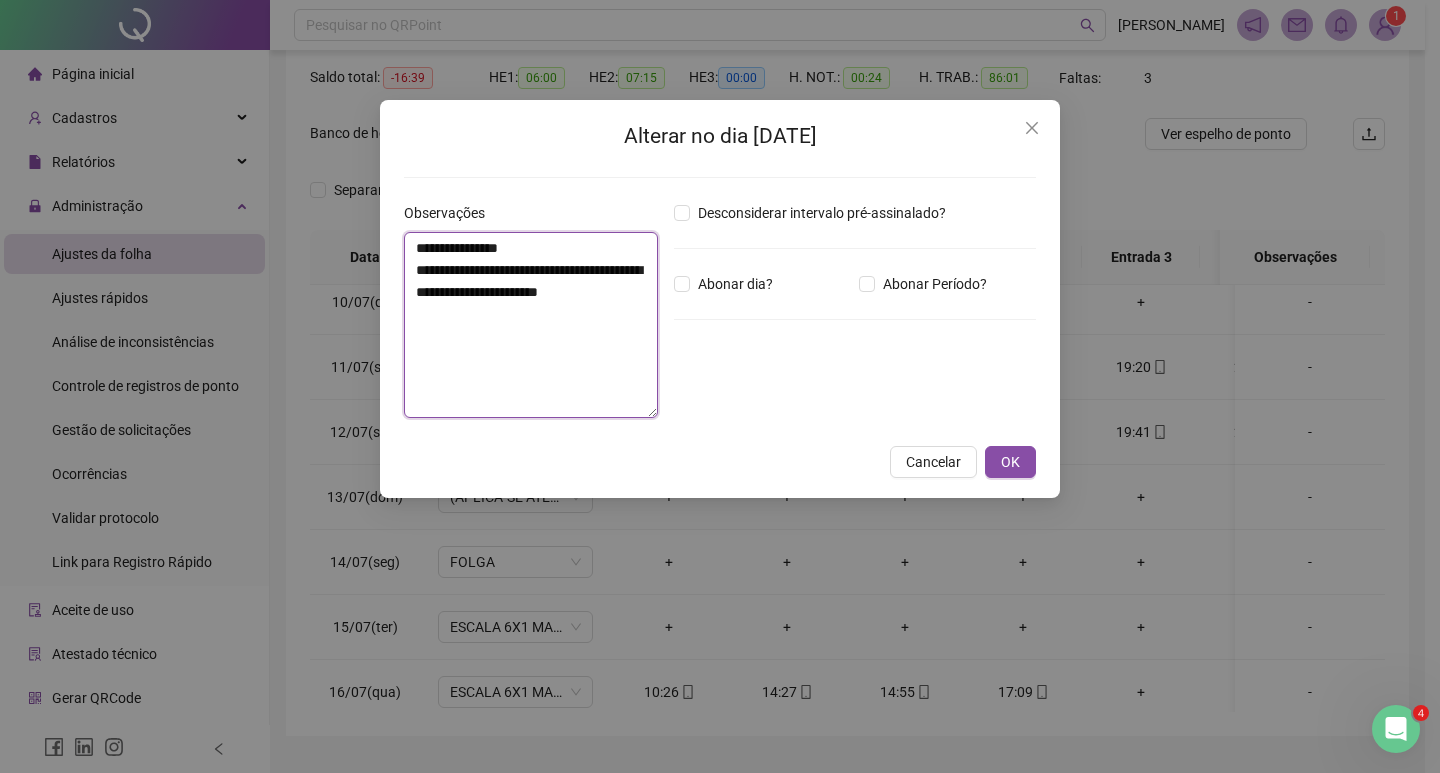 paste on "**********" 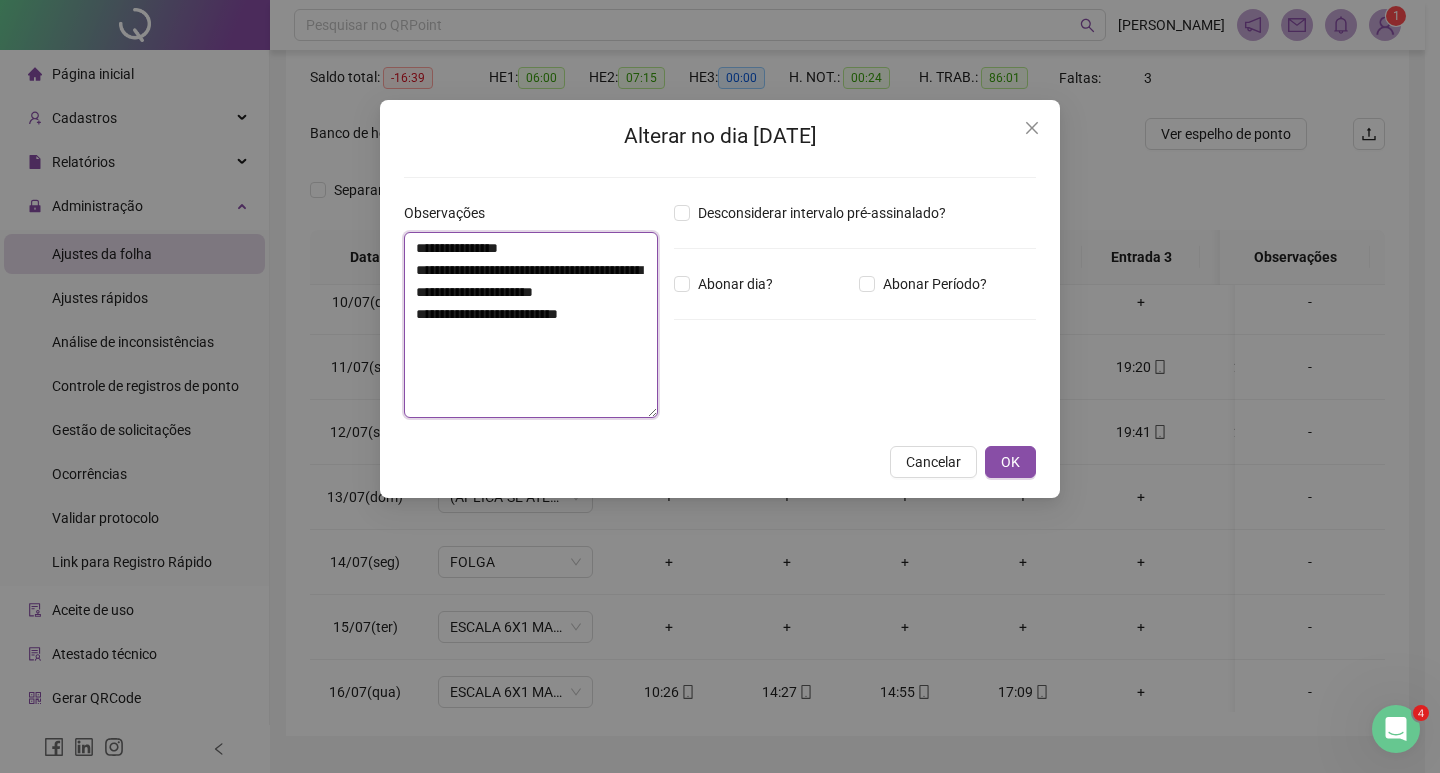 click on "**********" at bounding box center (531, 325) 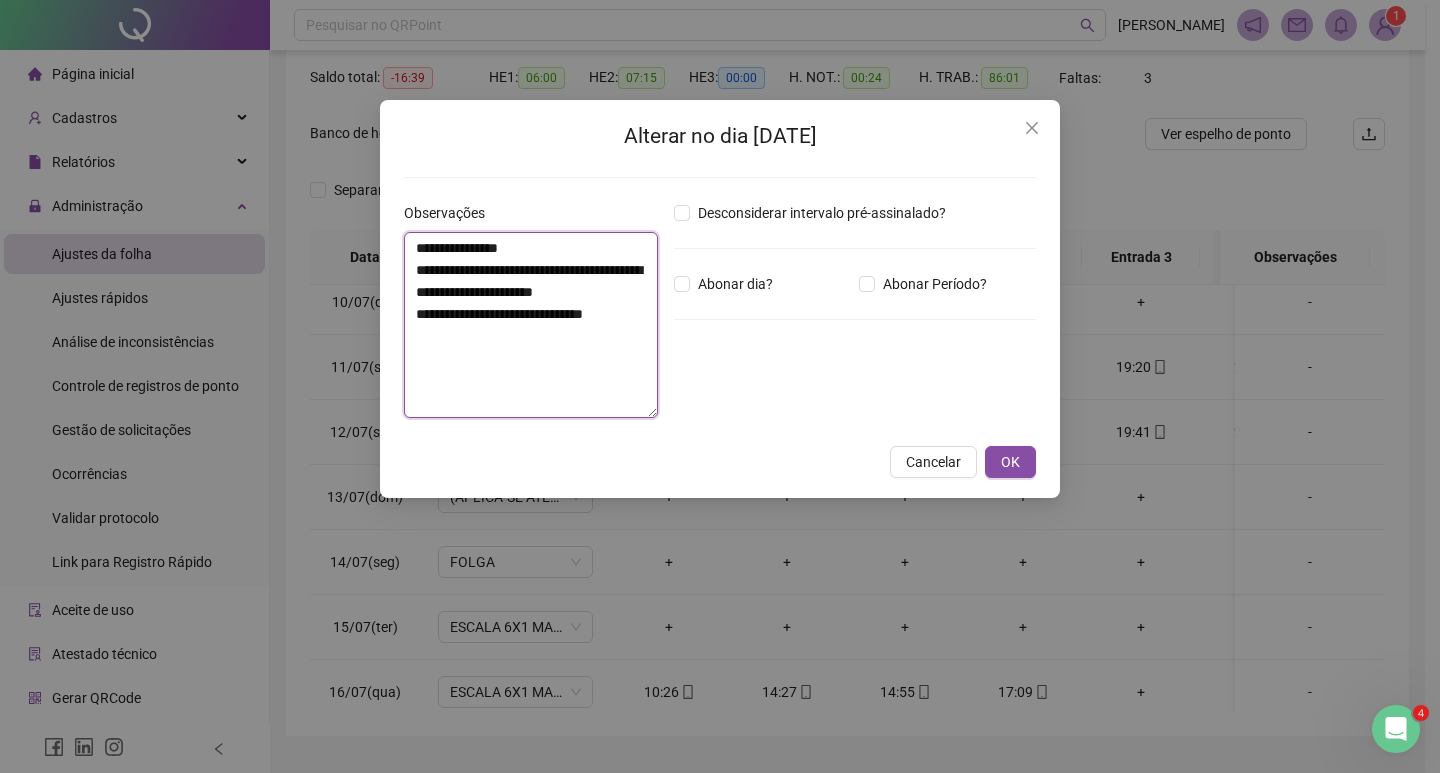click on "**********" at bounding box center [531, 325] 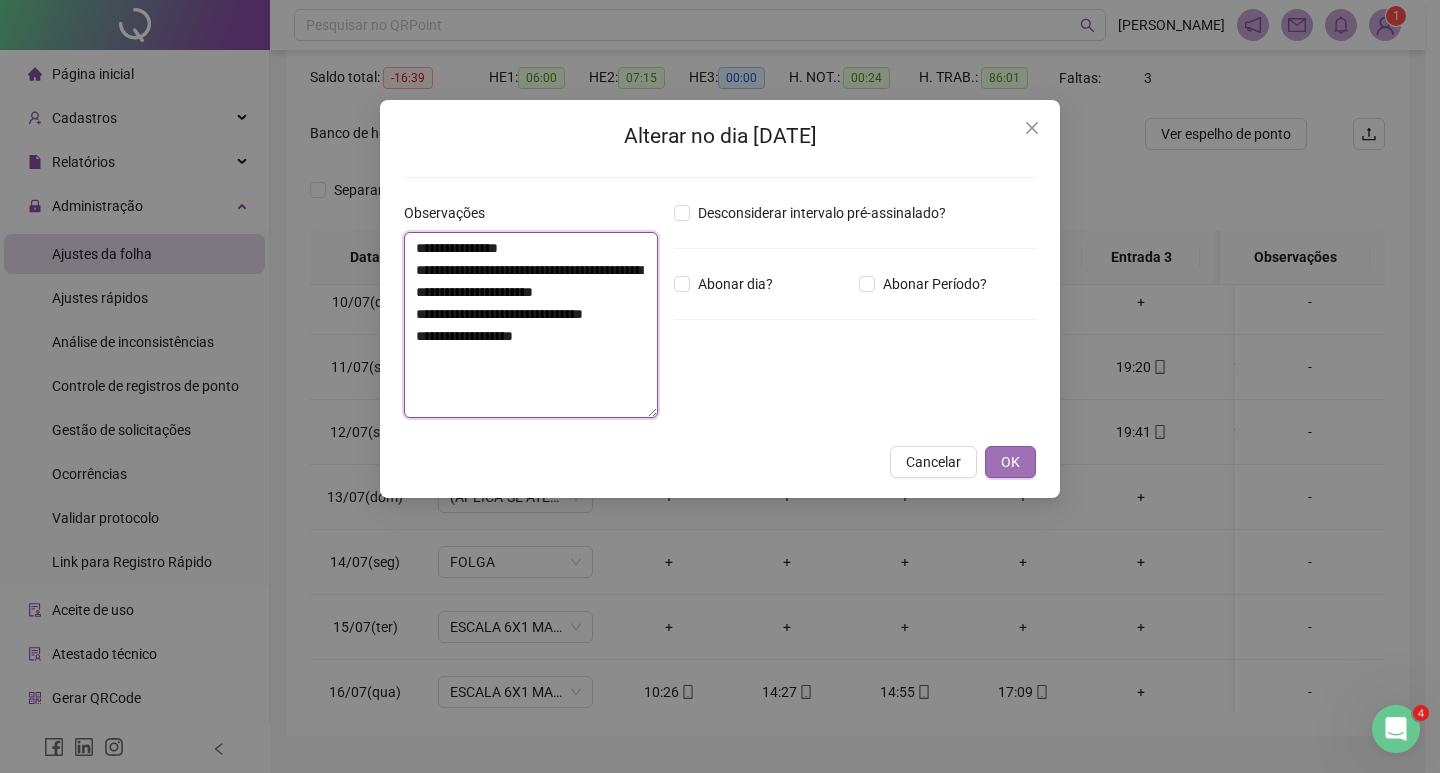 type on "**********" 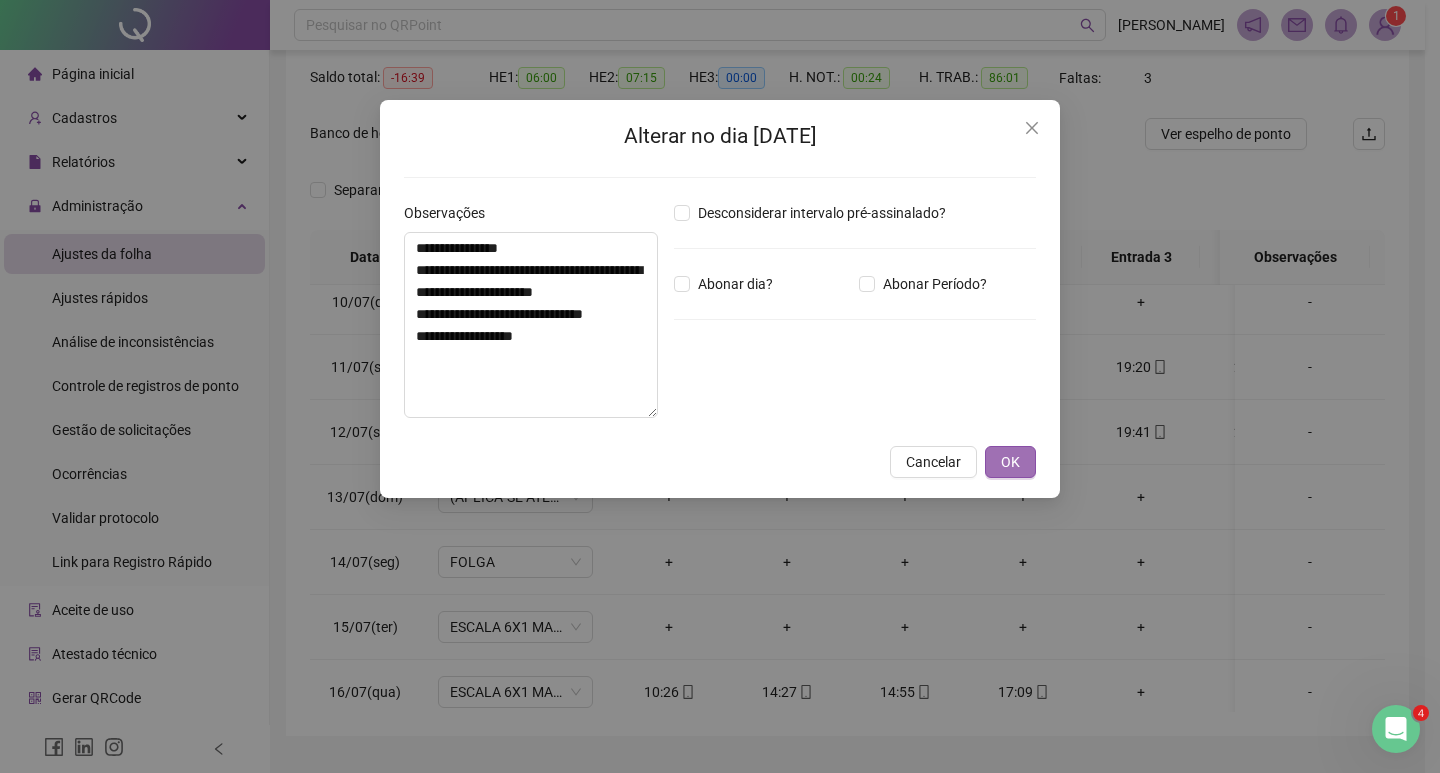 click on "OK" at bounding box center [1010, 462] 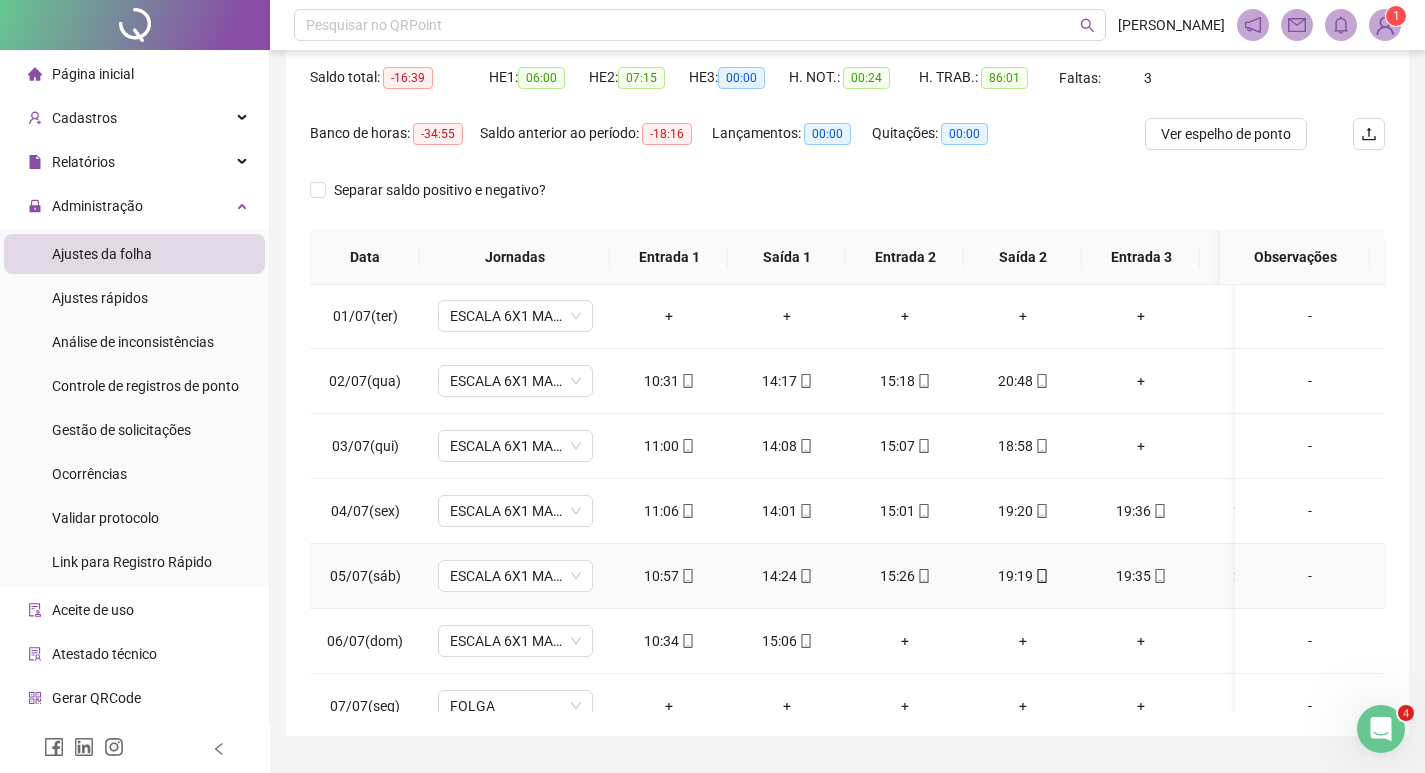 scroll, scrollTop: 0, scrollLeft: 0, axis: both 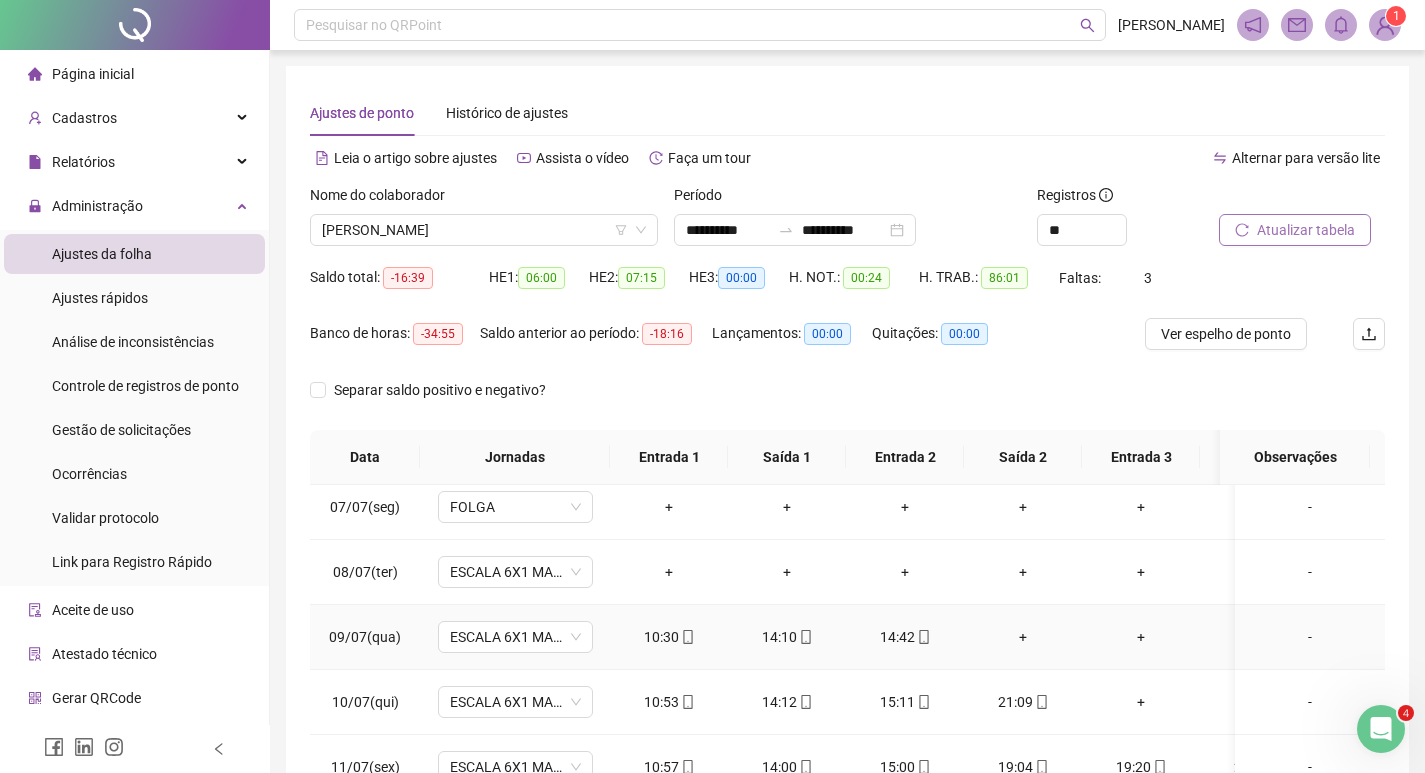 click on "-" at bounding box center (1310, 637) 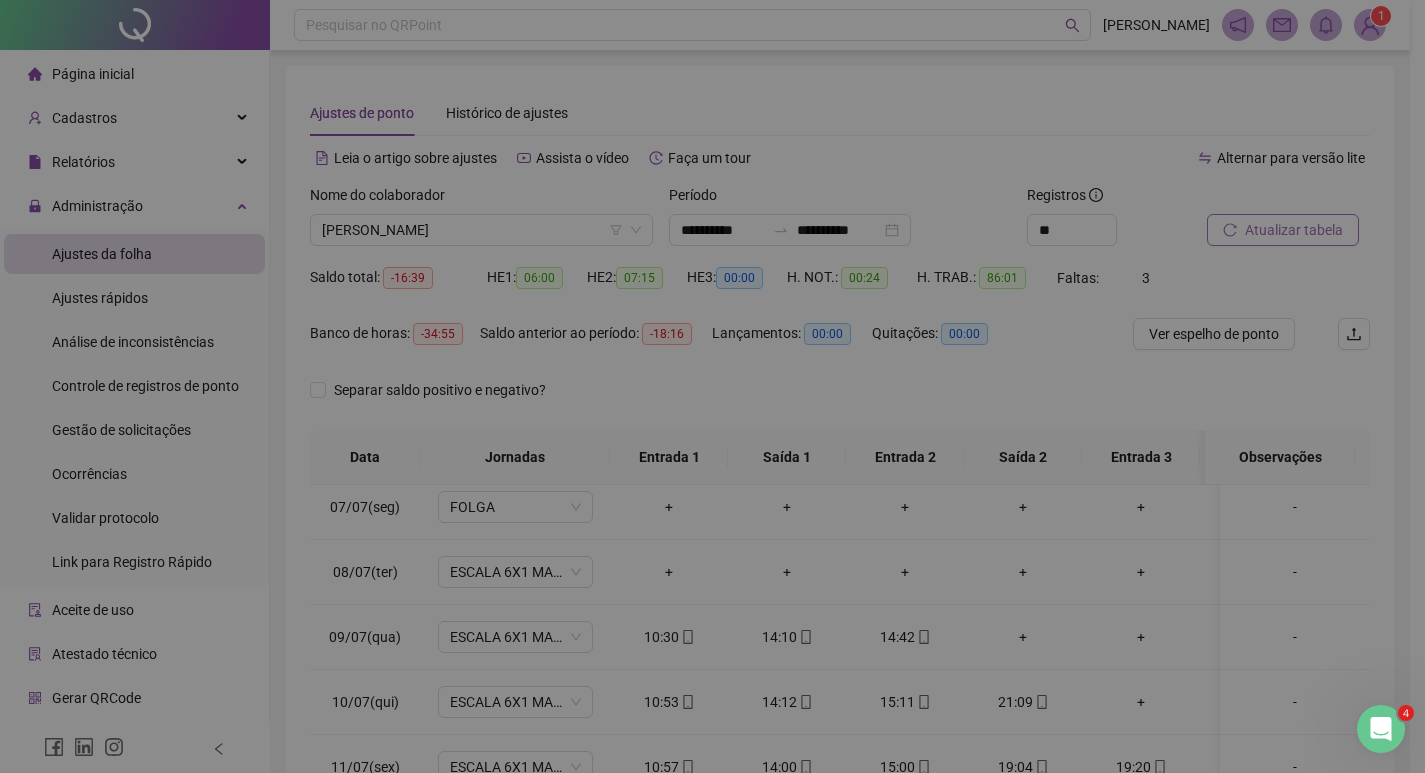 type 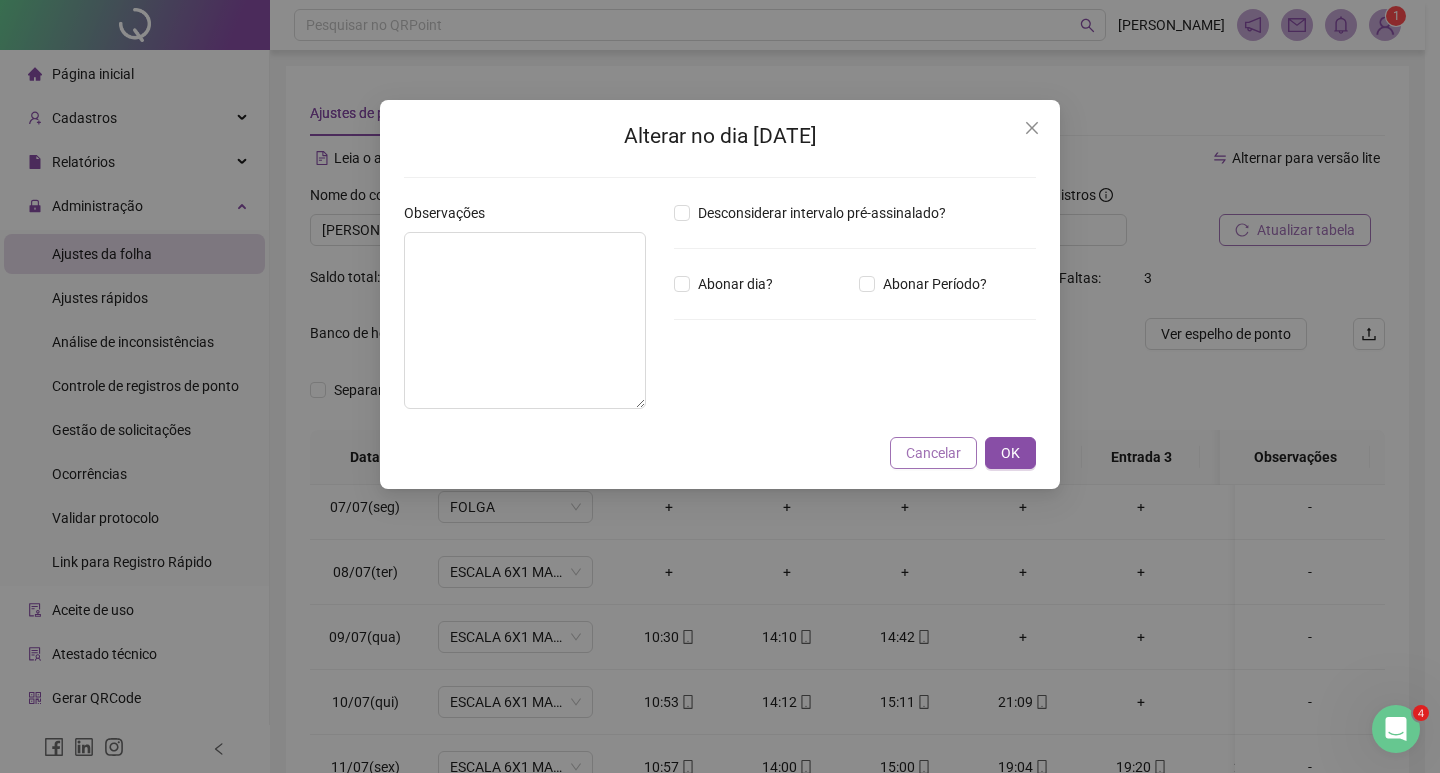 click on "Cancelar" at bounding box center [933, 453] 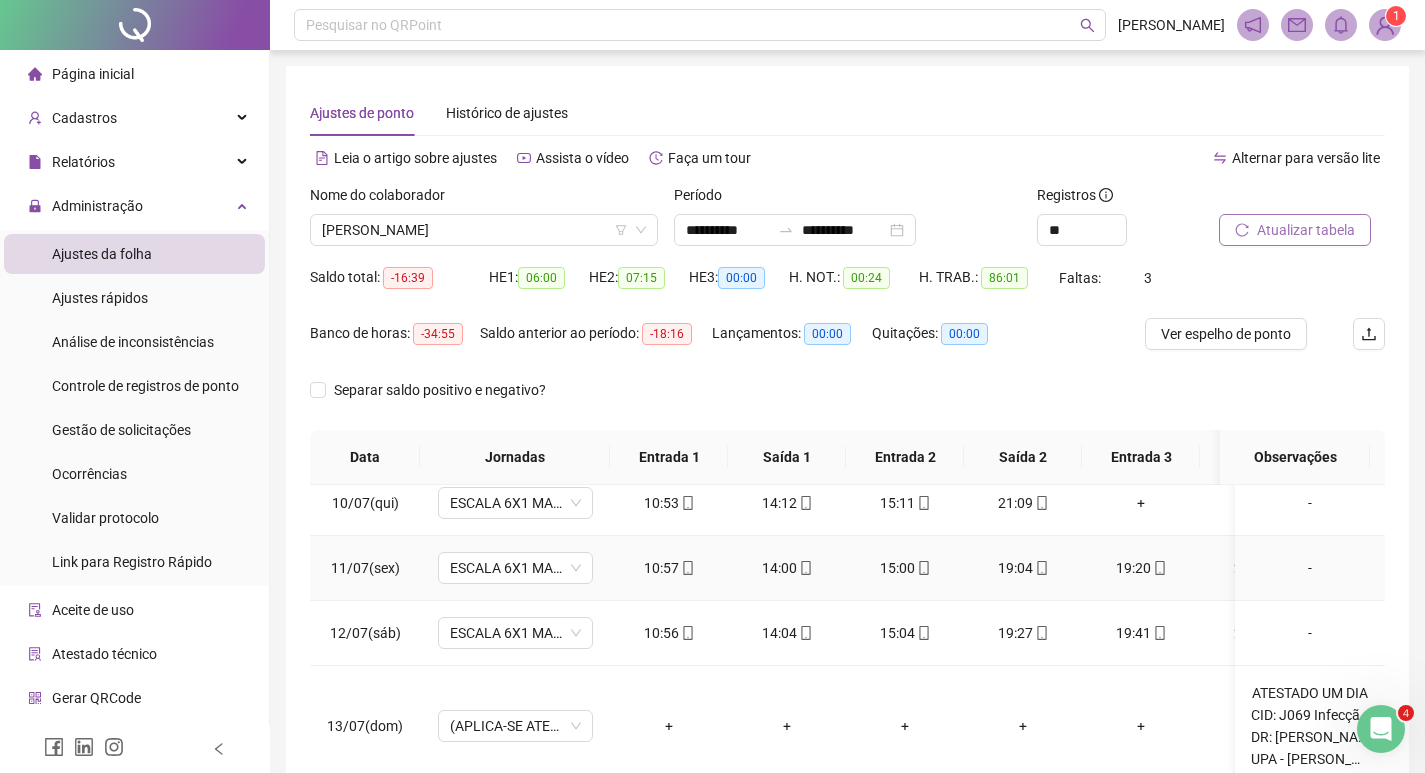 scroll, scrollTop: 600, scrollLeft: 0, axis: vertical 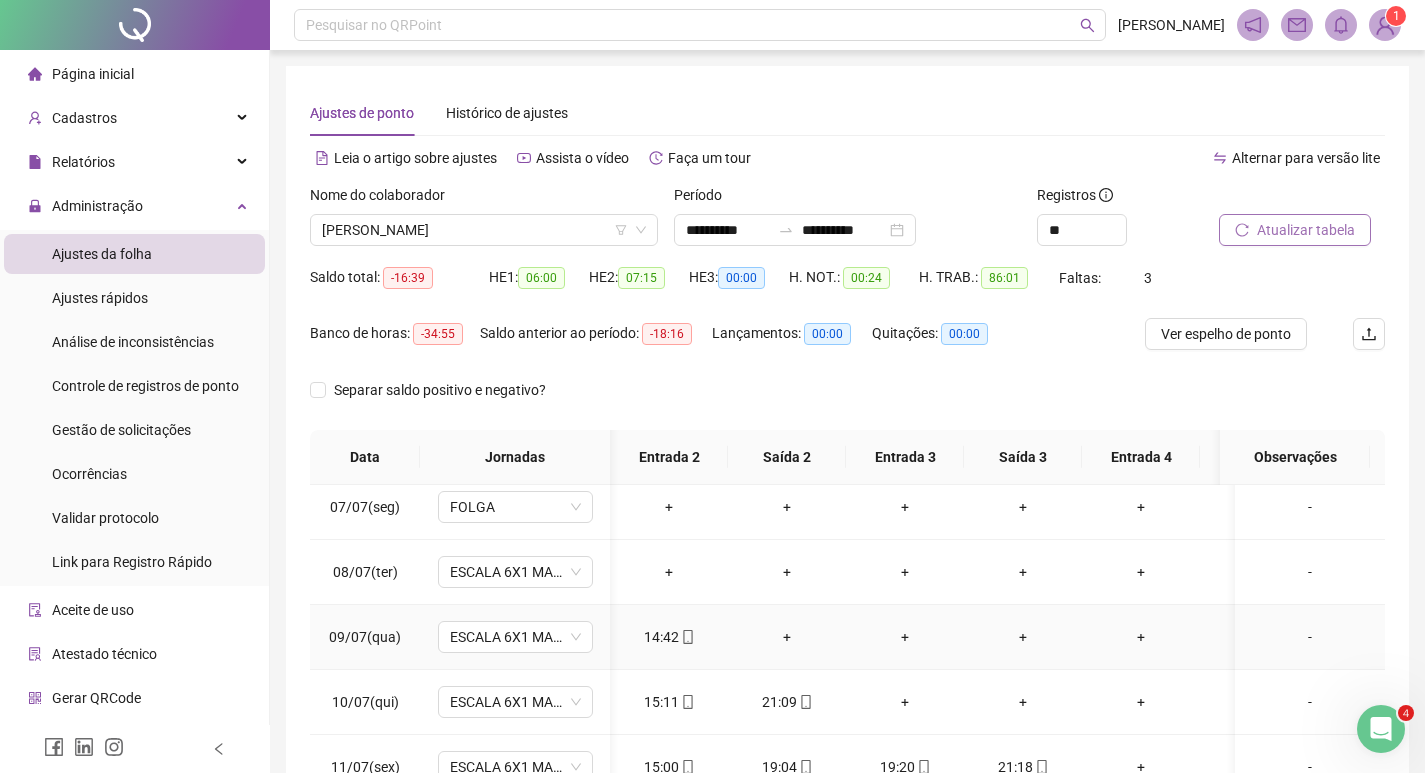 click on "+" at bounding box center [787, 637] 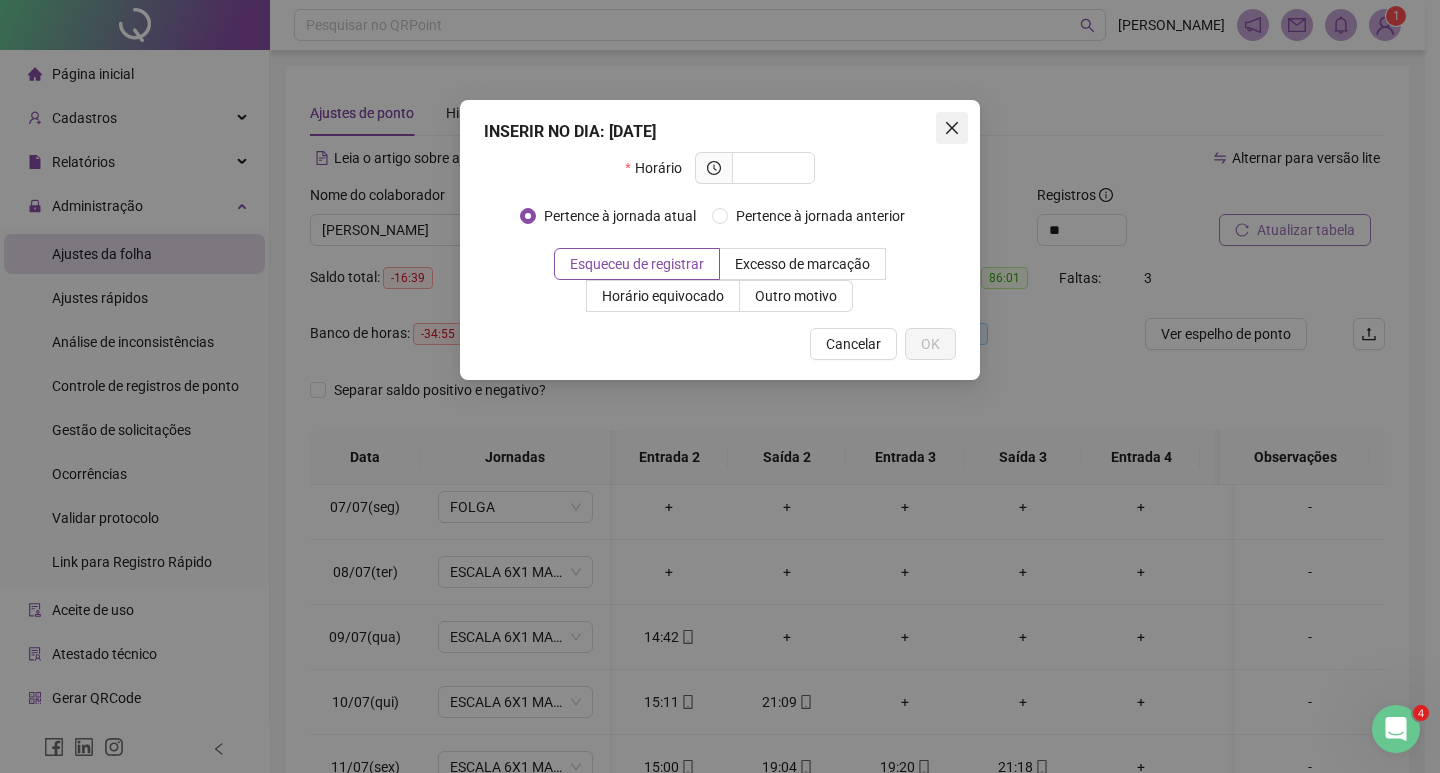 click 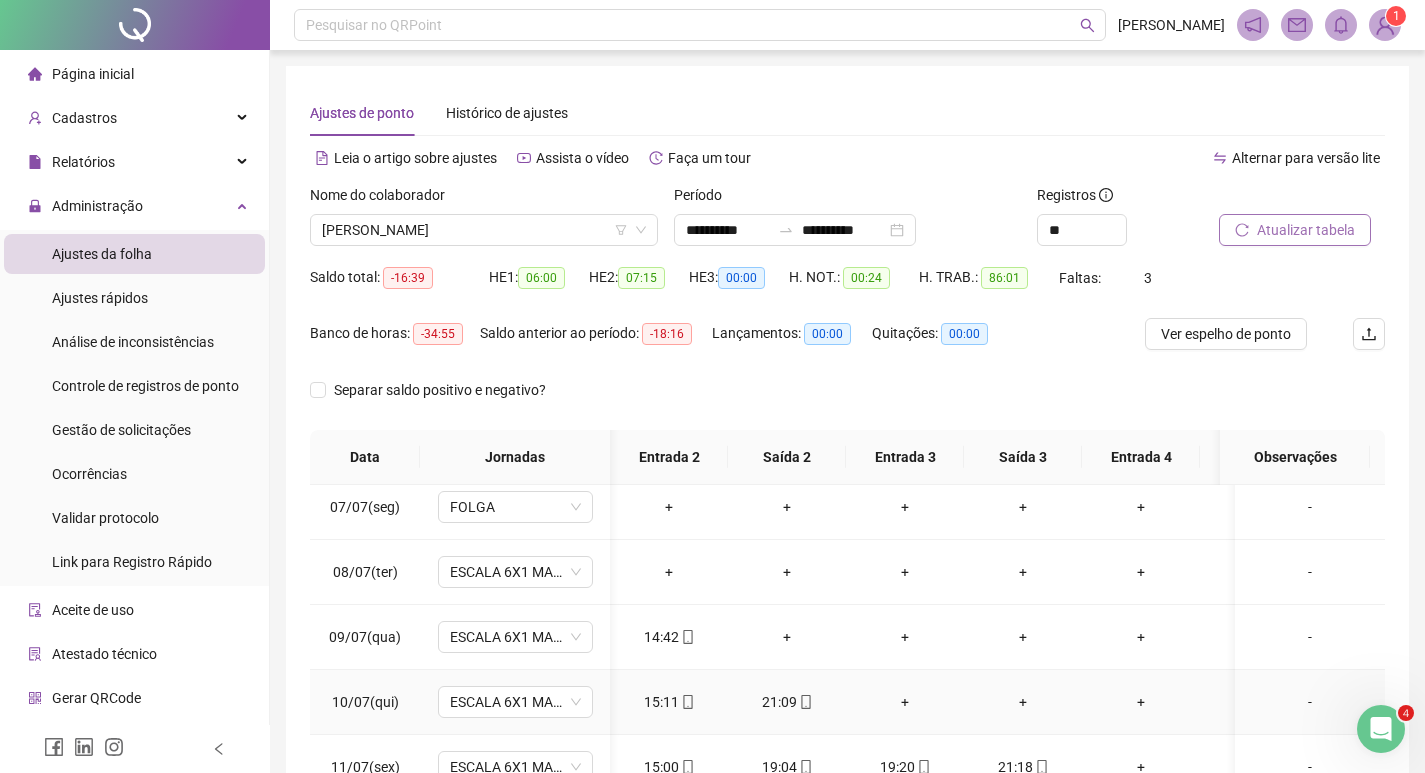 scroll, scrollTop: 500, scrollLeft: 236, axis: both 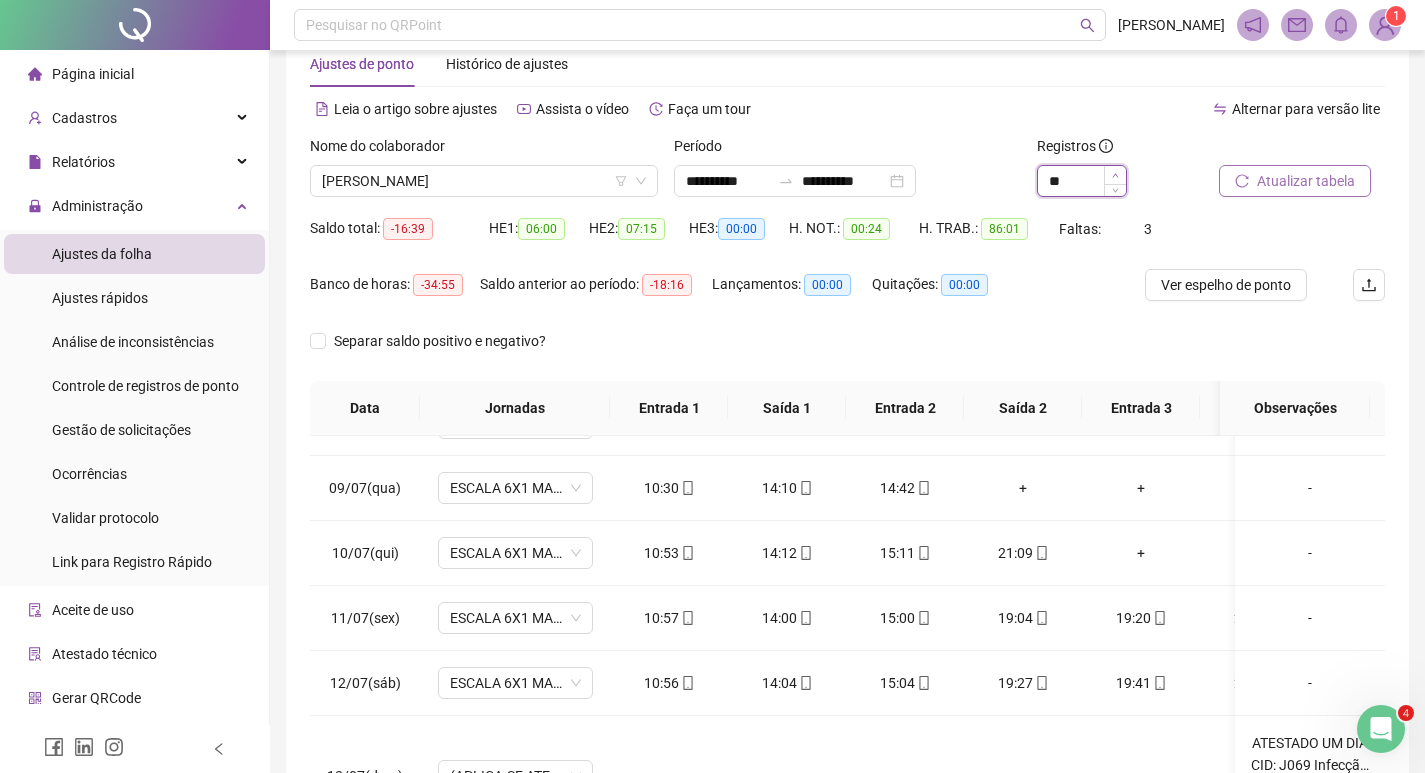 click at bounding box center (1115, 175) 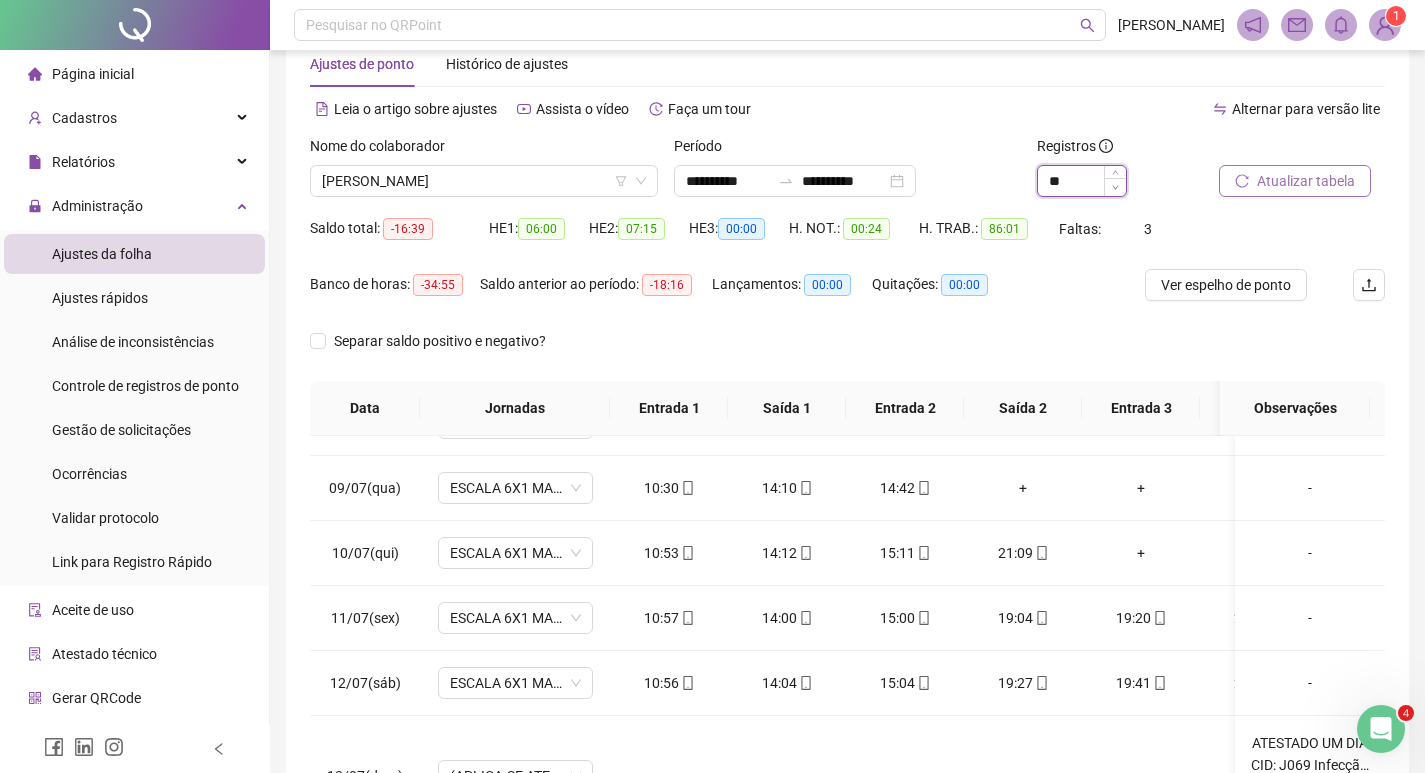 click 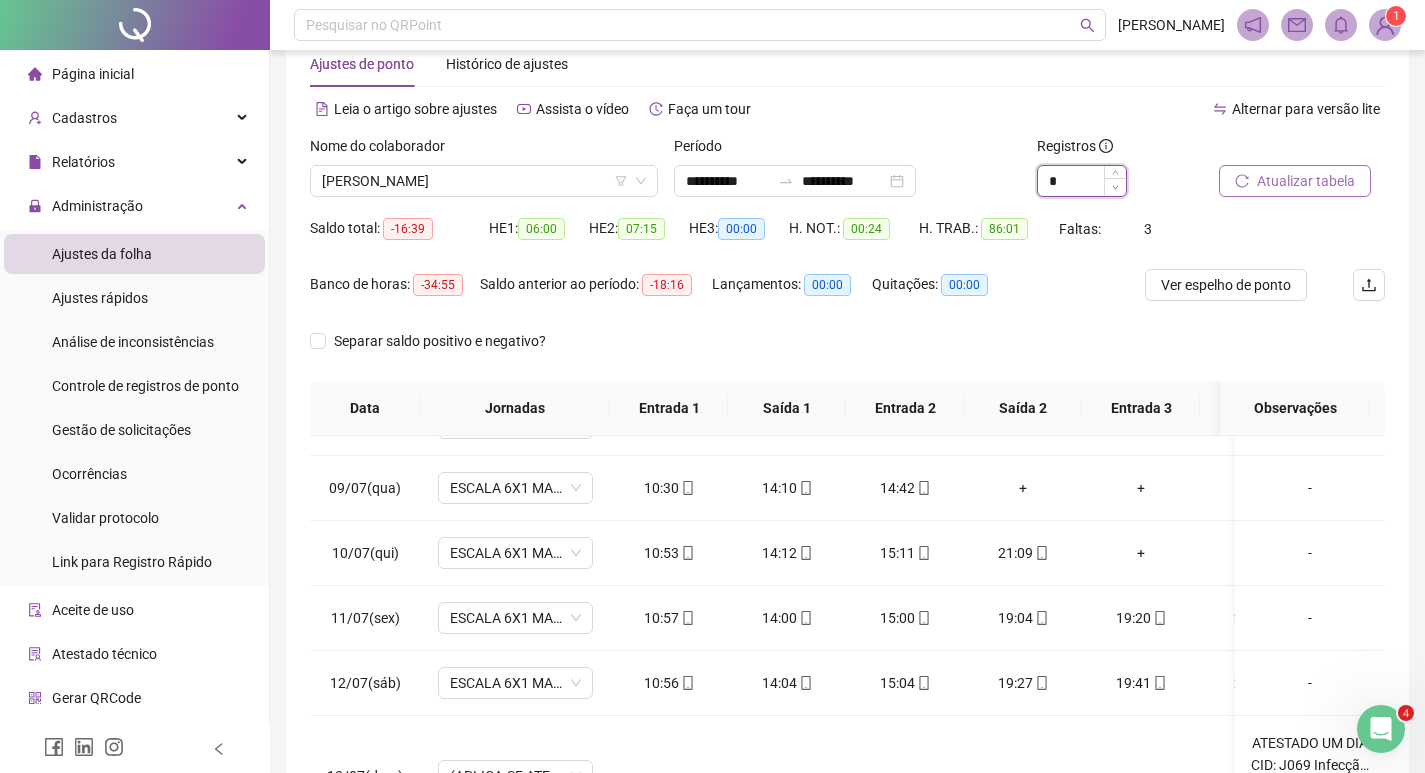 click 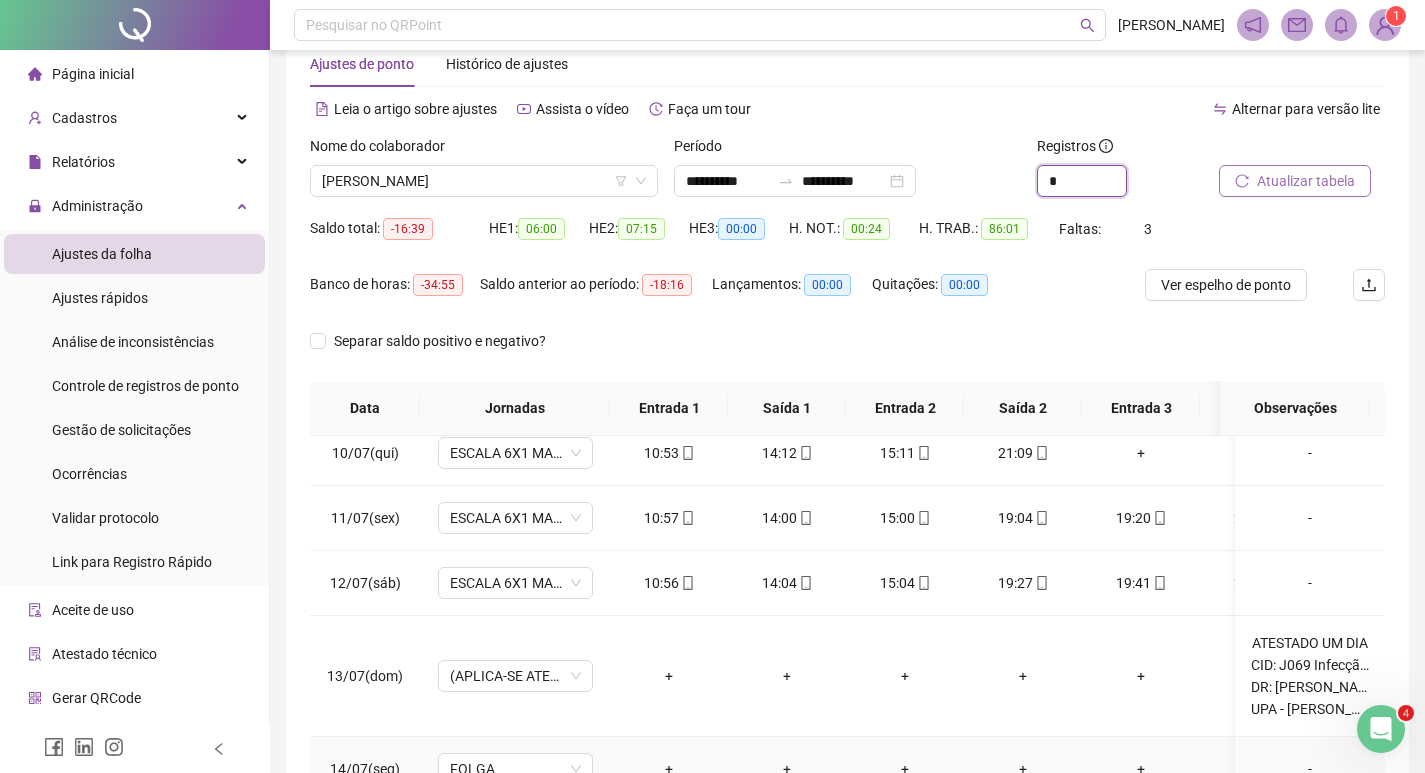 scroll, scrollTop: 684, scrollLeft: 0, axis: vertical 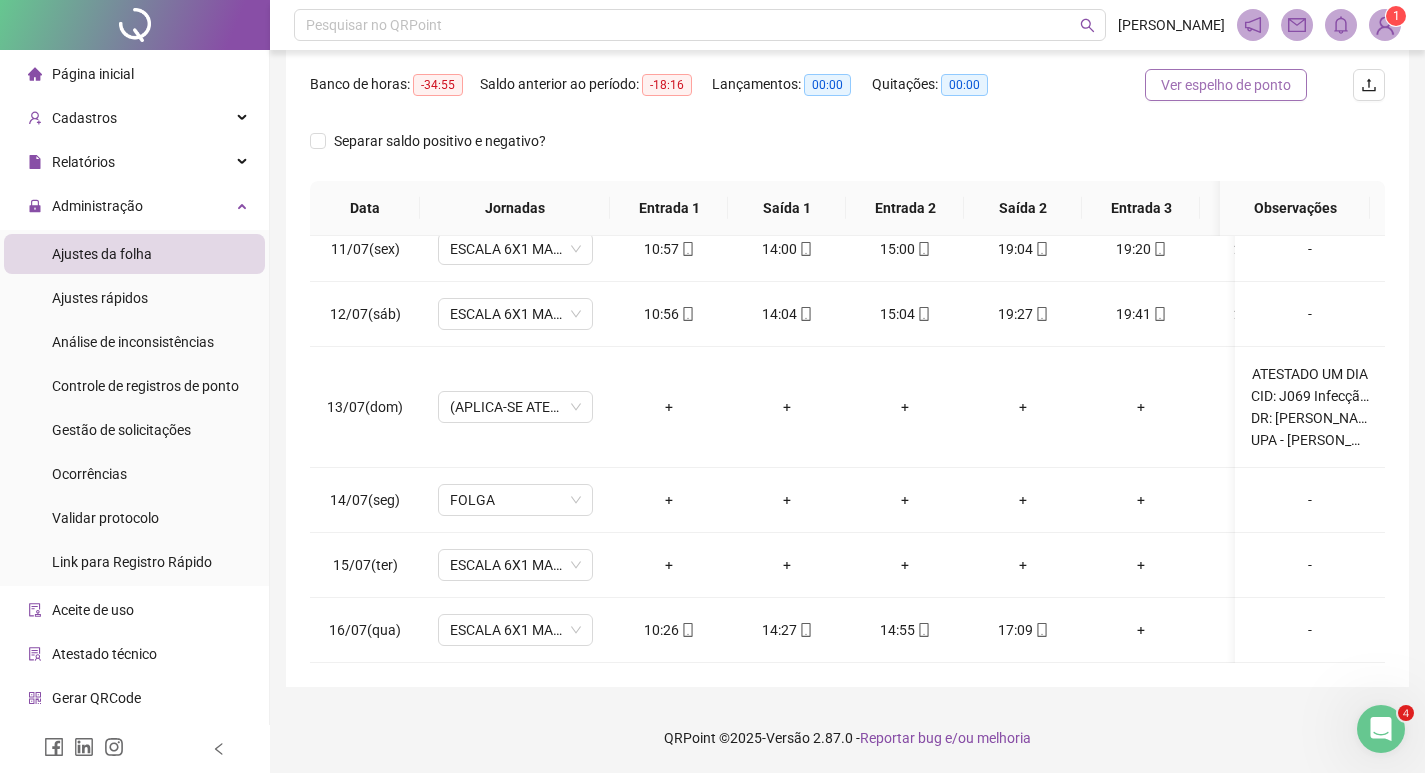 click on "Ver espelho de ponto" at bounding box center [1226, 85] 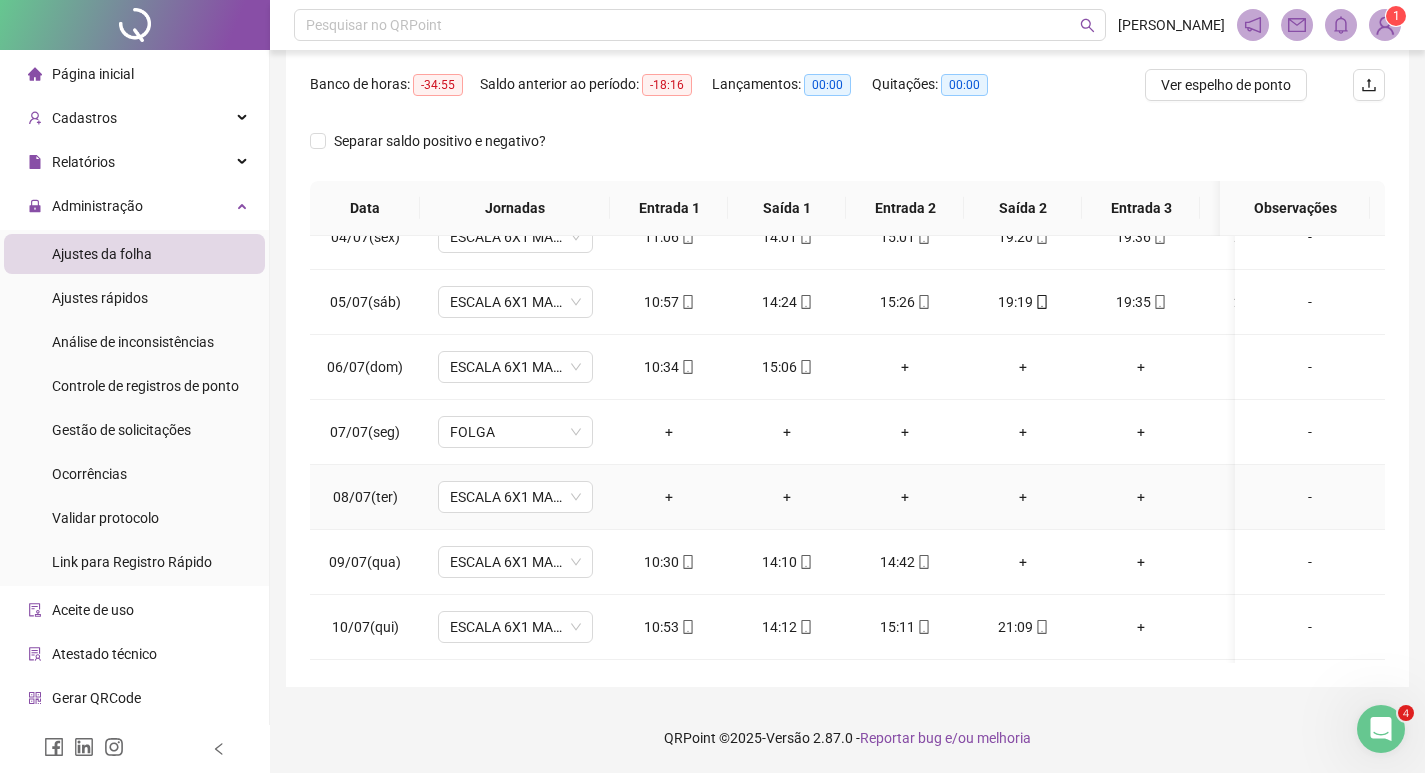scroll, scrollTop: 184, scrollLeft: 0, axis: vertical 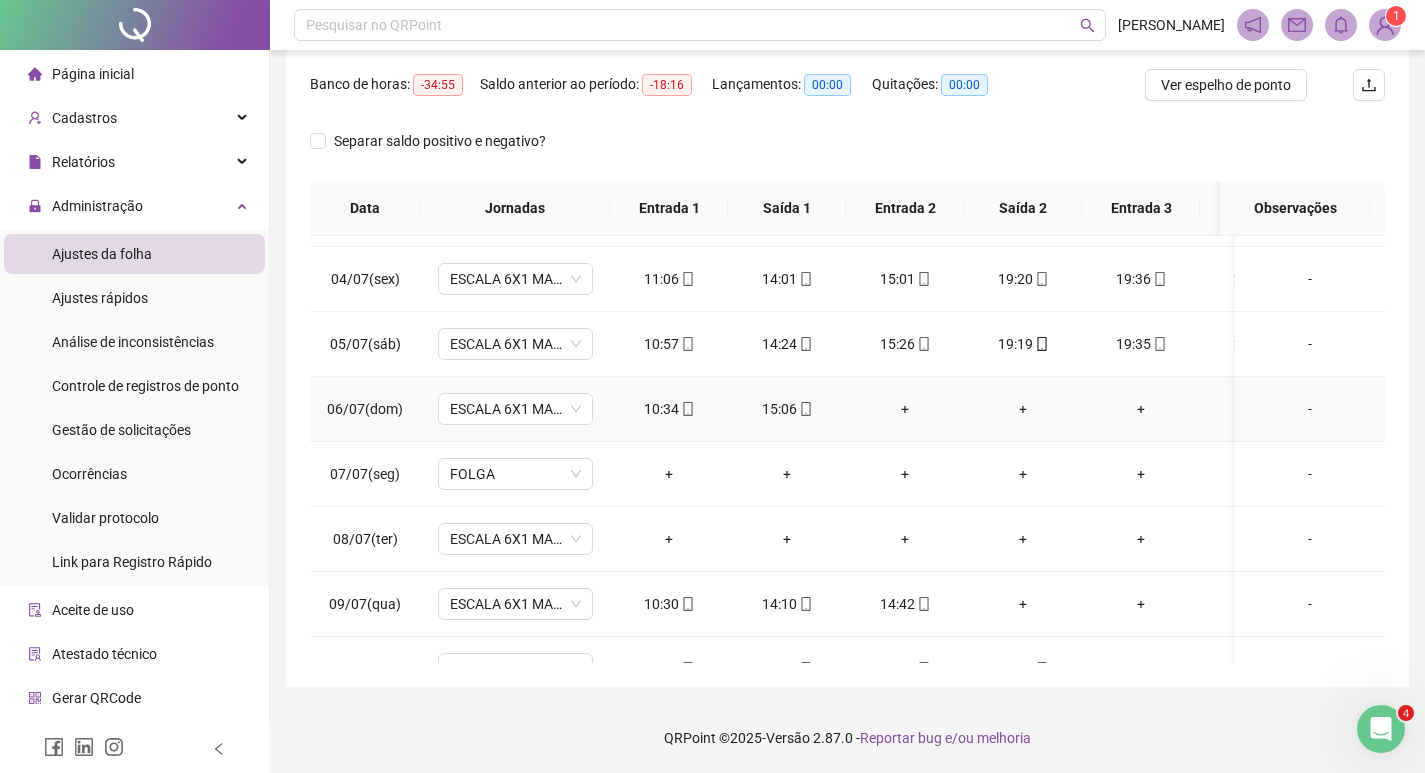click on "15:06" at bounding box center (787, 409) 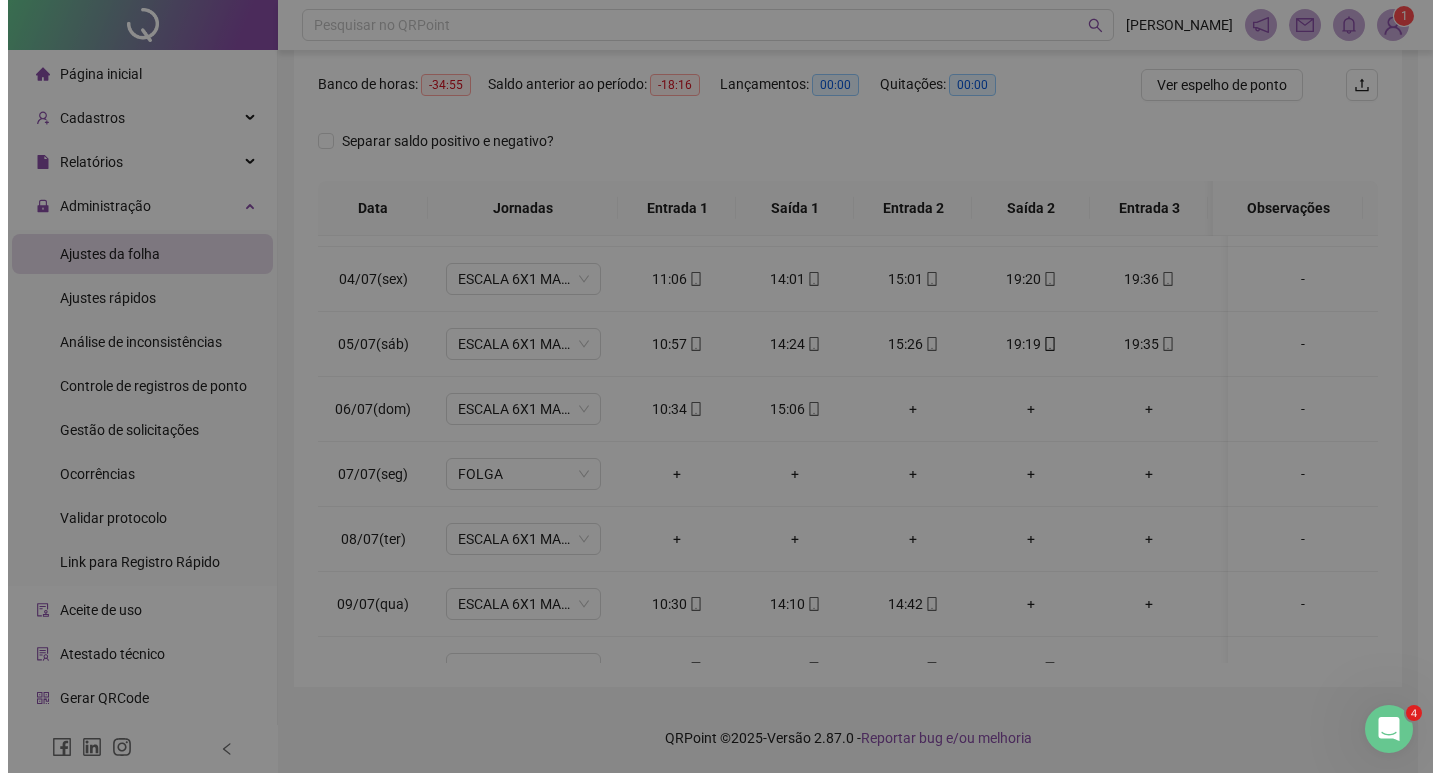 type on "**********" 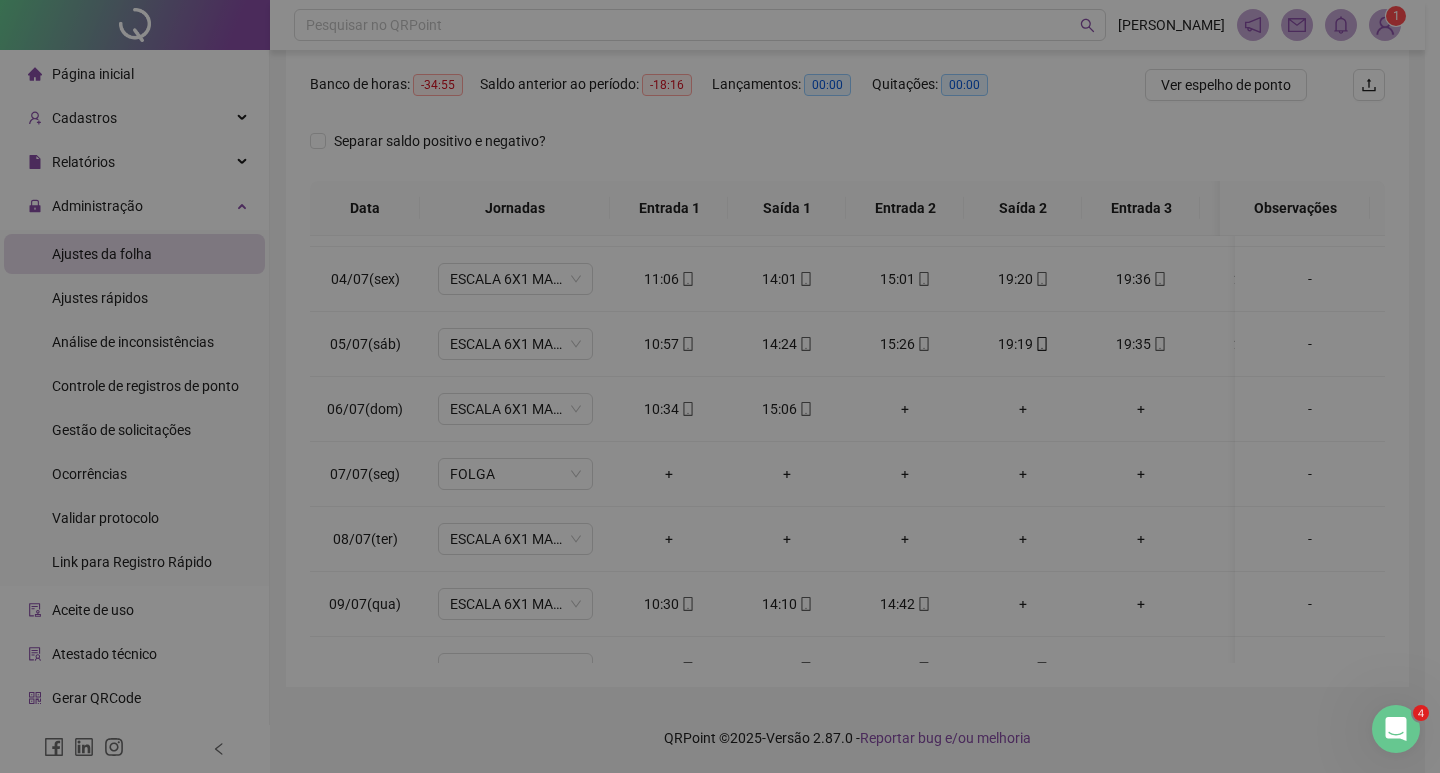 click on "Desconsiderar registro Pertence ao lanche" at bounding box center (720, 417) 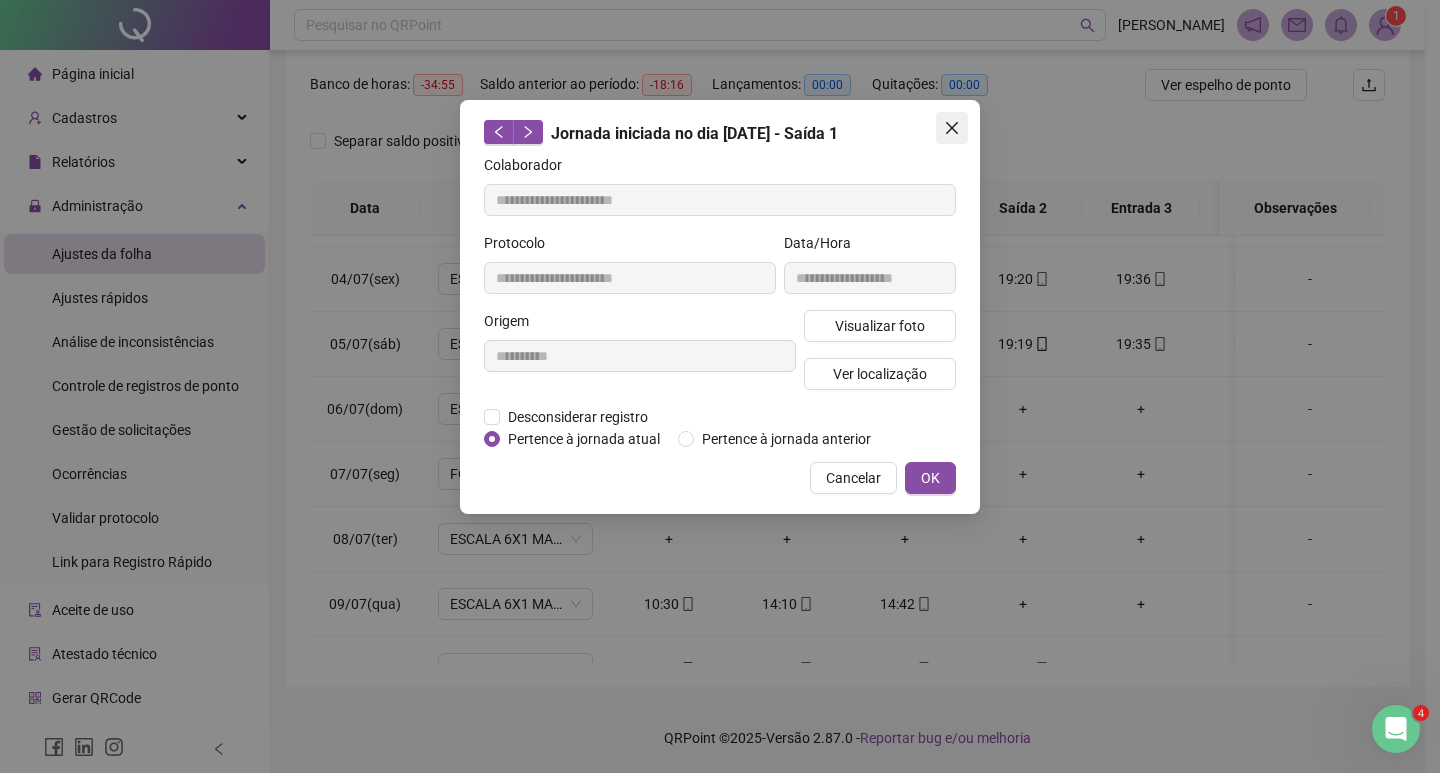 click at bounding box center (952, 128) 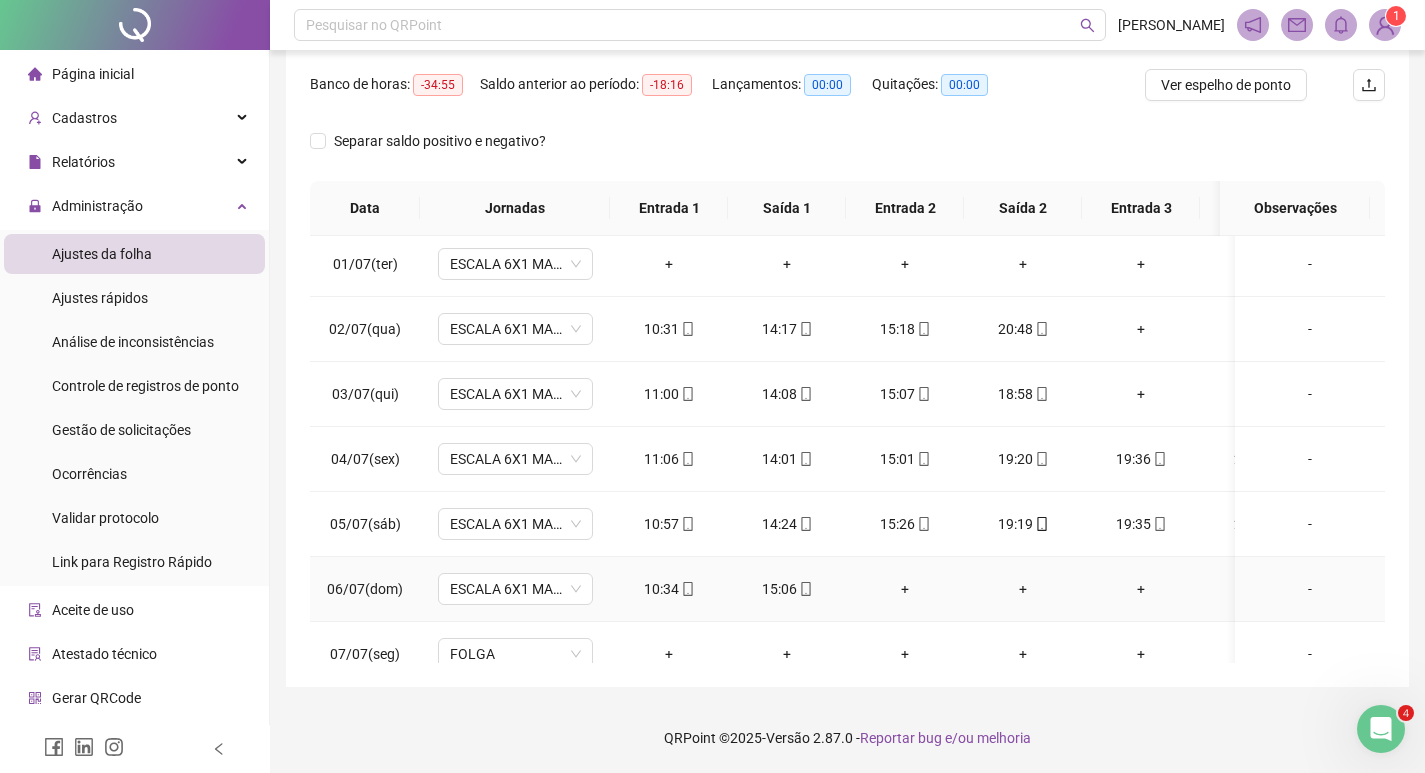 scroll, scrollTop: 0, scrollLeft: 0, axis: both 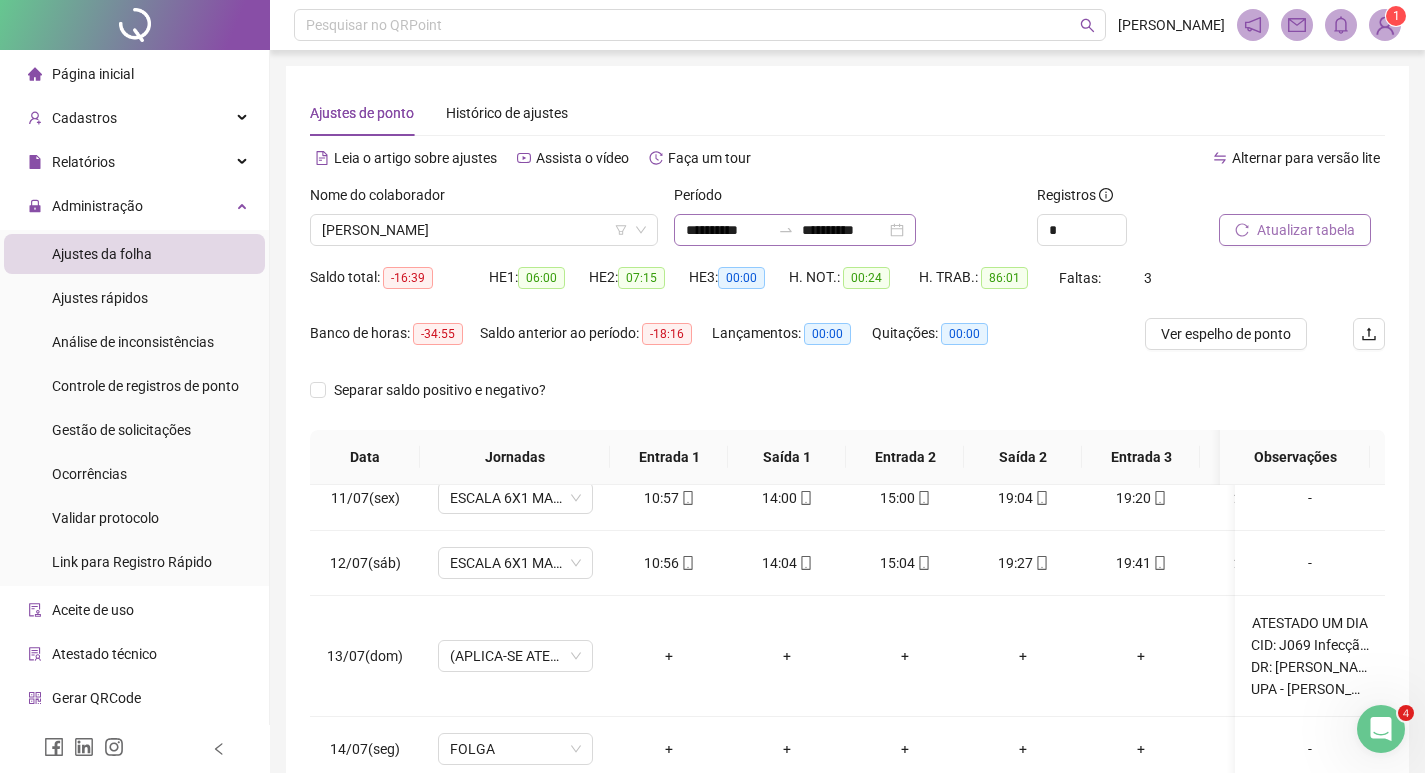 click on "**********" at bounding box center [795, 230] 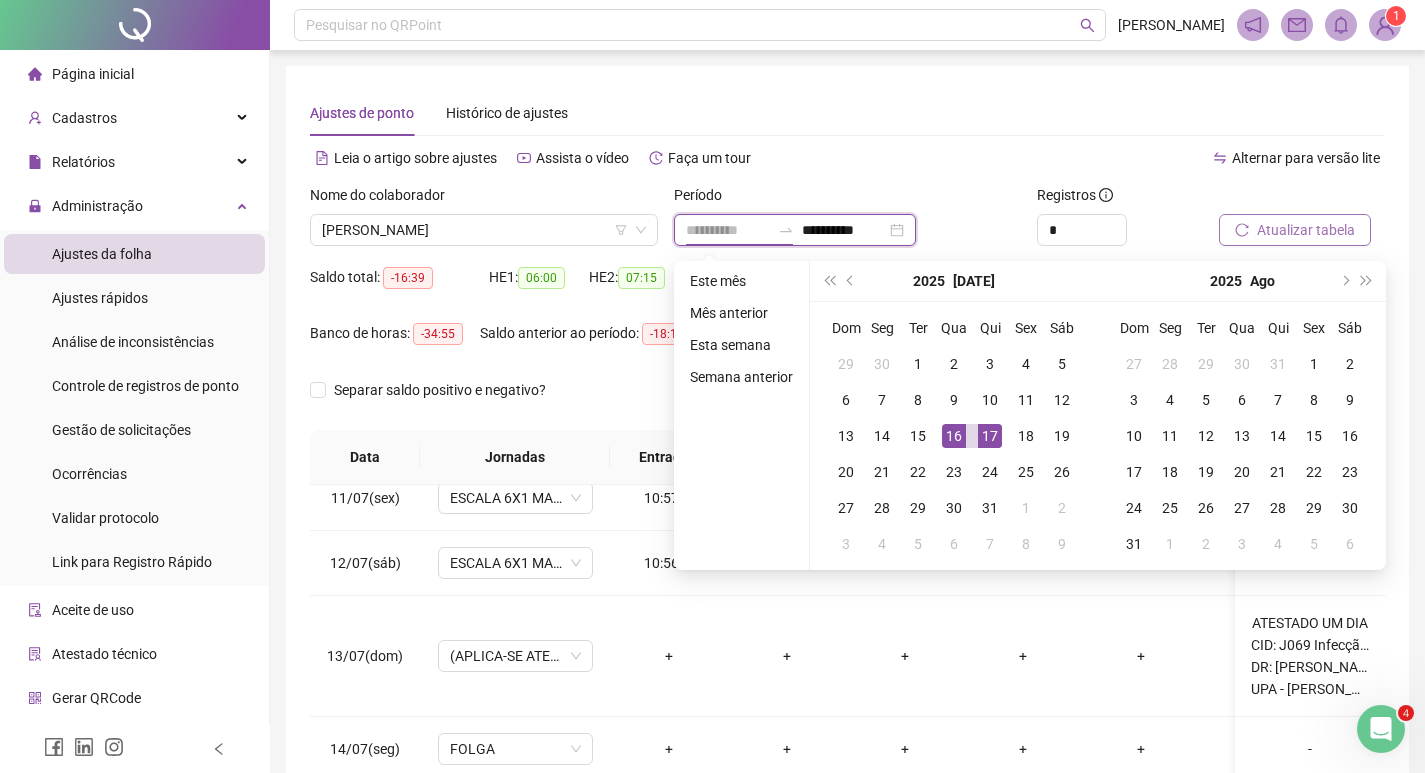 type on "**********" 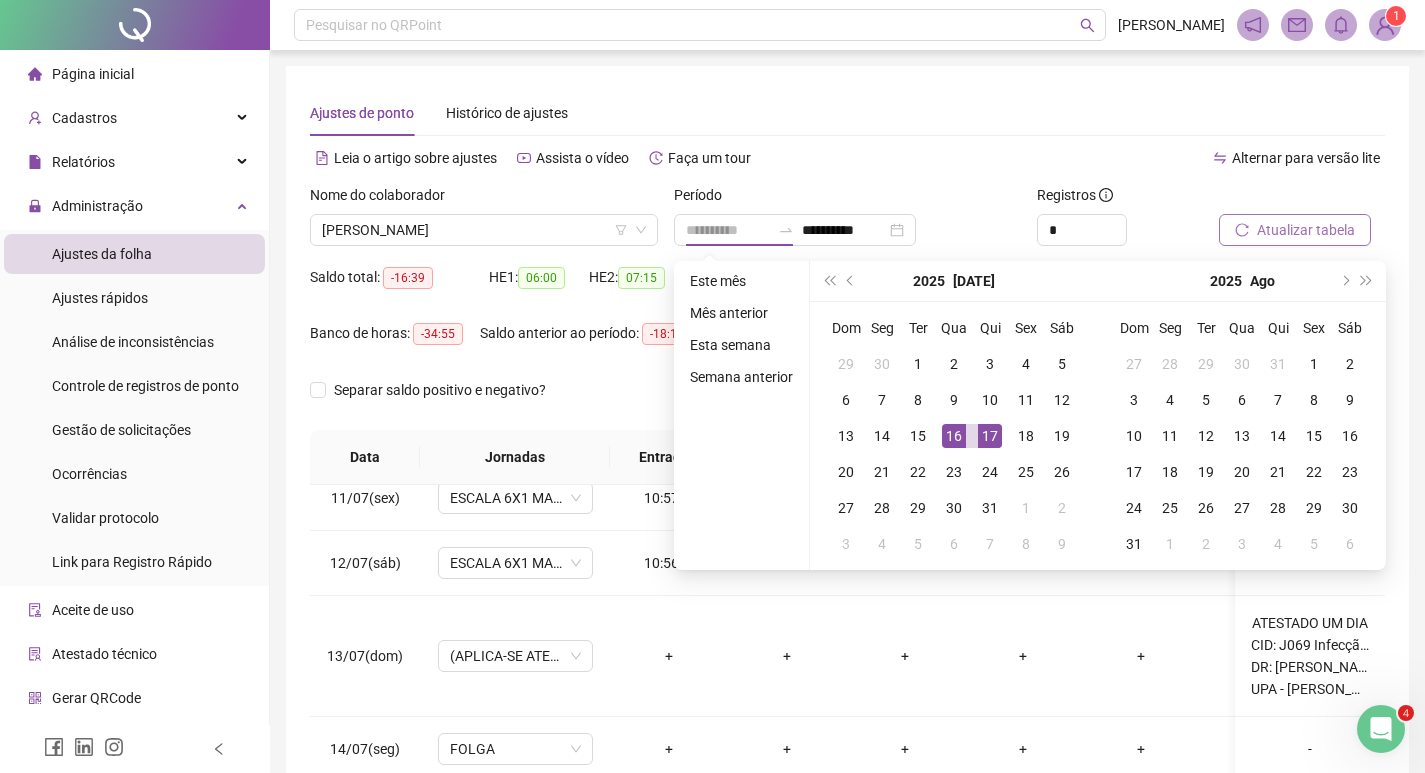 click on "17" at bounding box center (990, 436) 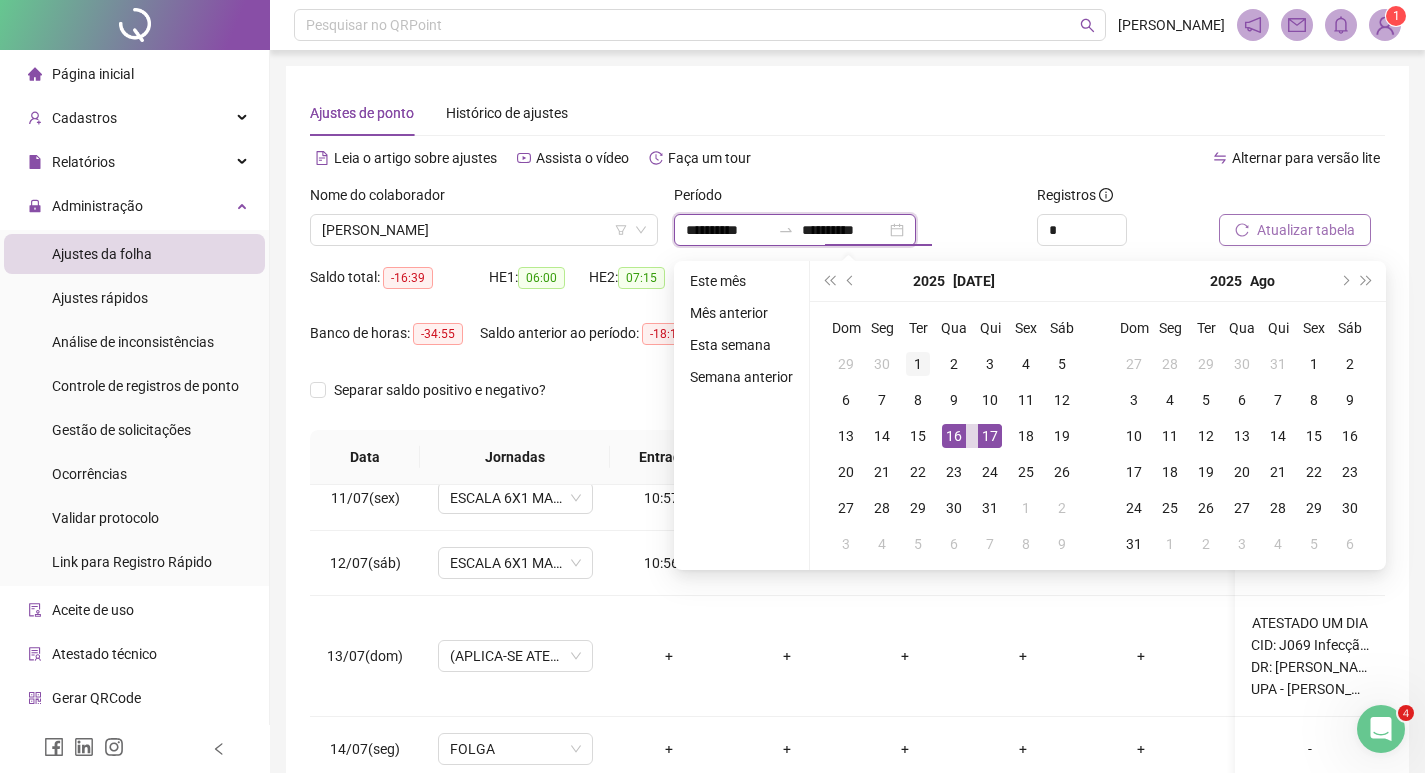 type on "**********" 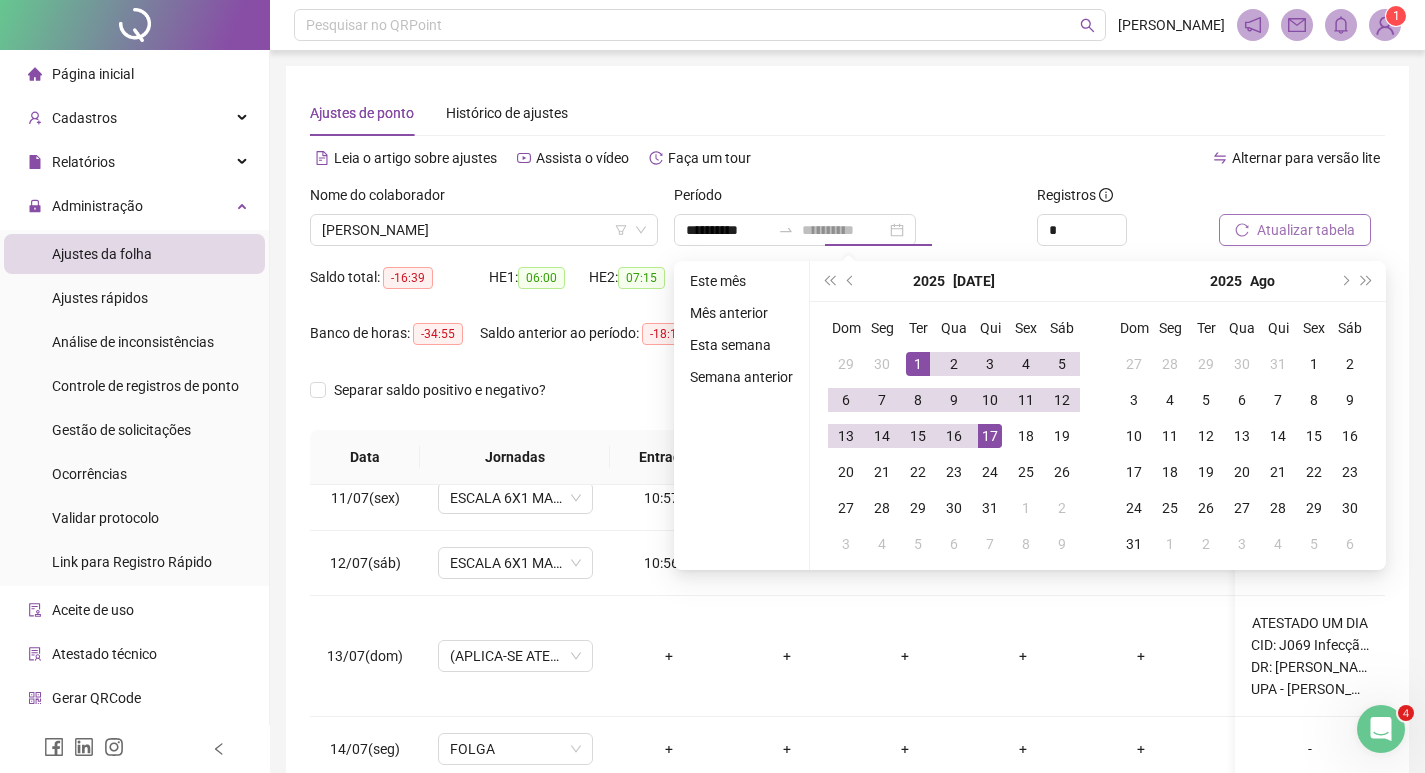 click on "1" at bounding box center (918, 364) 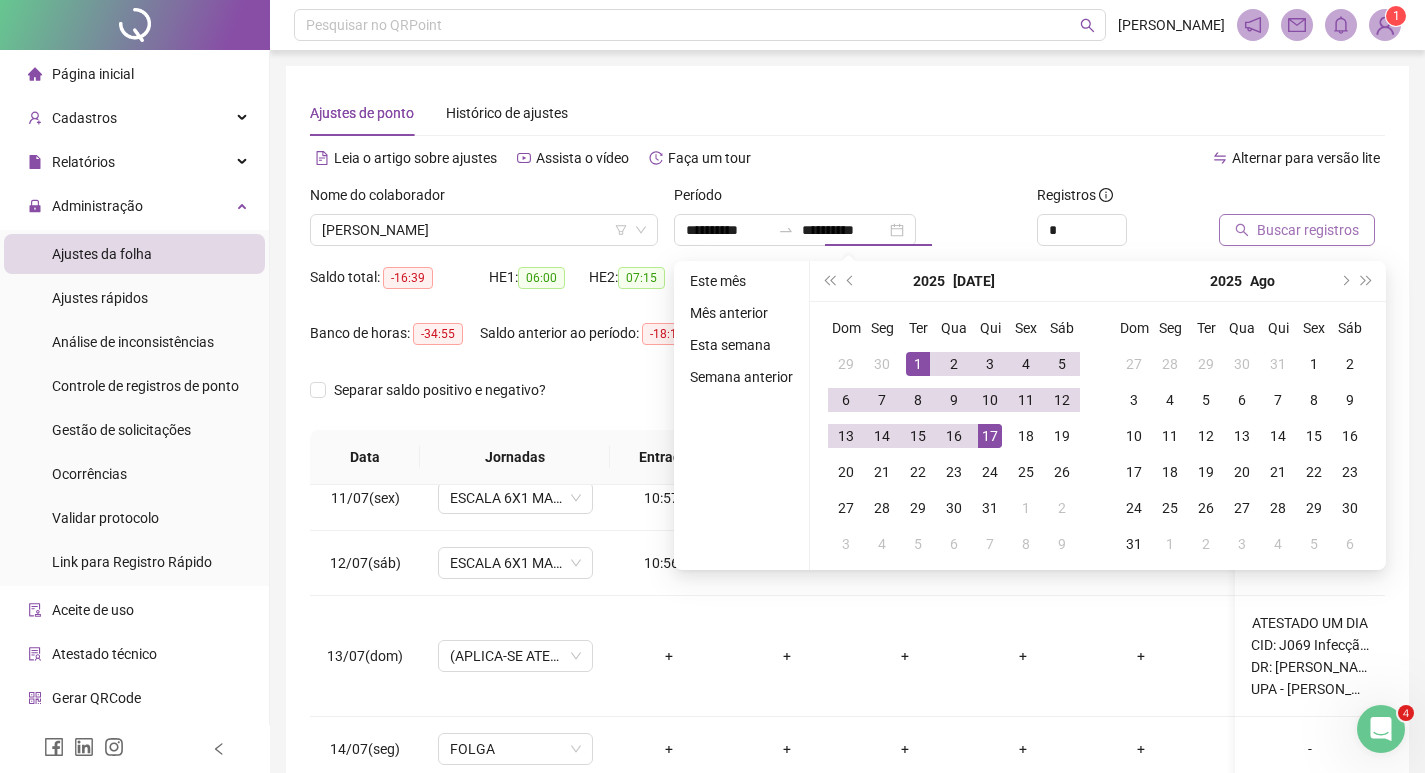 type on "**********" 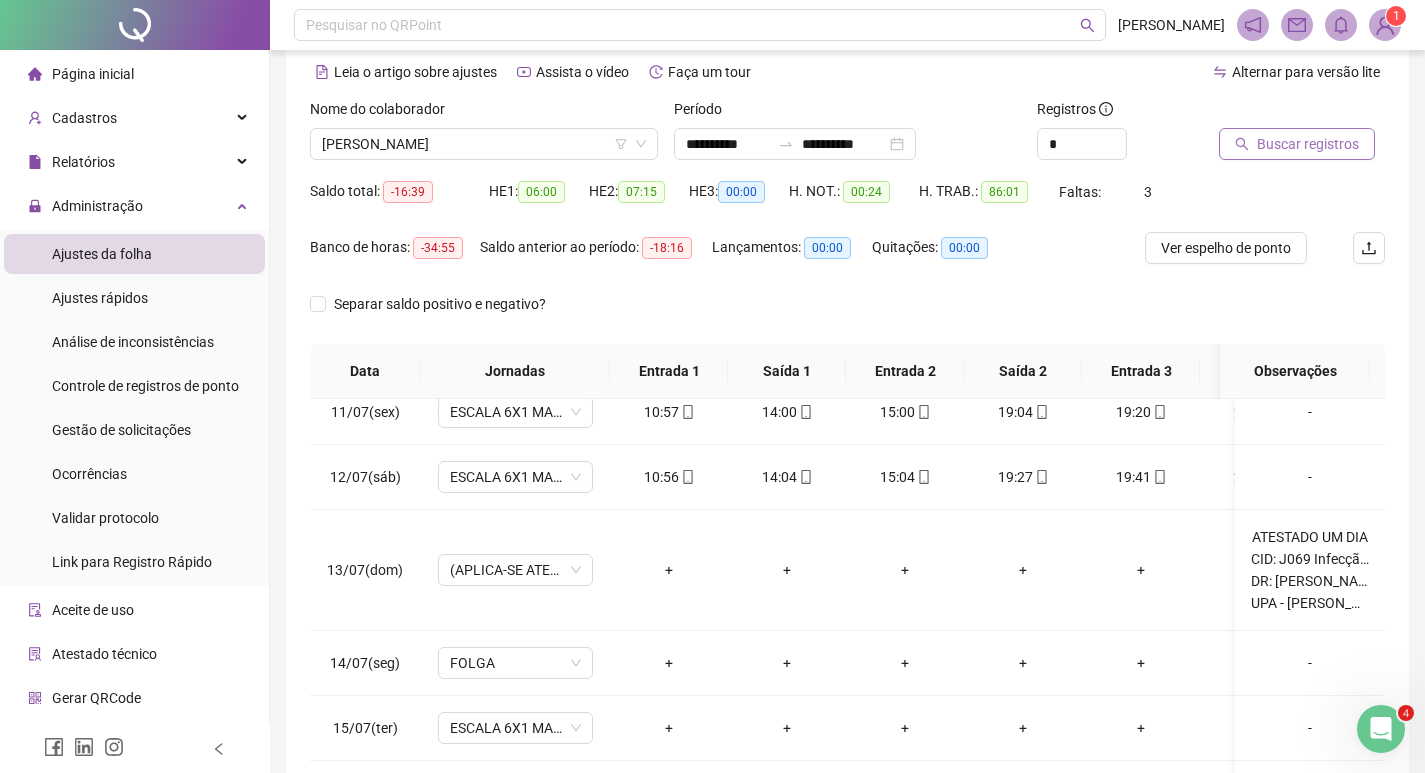 scroll, scrollTop: 249, scrollLeft: 0, axis: vertical 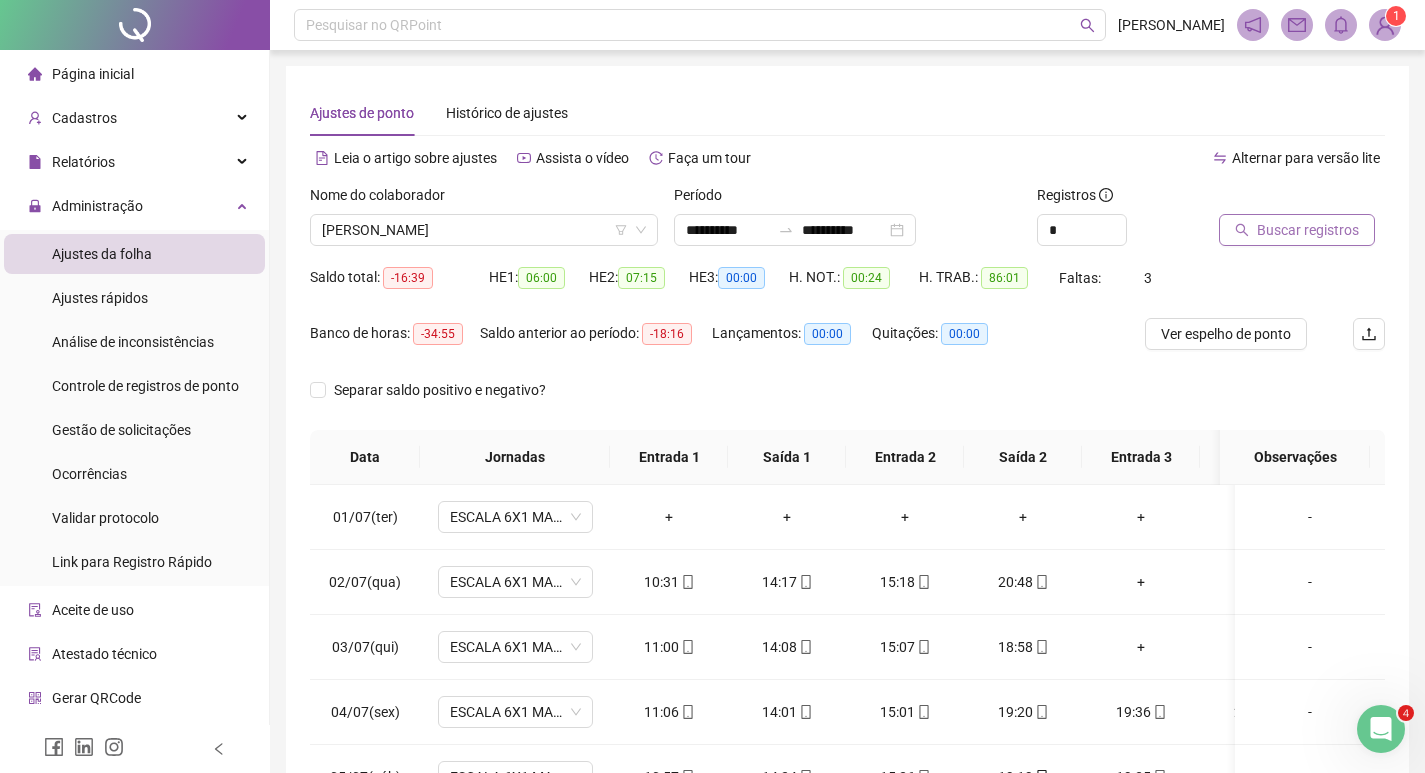 click on "Buscar registros" at bounding box center [1308, 230] 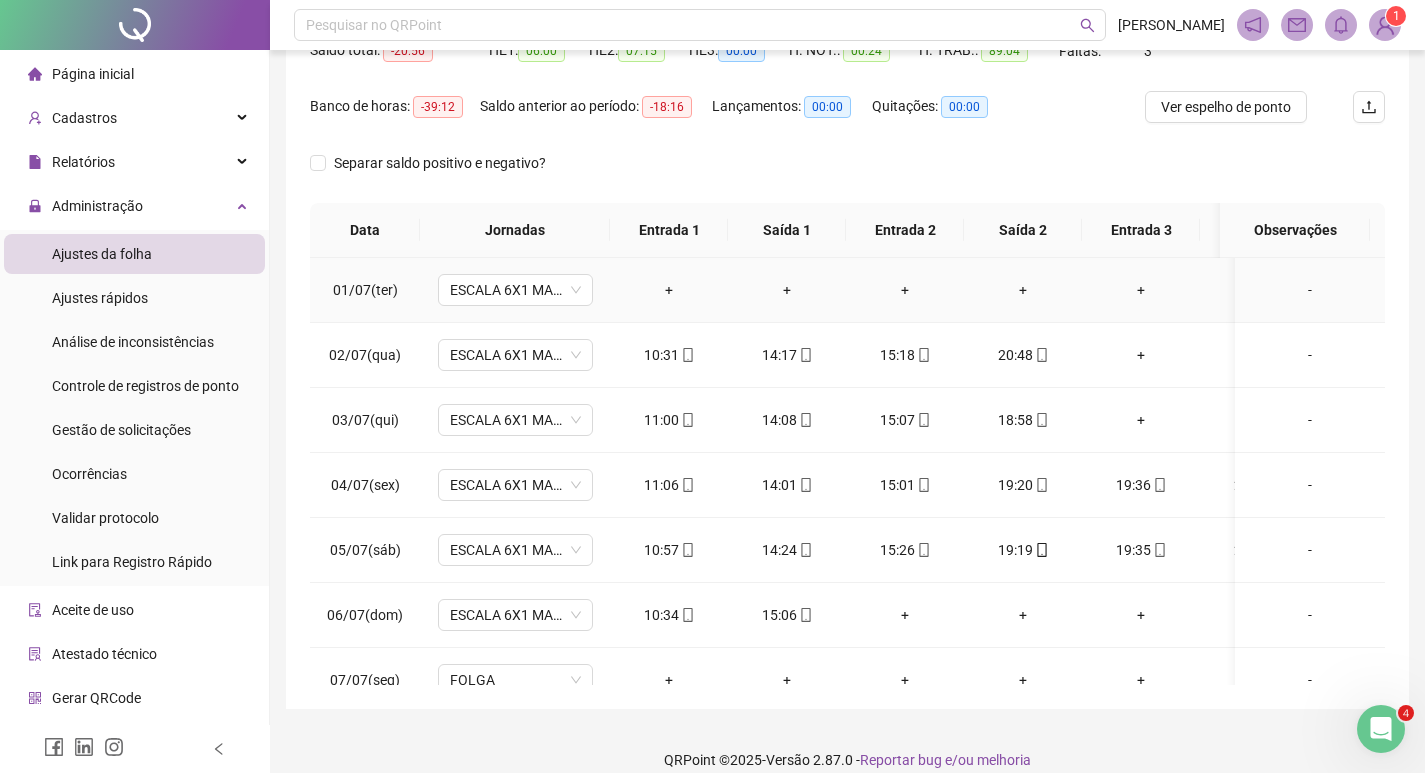 scroll, scrollTop: 249, scrollLeft: 0, axis: vertical 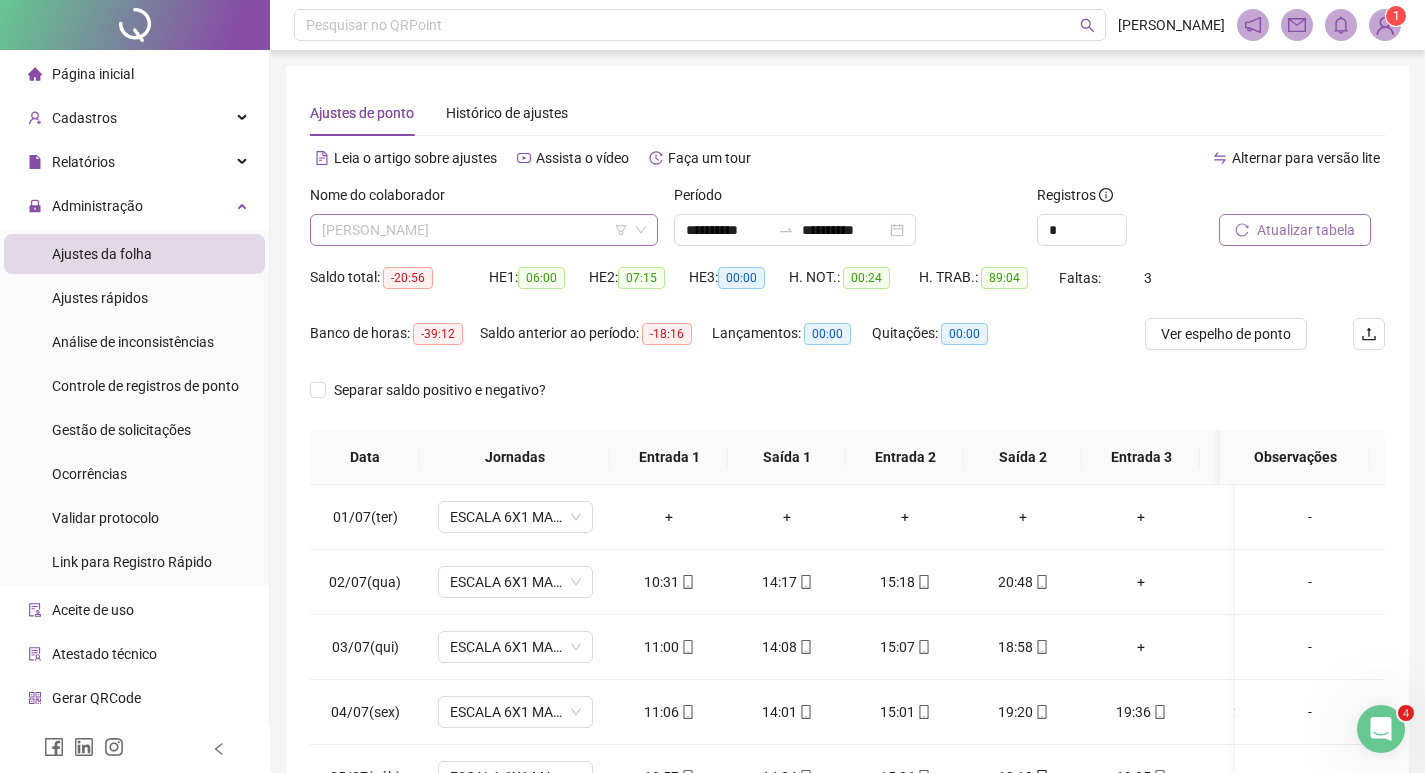 click on "[PERSON_NAME]" at bounding box center [484, 230] 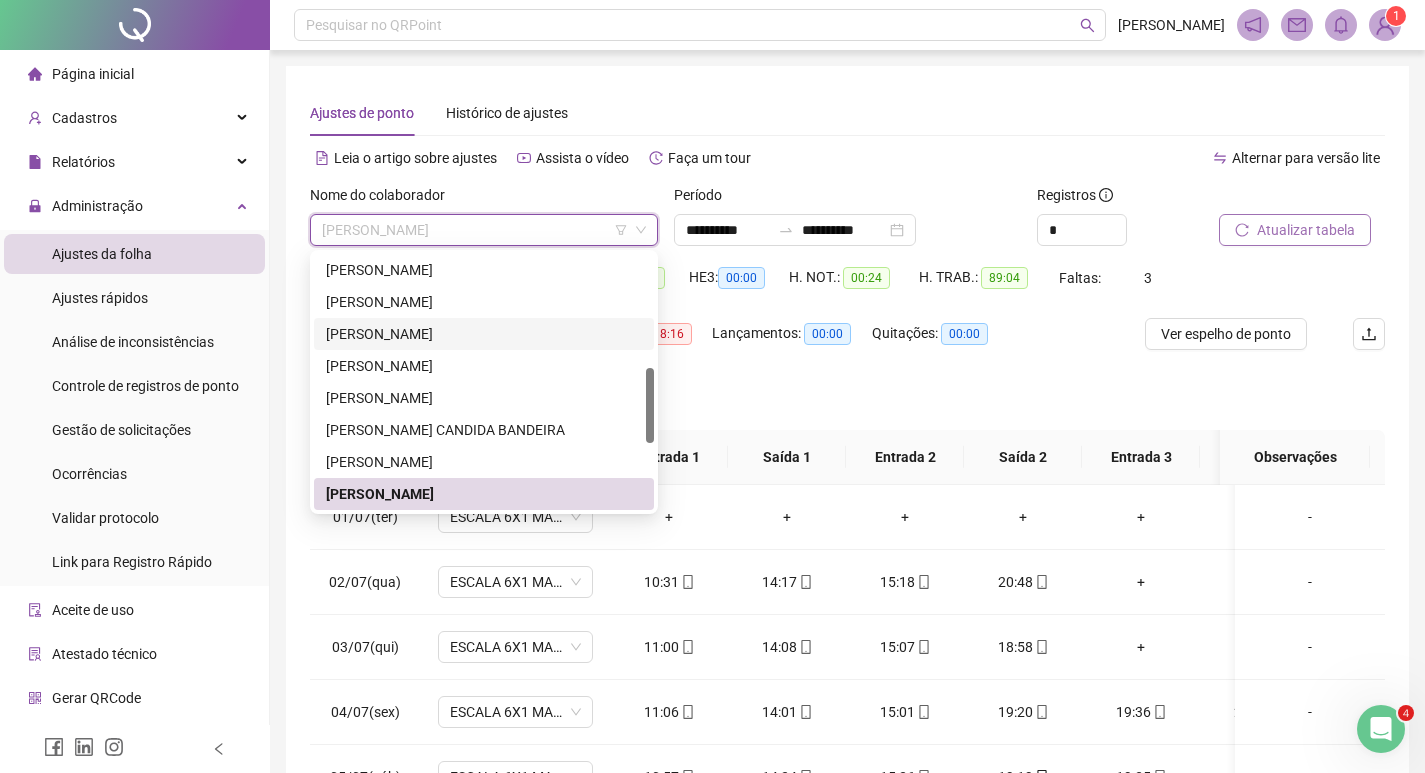 scroll, scrollTop: 0, scrollLeft: 0, axis: both 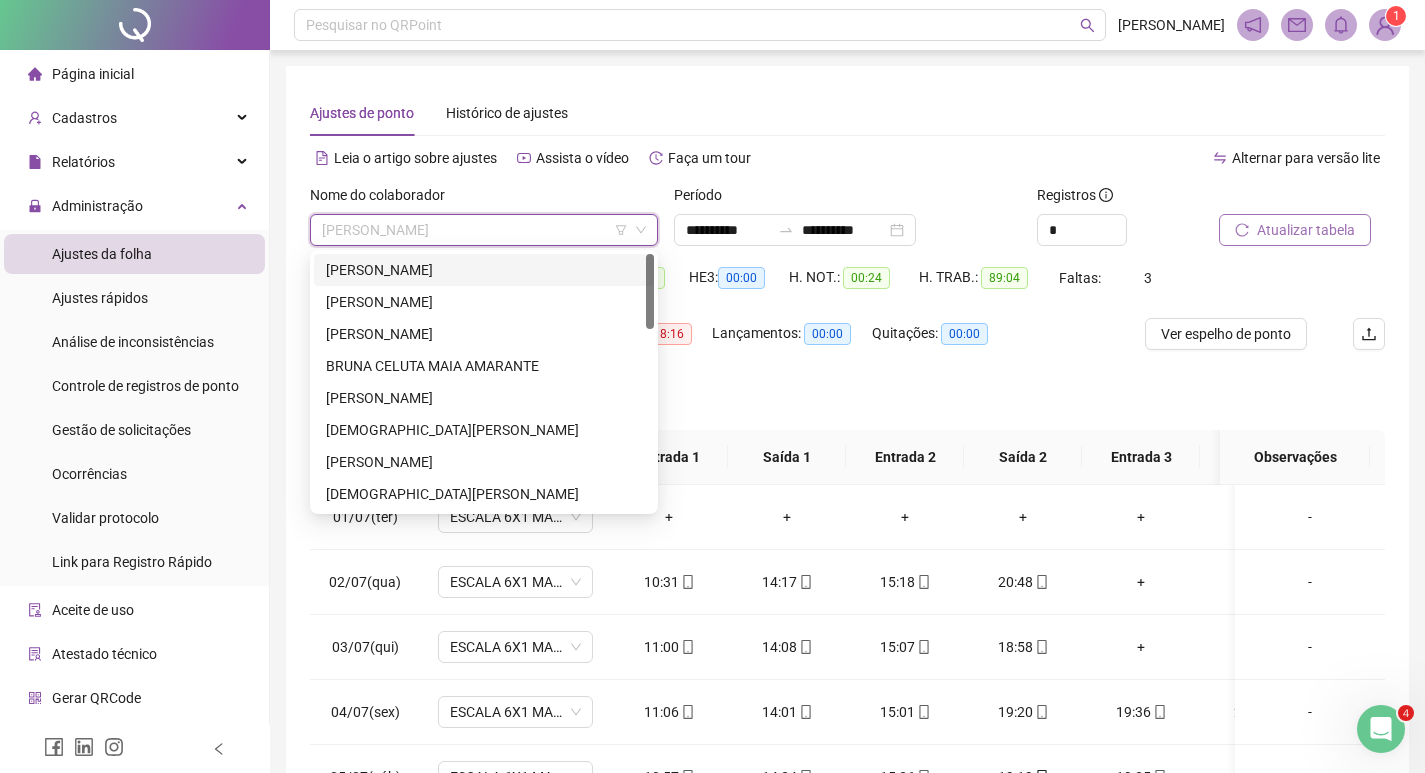 click on "[PERSON_NAME]" at bounding box center [484, 270] 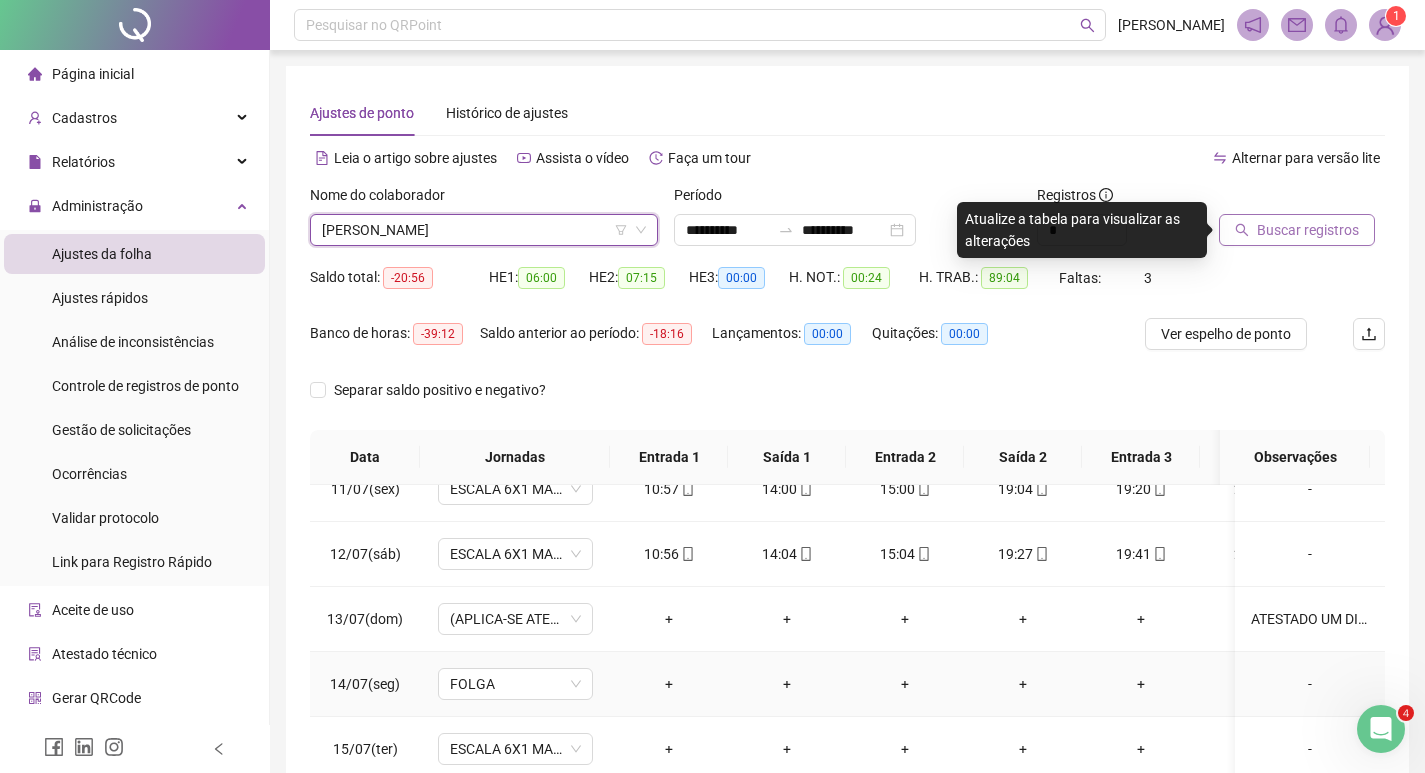 scroll, scrollTop: 693, scrollLeft: 0, axis: vertical 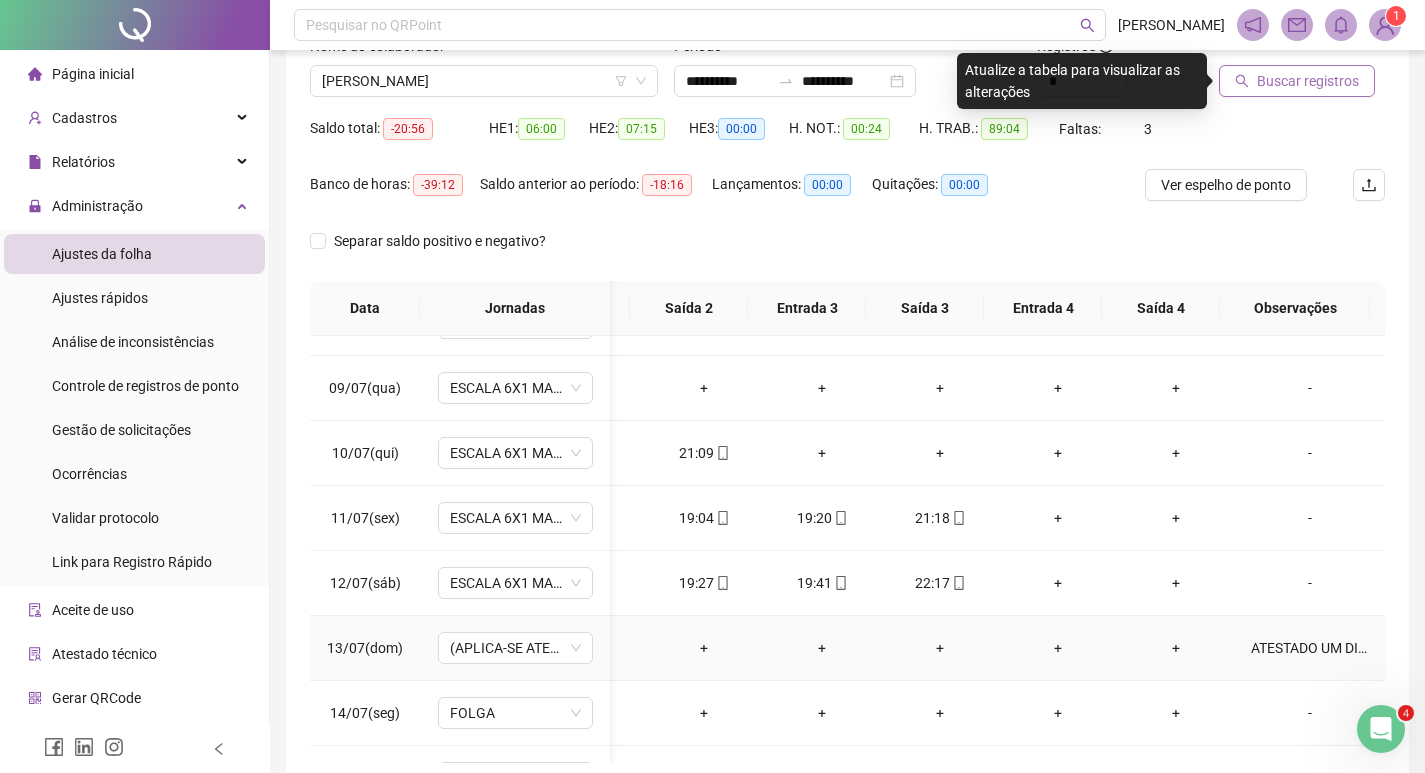 click on "ATESTADO UM DIA
CID: J069 Infecção aguda das vias aéreas superiores não especificada
DR: [PERSON_NAME]
UPA - [PERSON_NAME]" at bounding box center [1310, 648] 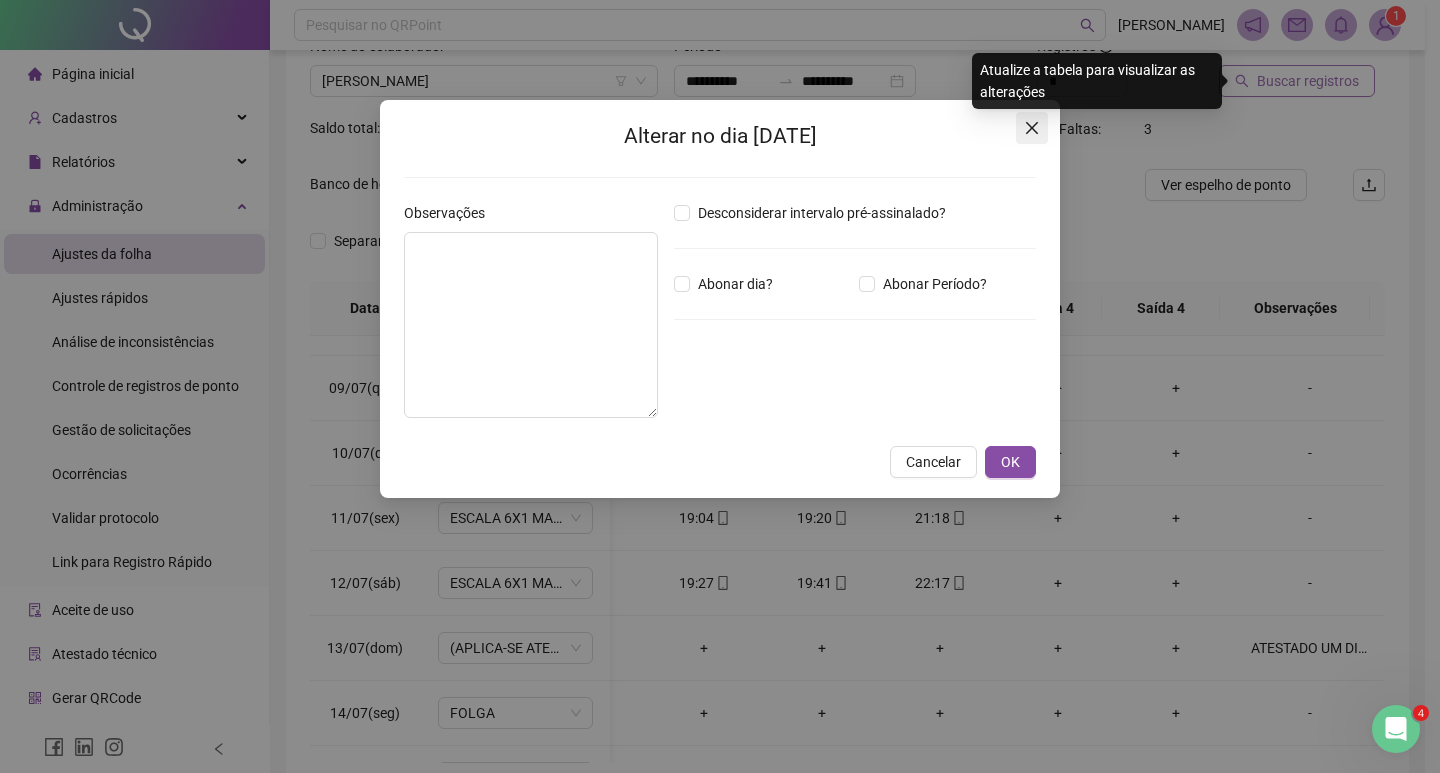 click at bounding box center (1032, 128) 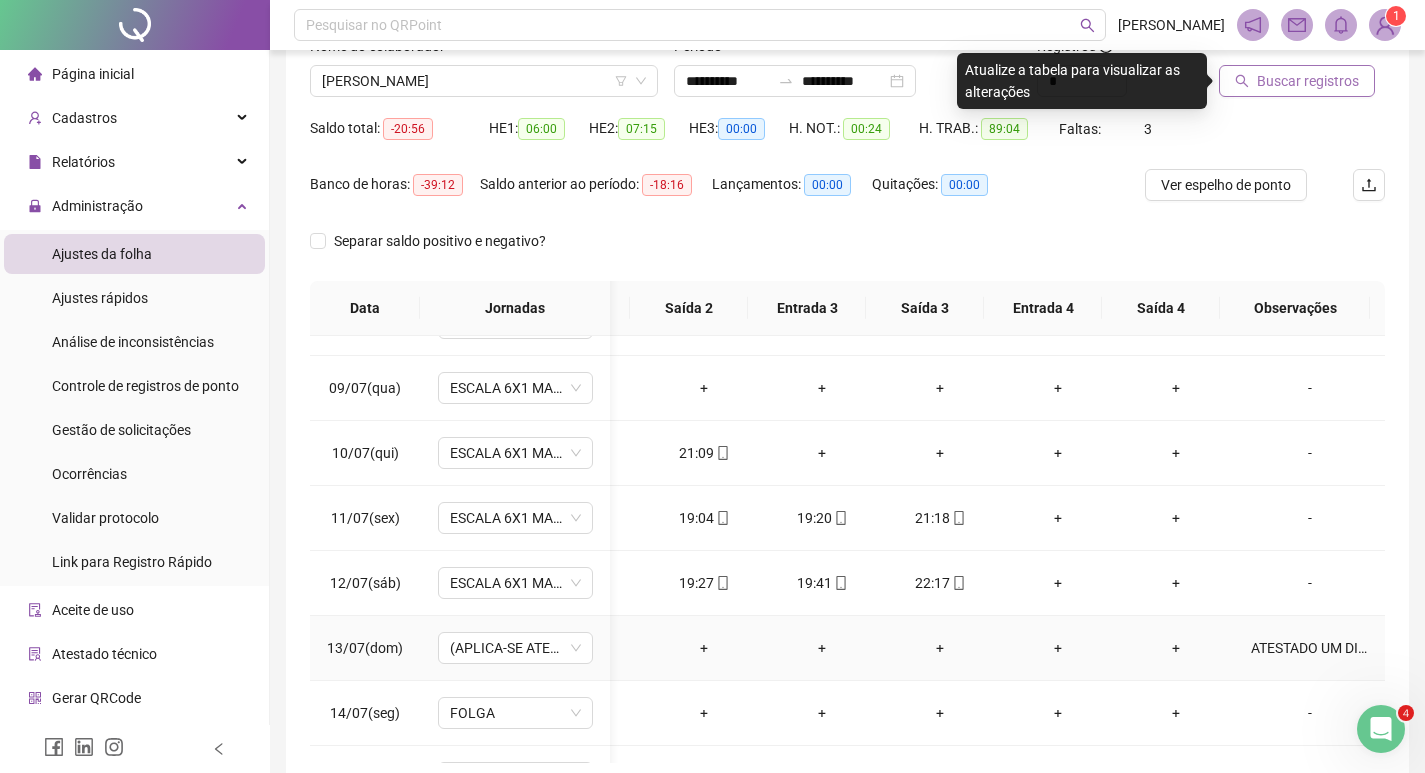 click on "ATESTADO UM DIA
CID: J069 Infecção aguda das vias aéreas superiores não especificada
DR: [PERSON_NAME]
UPA - [PERSON_NAME]" at bounding box center [1310, 648] 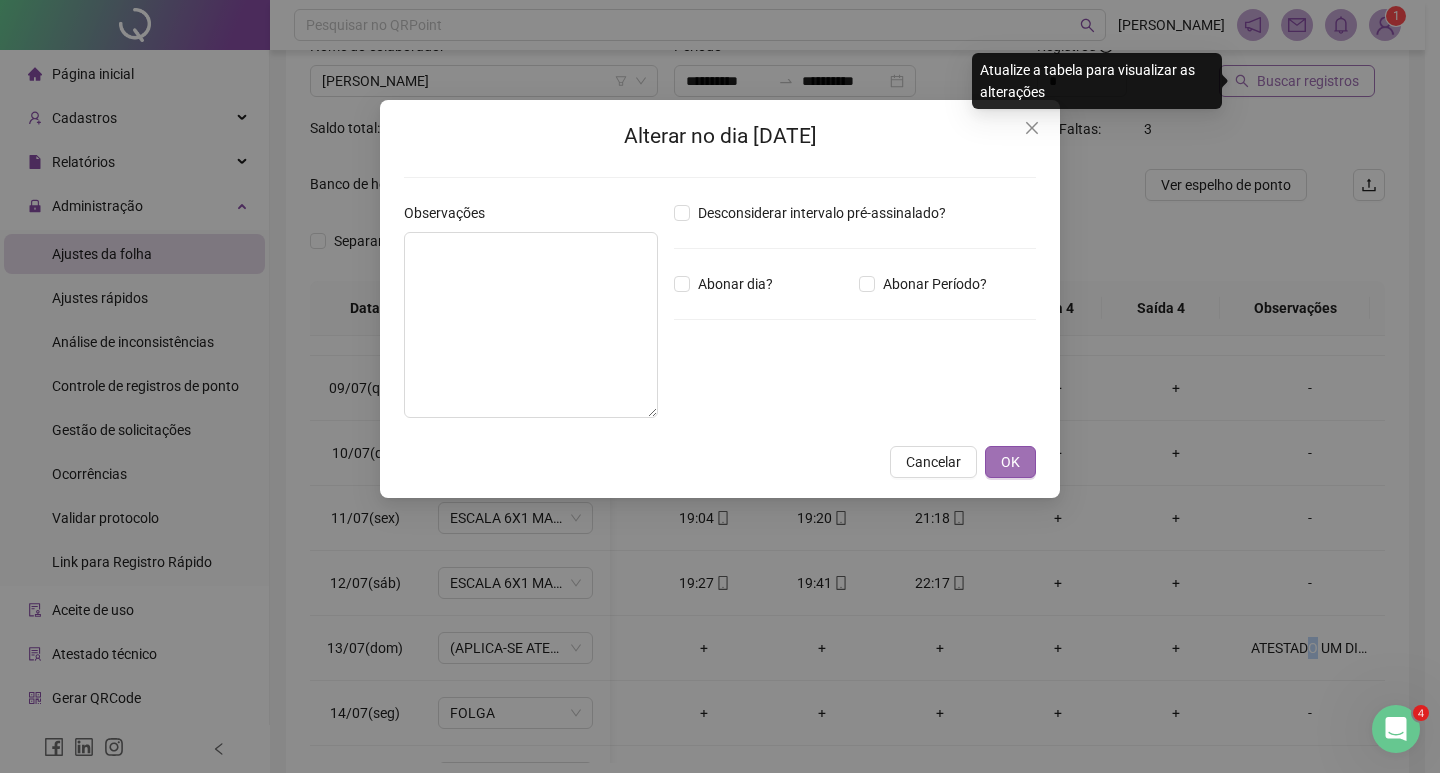 click on "OK" at bounding box center [1010, 462] 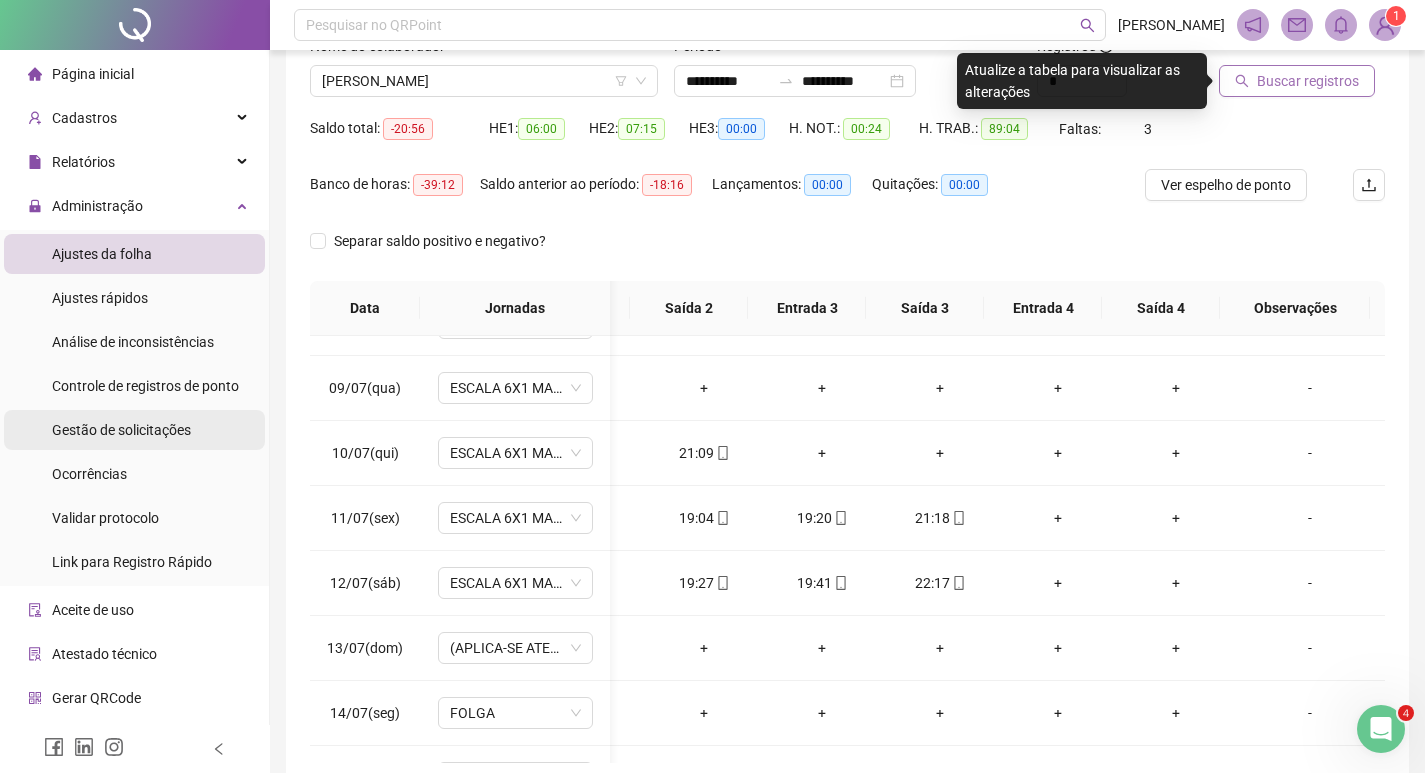 click on "Gestão de solicitações" at bounding box center (121, 430) 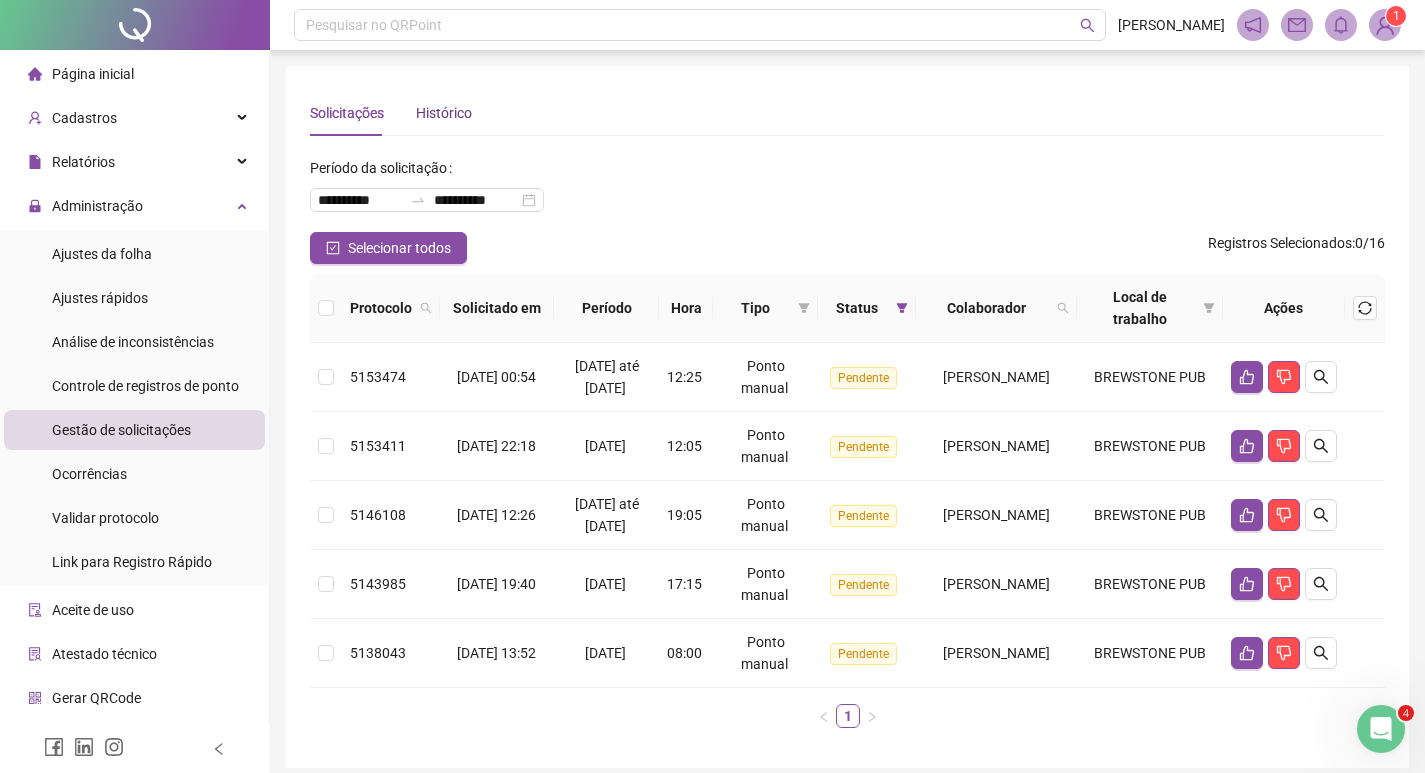 click on "Histórico" at bounding box center [444, 113] 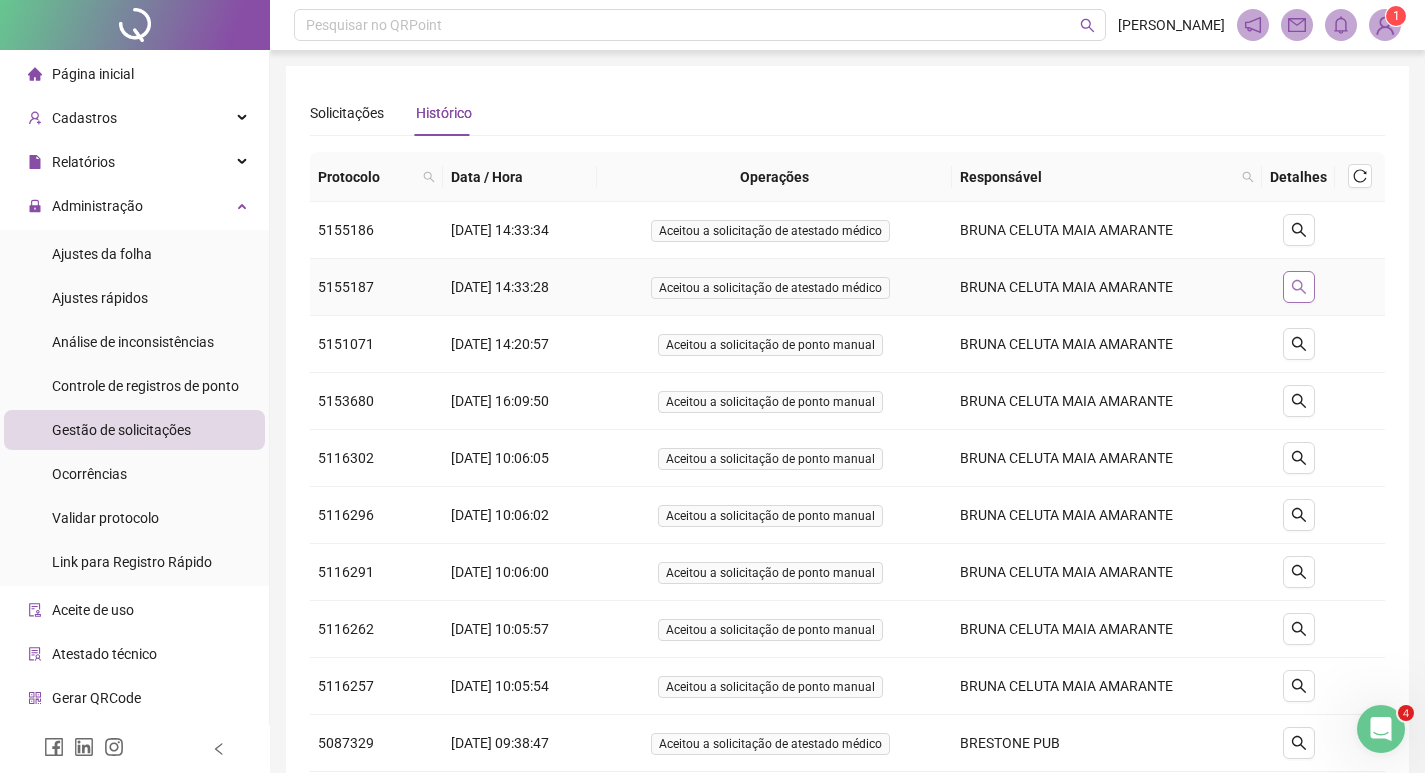 click 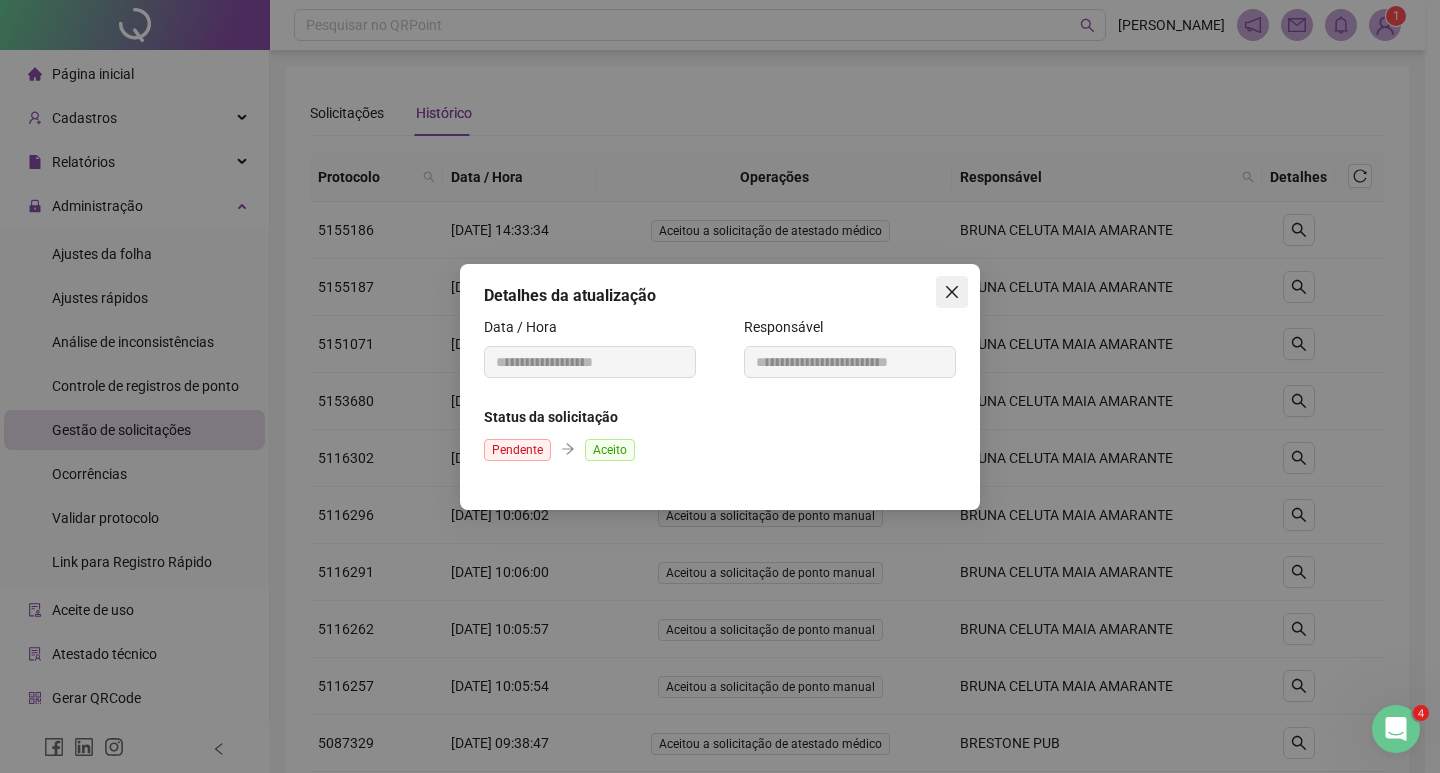click 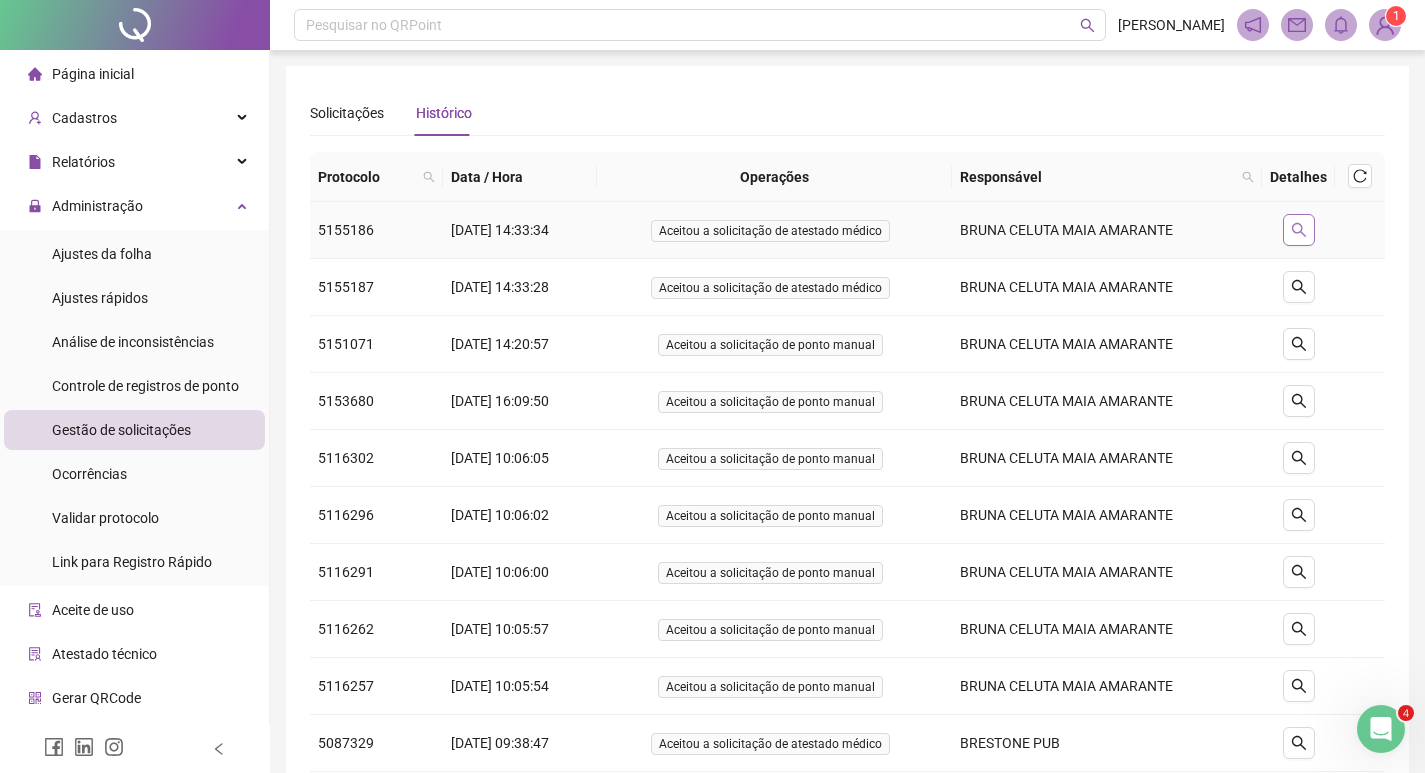 click at bounding box center (1299, 230) 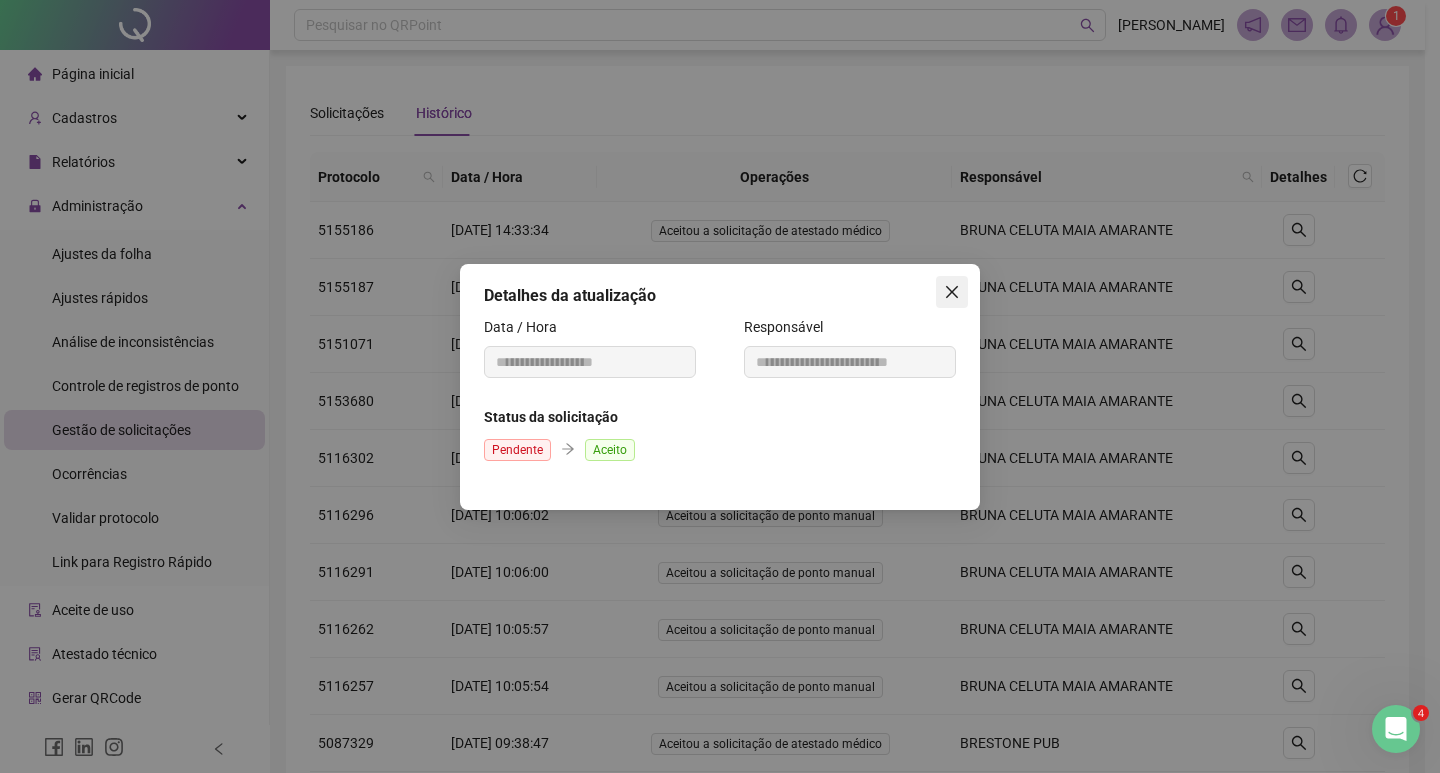 click 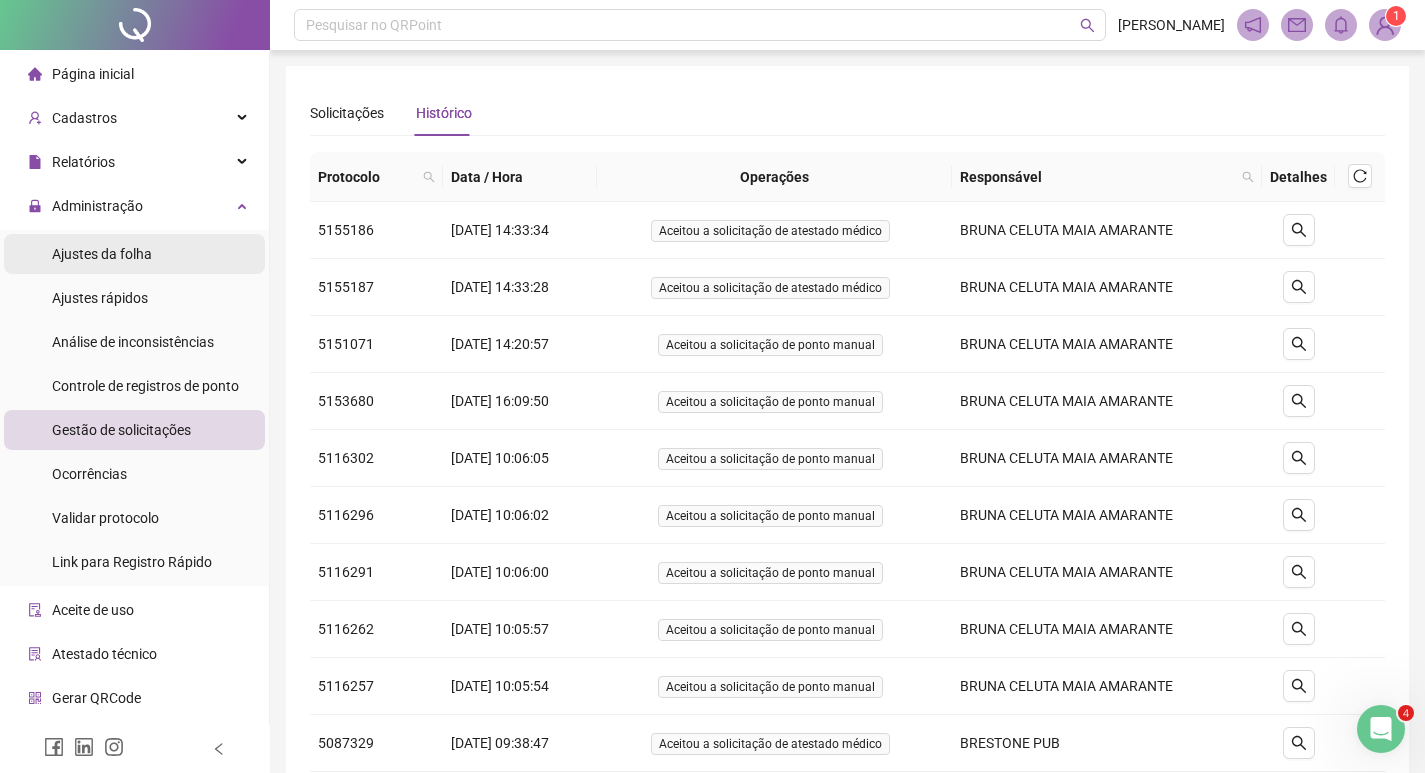 click on "Ajustes da folha" at bounding box center [102, 254] 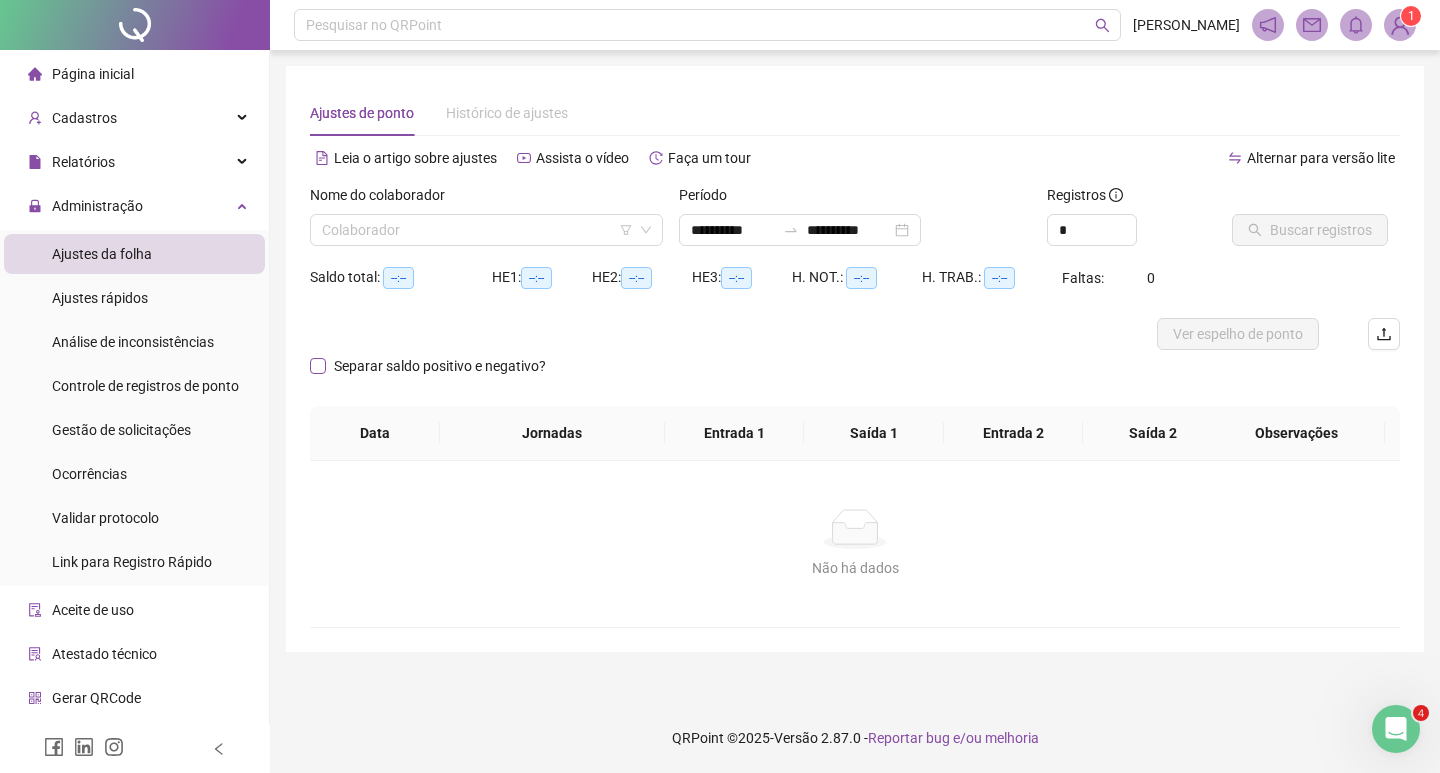 type on "**********" 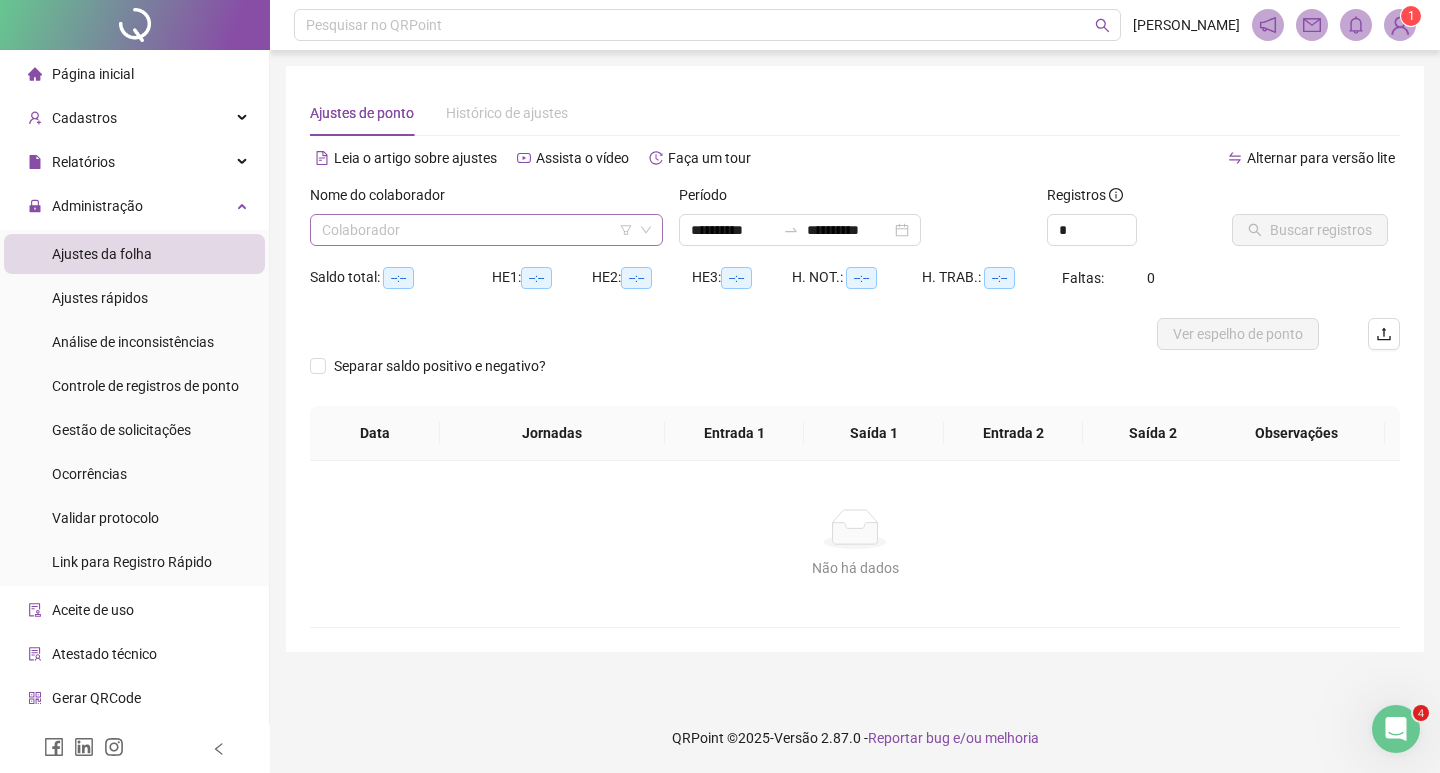 click at bounding box center (480, 230) 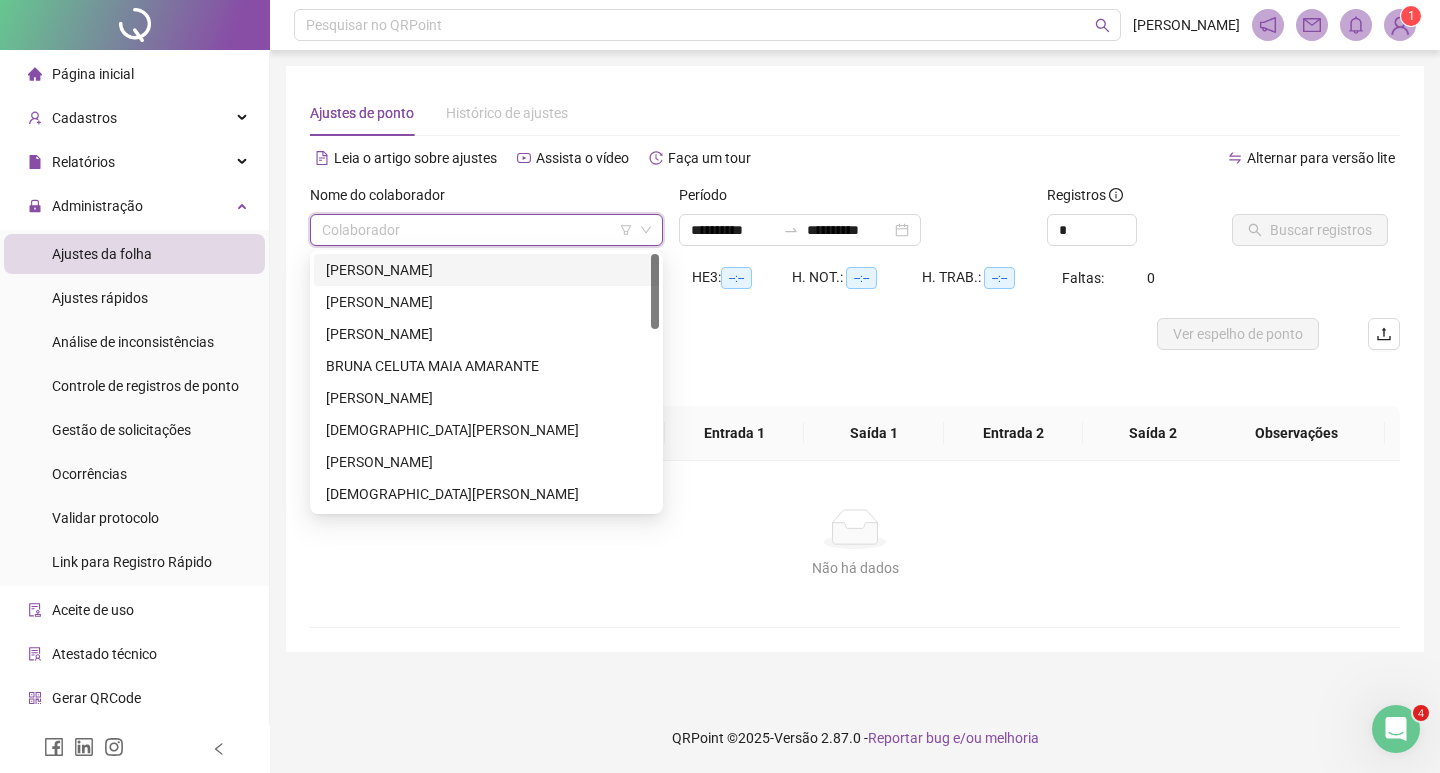 click on "[PERSON_NAME]" at bounding box center (486, 270) 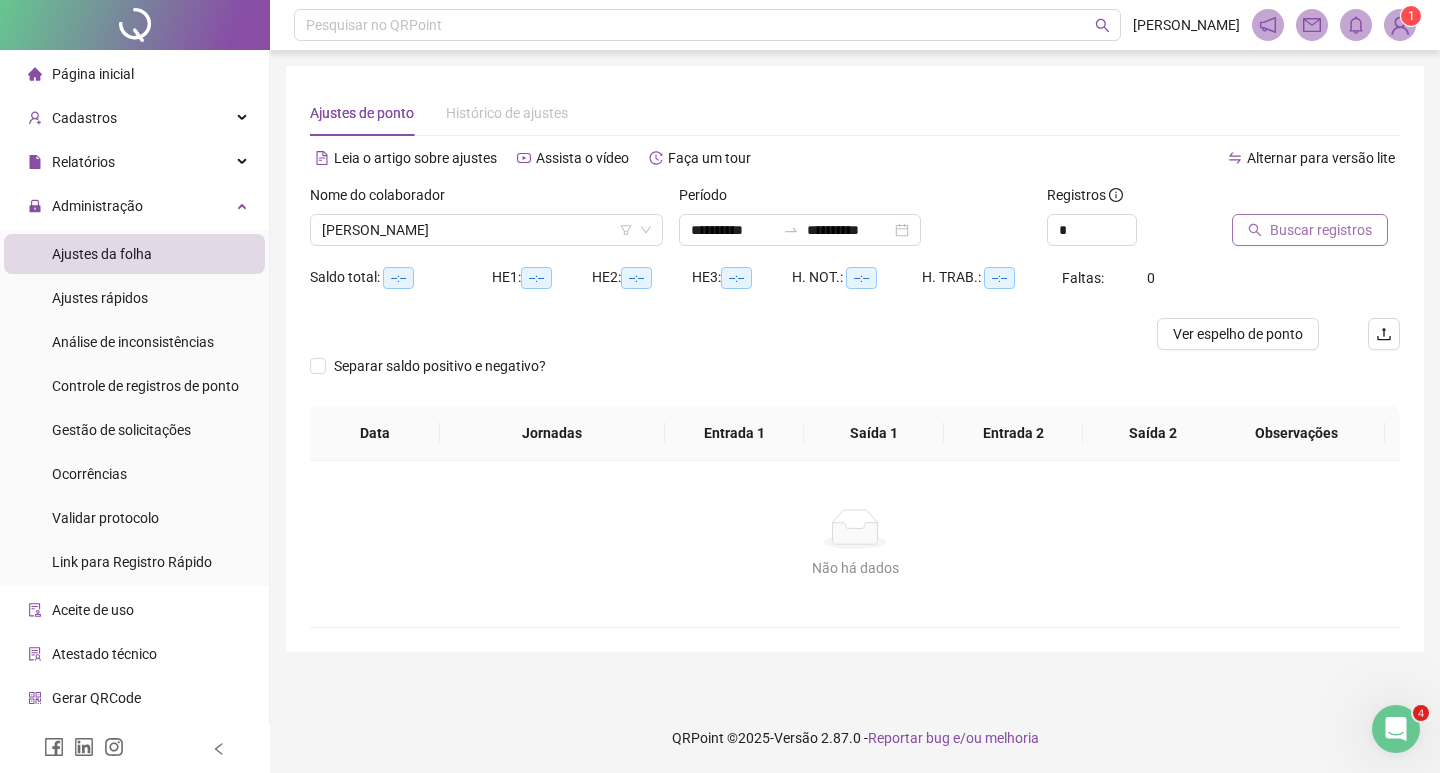 click on "Buscar registros" at bounding box center [1321, 230] 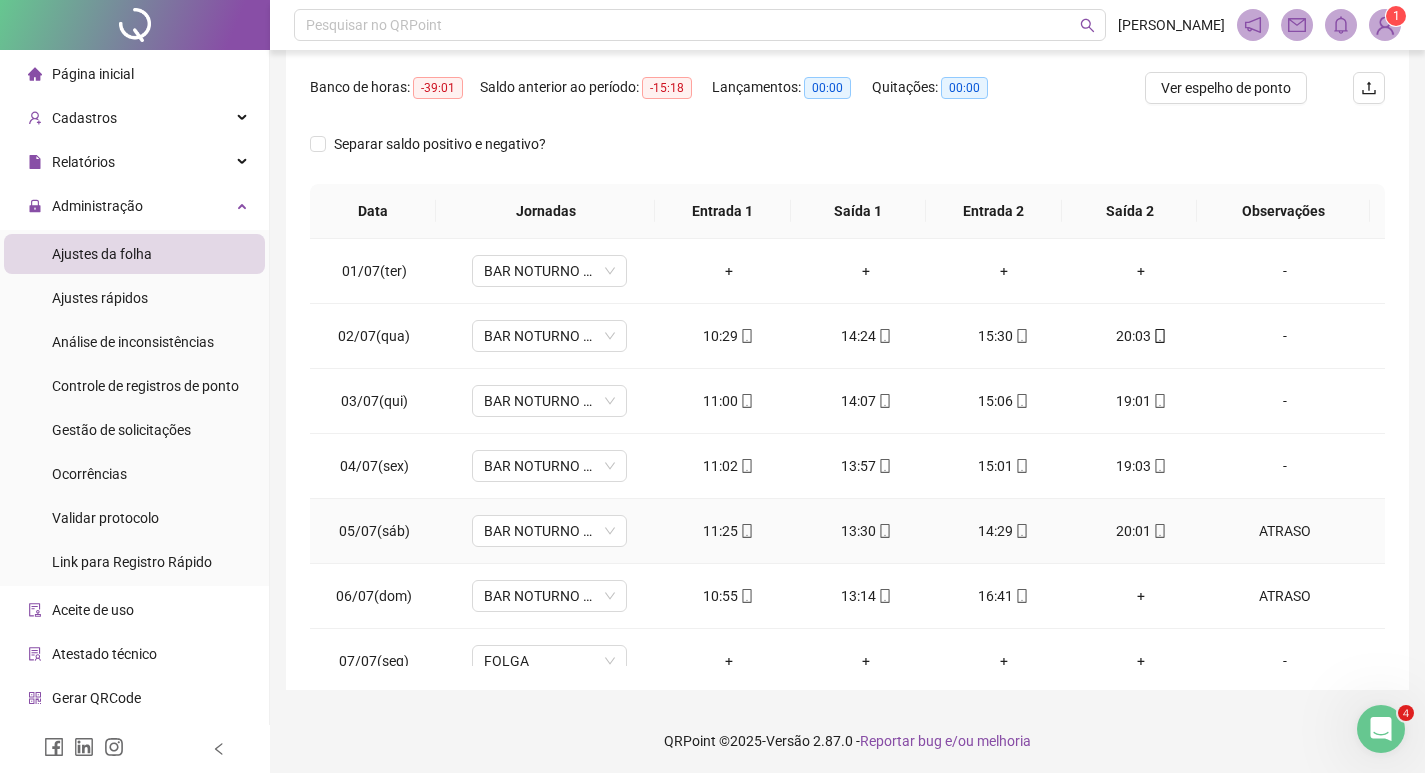 scroll, scrollTop: 249, scrollLeft: 0, axis: vertical 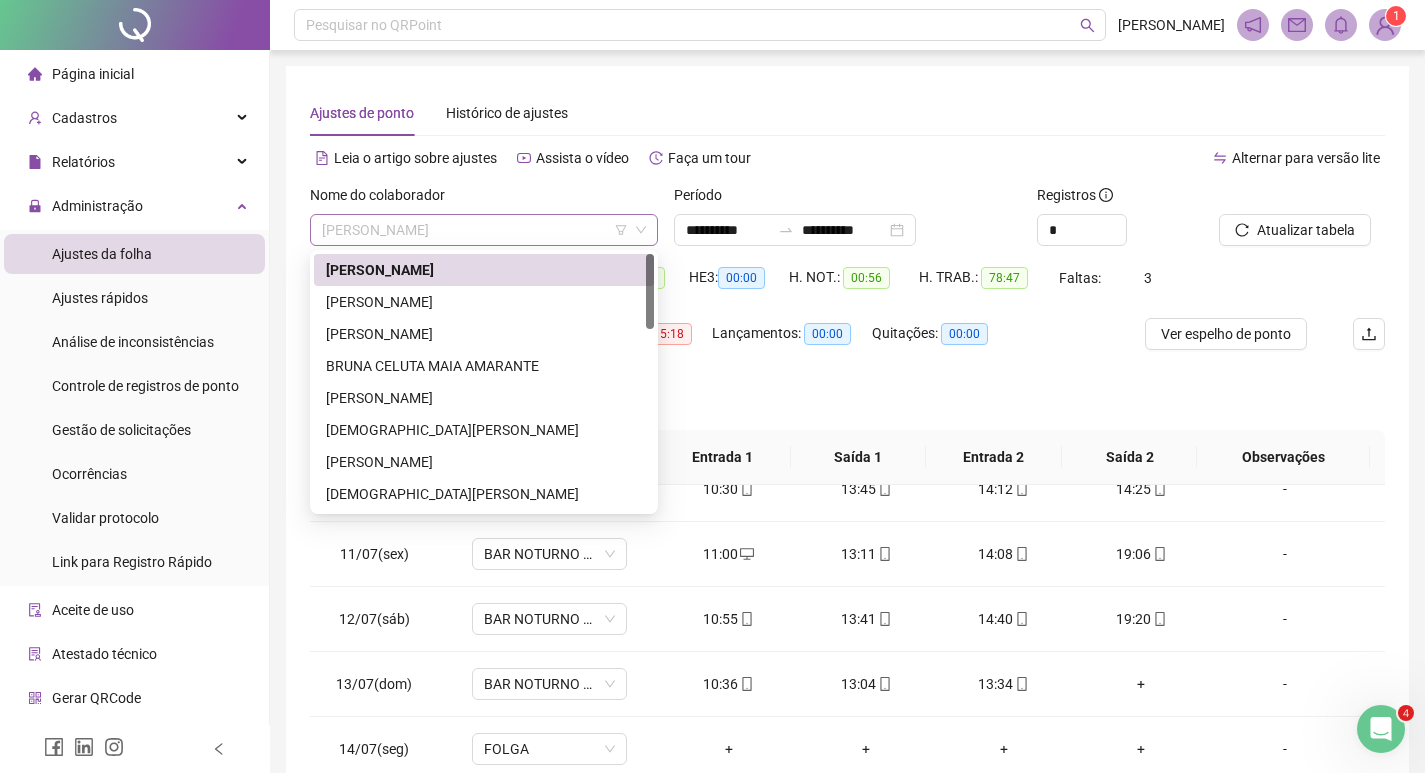 click on "[PERSON_NAME]" at bounding box center [484, 230] 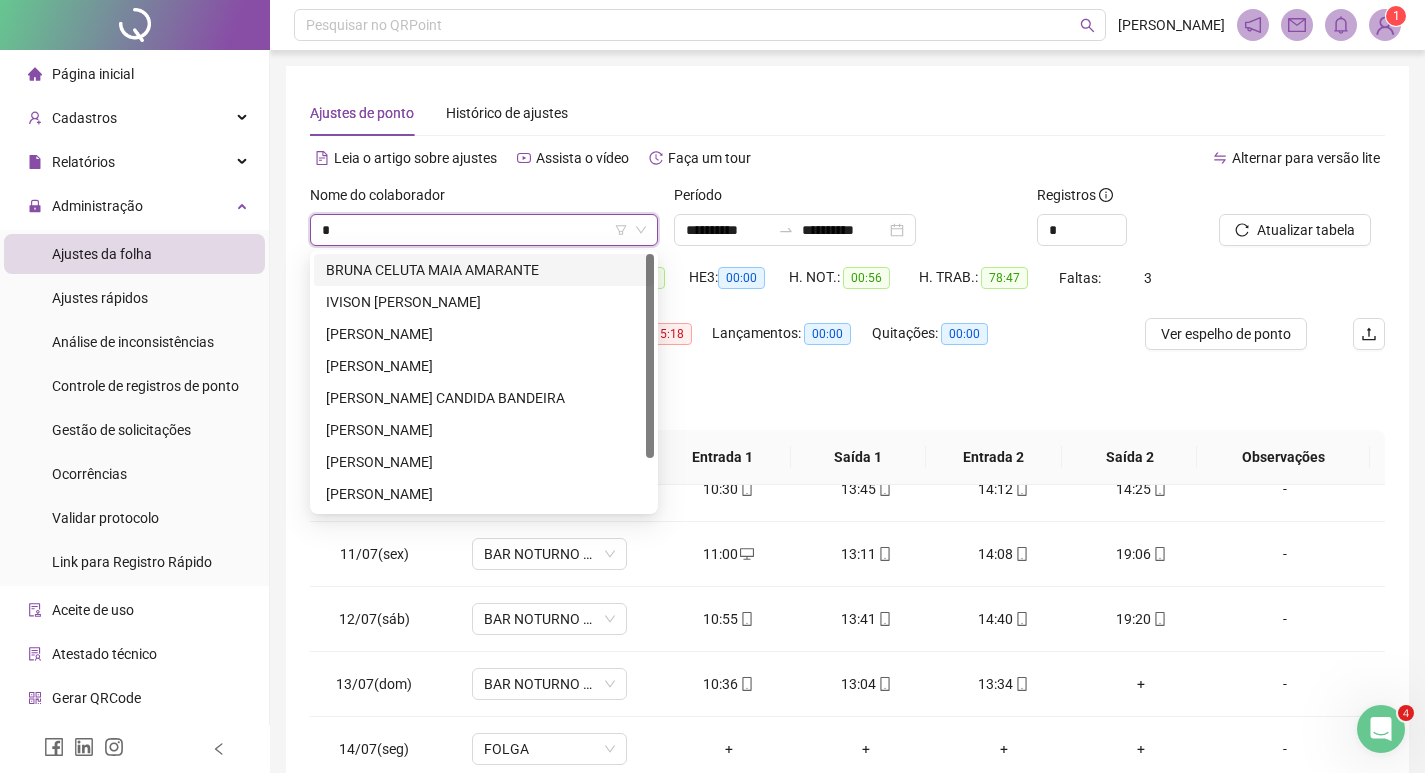 type on "**" 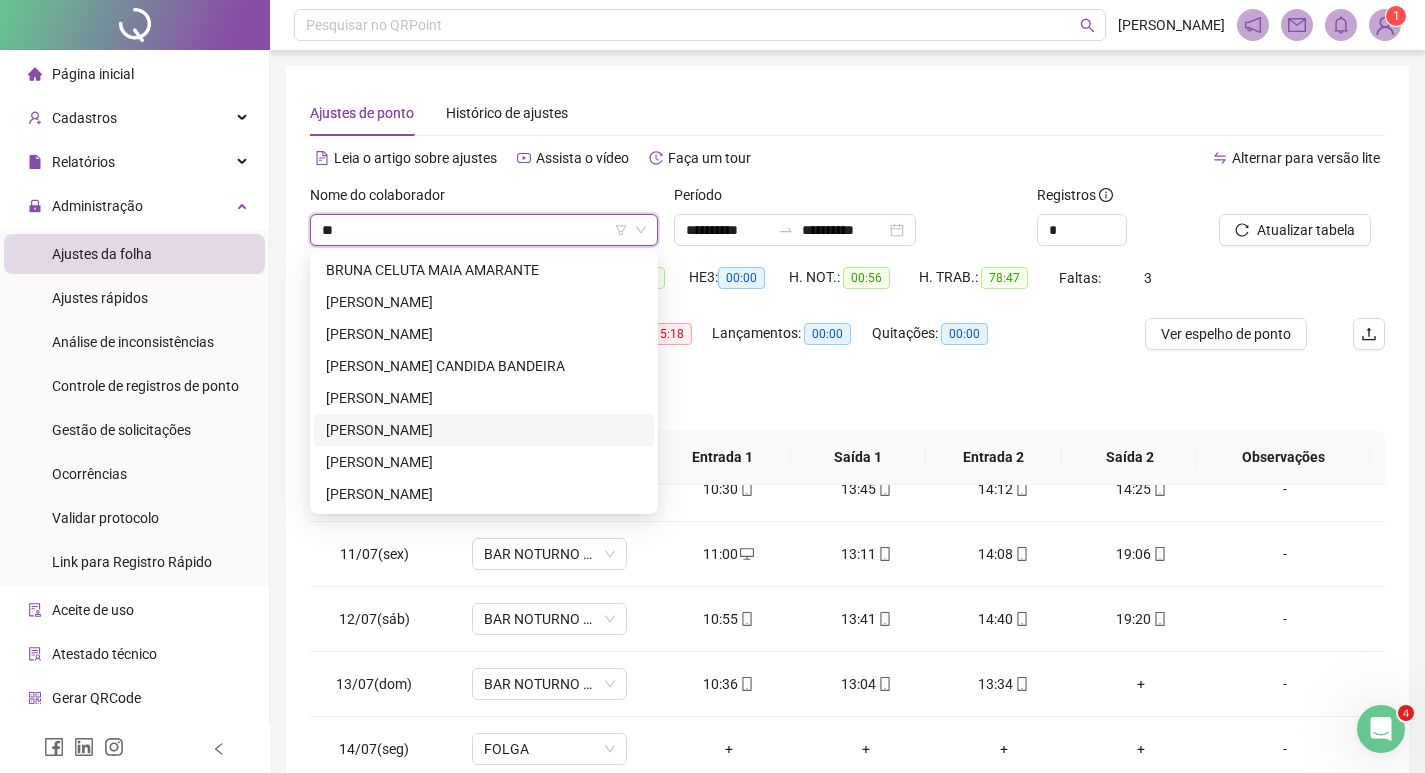 click on "[PERSON_NAME]" at bounding box center [484, 430] 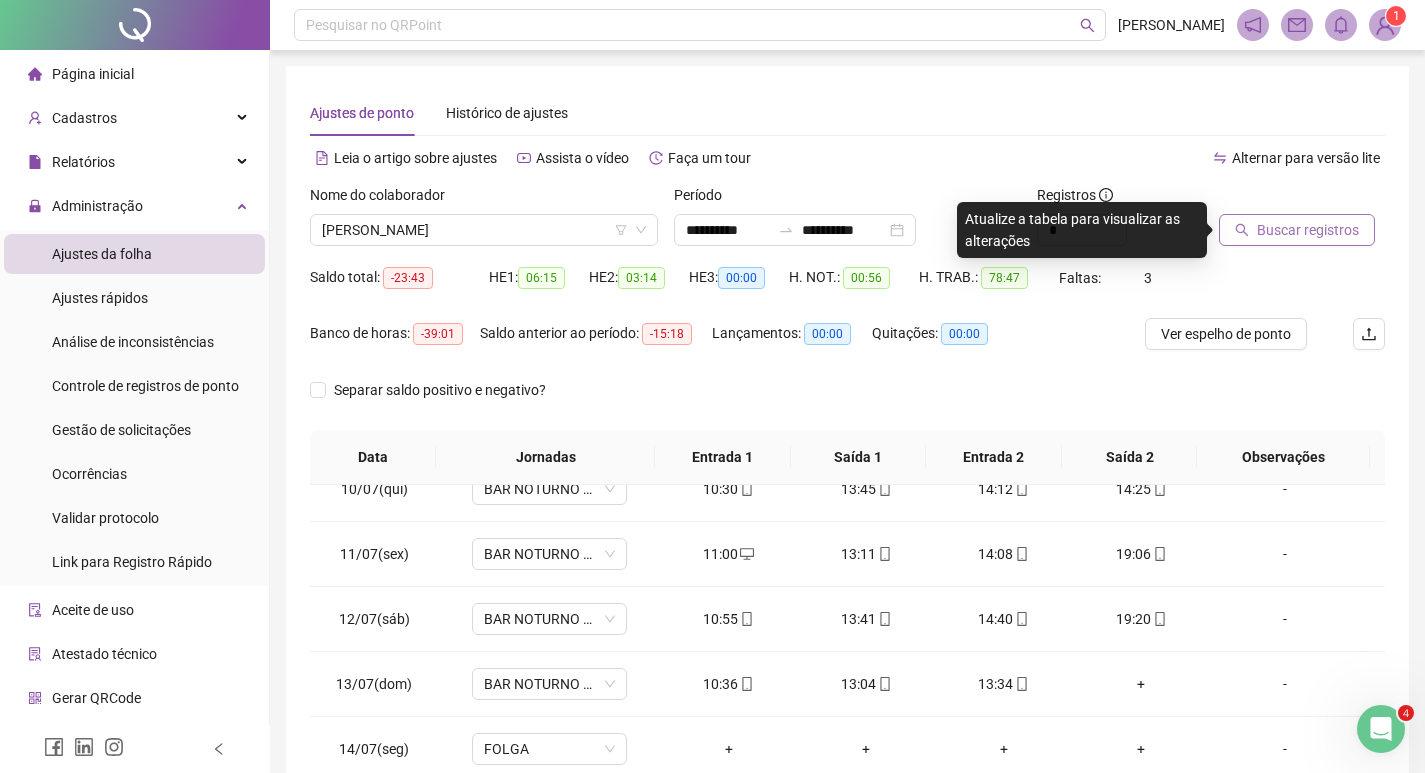 click on "Buscar registros" at bounding box center (1308, 230) 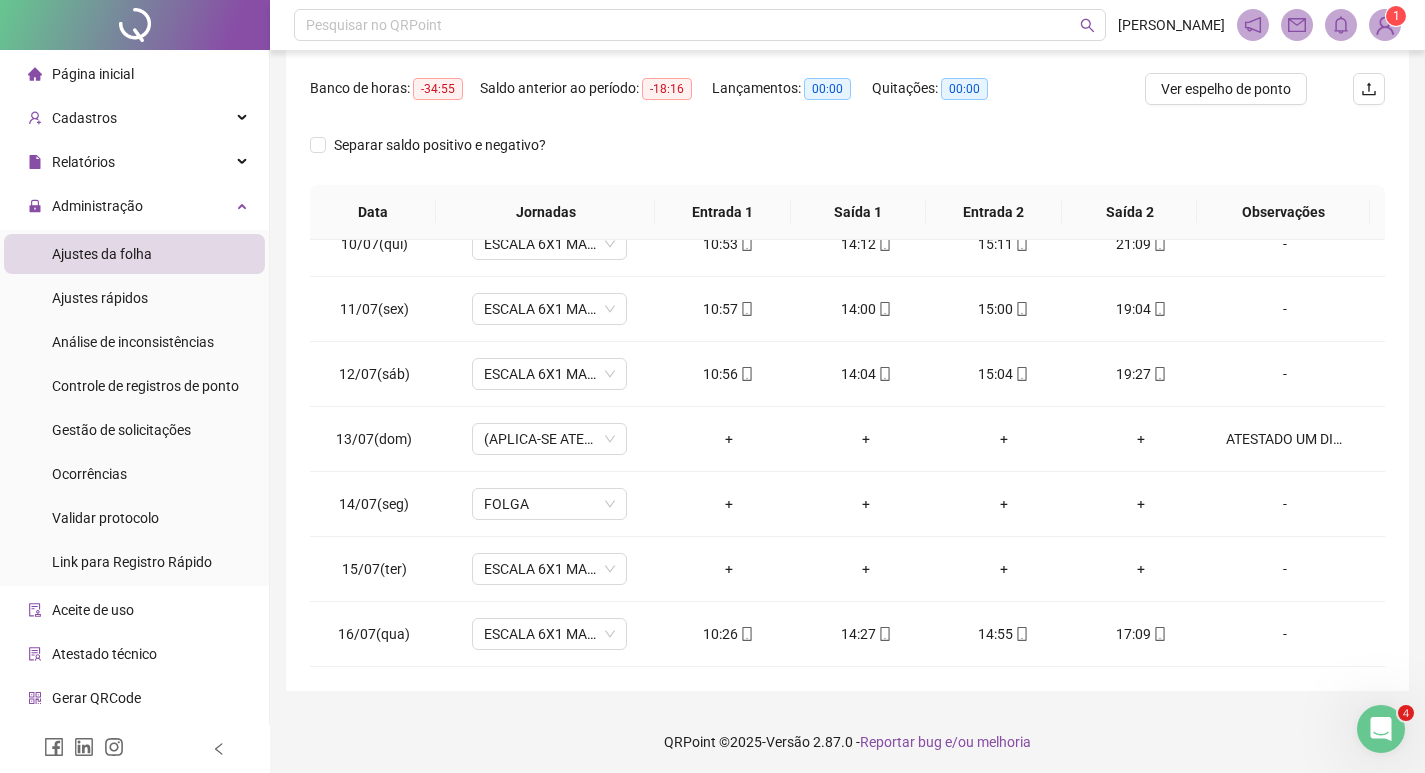 scroll, scrollTop: 249, scrollLeft: 0, axis: vertical 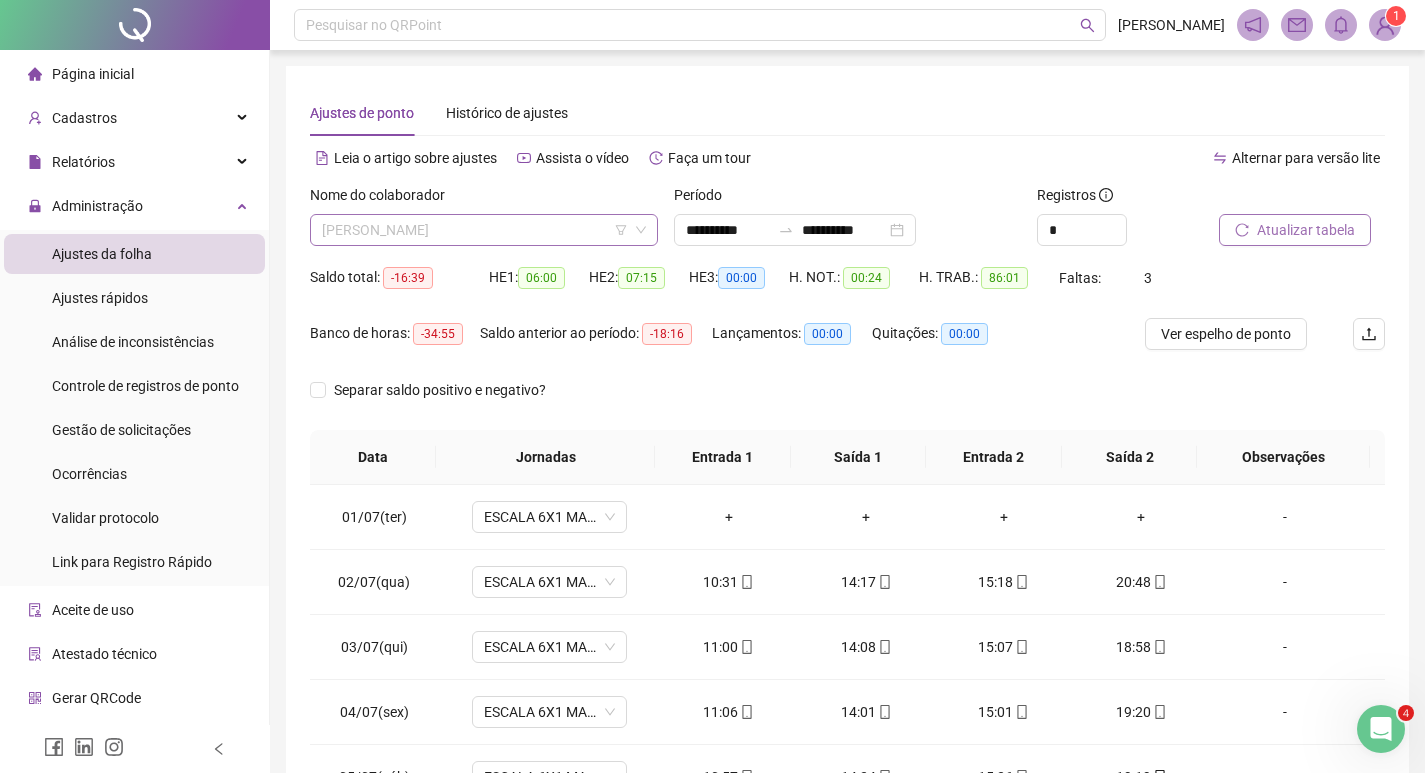 click on "[PERSON_NAME]" at bounding box center [484, 230] 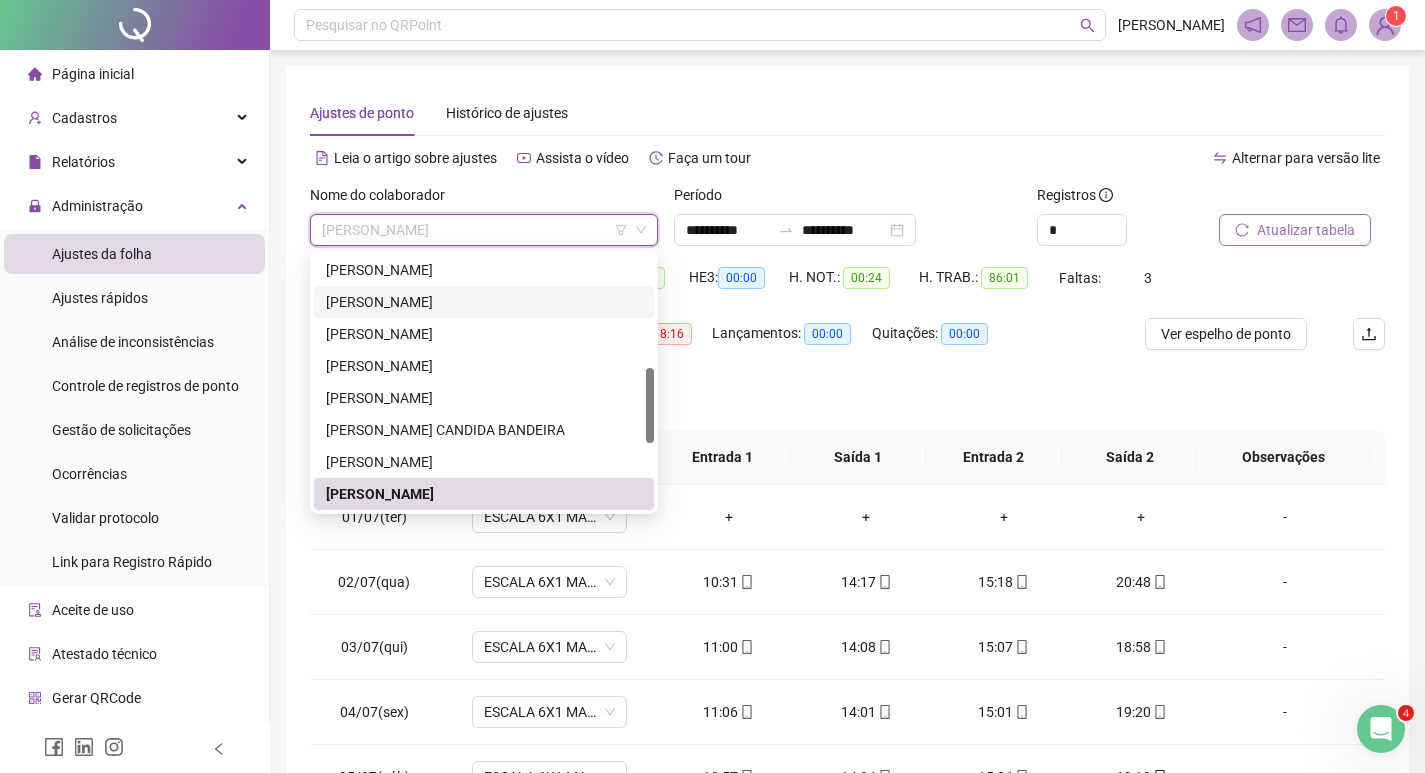 scroll, scrollTop: 0, scrollLeft: 0, axis: both 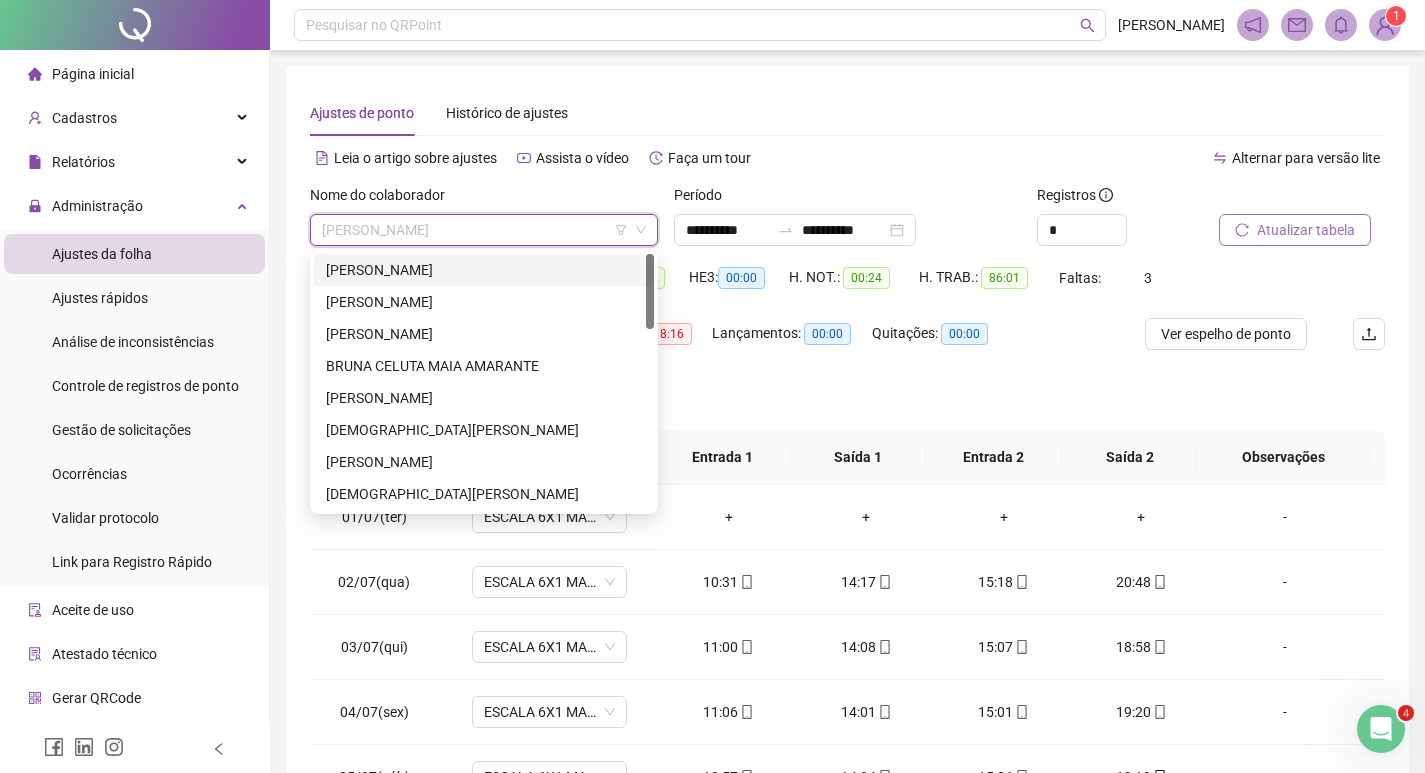 click on "[PERSON_NAME]" at bounding box center [484, 270] 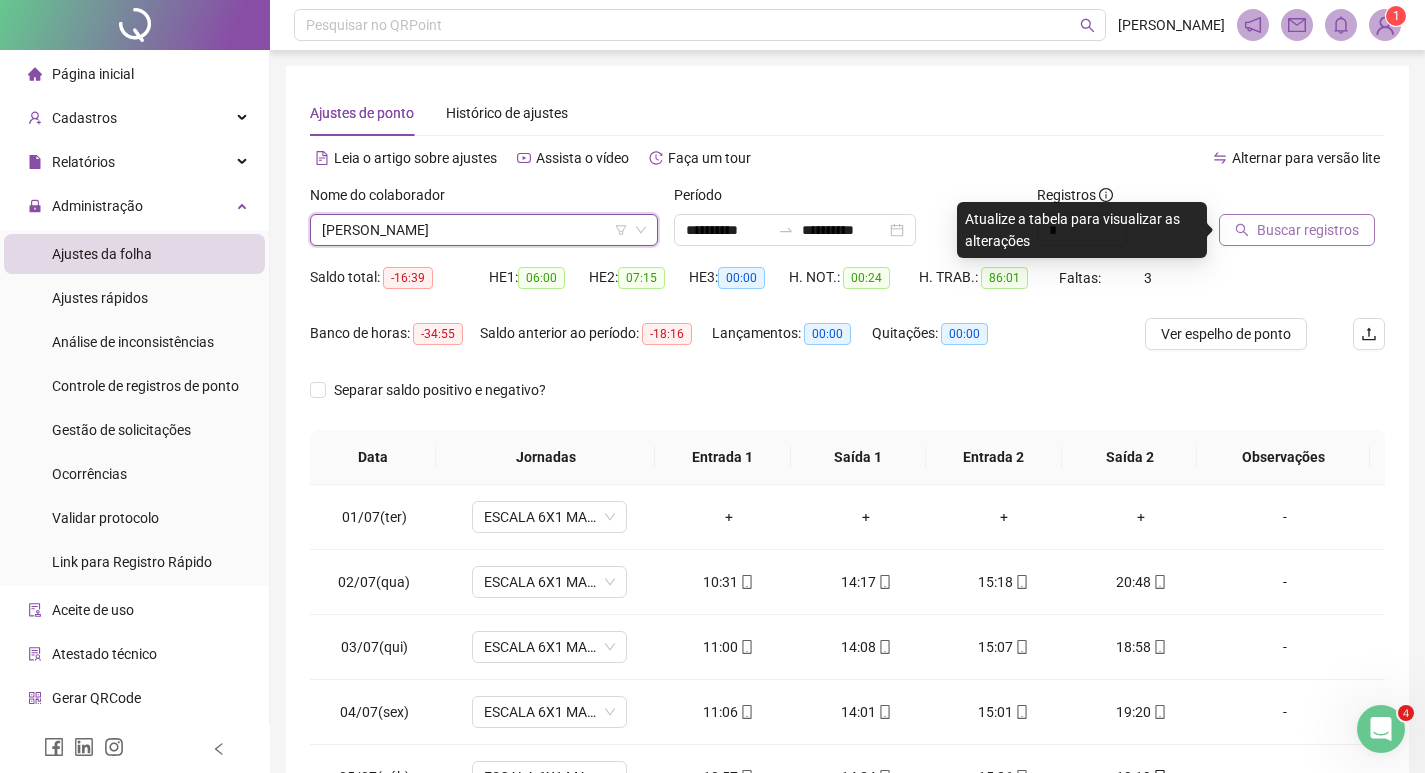 click on "Buscar registros" at bounding box center [1308, 230] 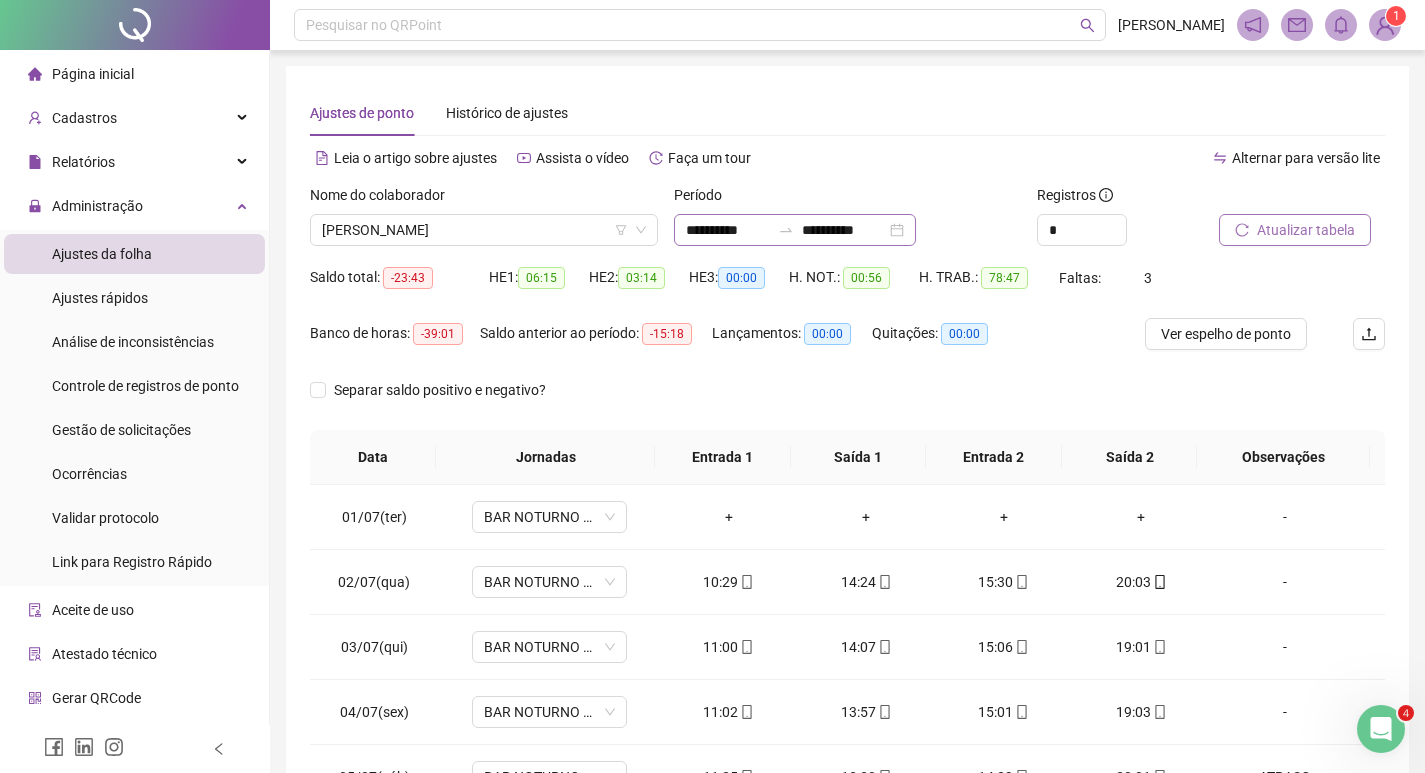 click on "**********" at bounding box center [795, 230] 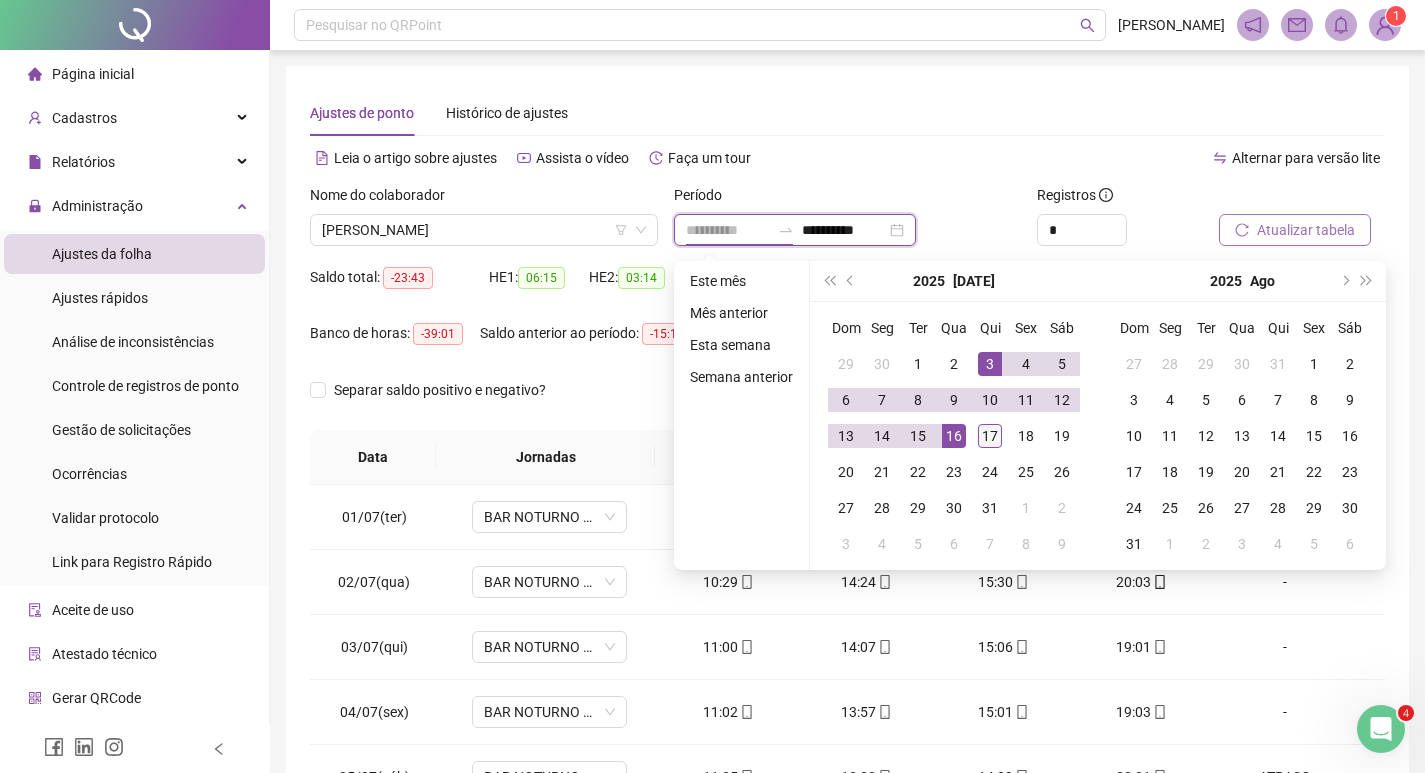 type on "**********" 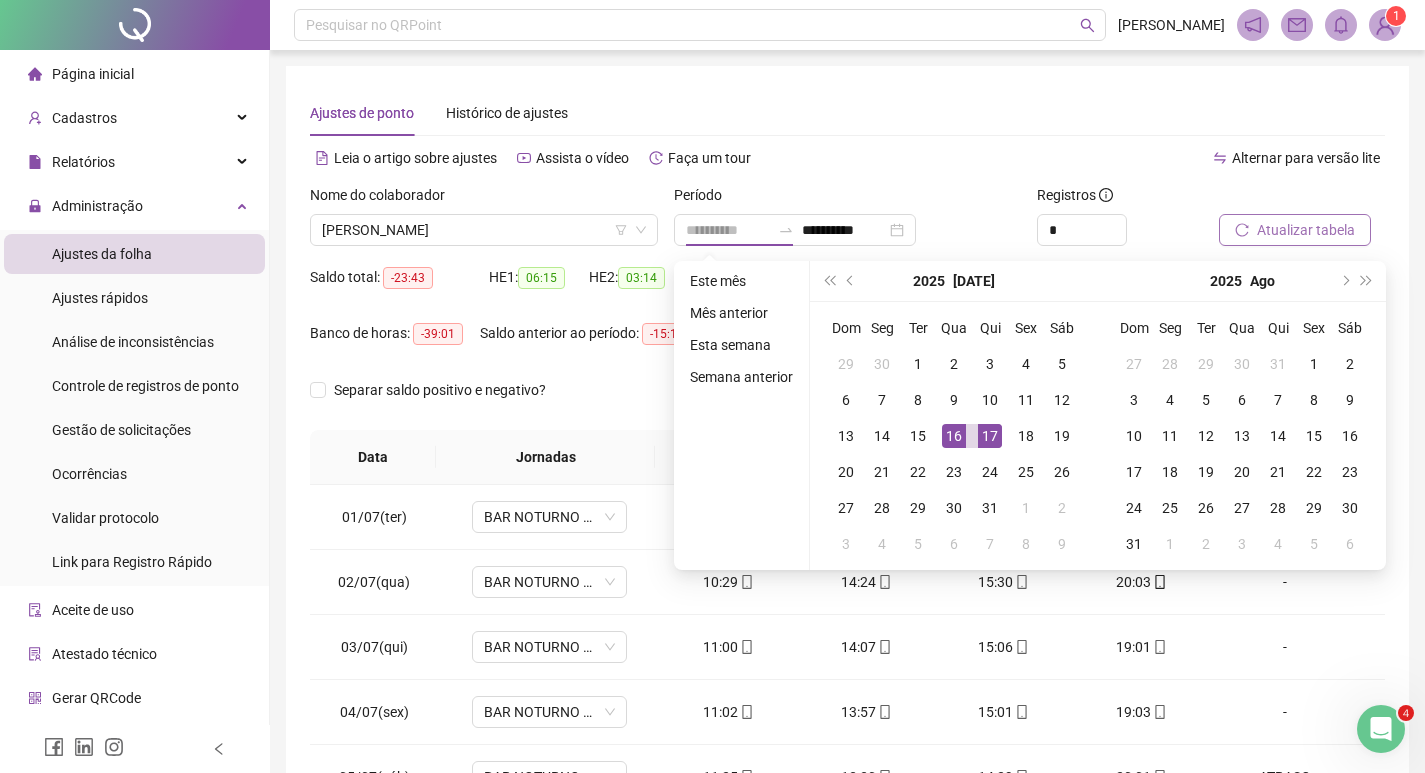 click on "17" at bounding box center (990, 436) 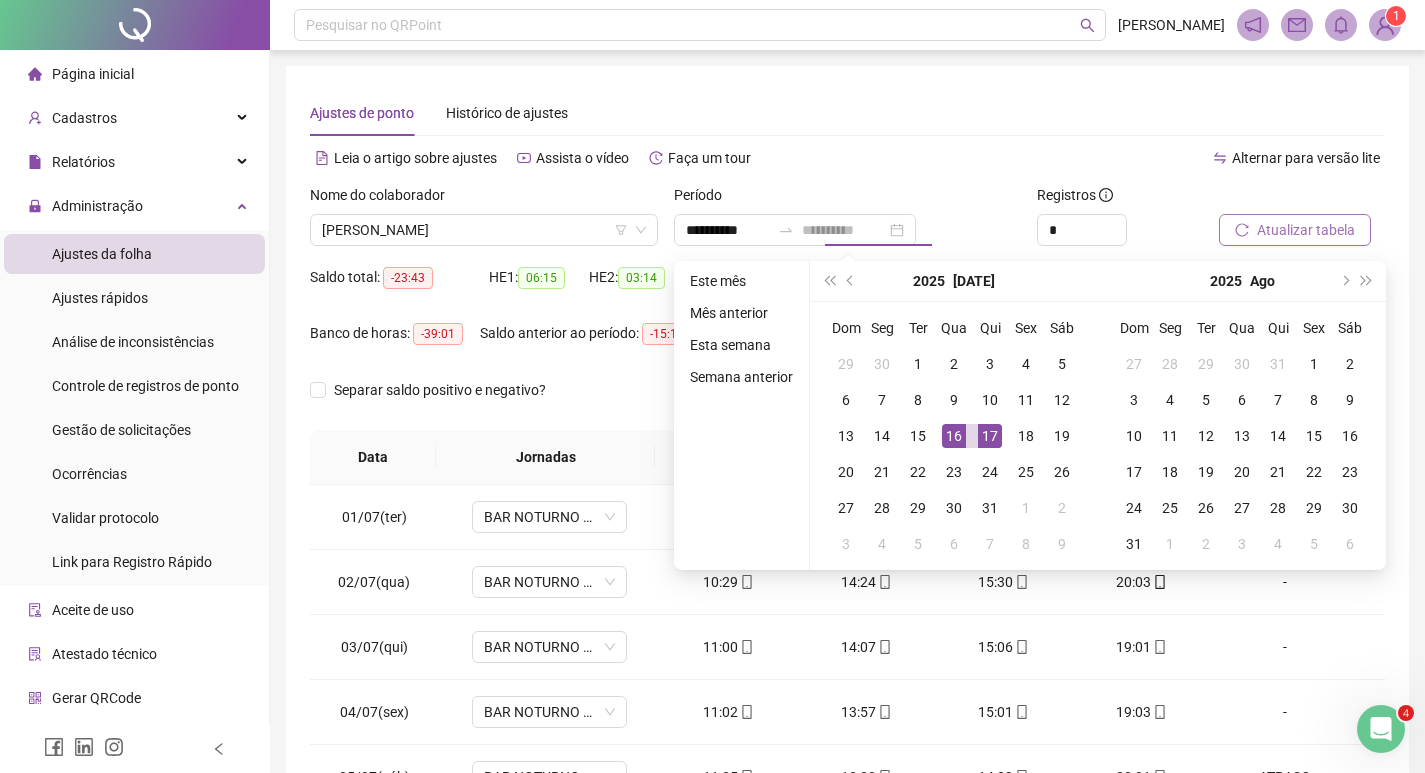 click on "17" at bounding box center (990, 436) 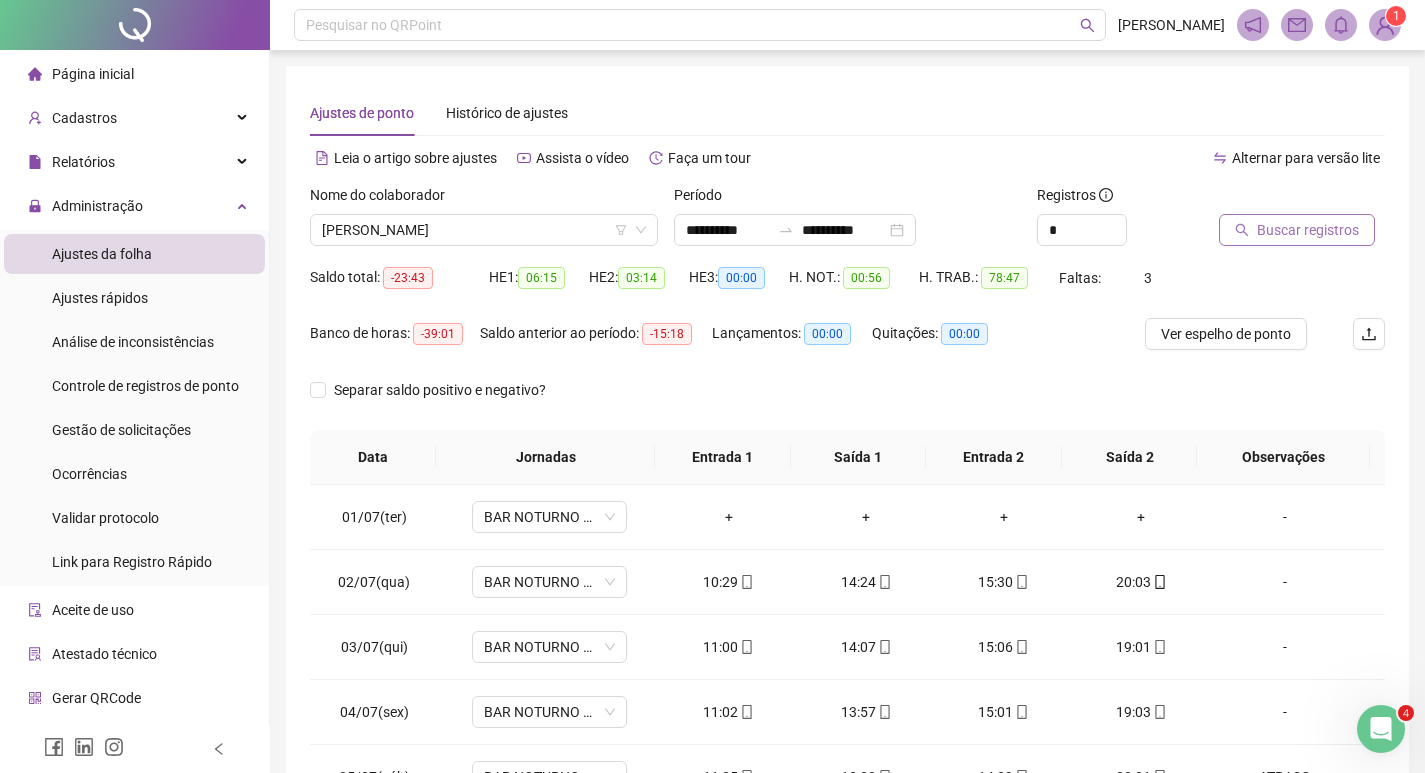 click at bounding box center [1277, 199] 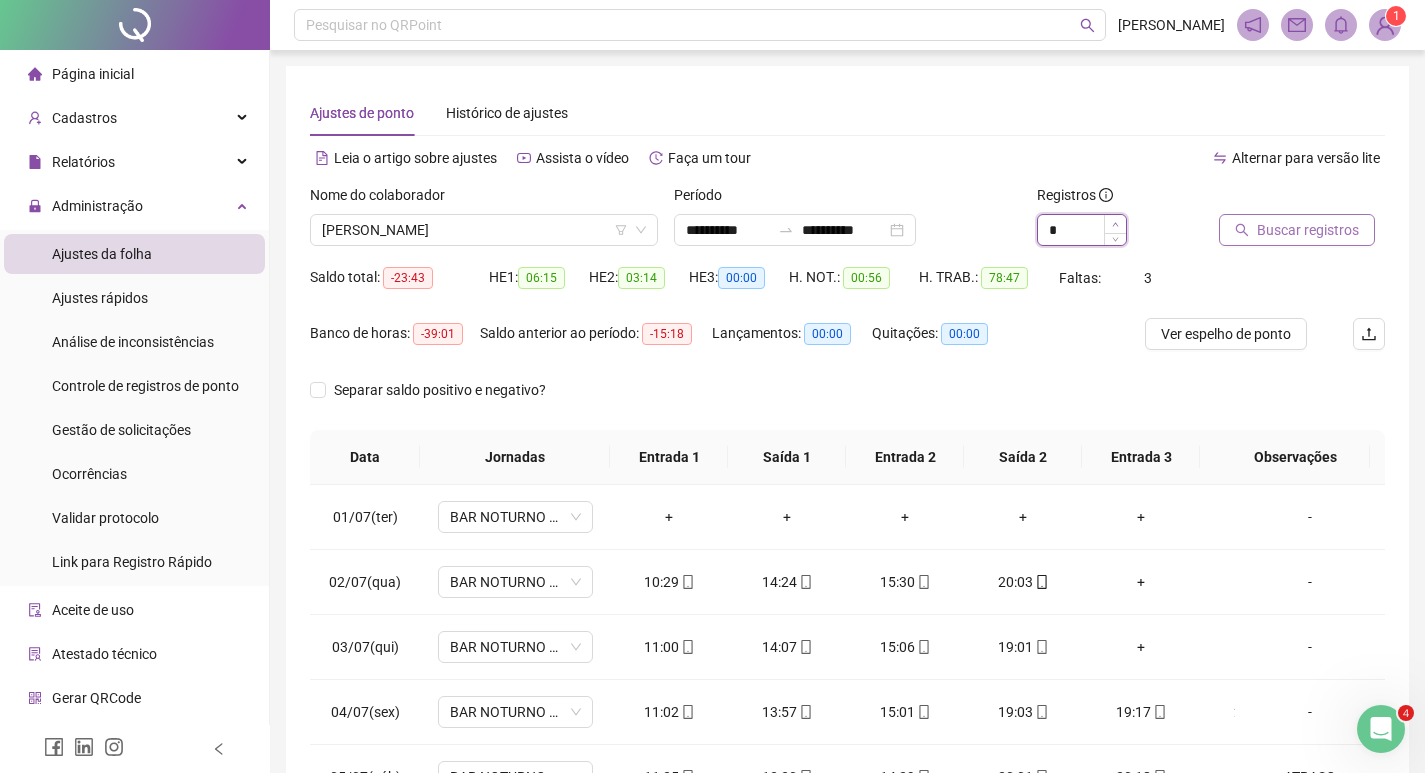 click 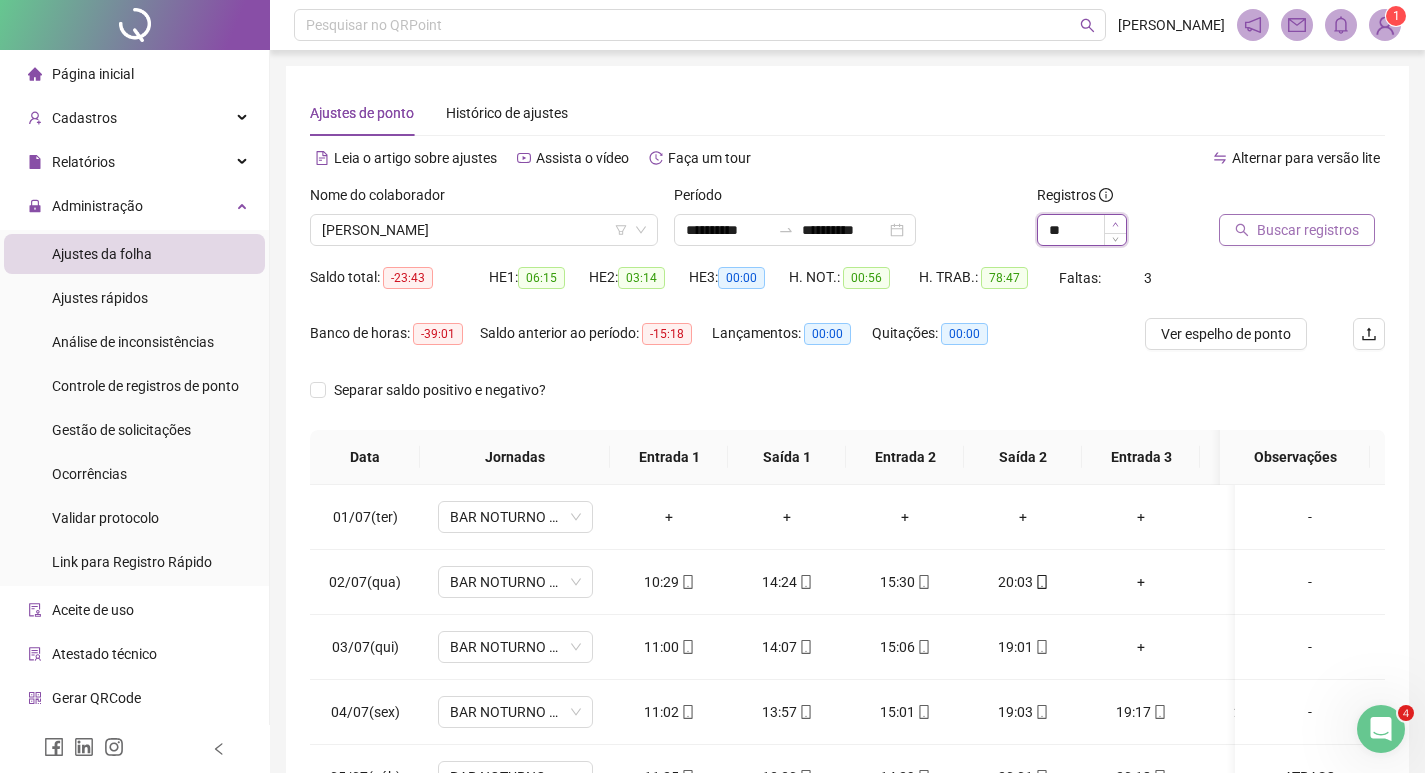 click 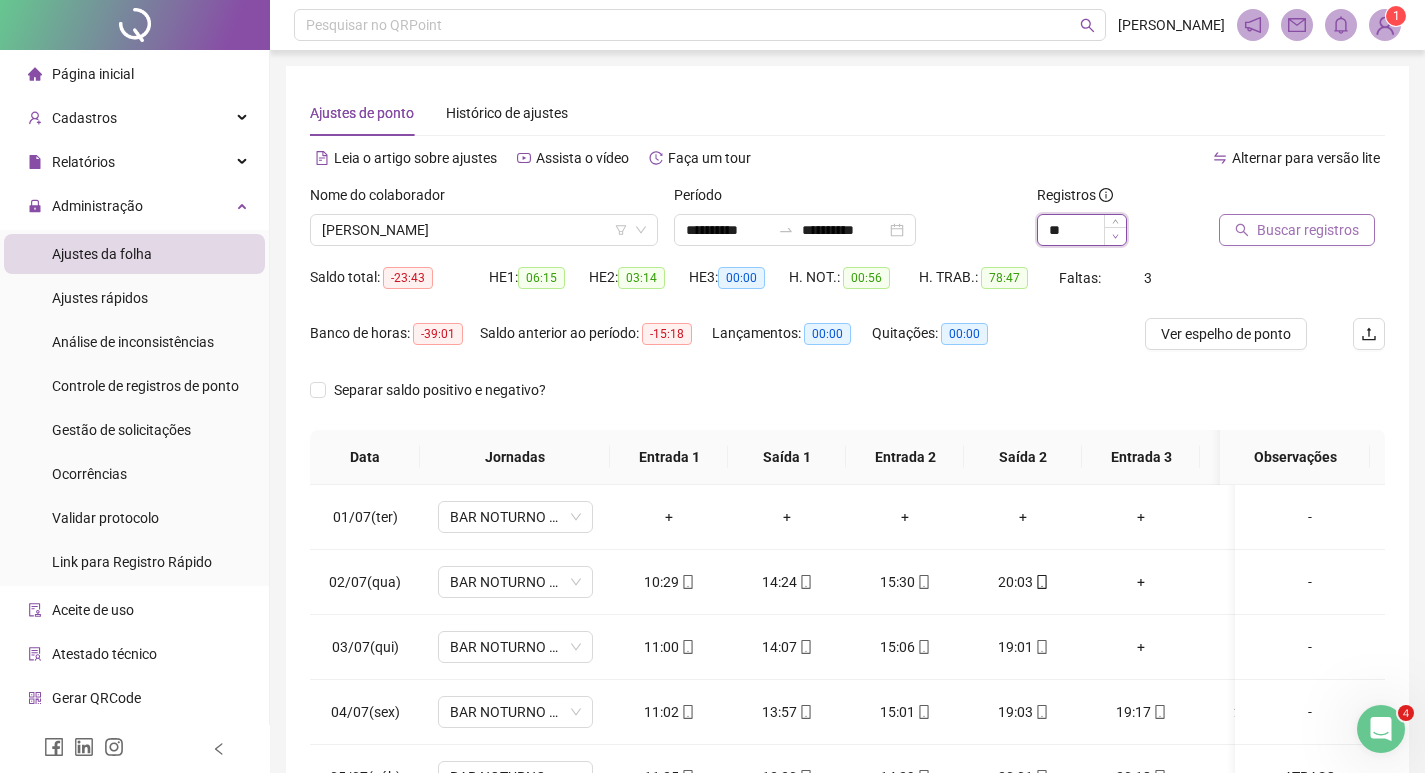 type on "*" 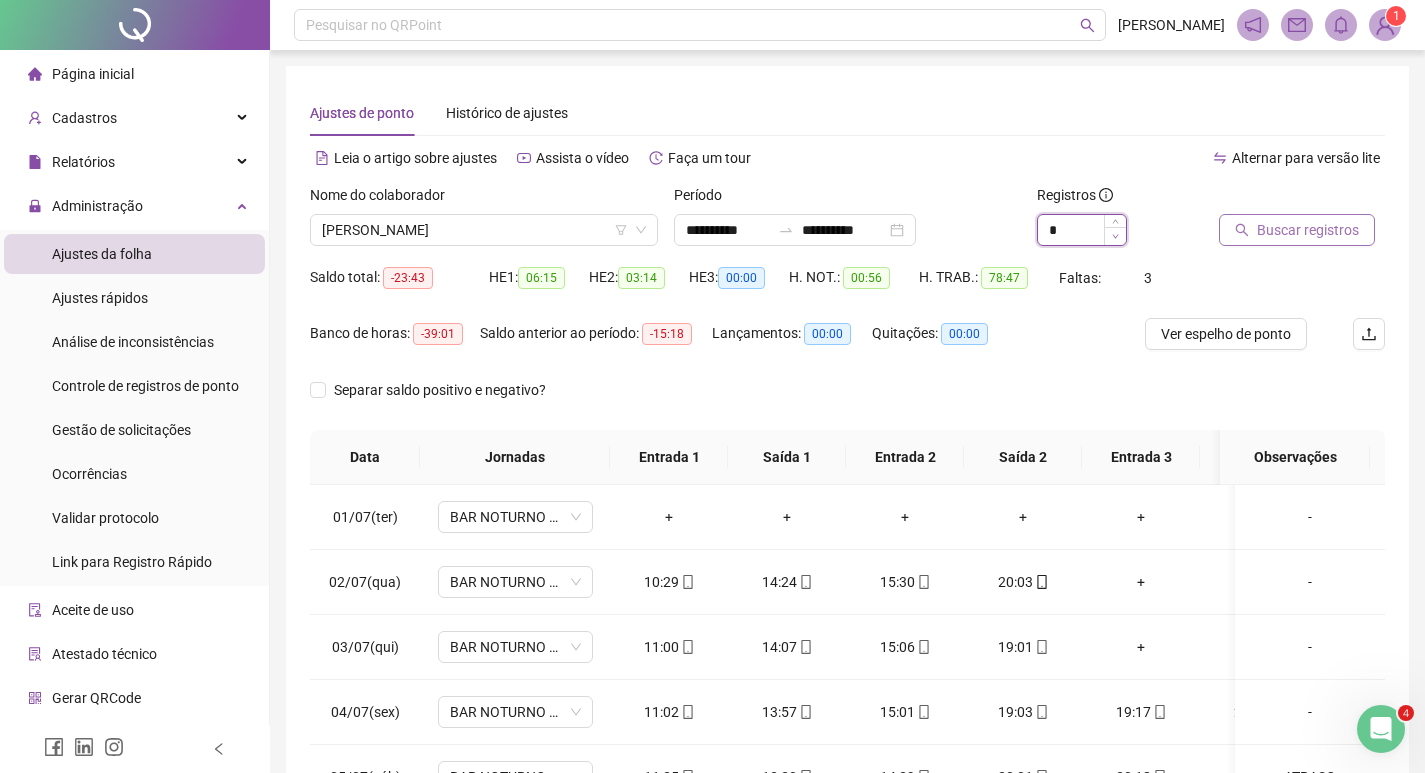 click 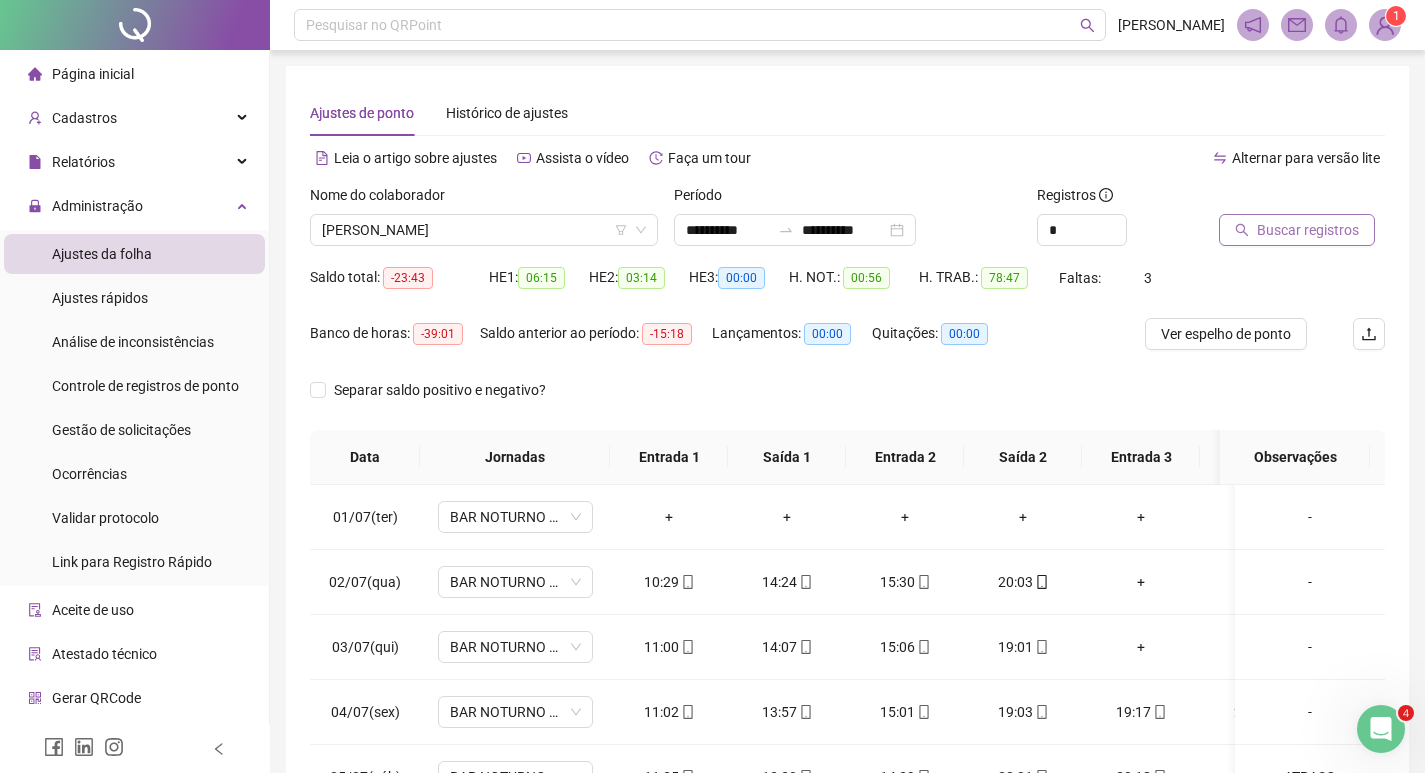 click on "Buscar registros" at bounding box center (1308, 230) 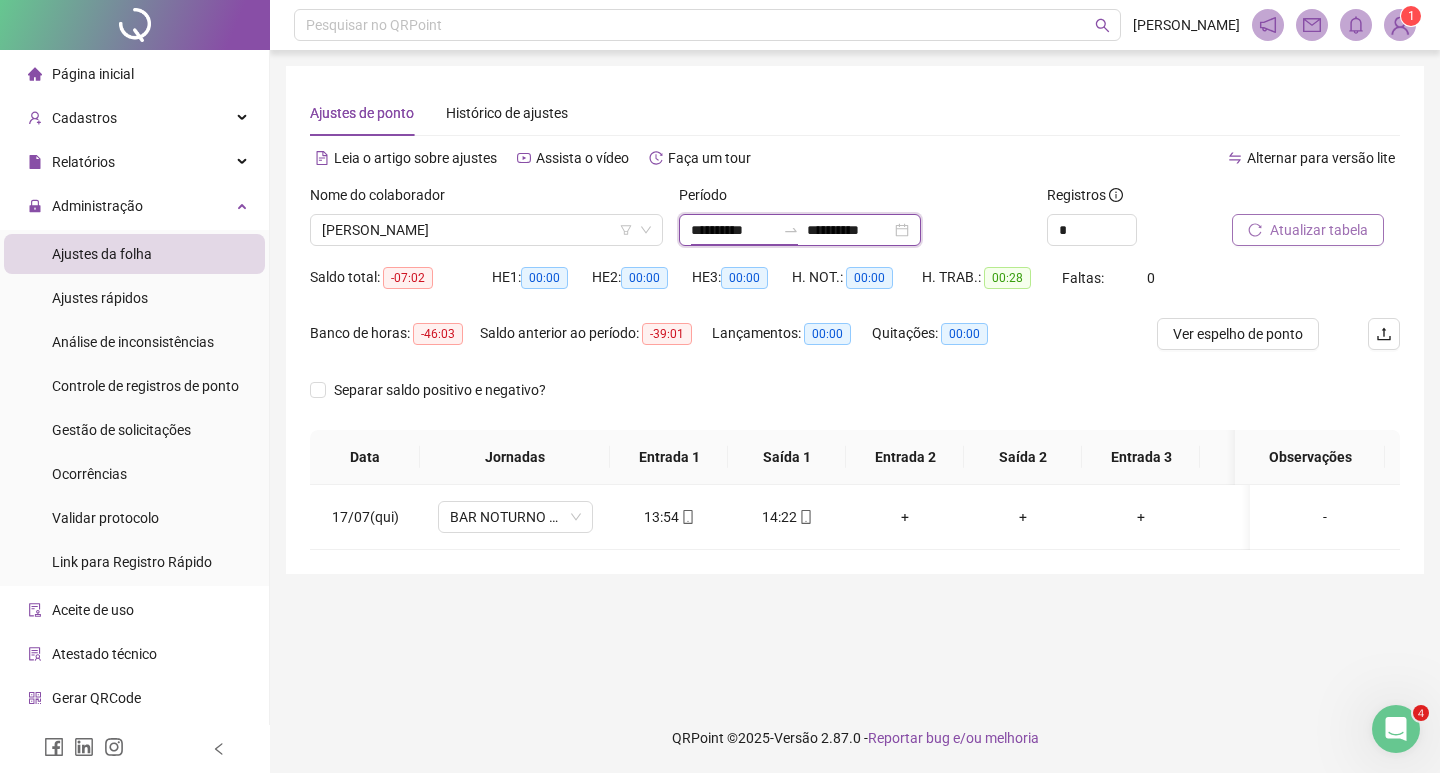 click on "**********" at bounding box center [733, 230] 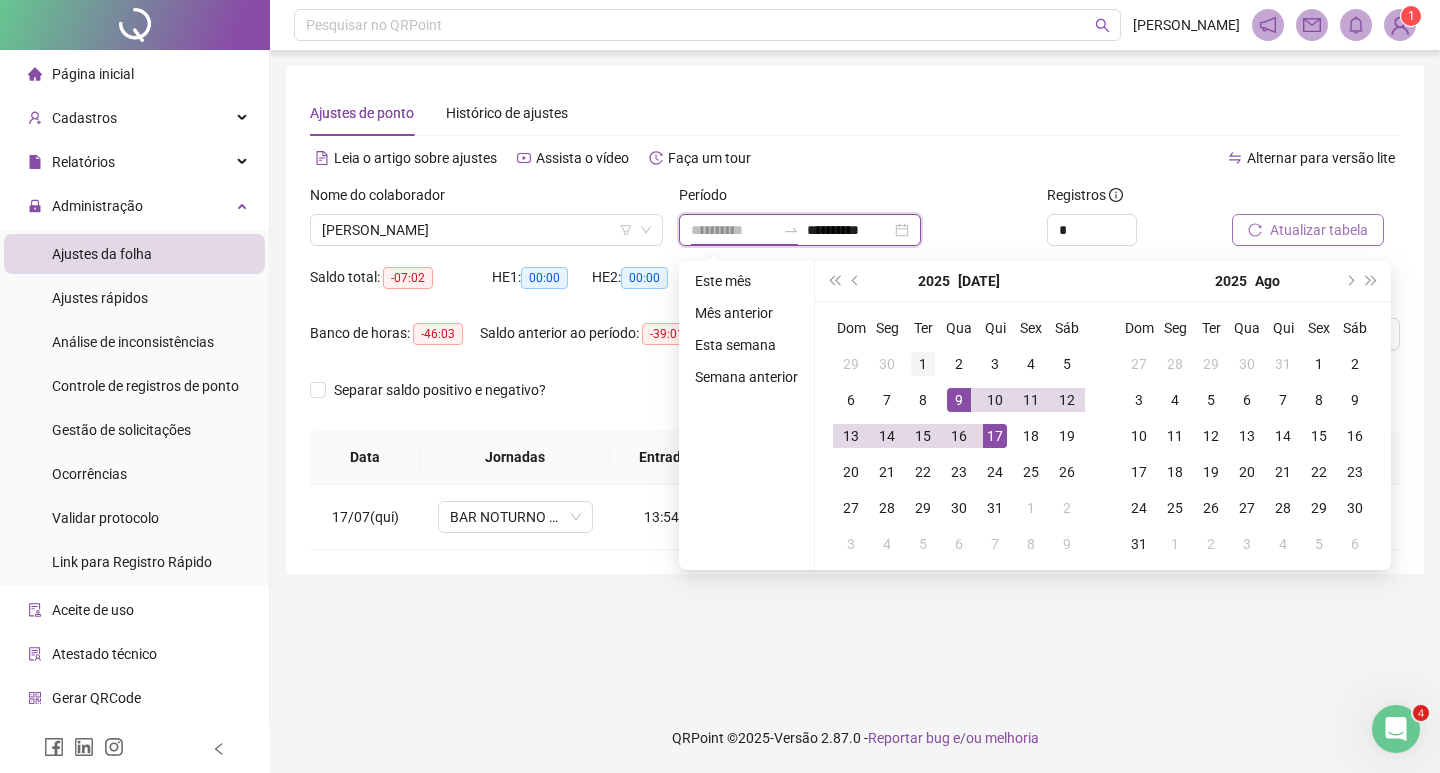 type on "**********" 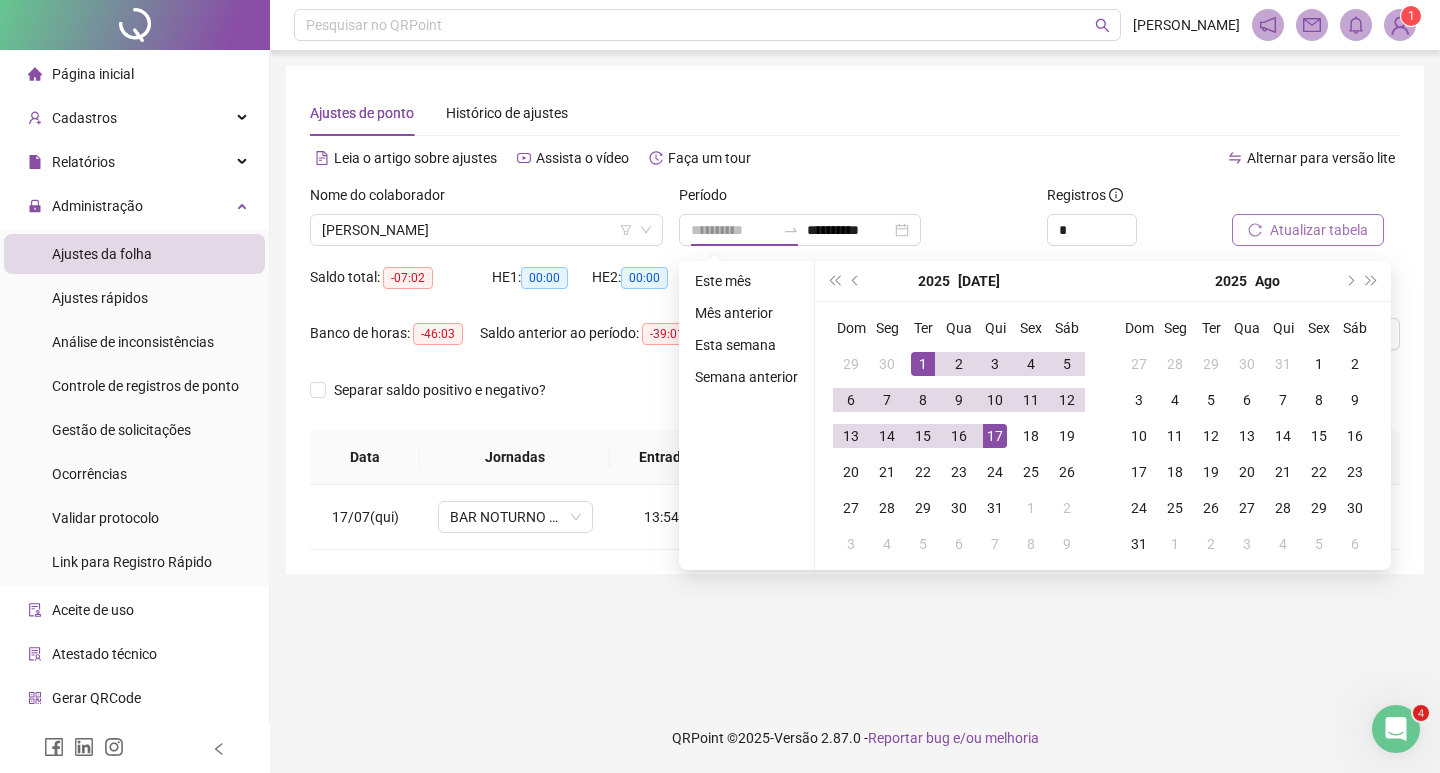 click on "1" at bounding box center [923, 364] 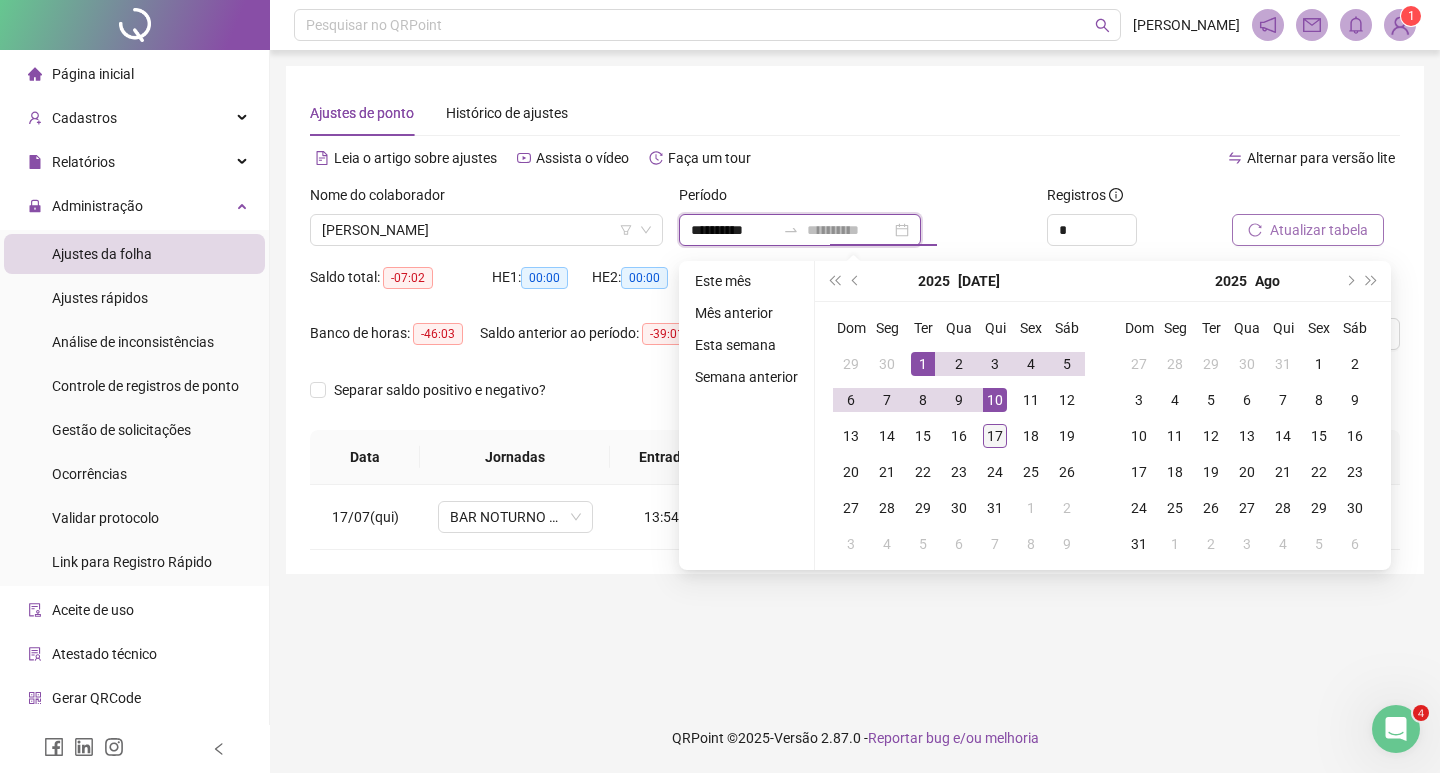 type on "**********" 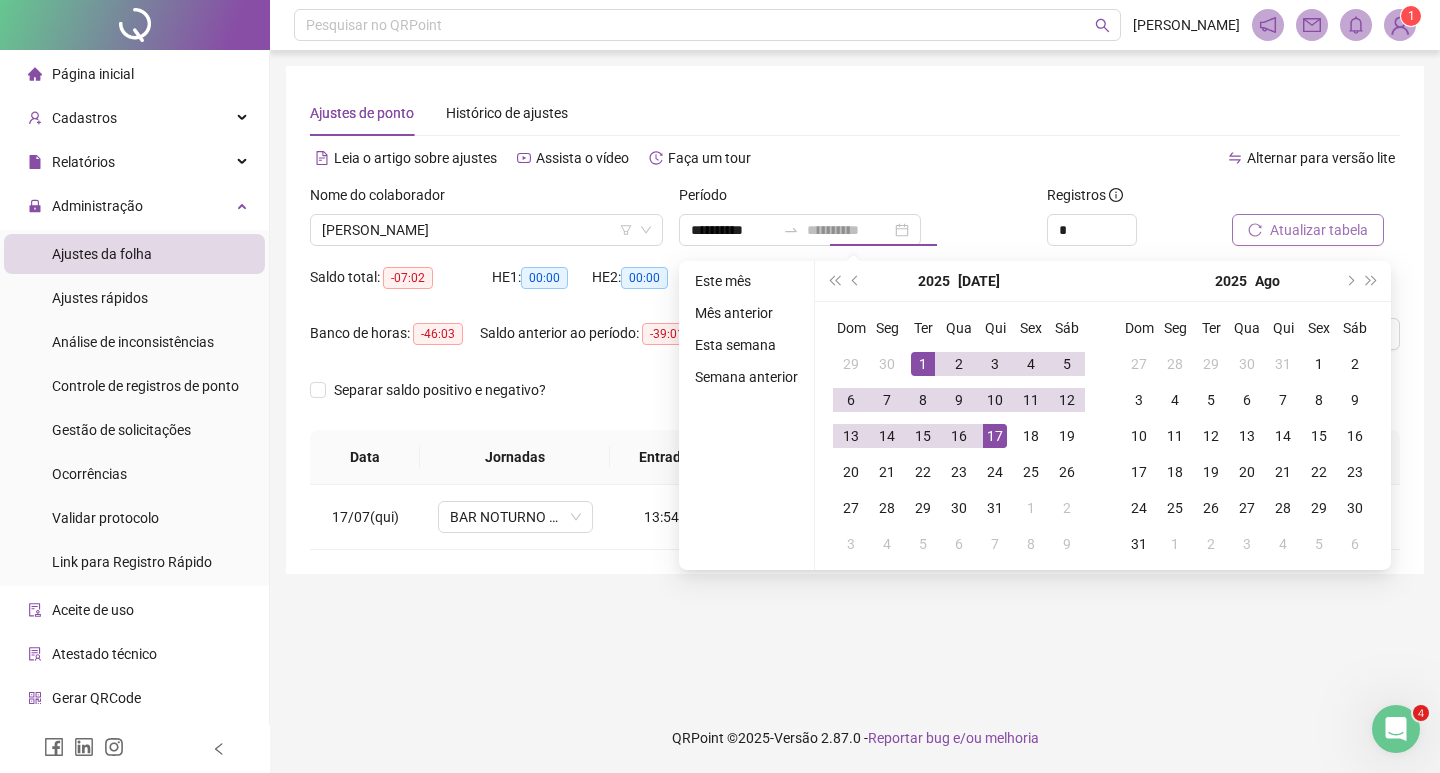 click on "17" at bounding box center (995, 436) 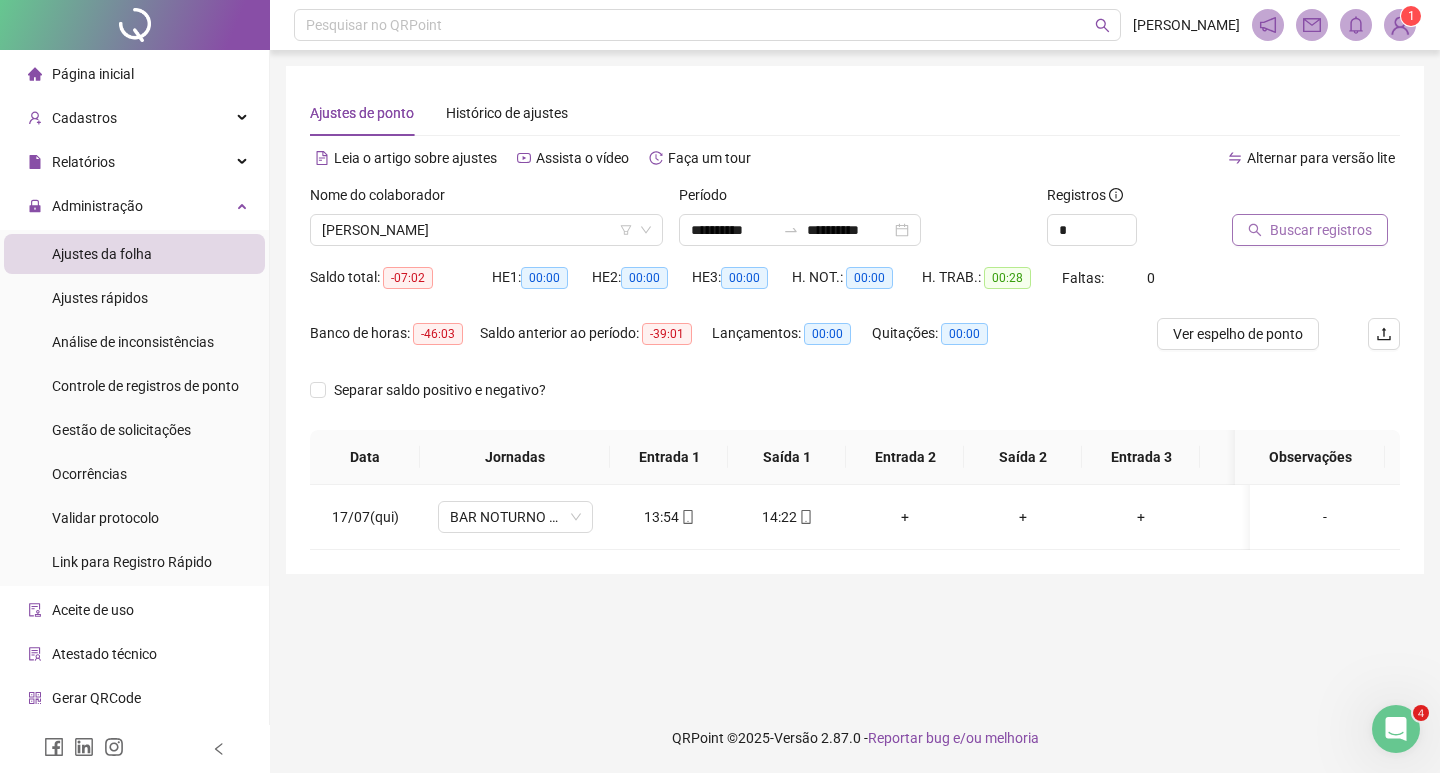 click on "Buscar registros" at bounding box center [1321, 230] 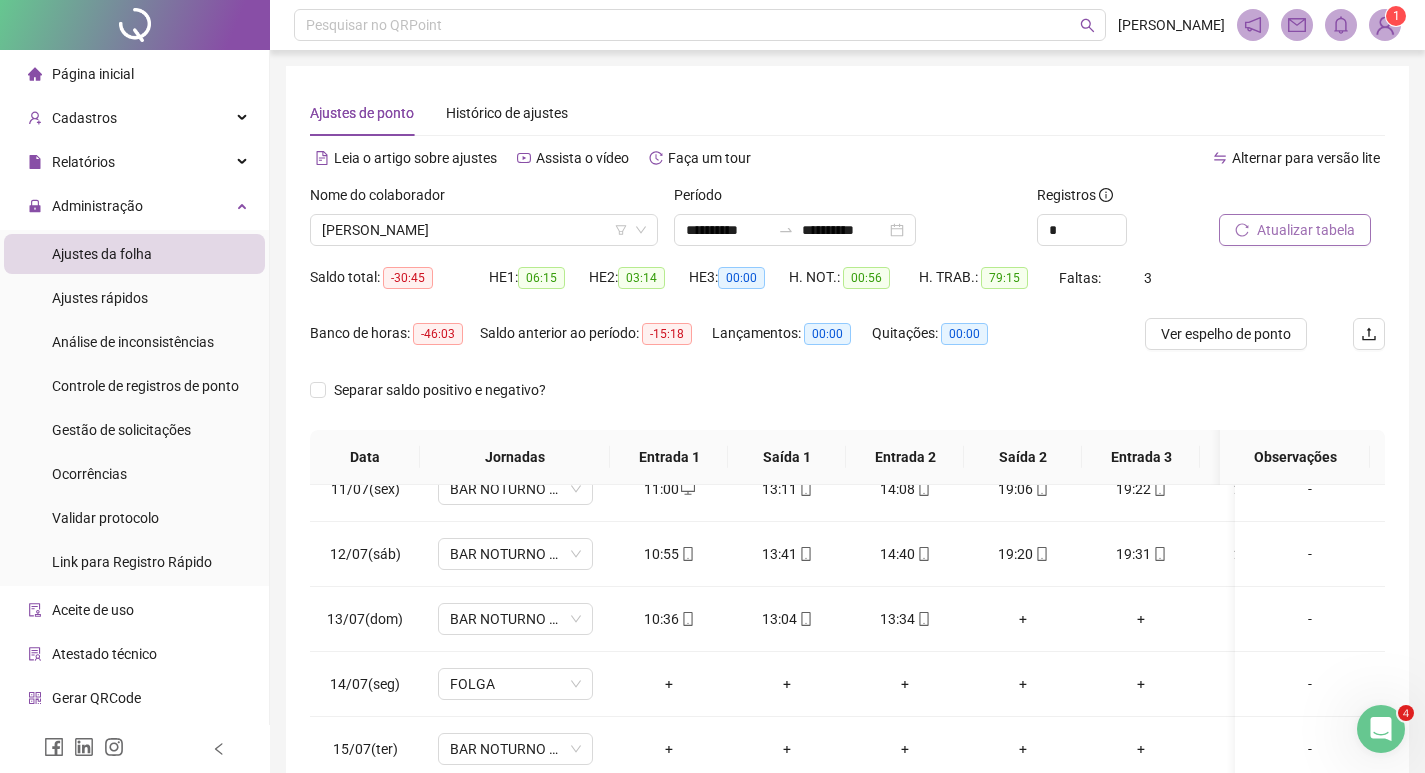 scroll, scrollTop: 693, scrollLeft: 0, axis: vertical 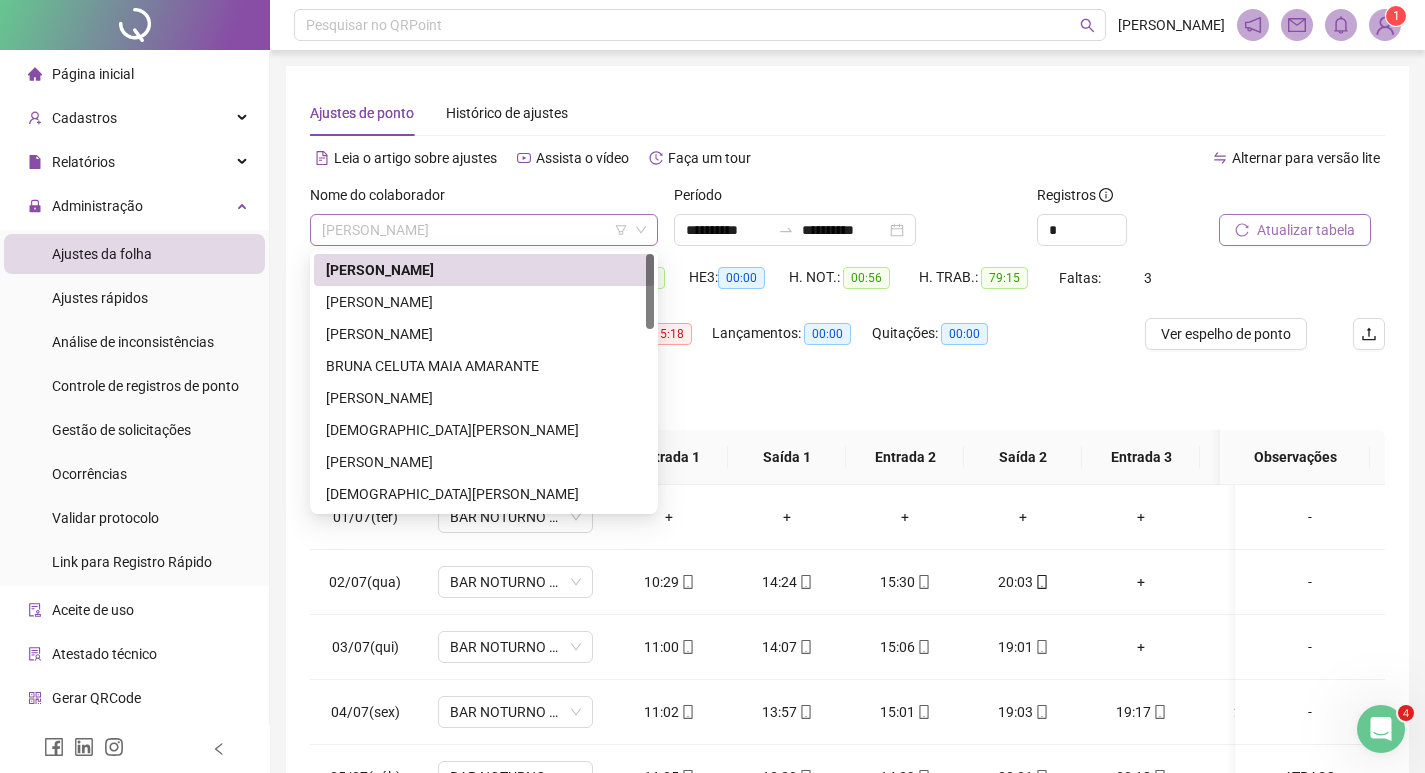 click on "[PERSON_NAME]" at bounding box center [484, 230] 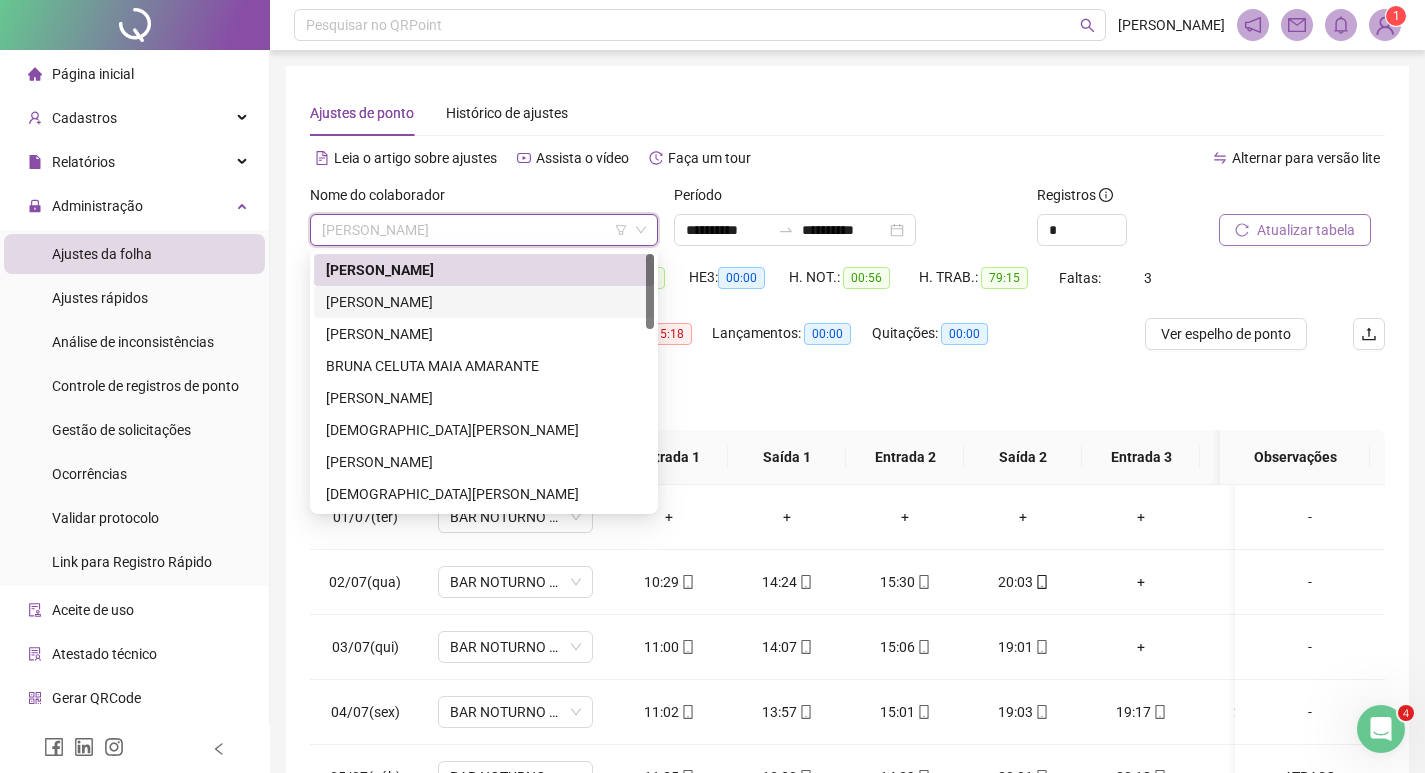 click on "[PERSON_NAME]" at bounding box center (484, 302) 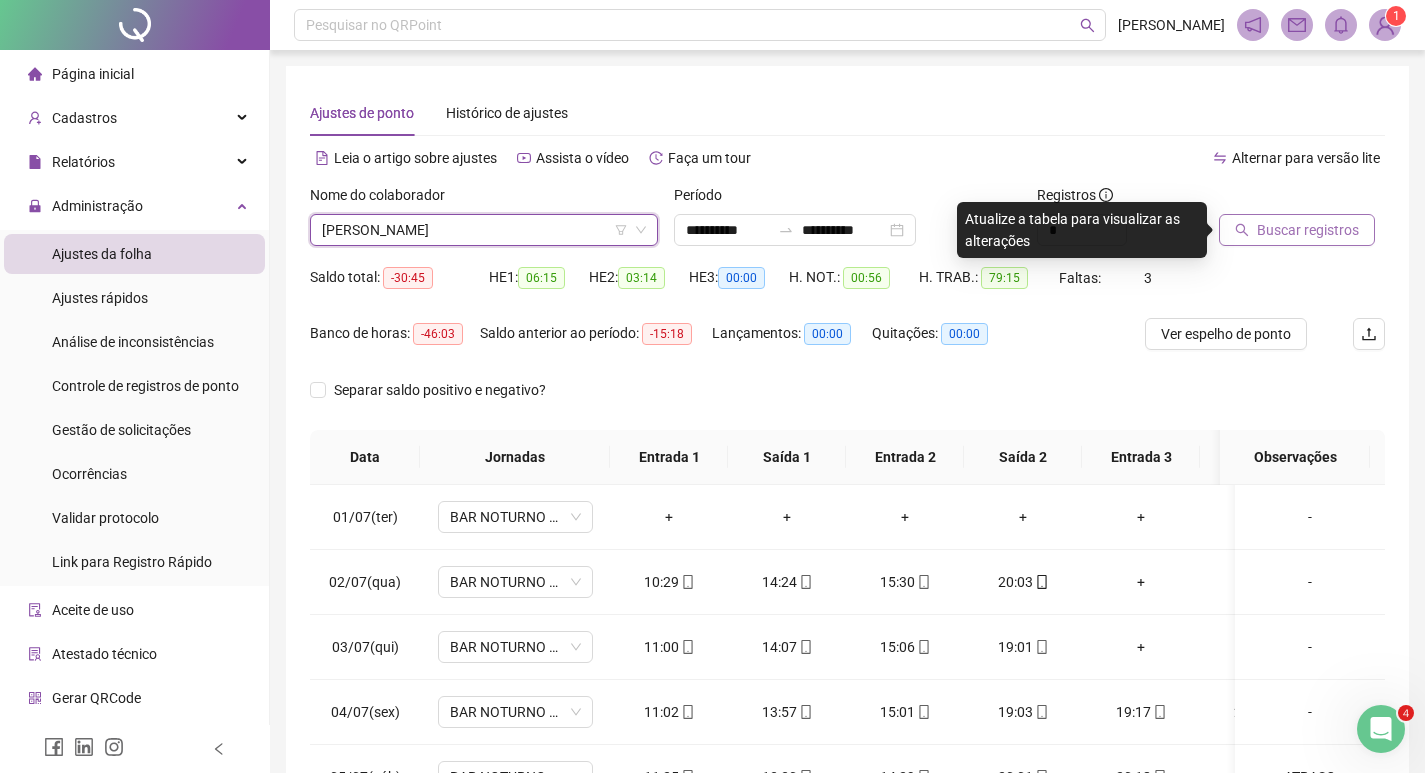 click on "Buscar registros" at bounding box center (1308, 230) 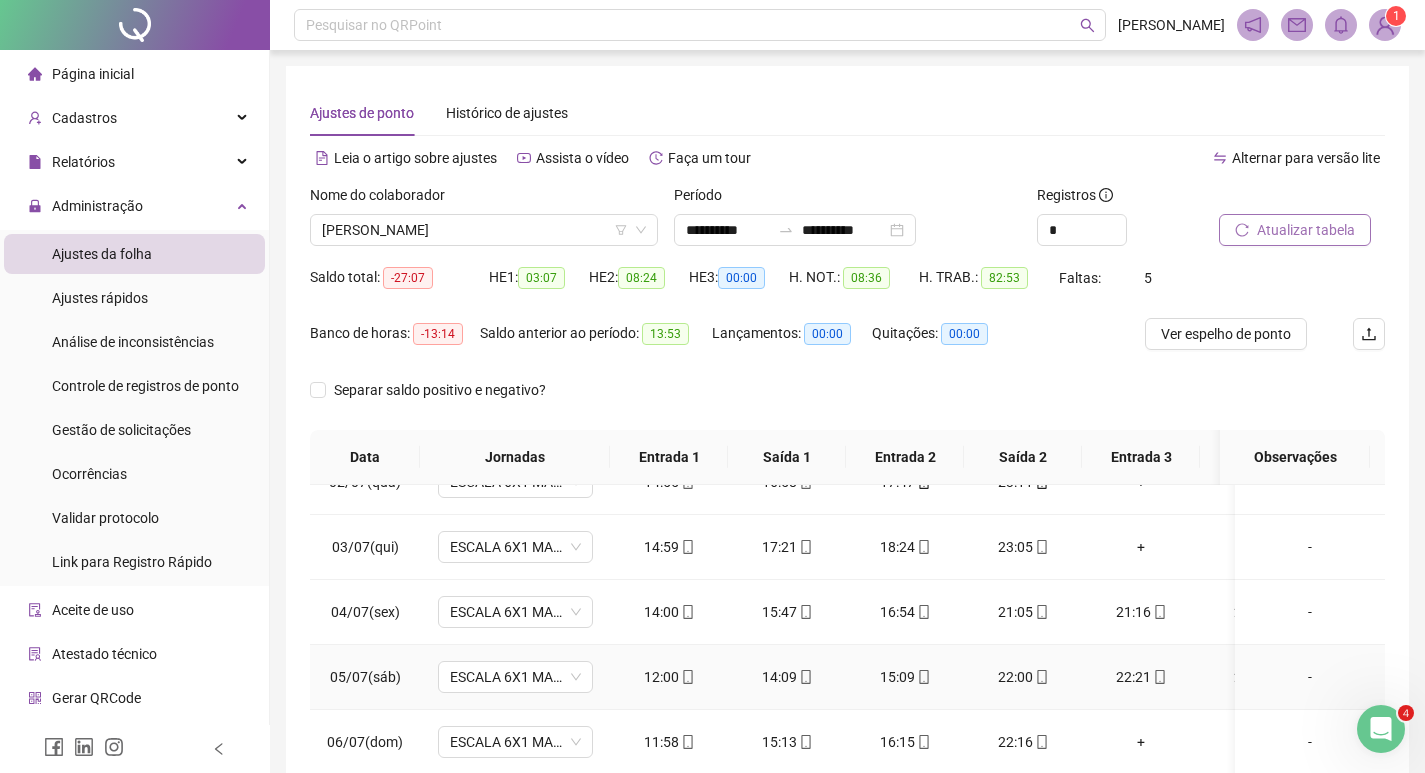 scroll, scrollTop: 0, scrollLeft: 0, axis: both 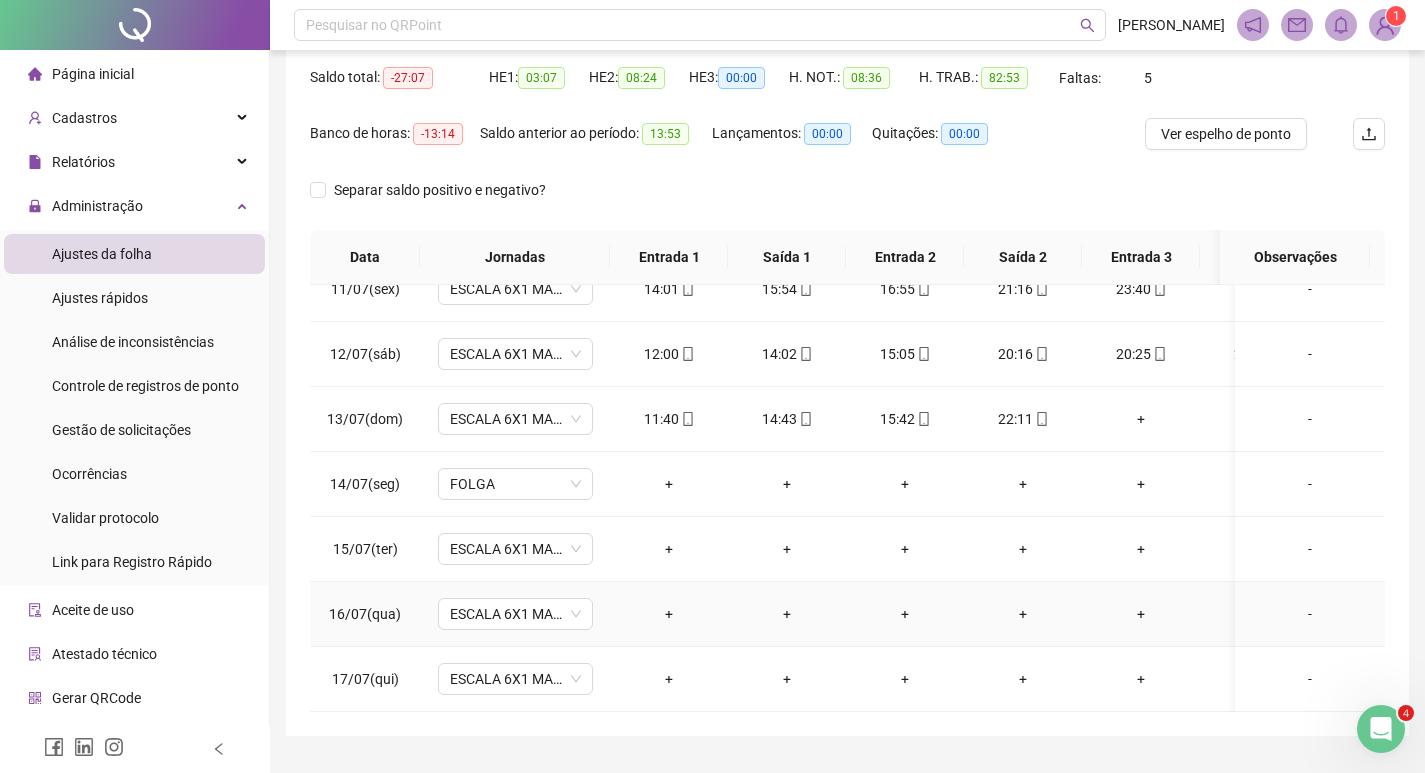 click on "-" at bounding box center [1310, 614] 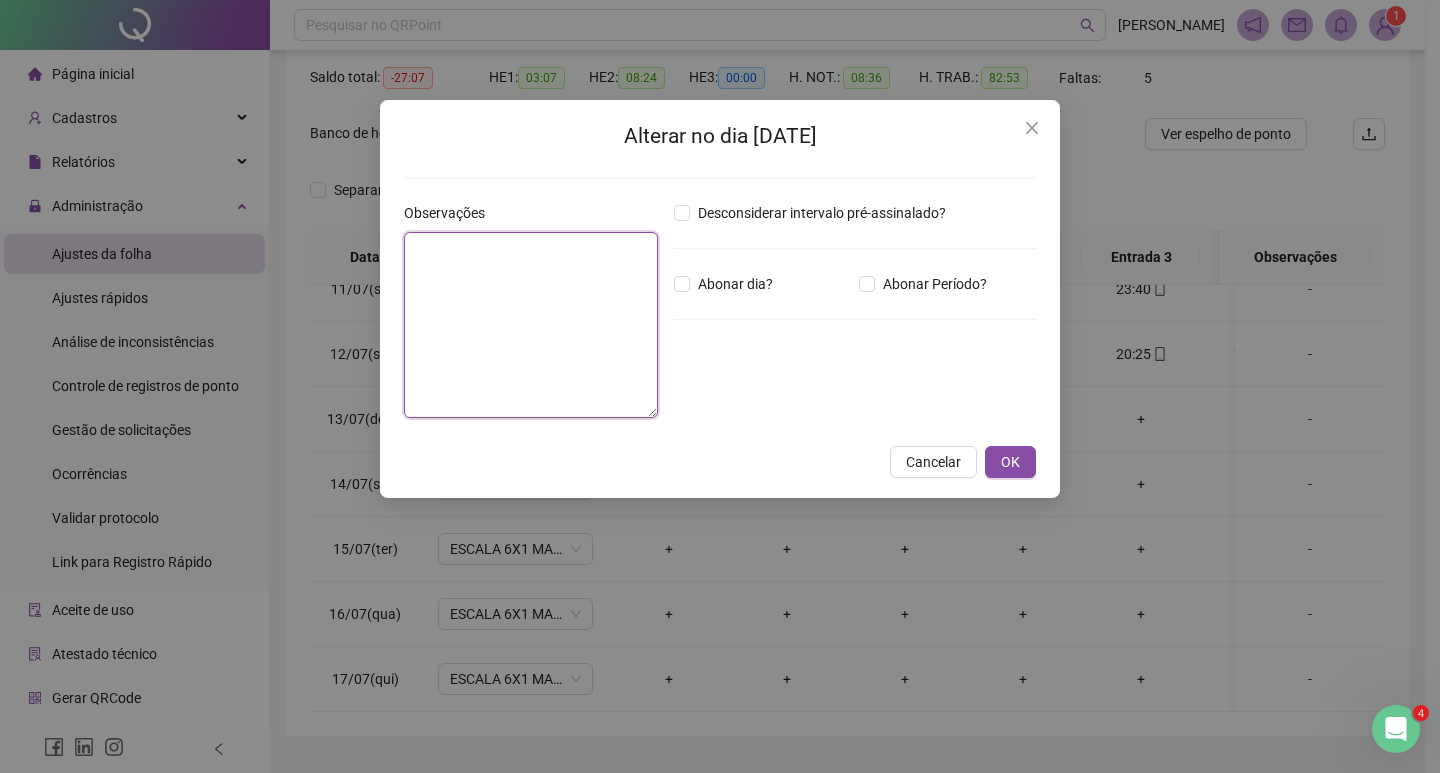 click at bounding box center (531, 325) 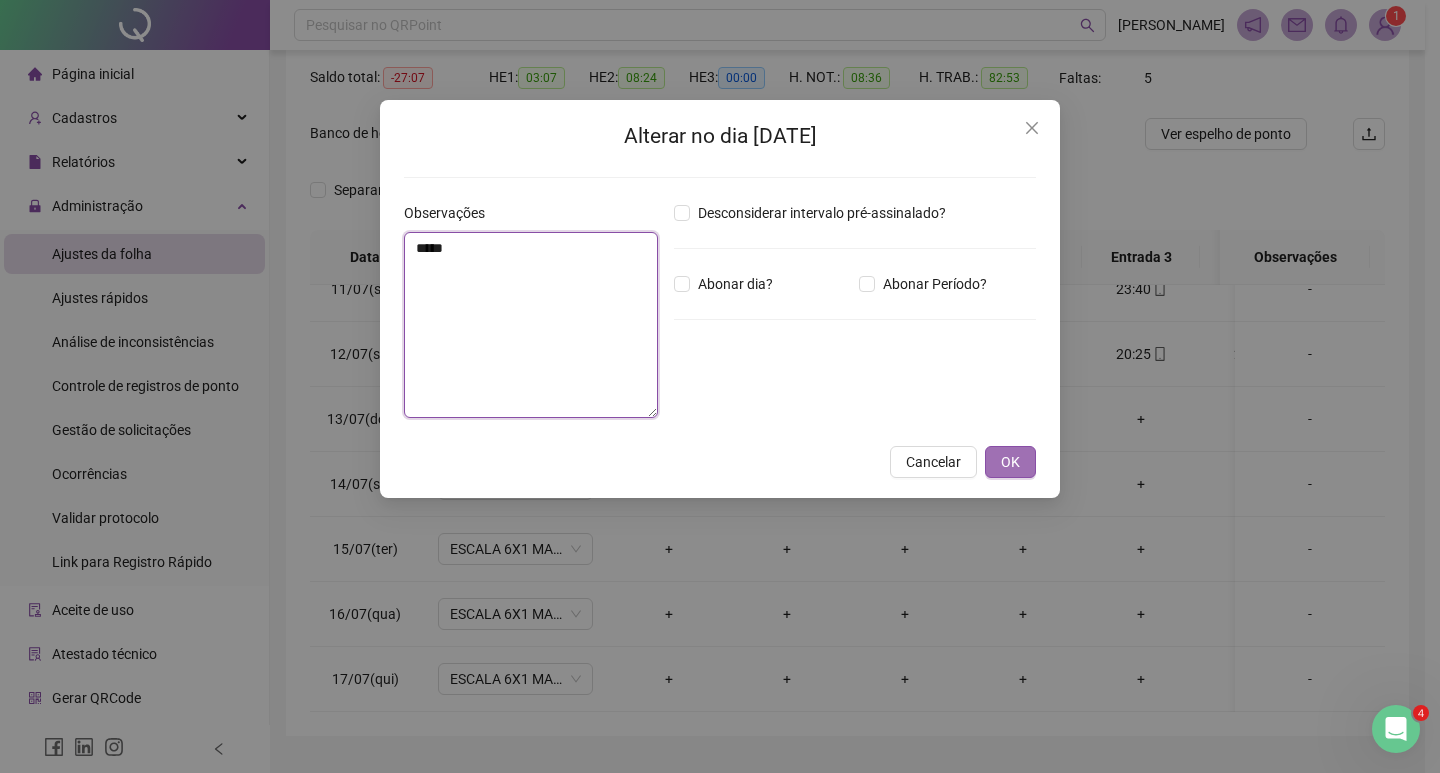 type on "*****" 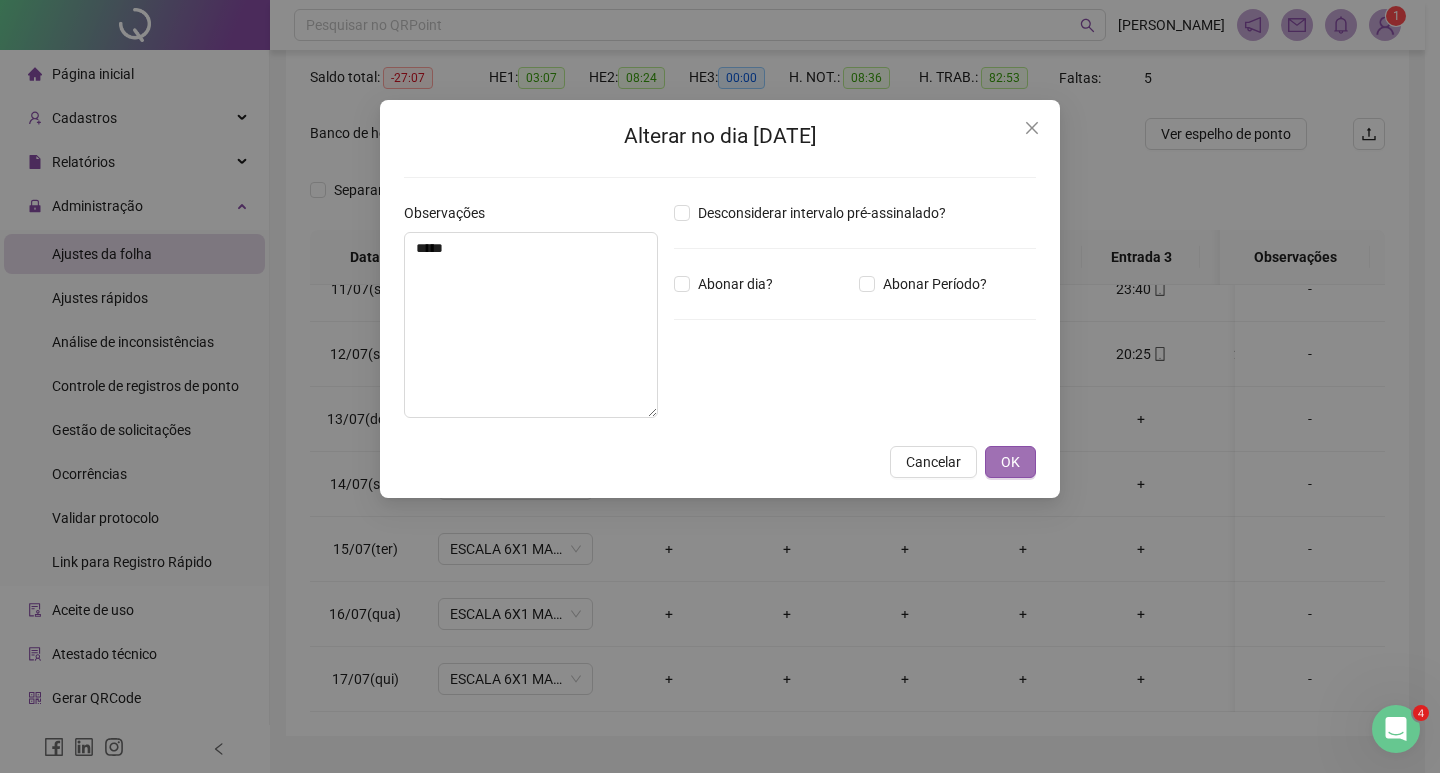 click on "OK" at bounding box center (1010, 462) 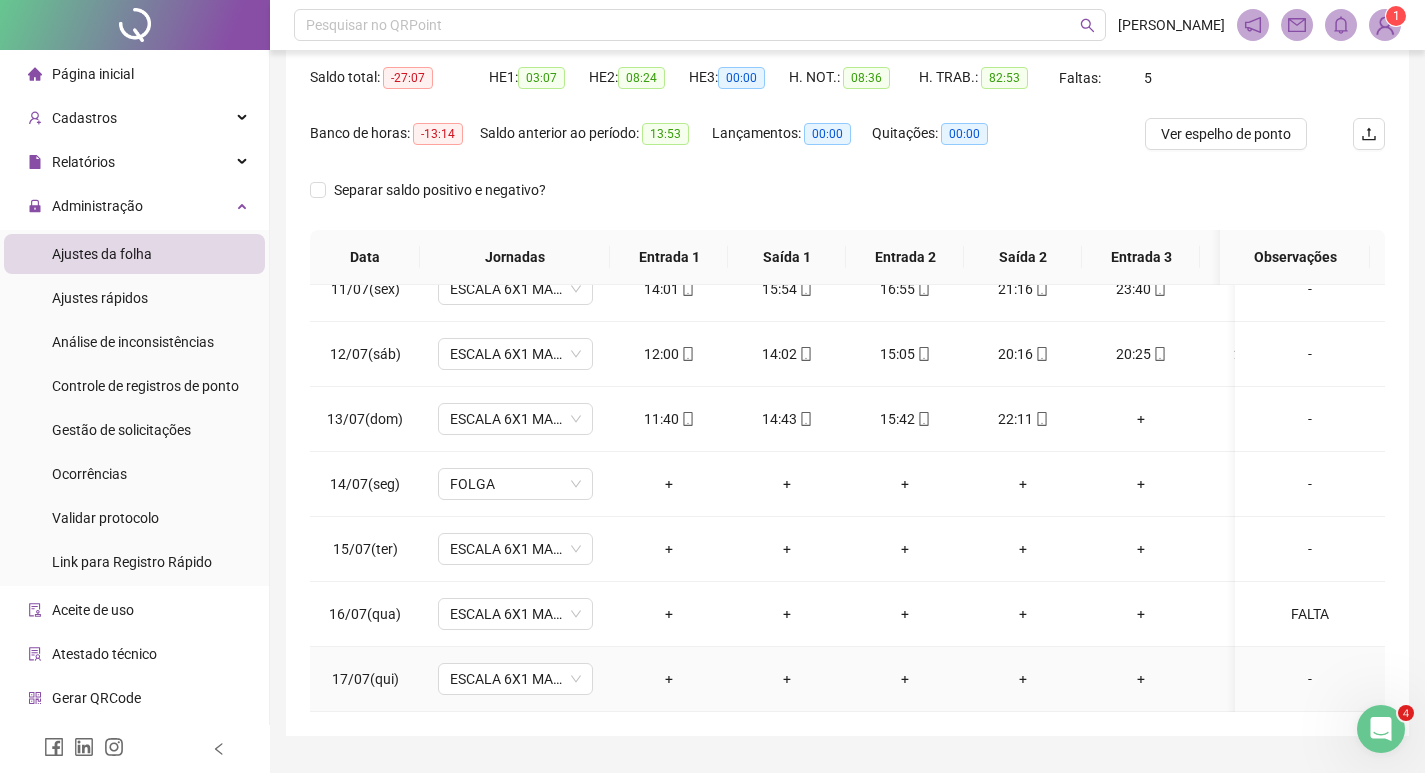 click on "-" at bounding box center [1310, 679] 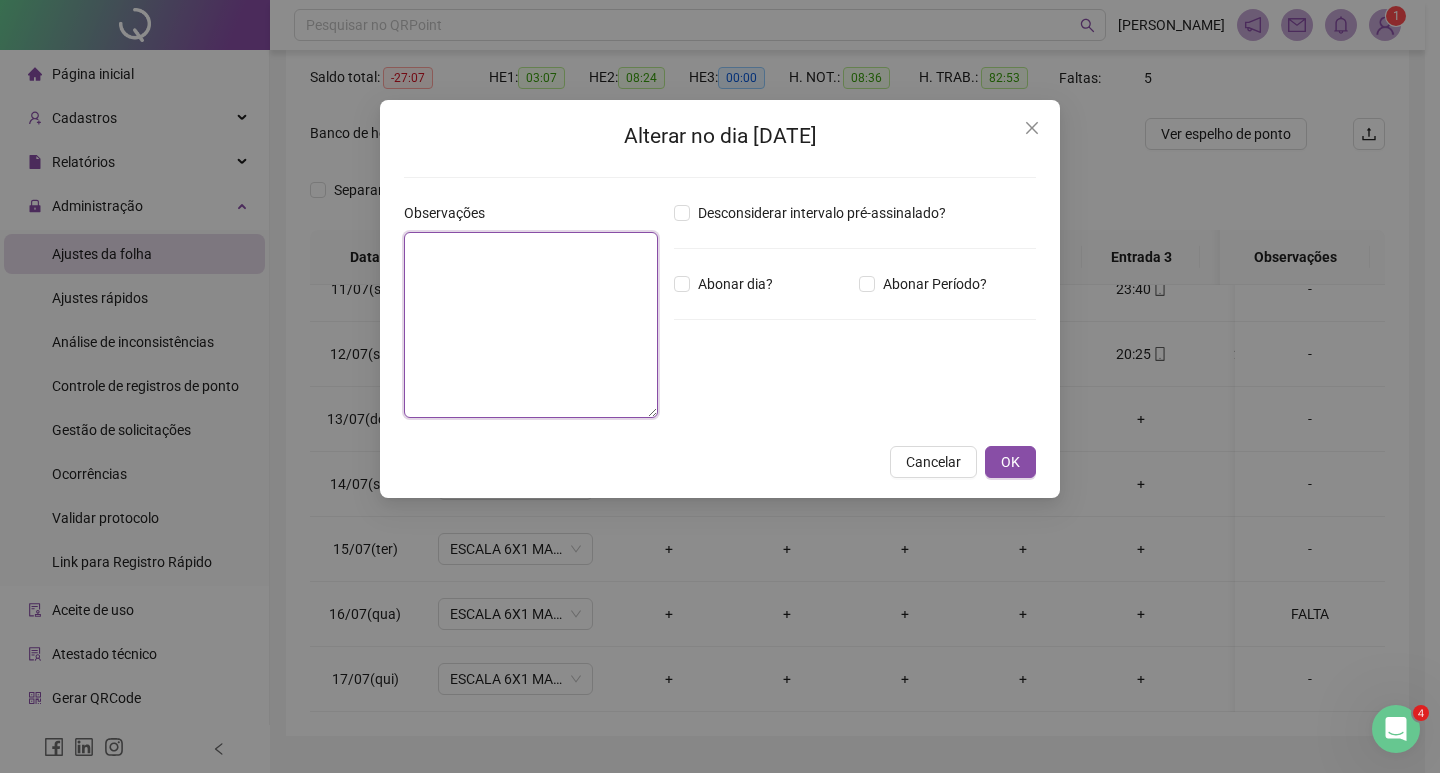 click at bounding box center [531, 325] 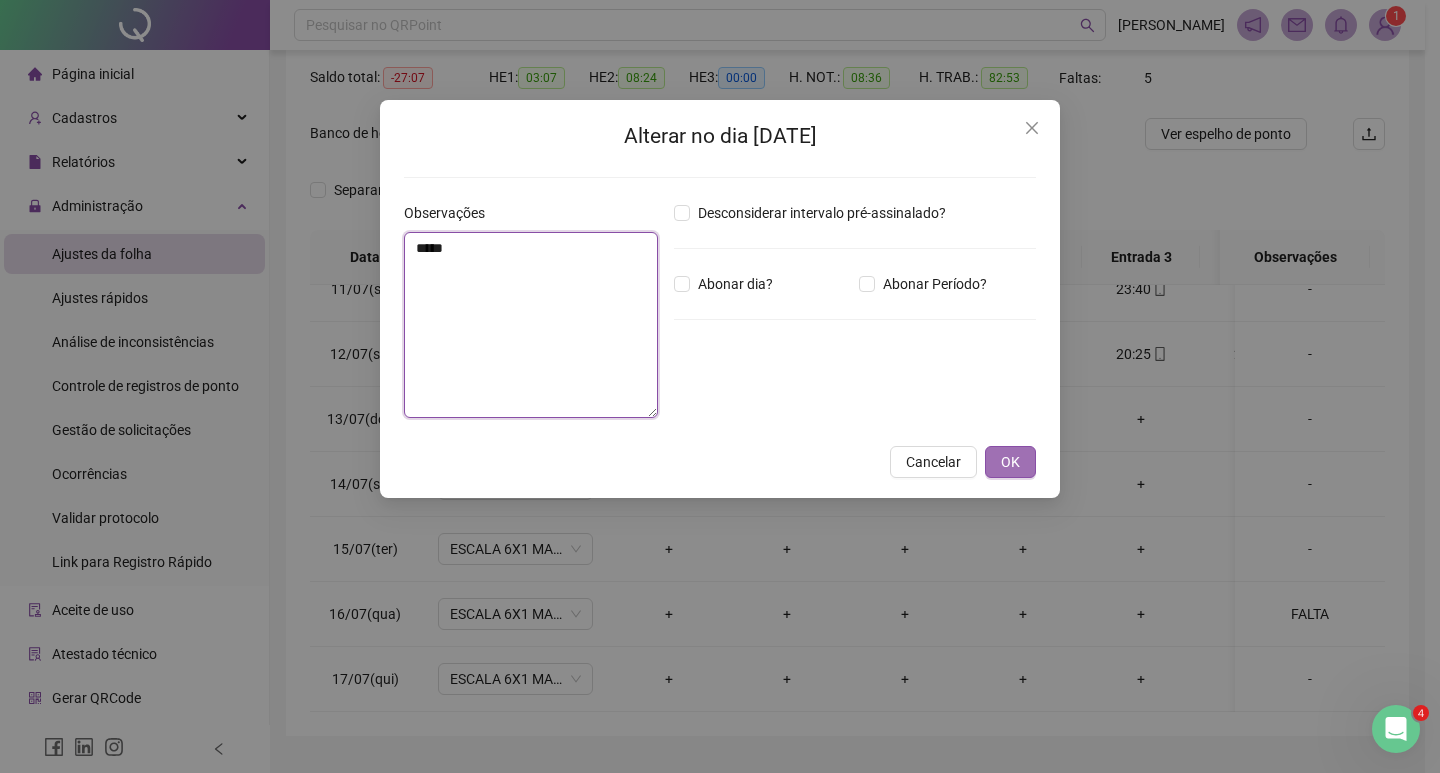 type on "*****" 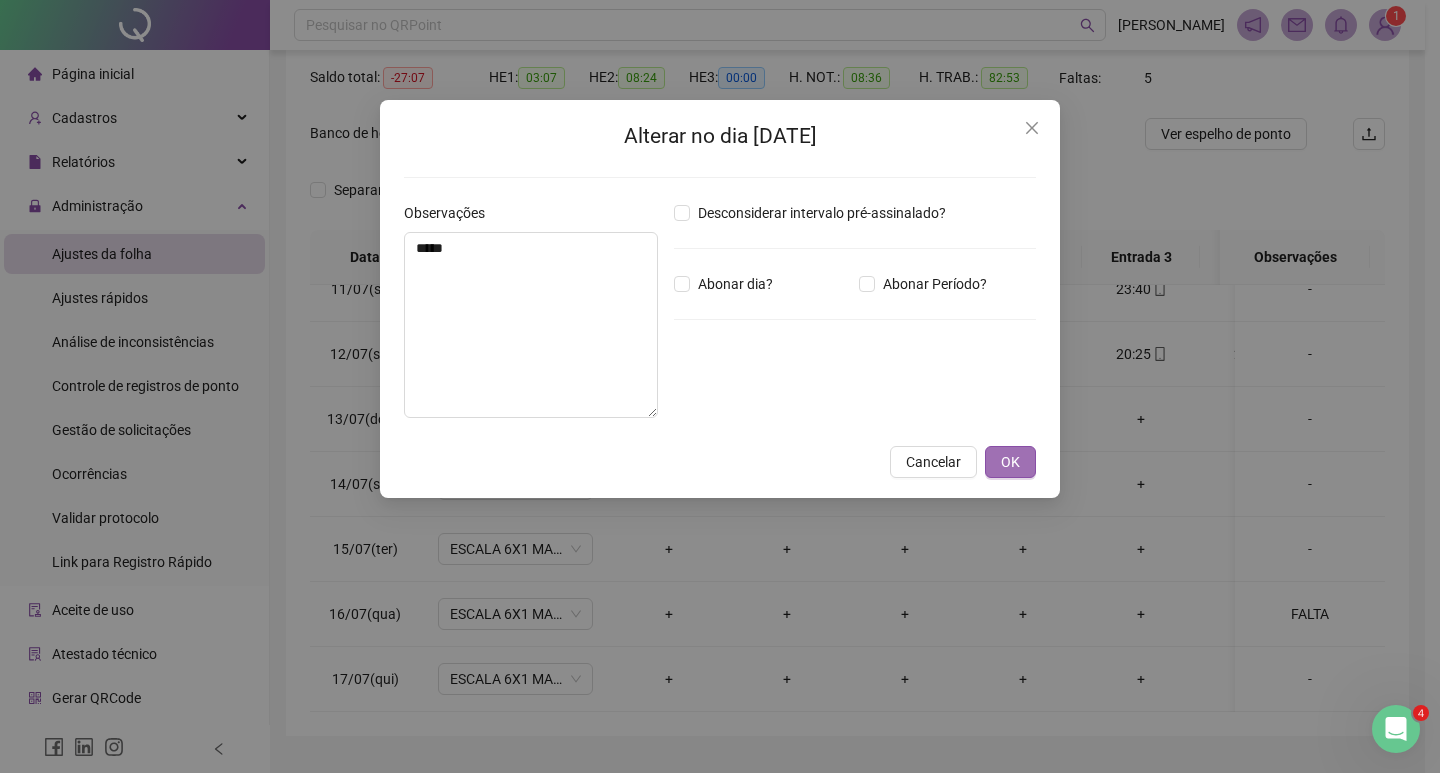 click on "OK" at bounding box center [1010, 462] 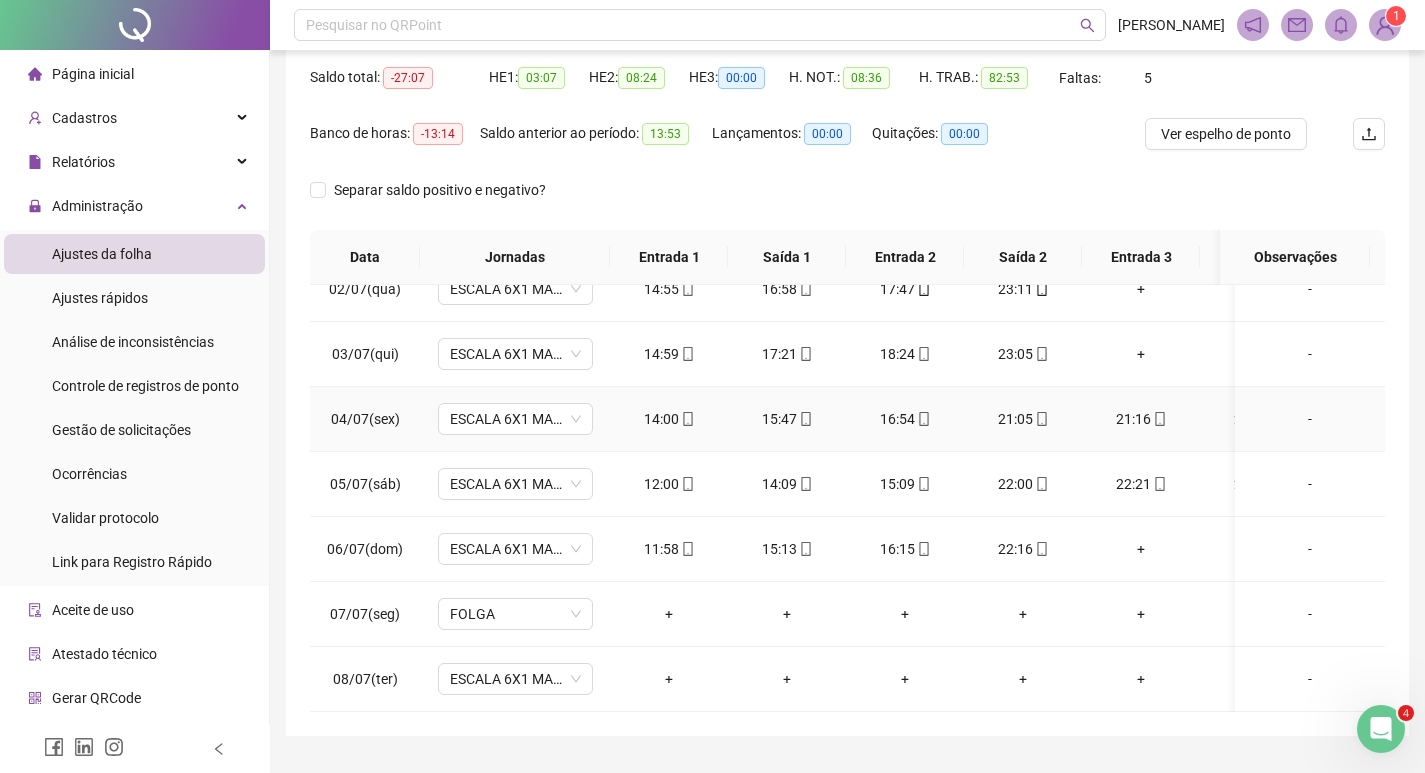 scroll, scrollTop: 0, scrollLeft: 0, axis: both 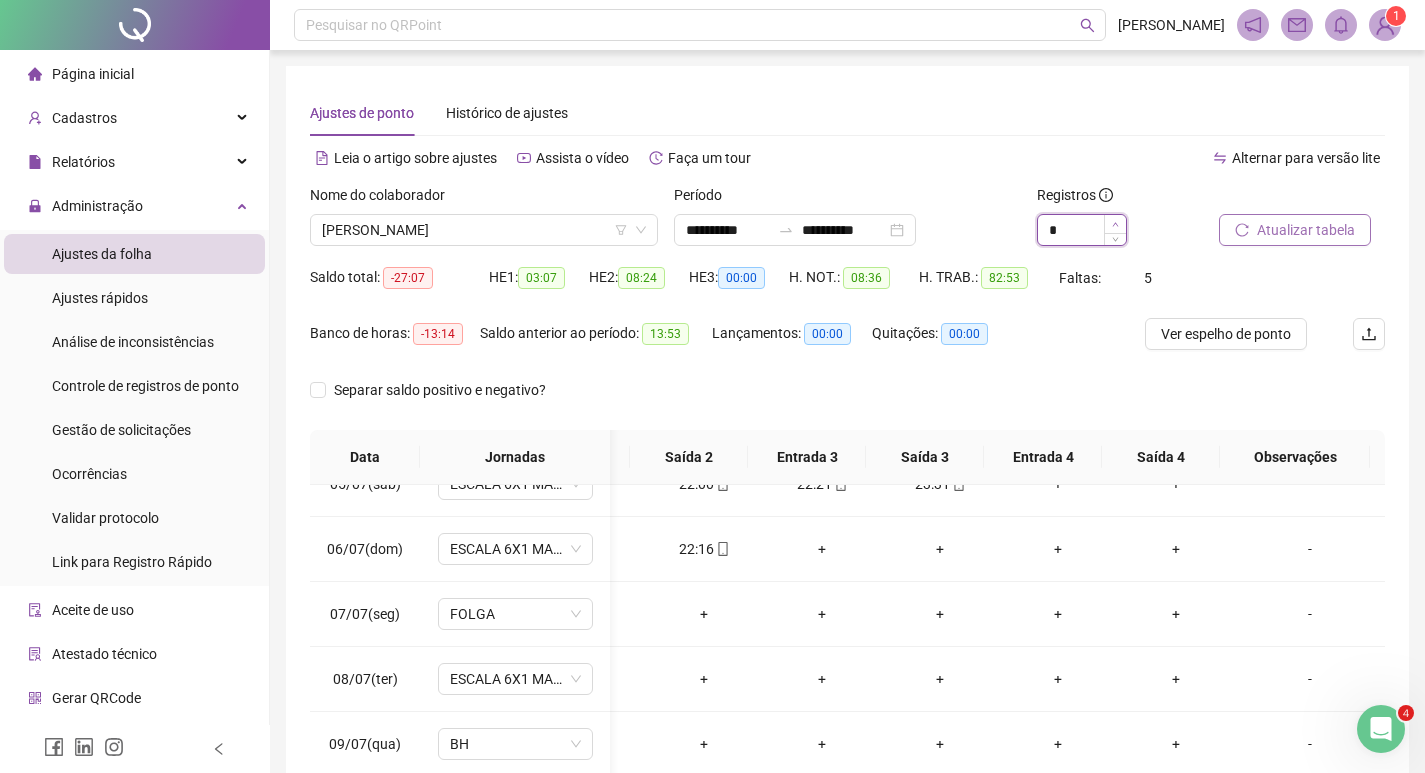 type on "**" 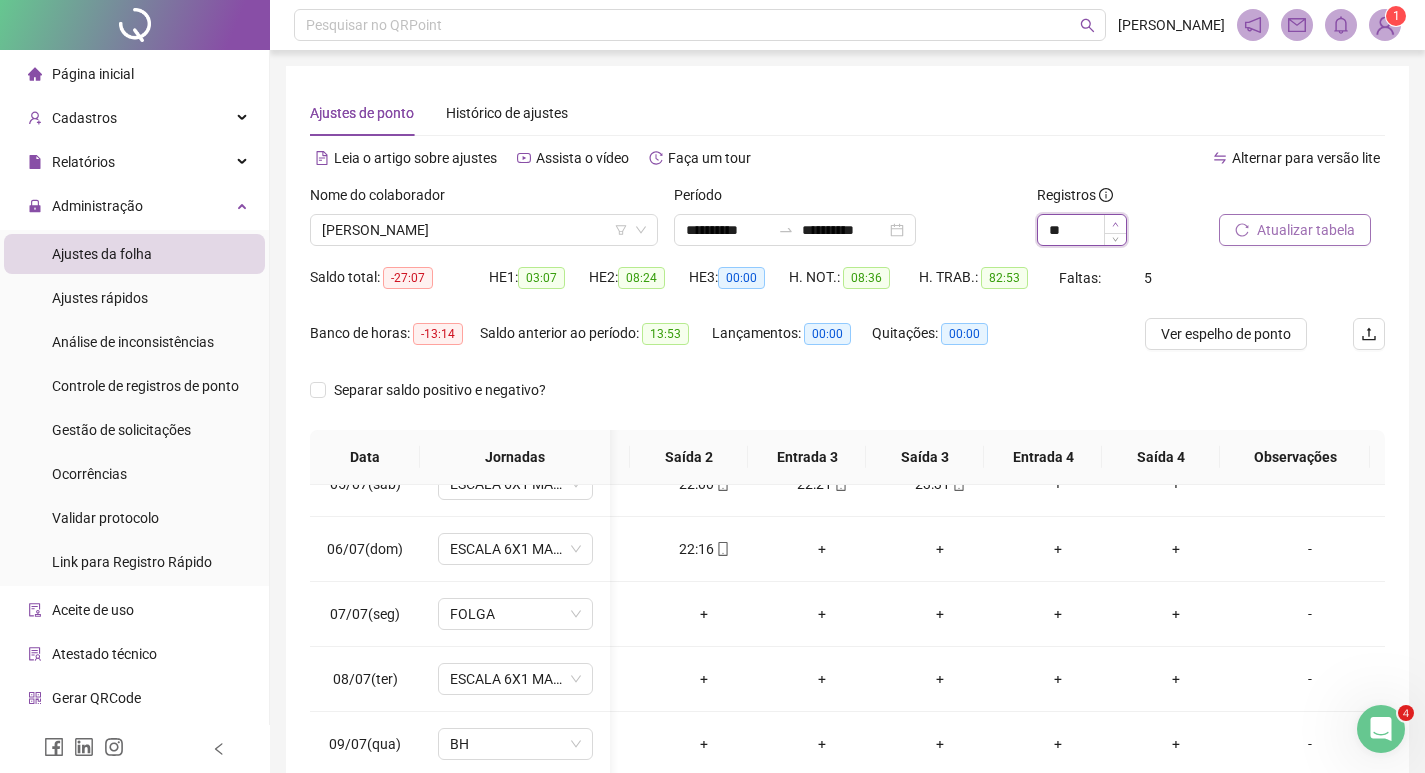 click 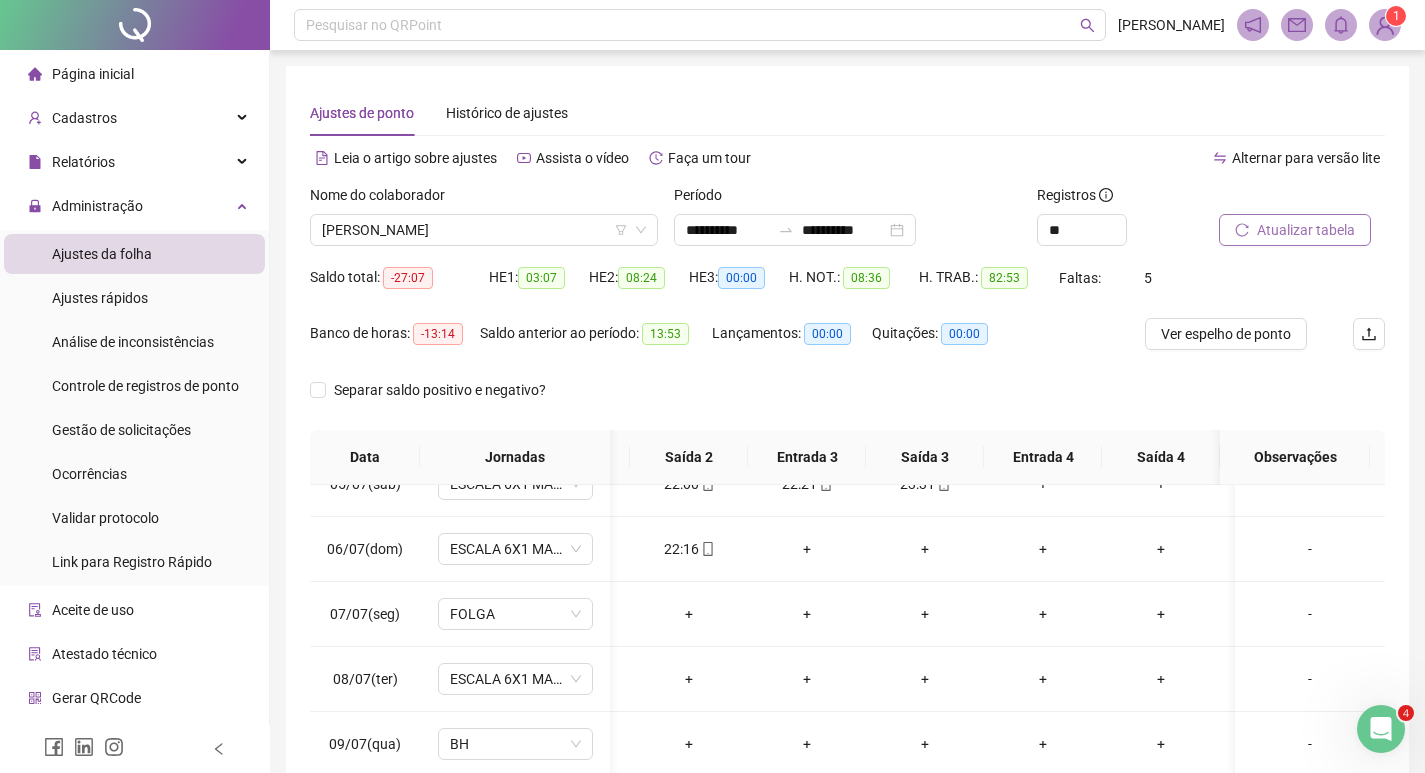 click on "Atualizar tabela" at bounding box center [1306, 230] 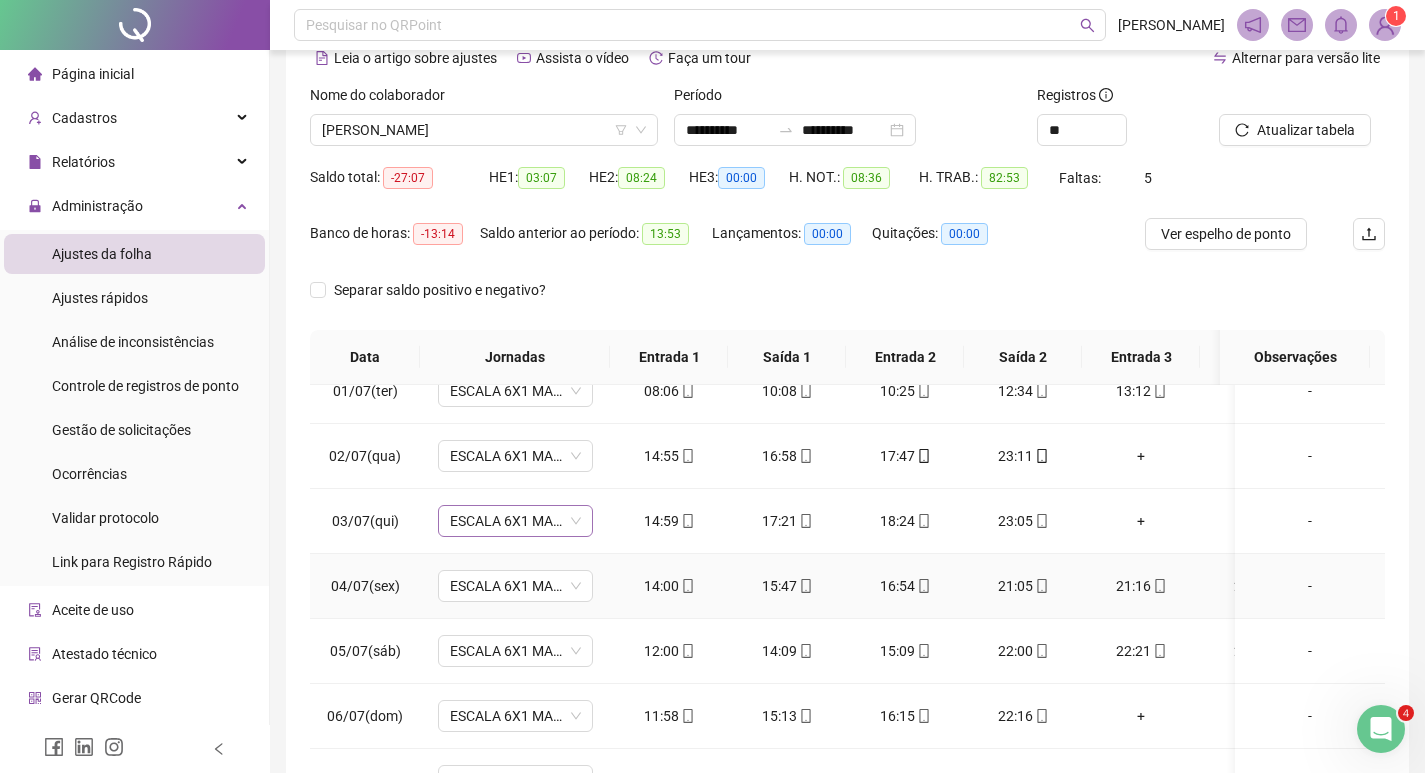 scroll, scrollTop: 0, scrollLeft: 0, axis: both 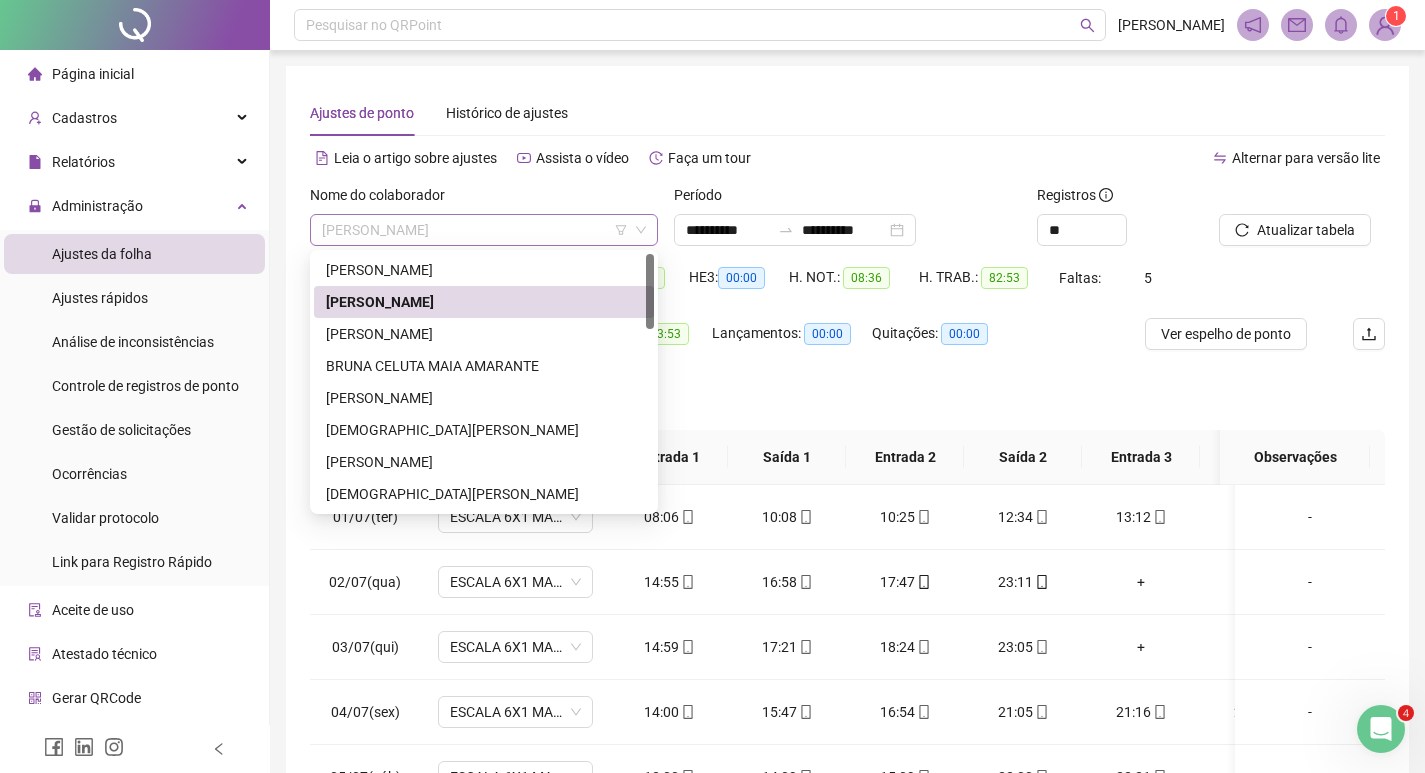 click on "[PERSON_NAME]" at bounding box center (484, 230) 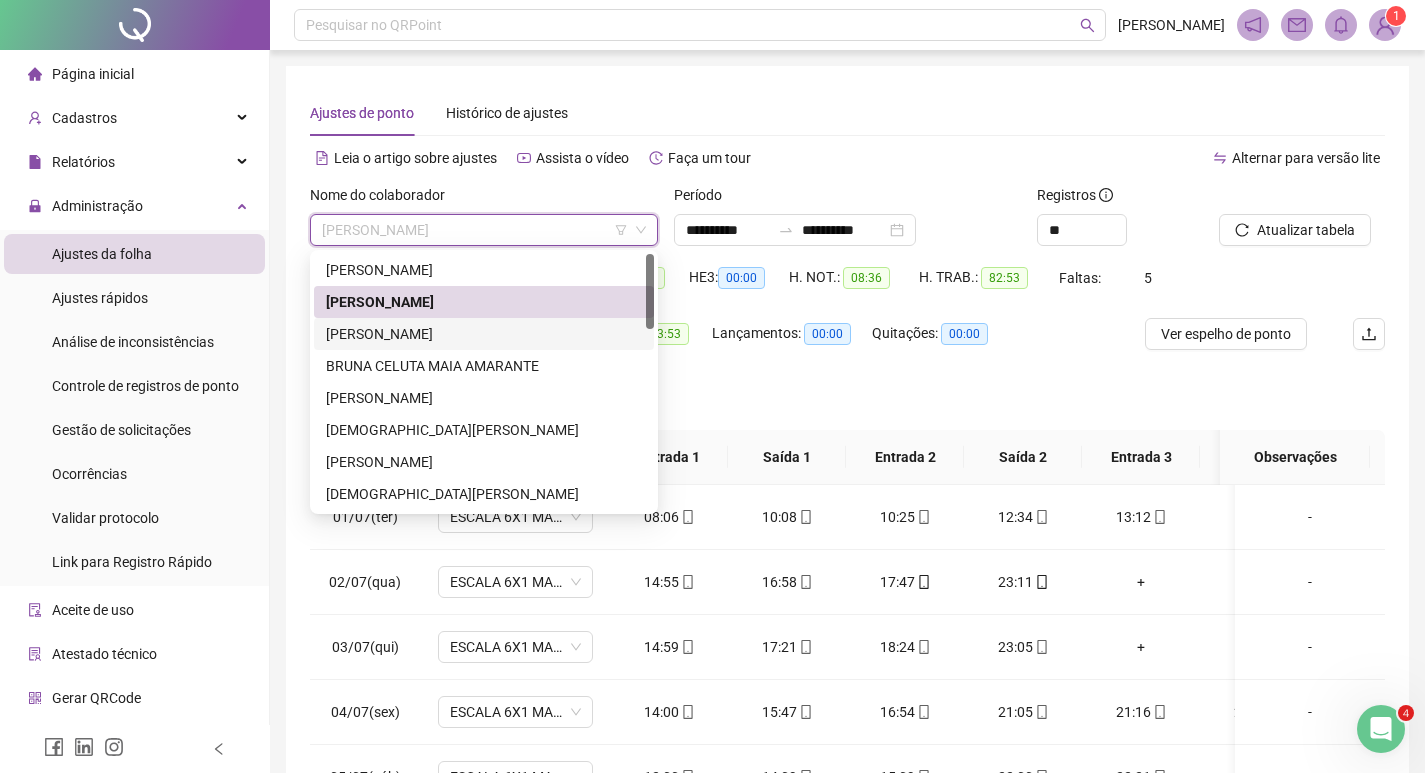 click on "[PERSON_NAME]" at bounding box center [484, 334] 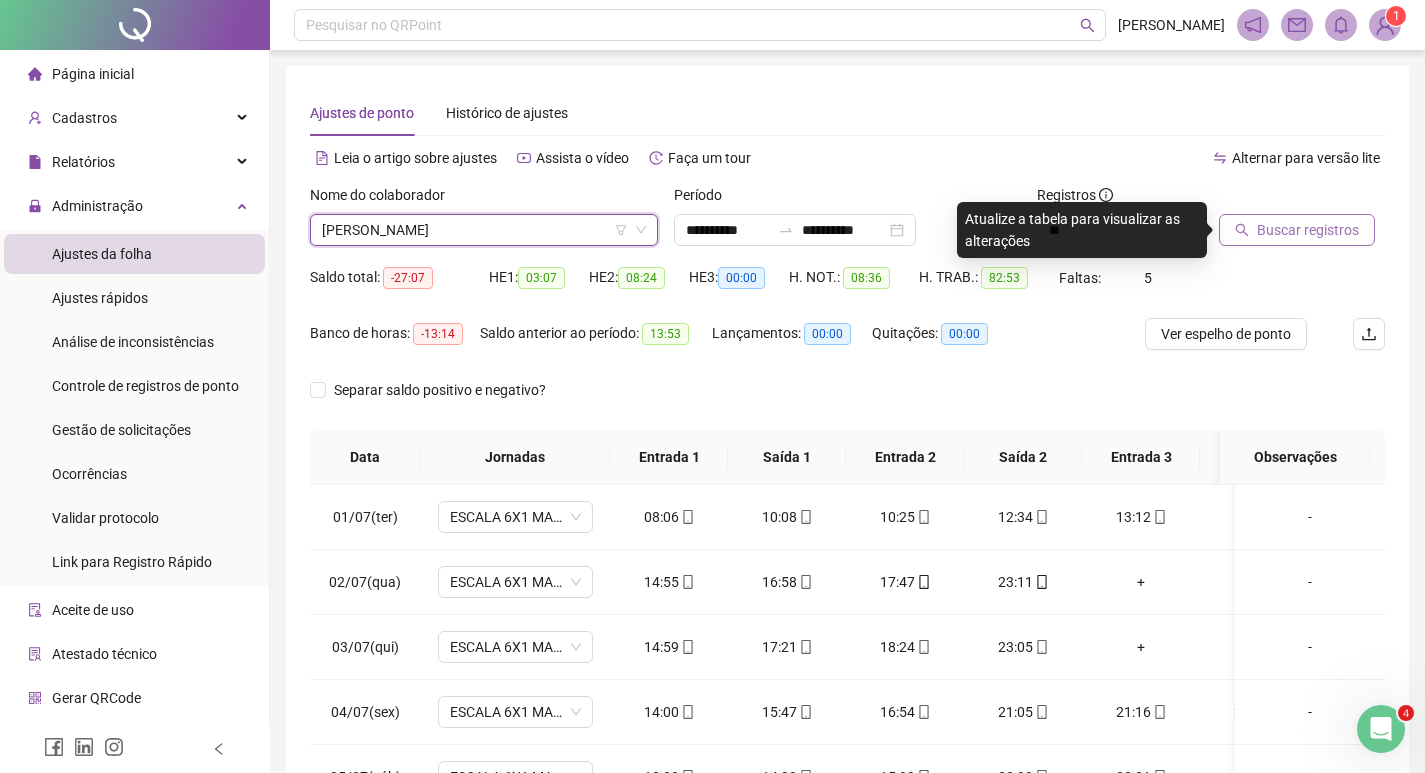 click on "Buscar registros" at bounding box center [1308, 230] 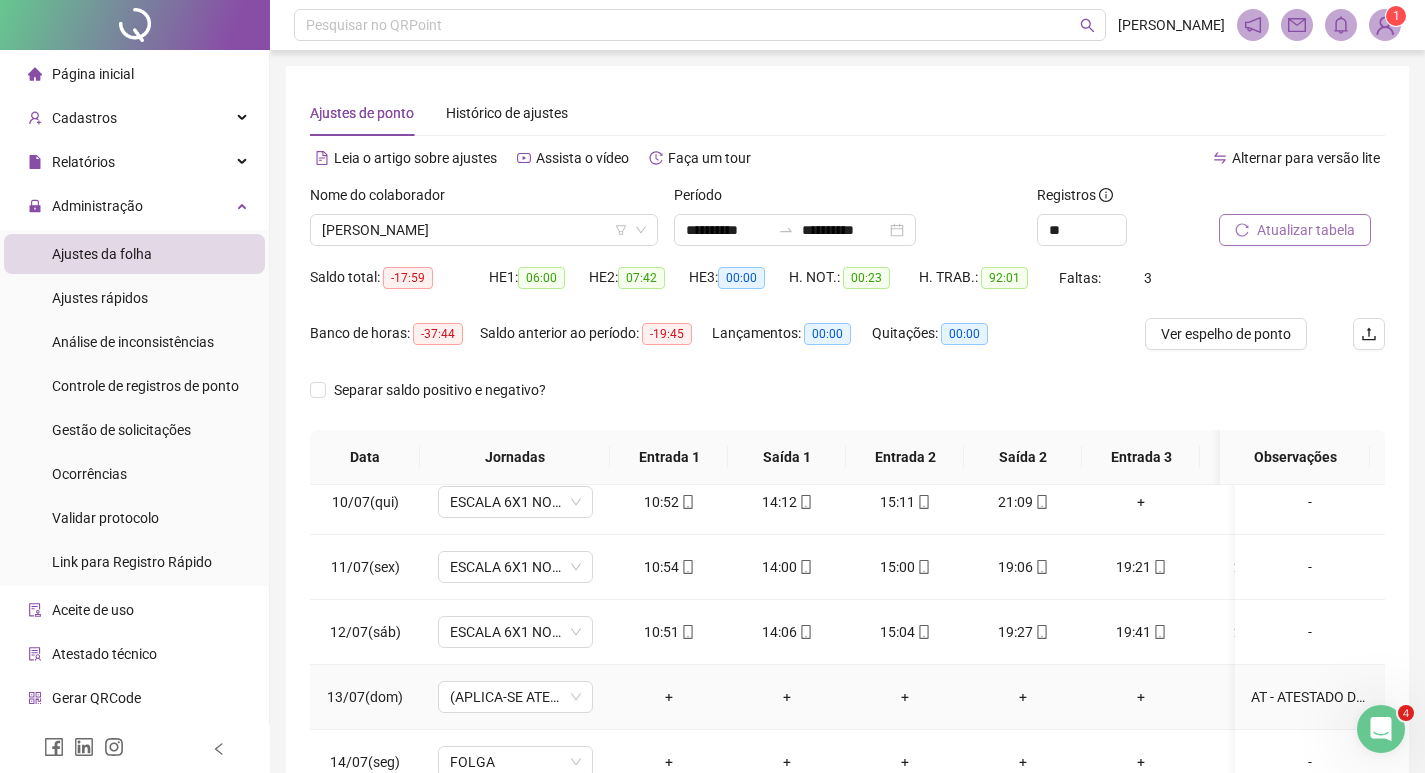 scroll, scrollTop: 693, scrollLeft: 0, axis: vertical 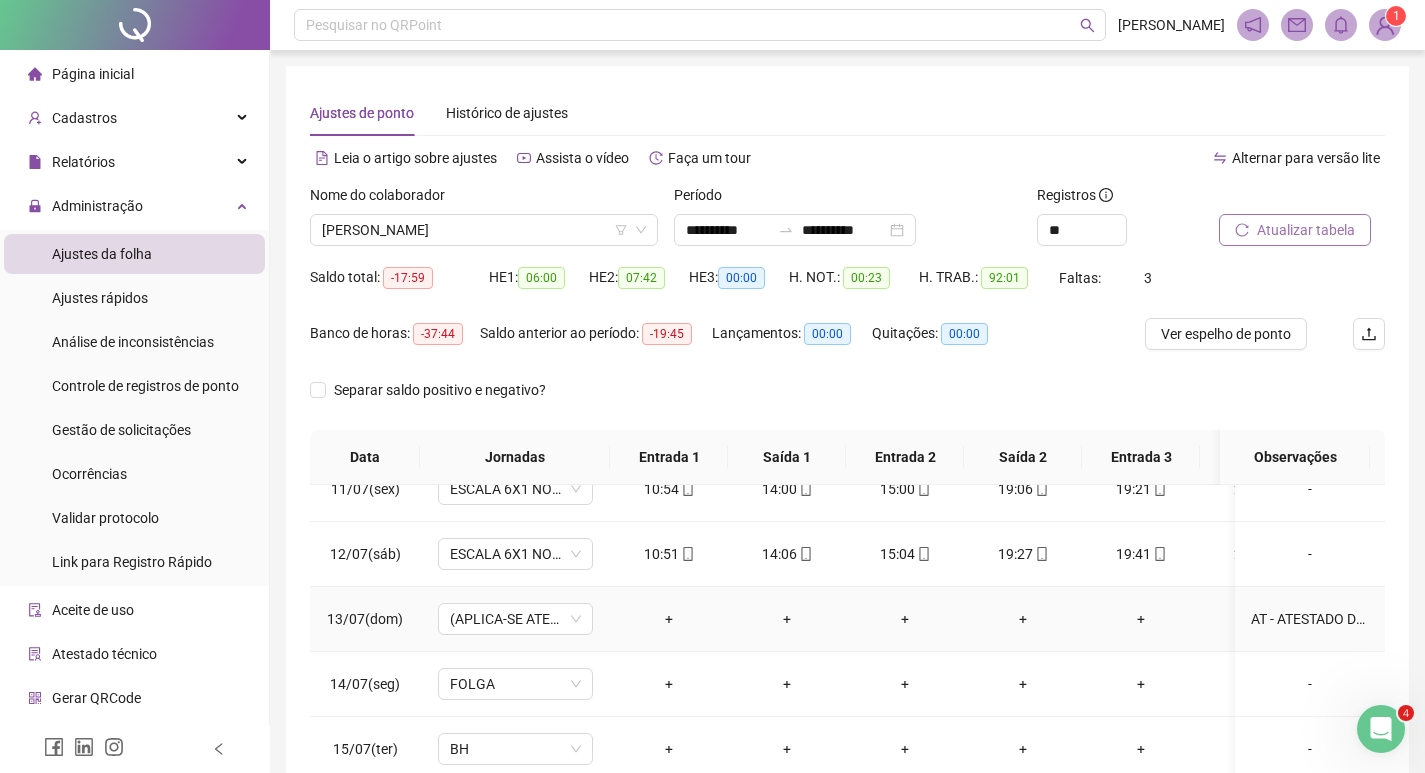 click on "AT - ATESTADO DE UM DIA -
CID: A09 Diarreia e gastroenterite de origem infecciosa presumível.
DR: [PERSON_NAME]" at bounding box center [1310, 619] 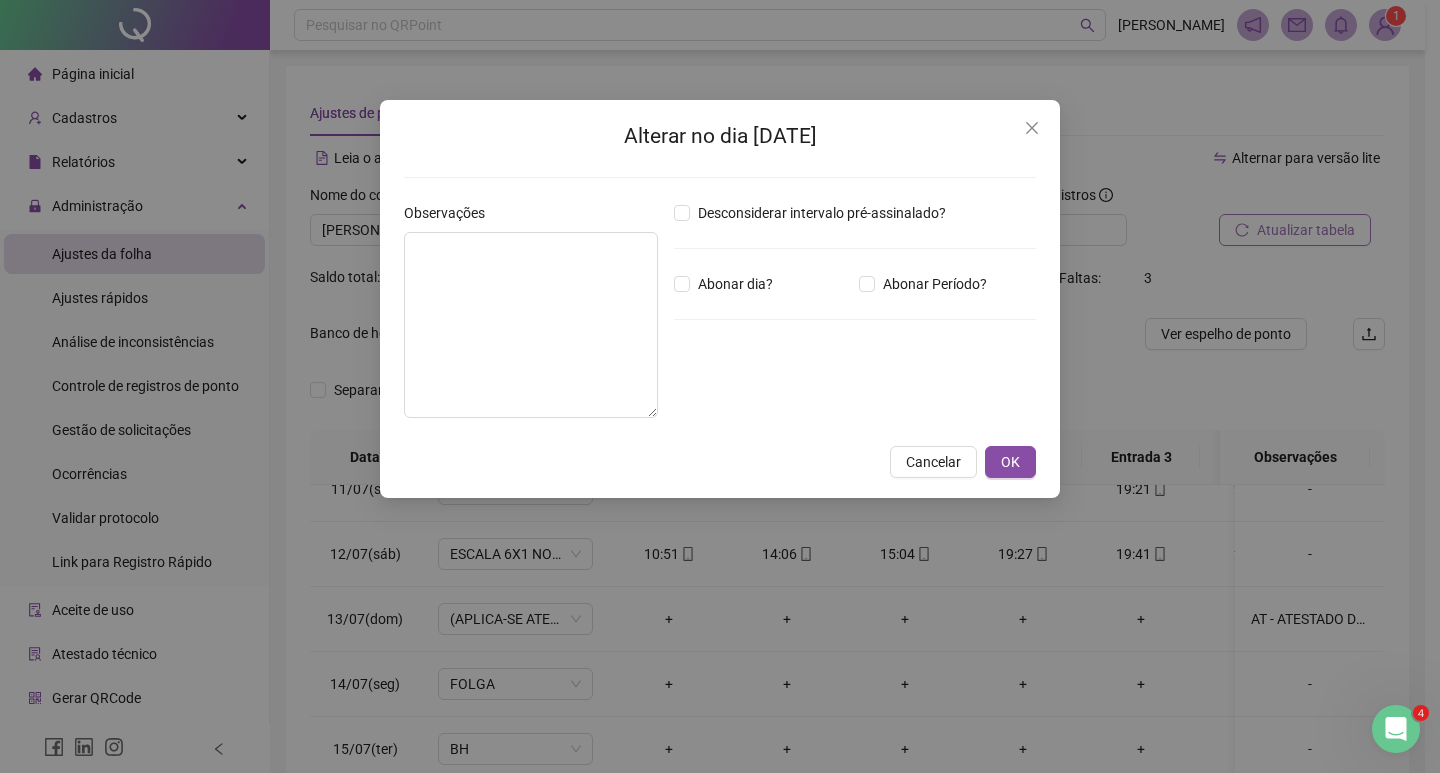 type on "**********" 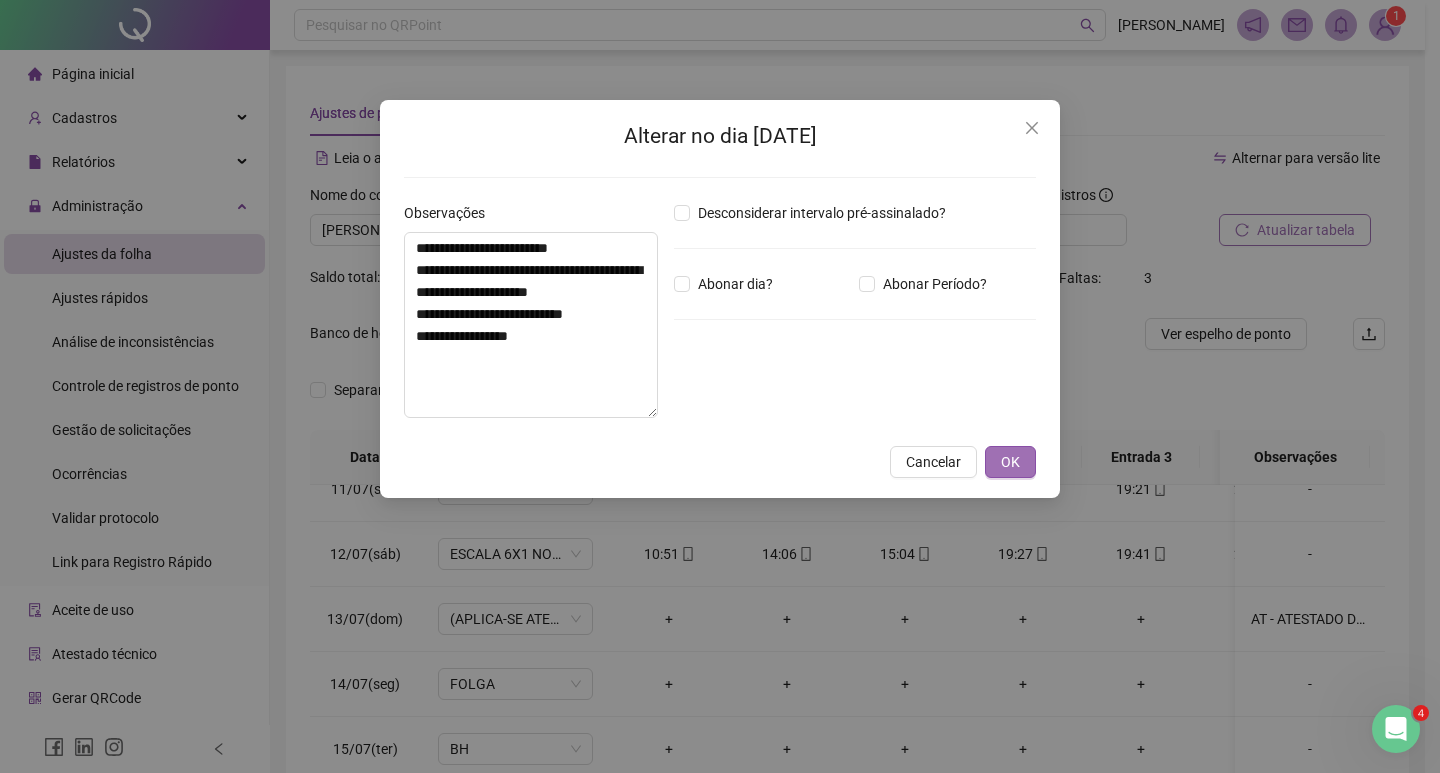 click on "OK" at bounding box center (1010, 462) 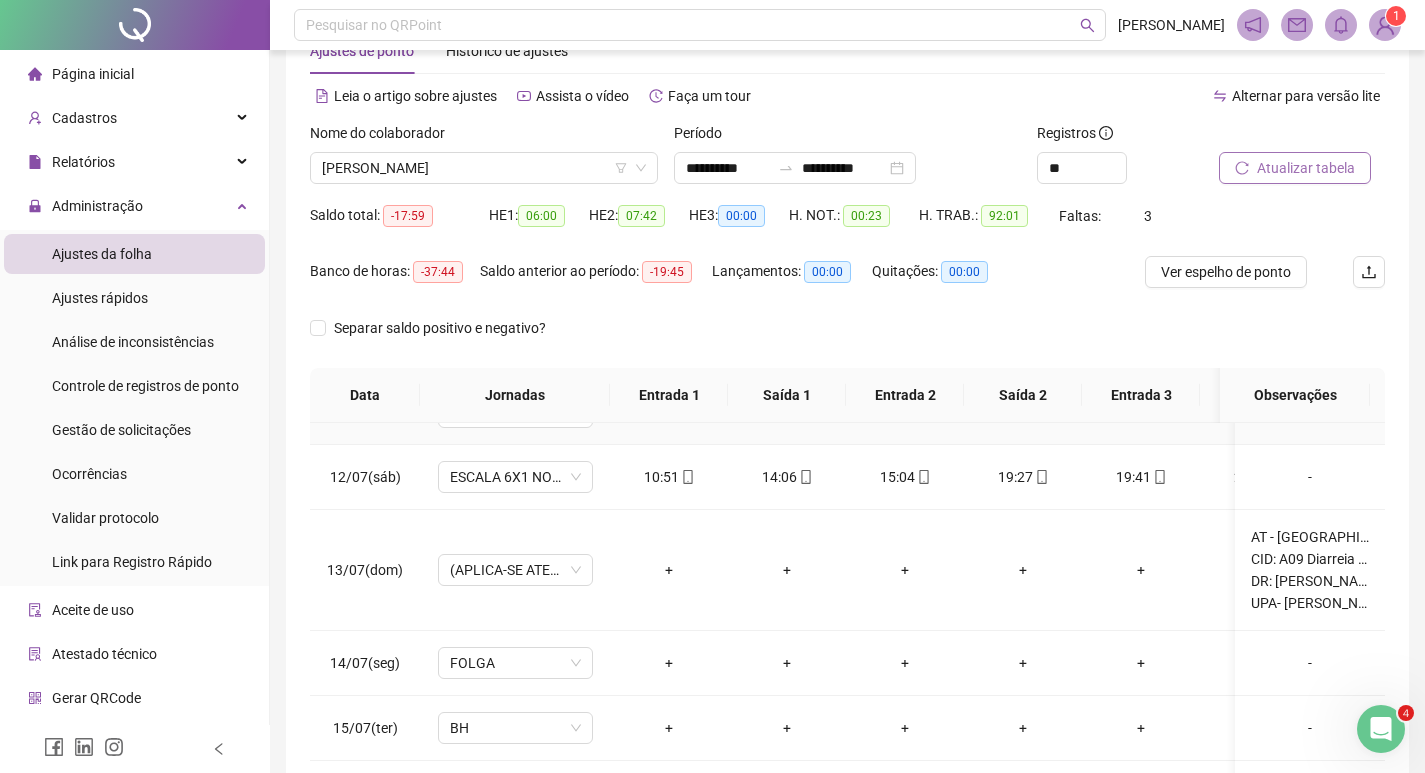 scroll, scrollTop: 100, scrollLeft: 0, axis: vertical 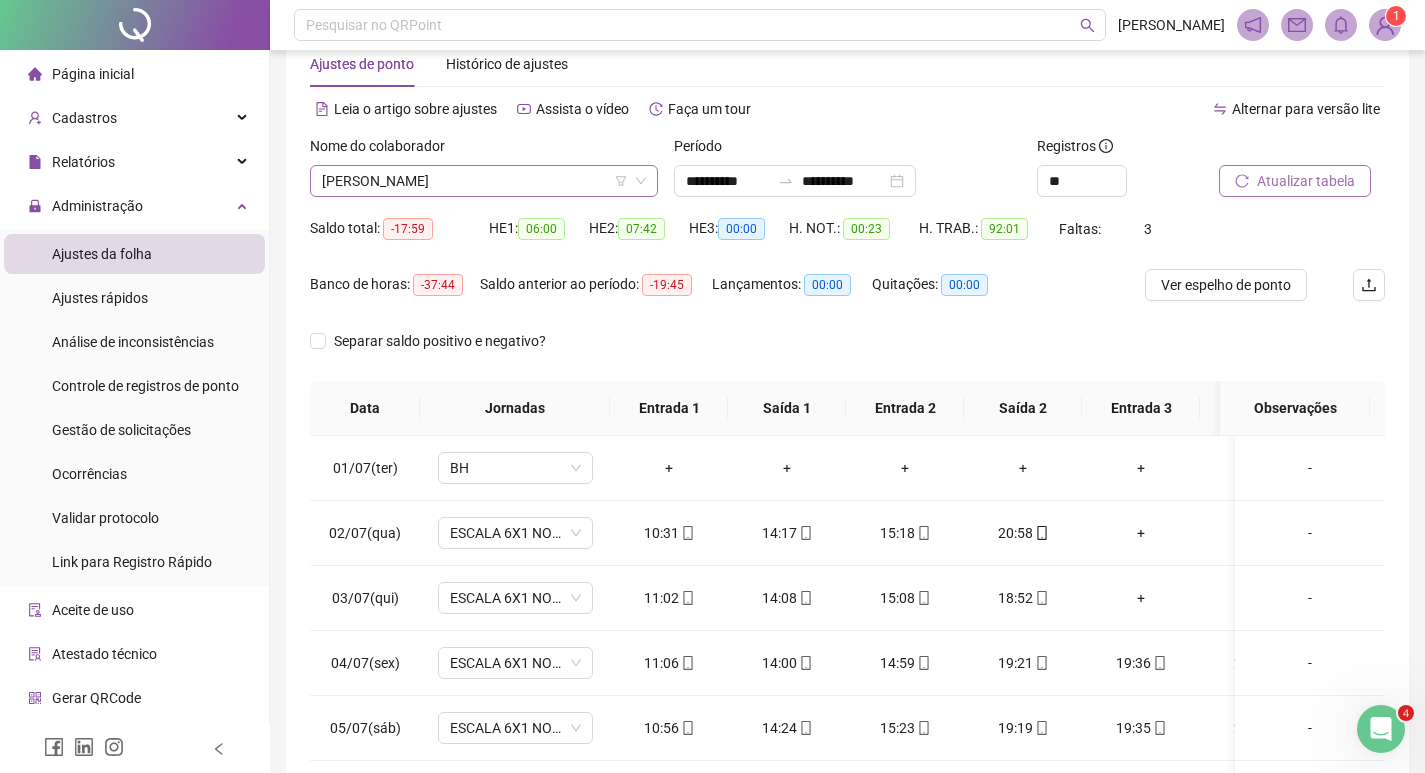 click on "[PERSON_NAME]" at bounding box center [484, 181] 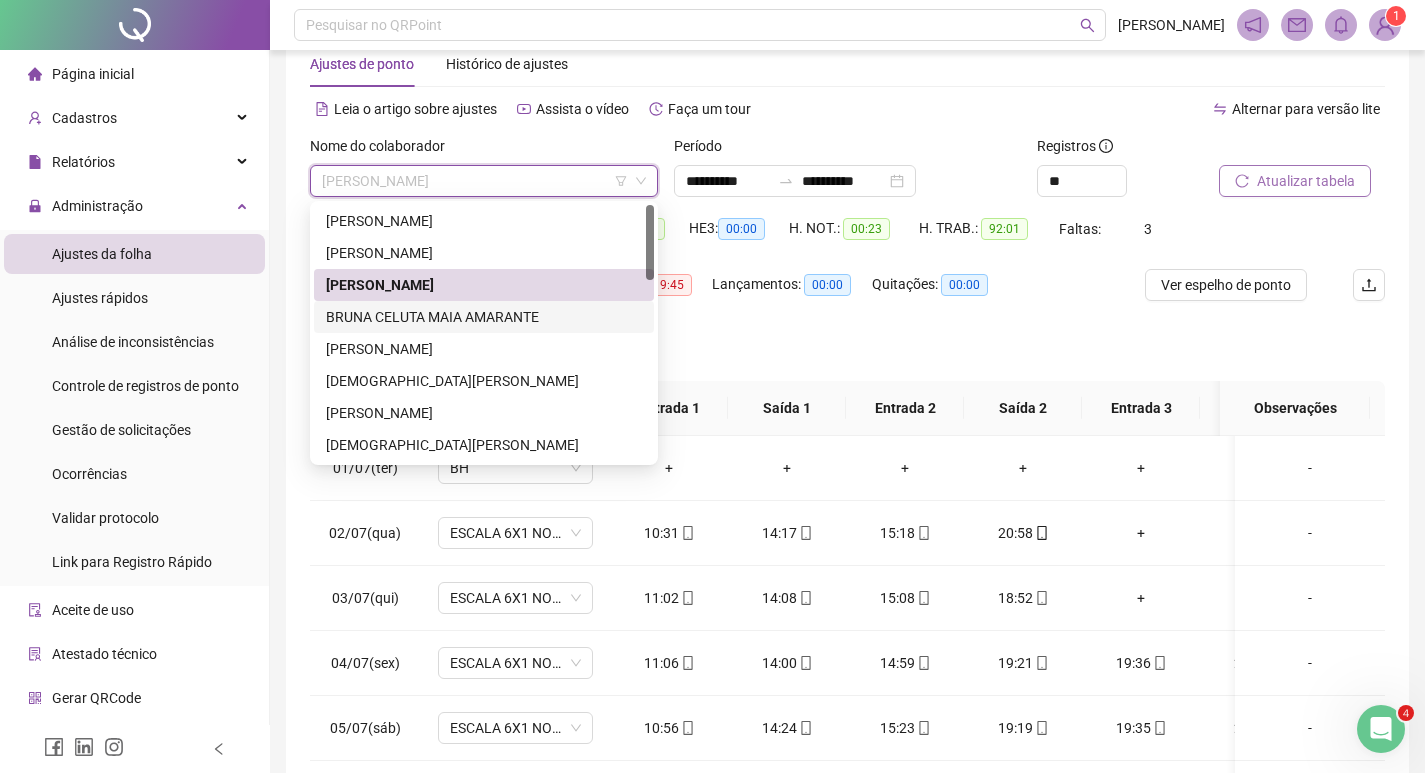 click on "BRUNA CELUTA MAIA AMARANTE" at bounding box center (484, 317) 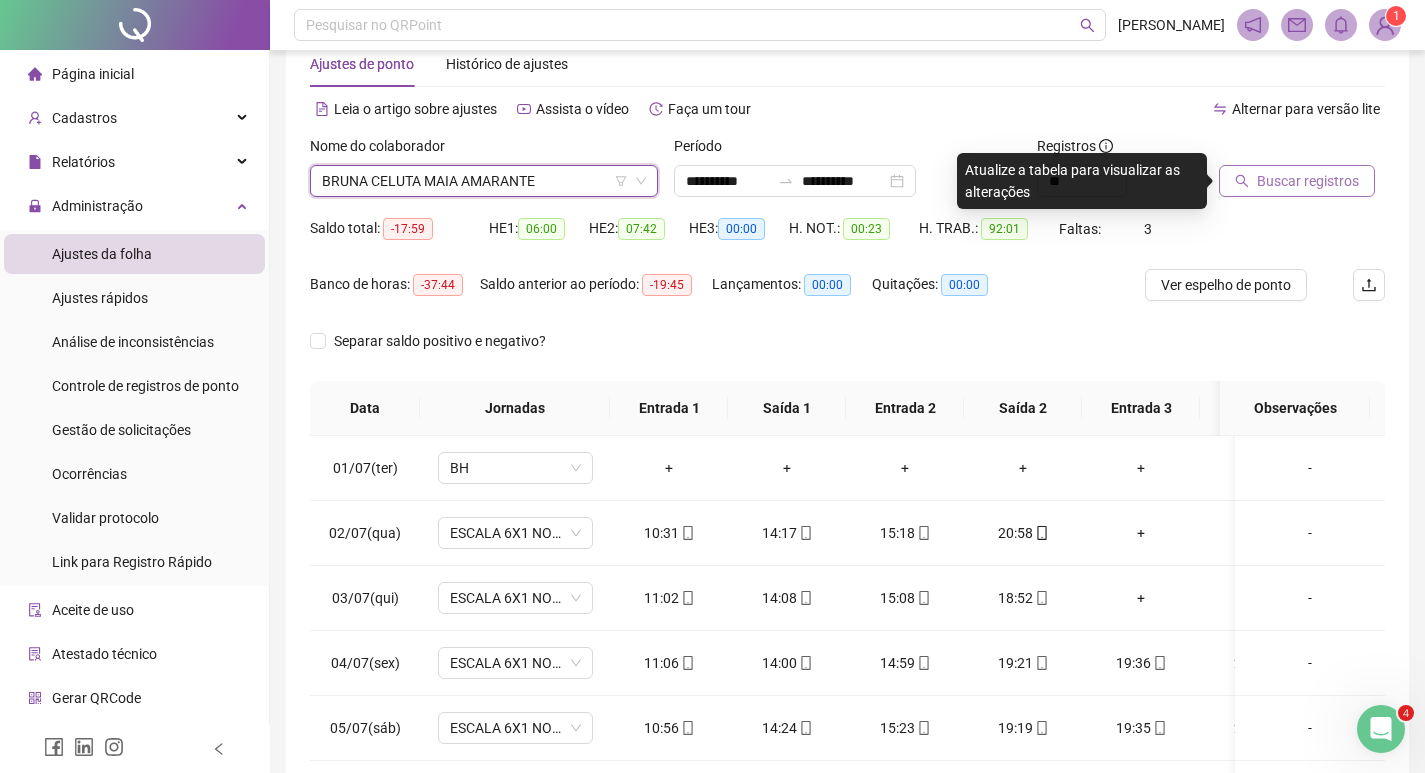 click on "Buscar registros" at bounding box center [1308, 181] 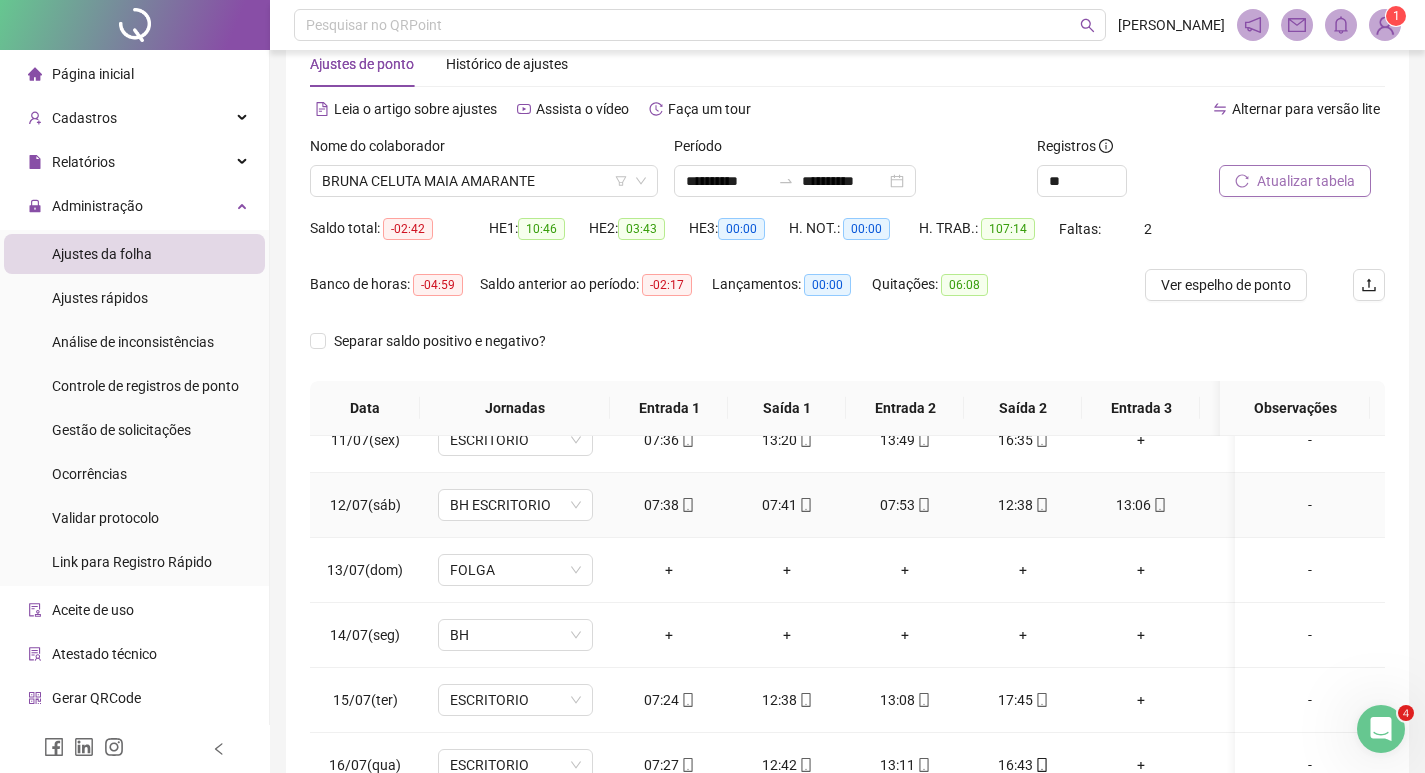 scroll, scrollTop: 693, scrollLeft: 0, axis: vertical 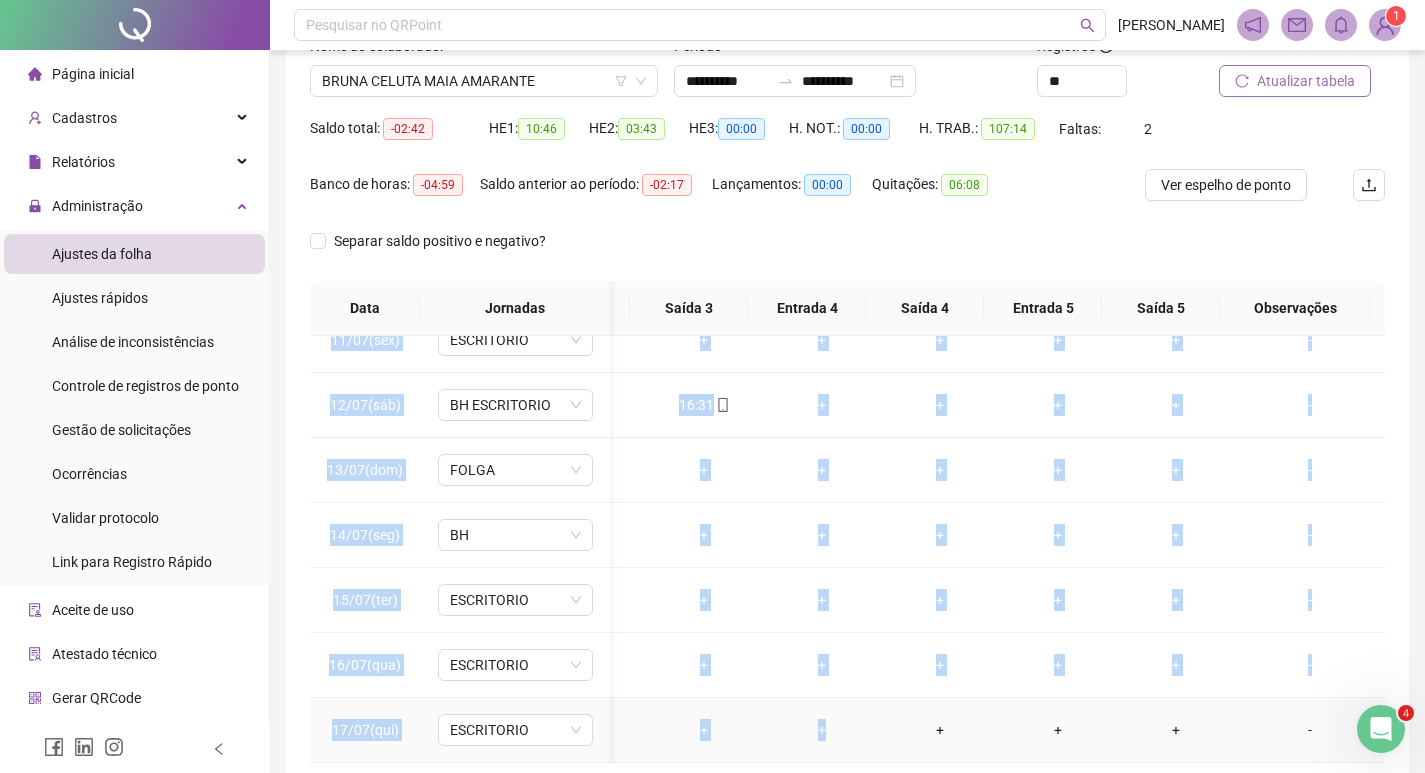 drag, startPoint x: 935, startPoint y: 747, endPoint x: 838, endPoint y: 740, distance: 97.25225 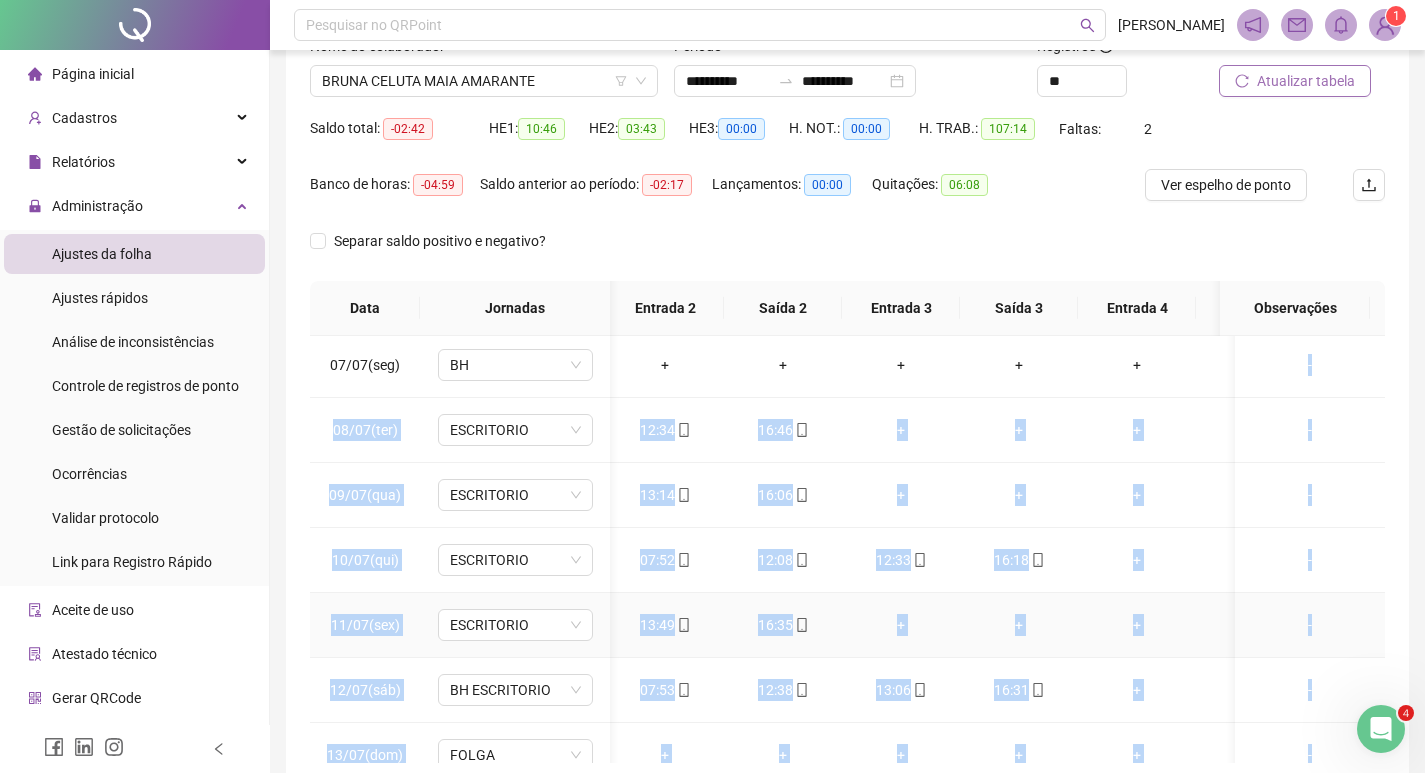 click on "16:35" at bounding box center [783, 625] 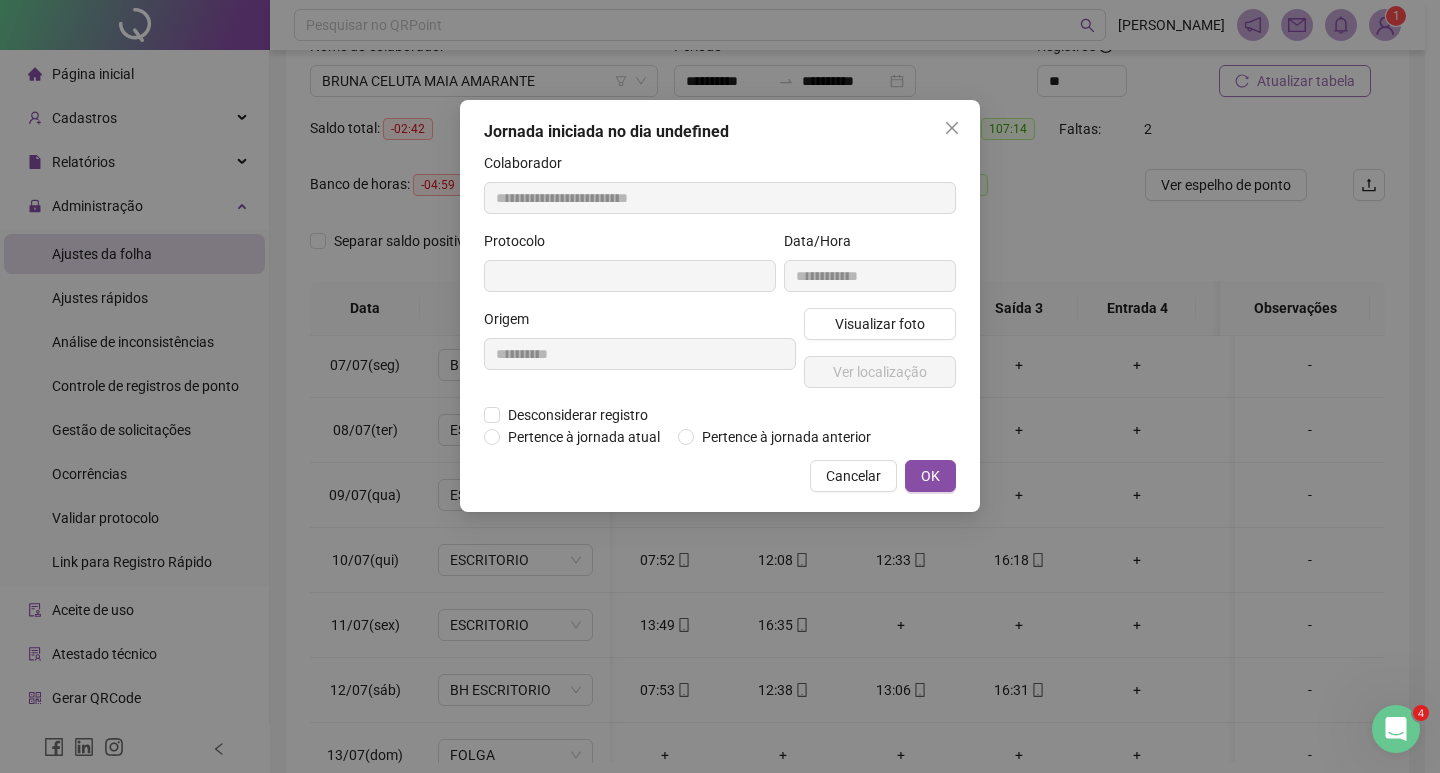 type on "**********" 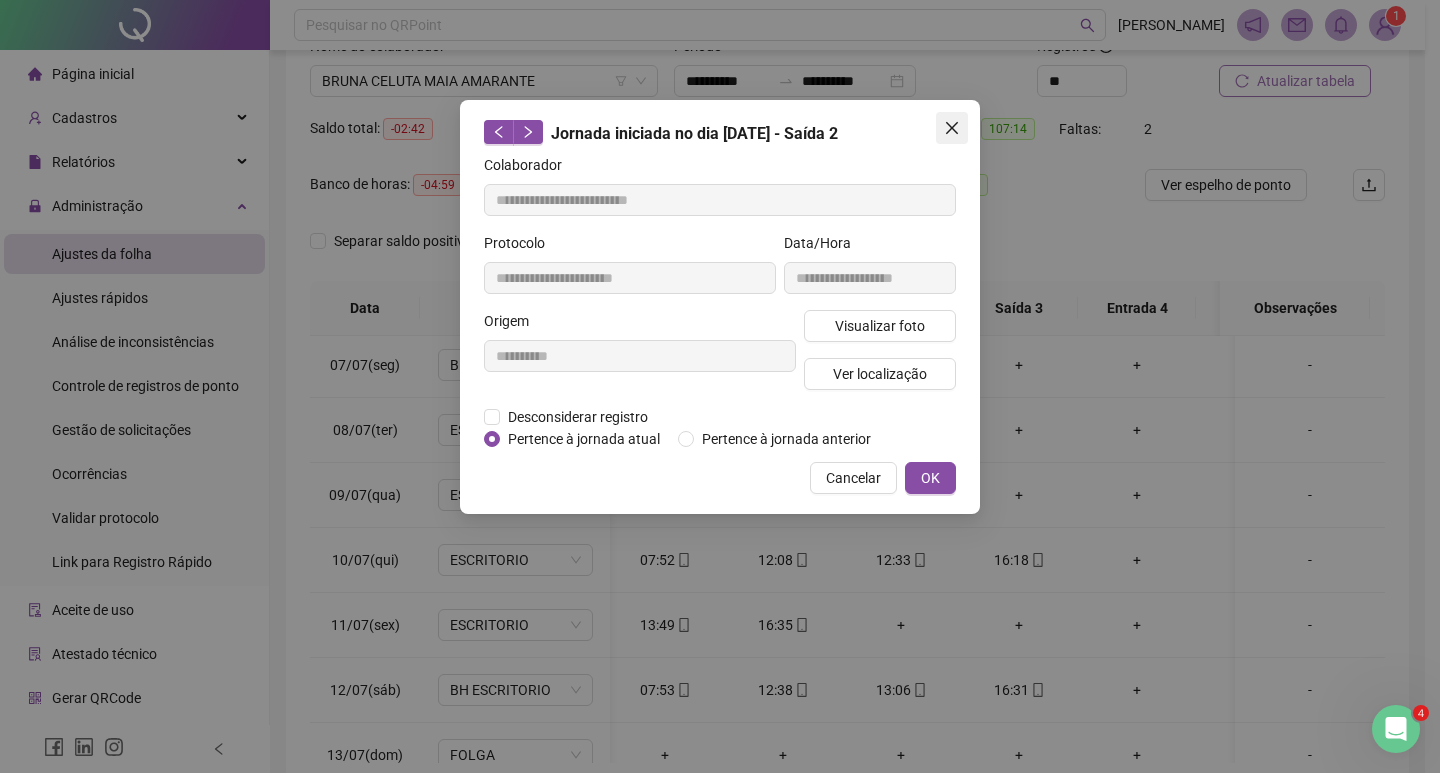 click 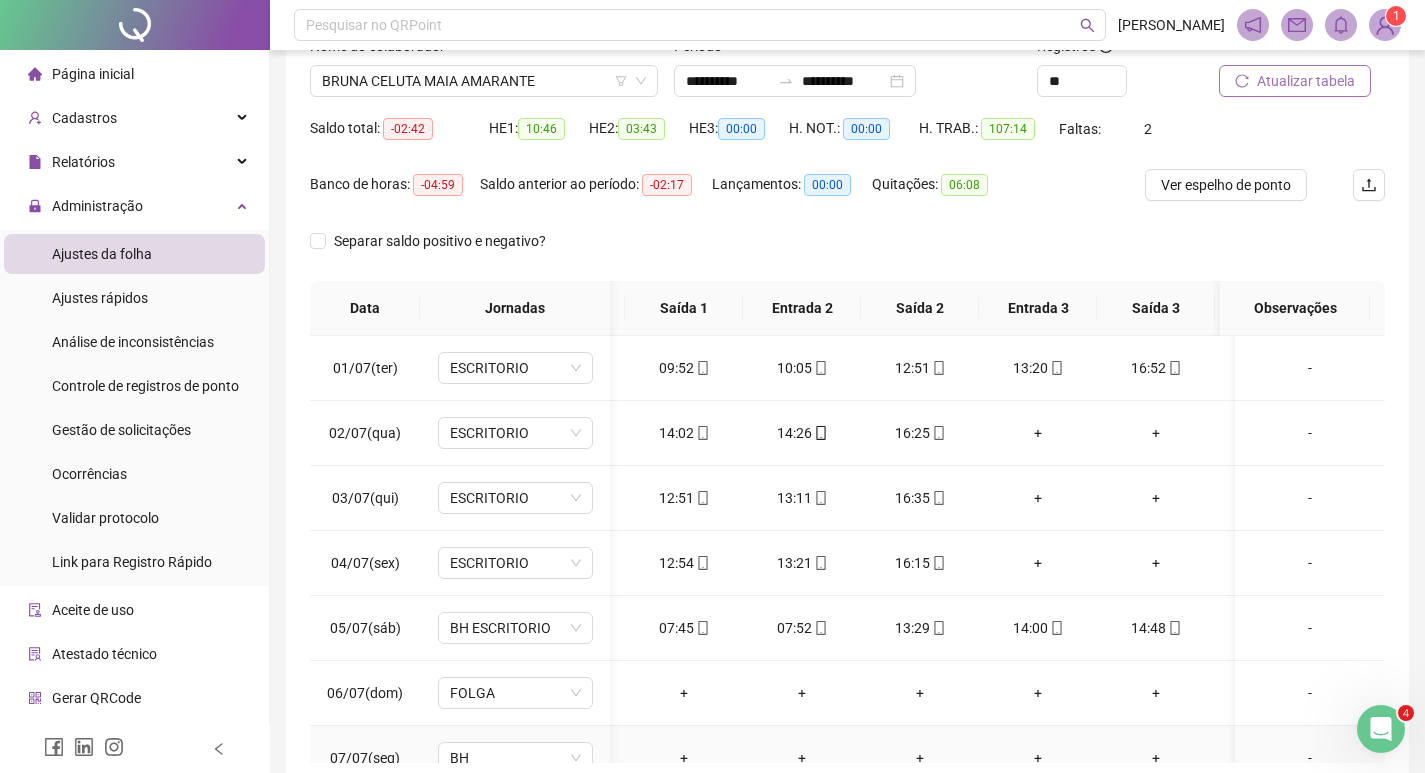 drag, startPoint x: 862, startPoint y: 745, endPoint x: 878, endPoint y: 744, distance: 16.03122 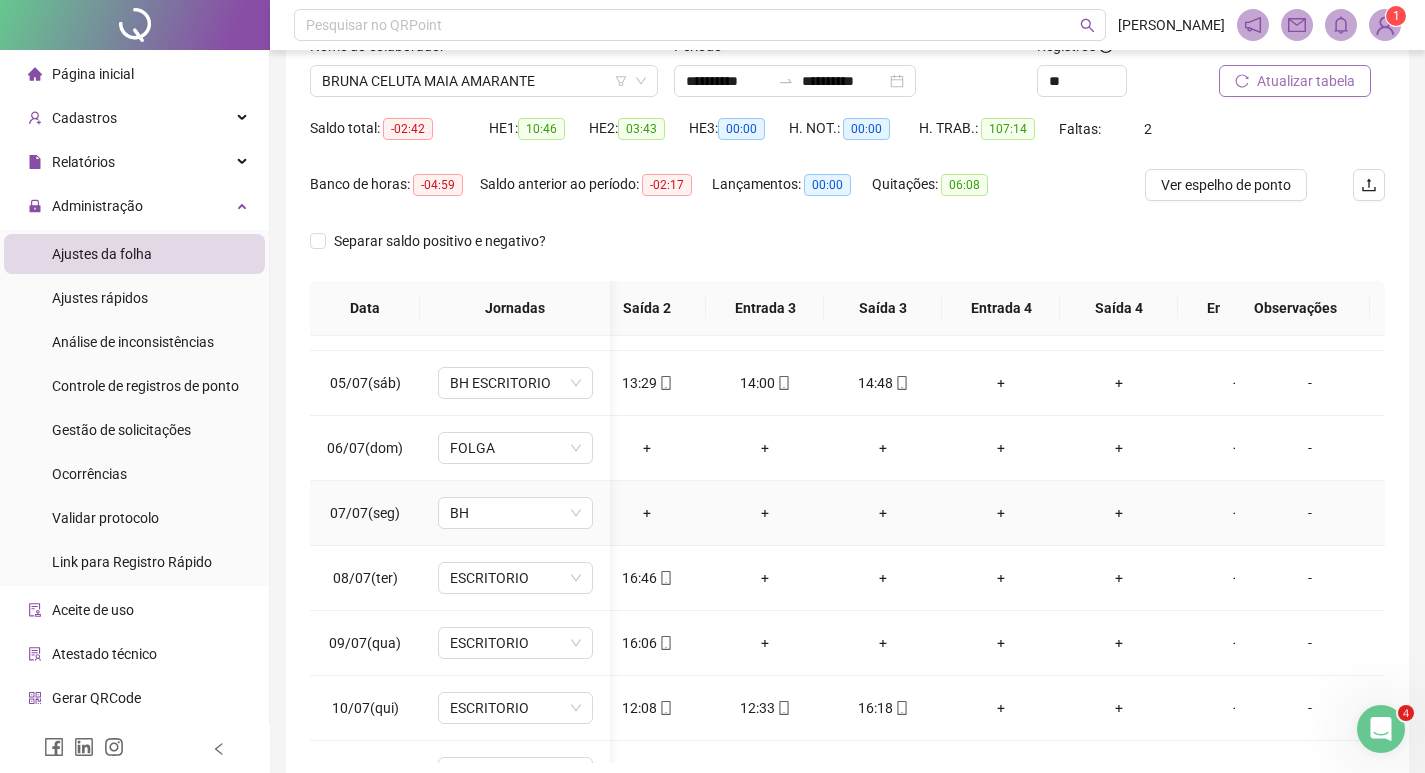 scroll, scrollTop: 300, scrollLeft: 376, axis: both 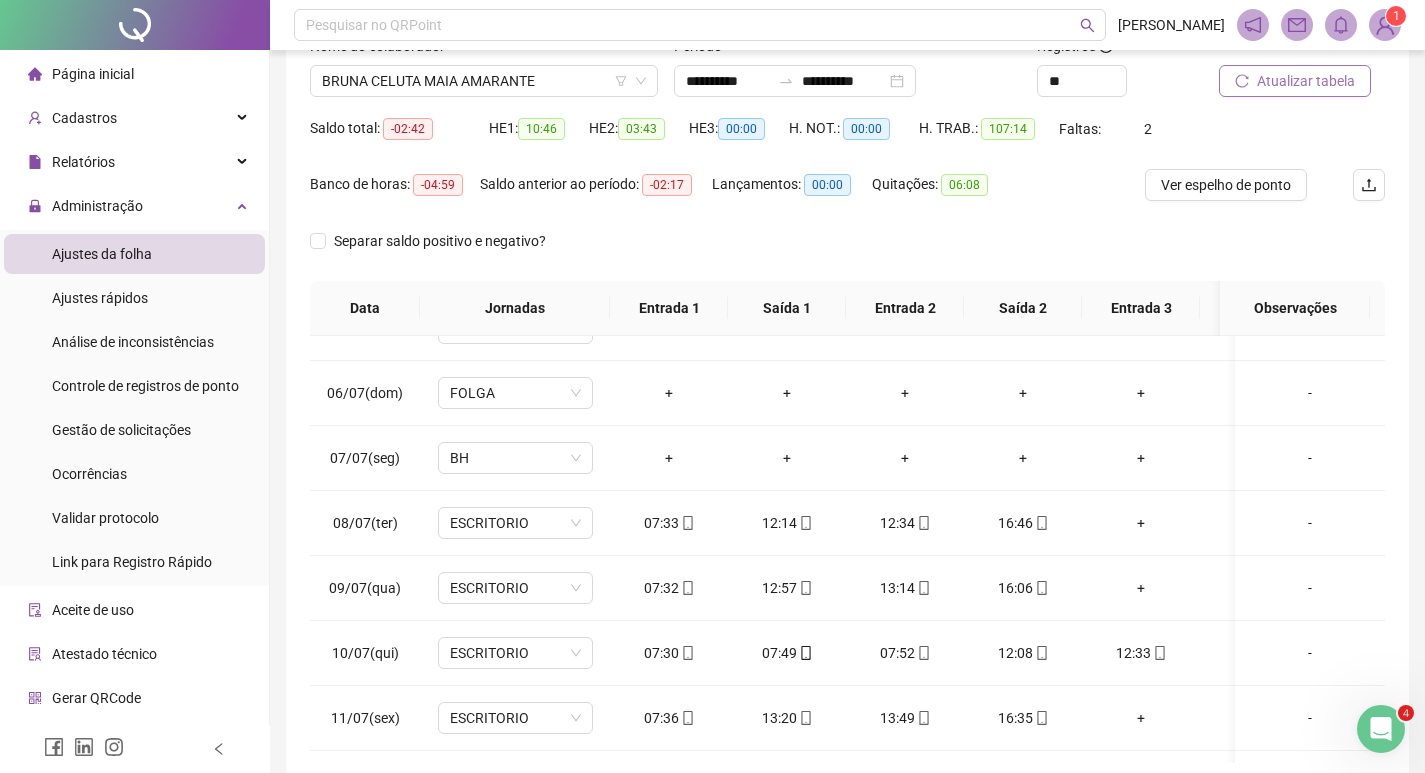 click on "Atualizar tabela" at bounding box center (1306, 81) 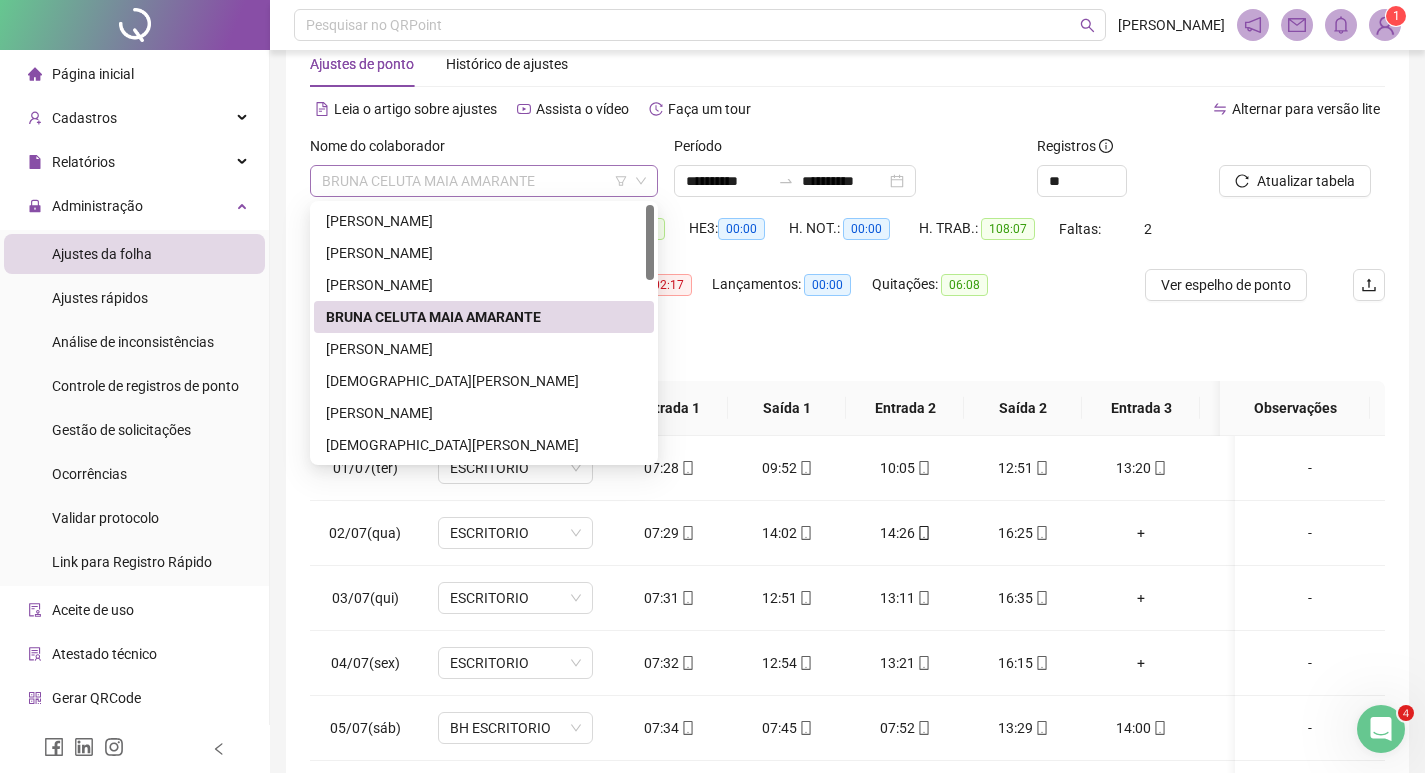 click on "BRUNA CELUTA MAIA AMARANTE" at bounding box center (484, 181) 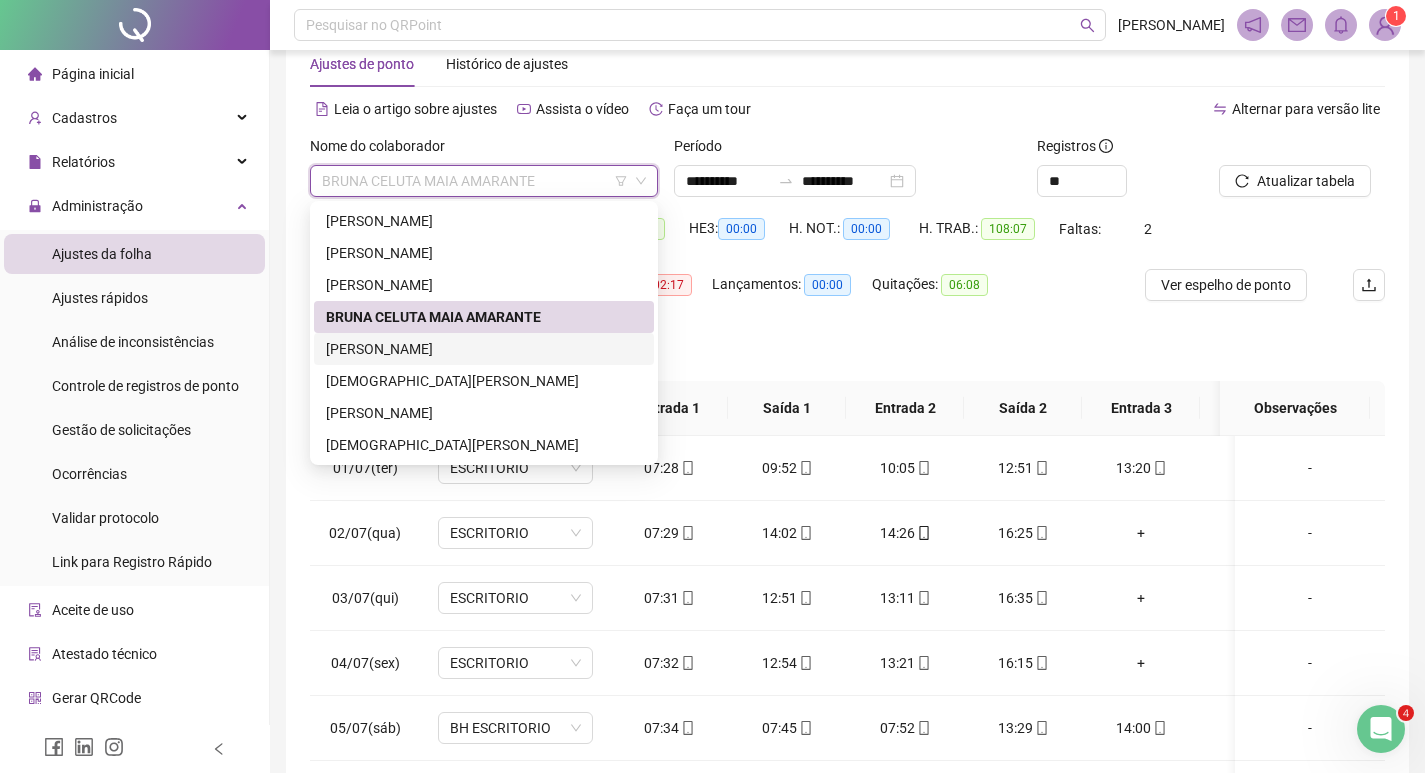 click on "[PERSON_NAME]" at bounding box center (484, 349) 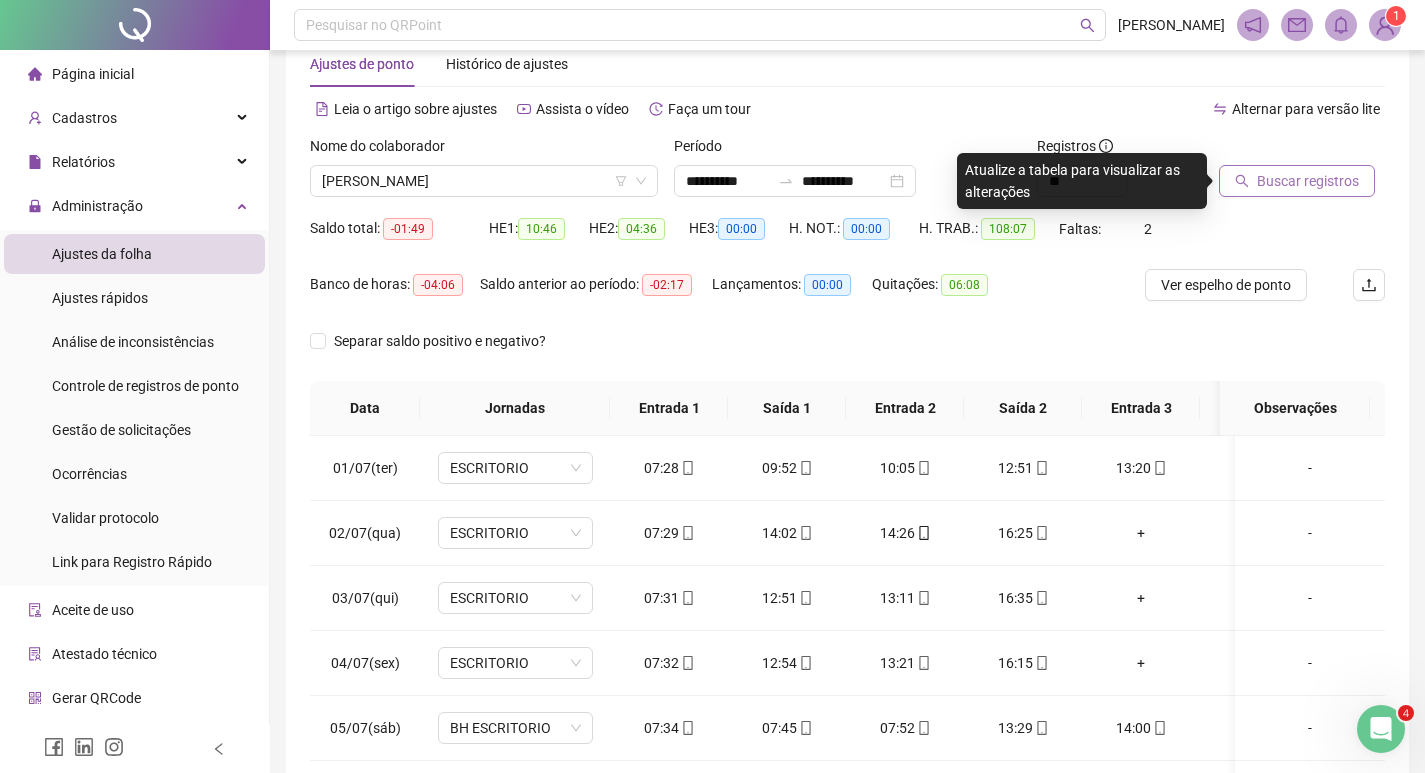 click on "Buscar registros" at bounding box center (1308, 181) 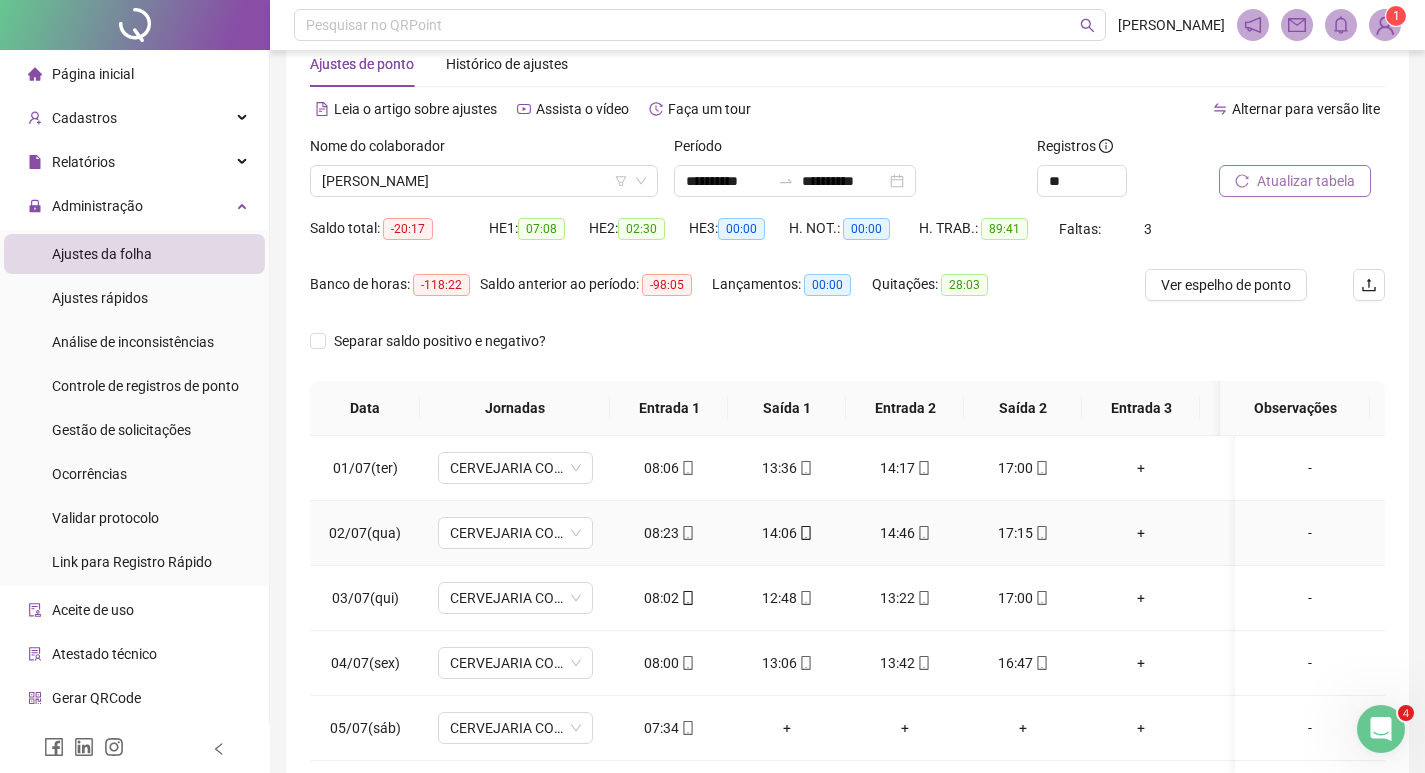 scroll, scrollTop: 0, scrollLeft: 0, axis: both 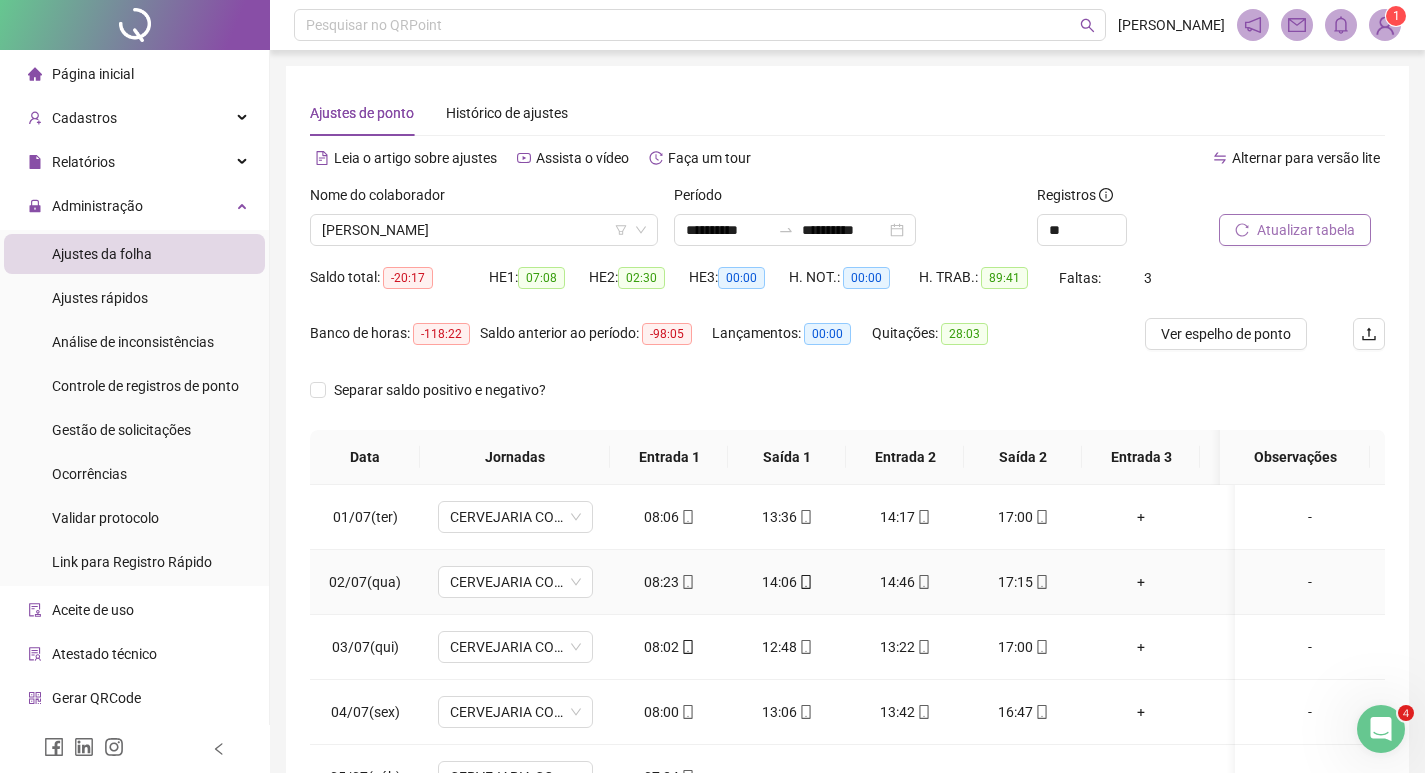 click on "-" at bounding box center (1310, 582) 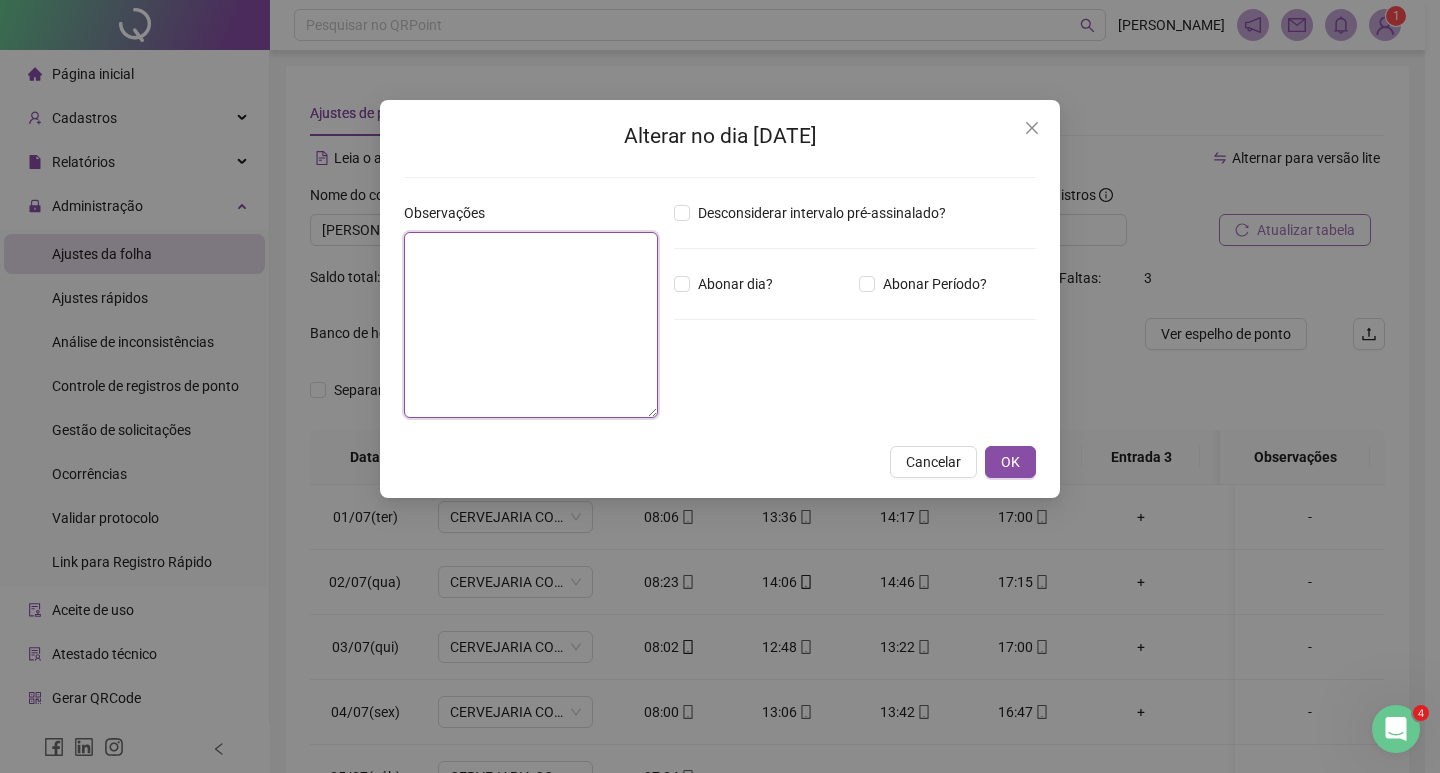 click at bounding box center (531, 325) 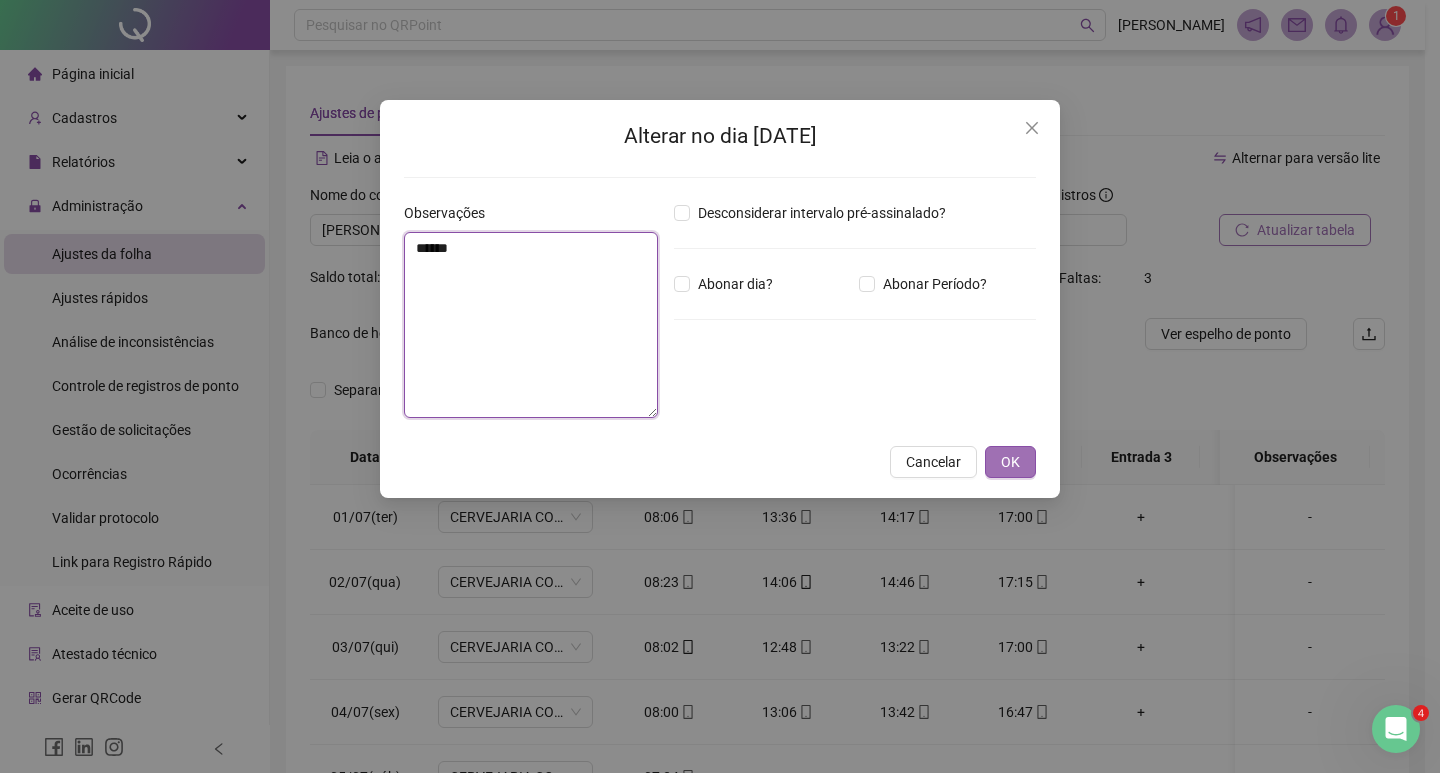 type on "******" 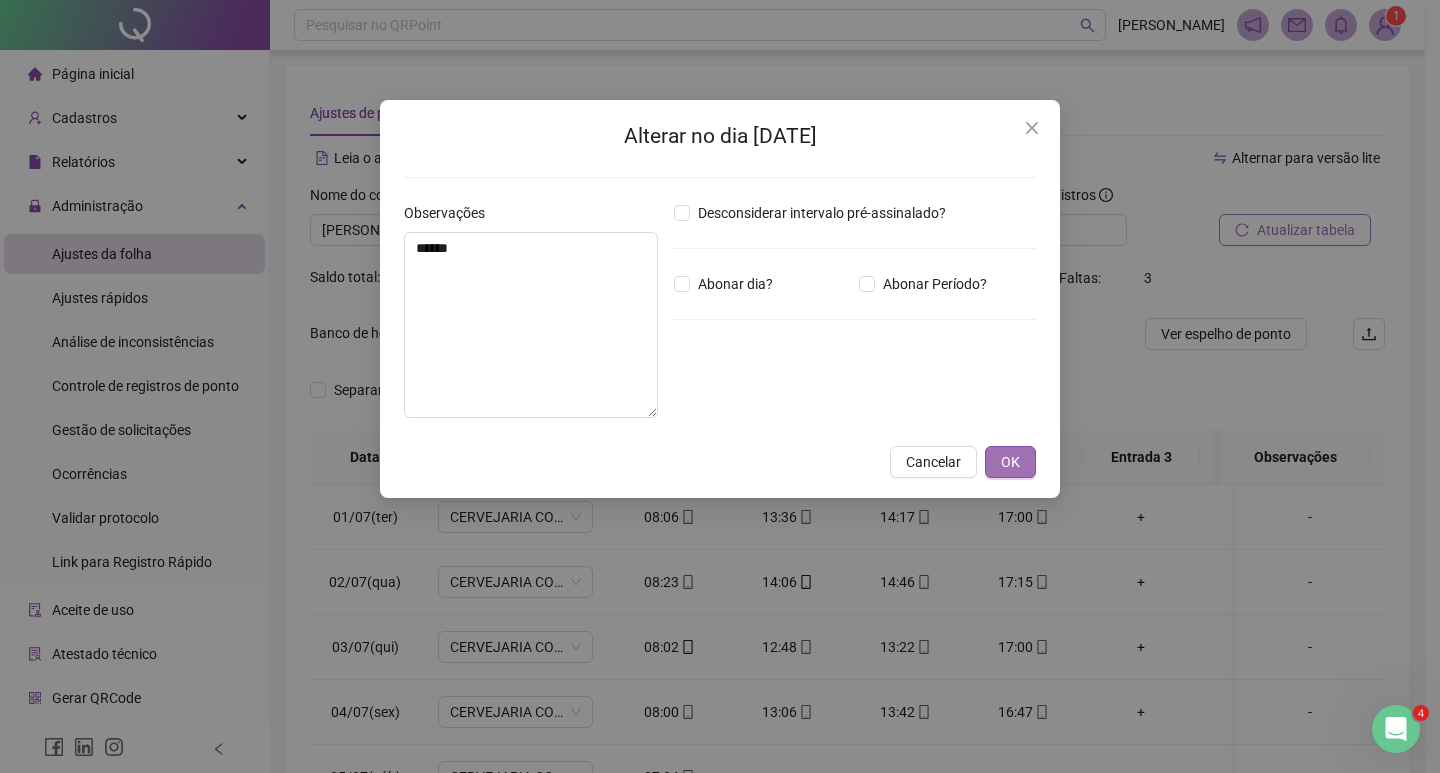 click on "OK" at bounding box center [1010, 462] 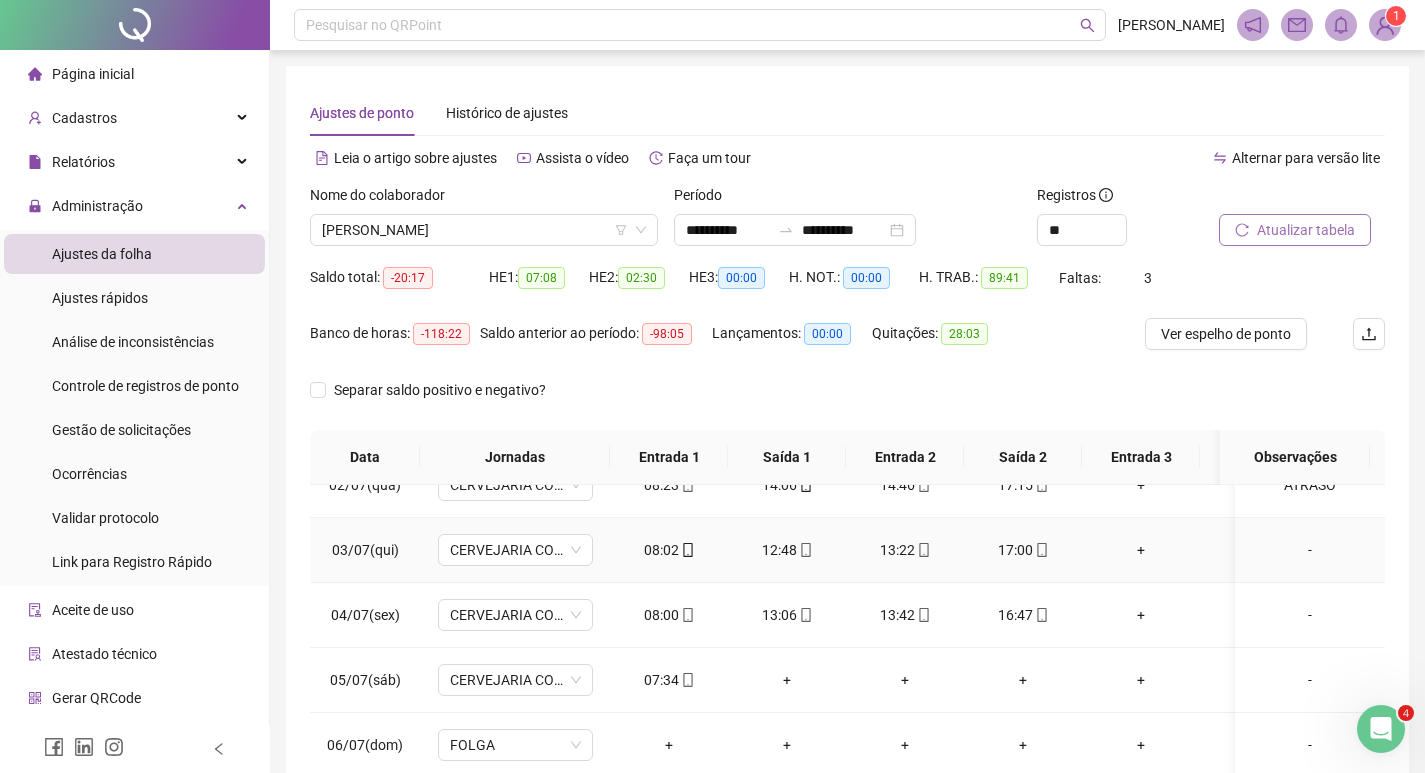scroll, scrollTop: 100, scrollLeft: 0, axis: vertical 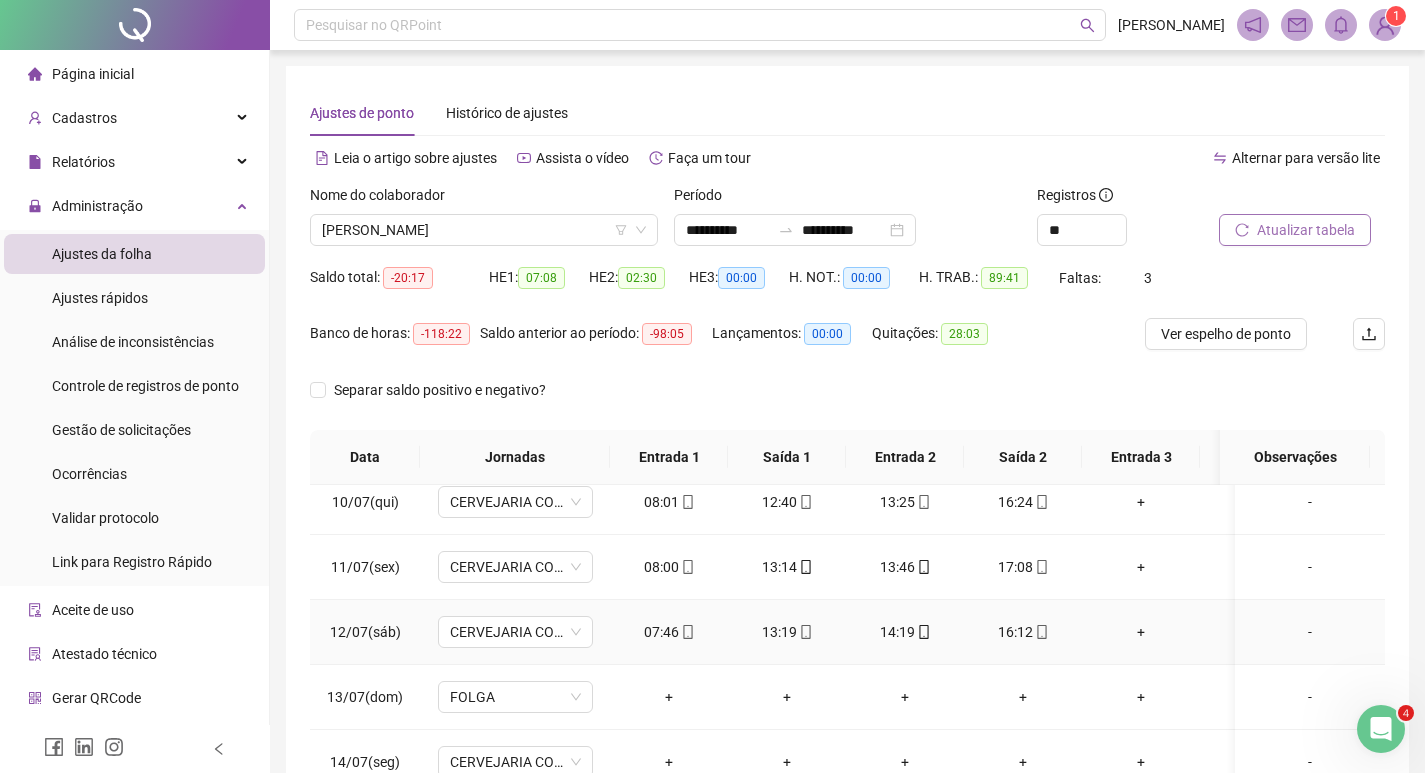 click on "-" at bounding box center [1310, 632] 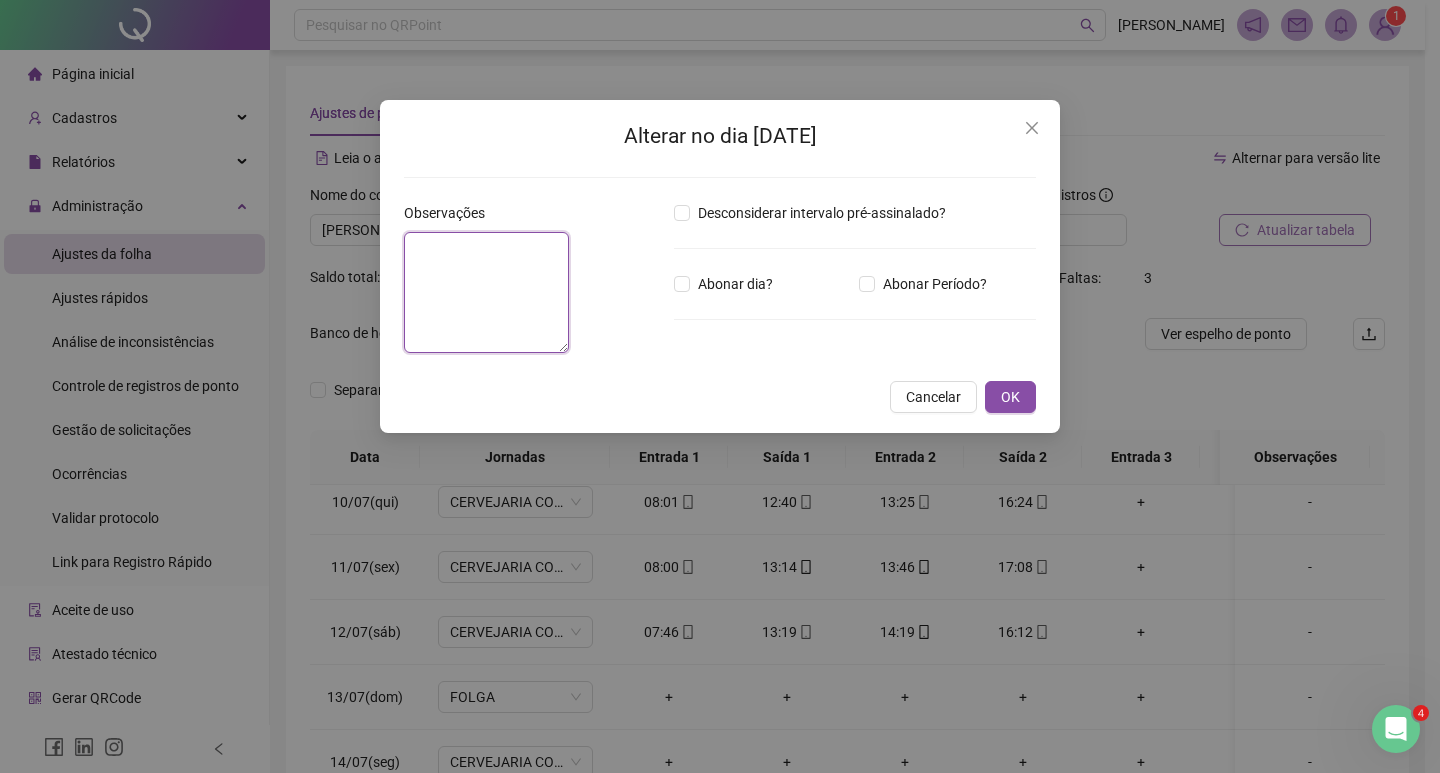 click at bounding box center [486, 292] 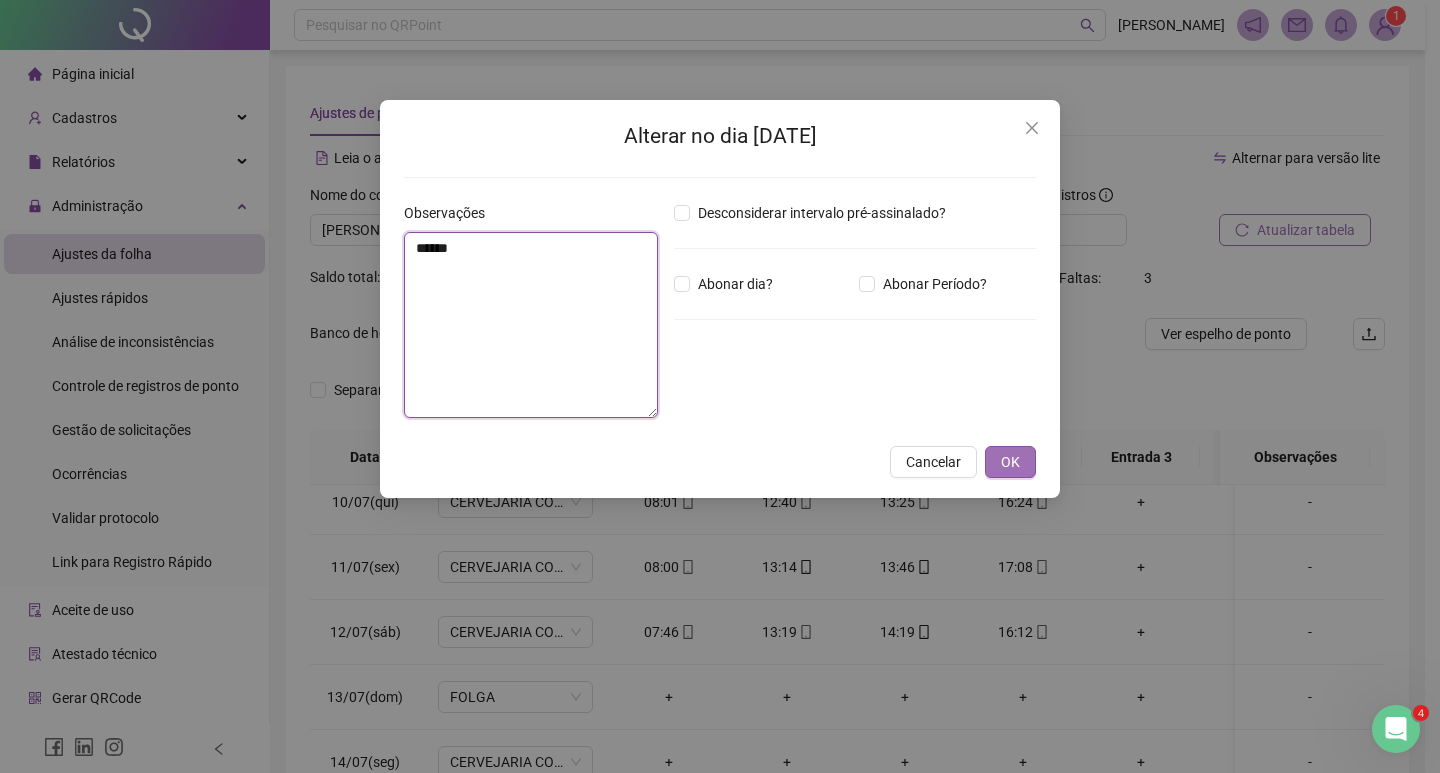 type on "******" 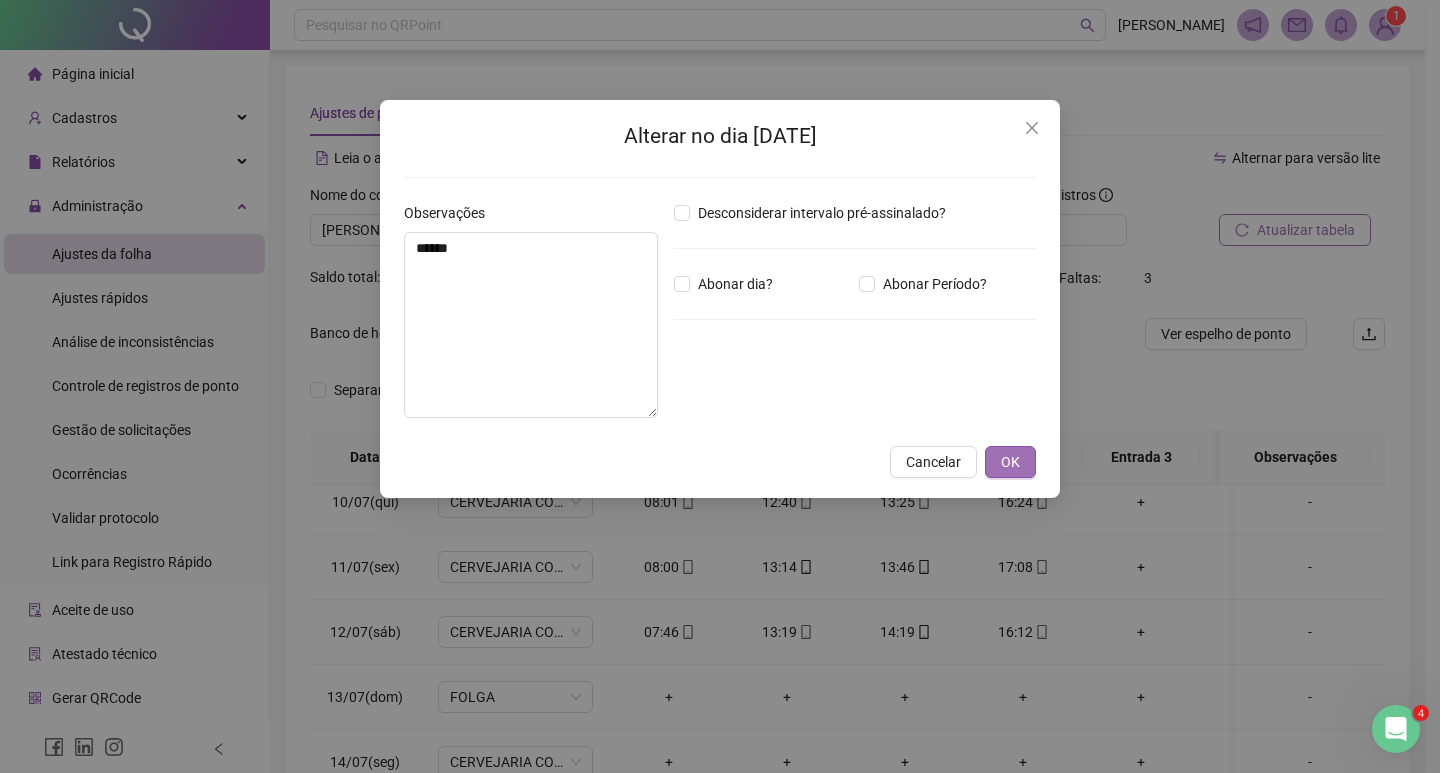 click on "OK" at bounding box center [1010, 462] 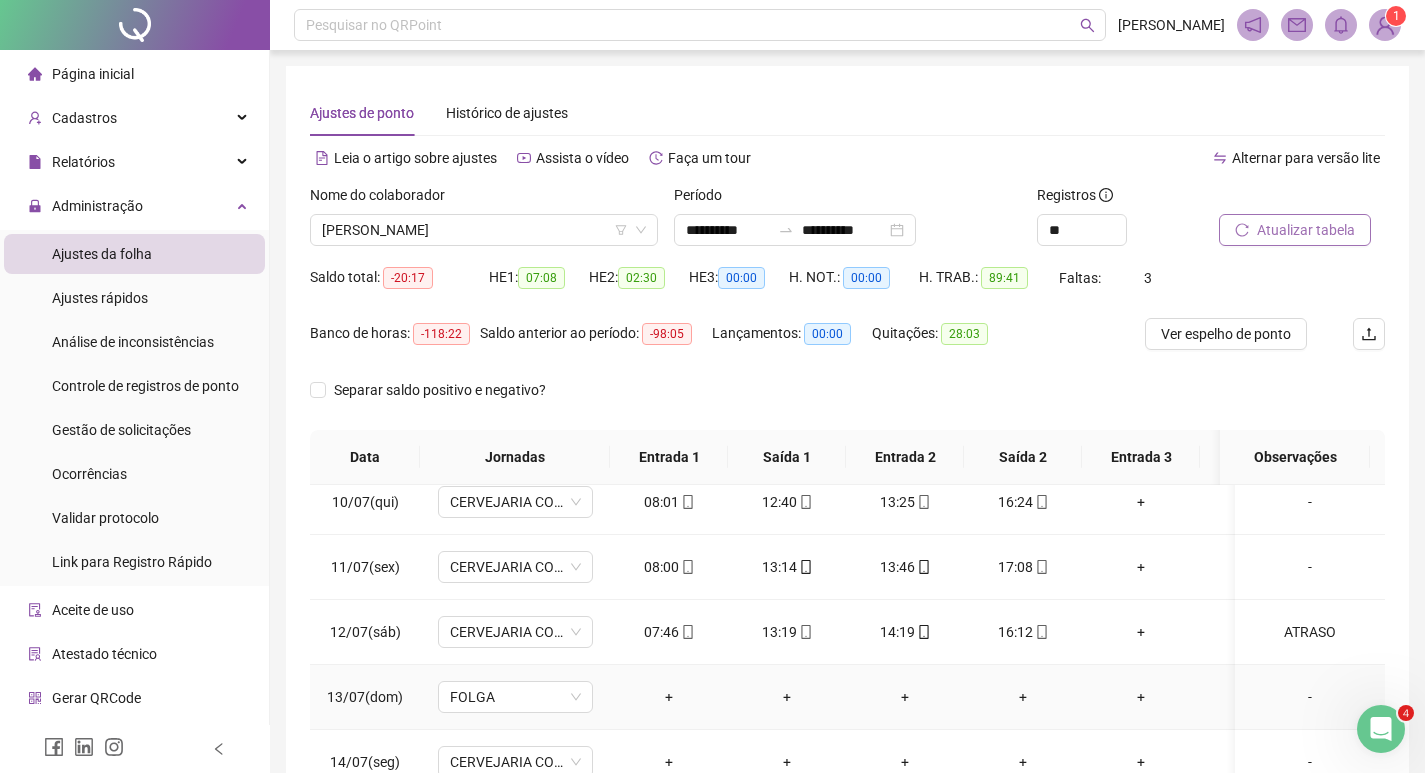 scroll, scrollTop: 693, scrollLeft: 0, axis: vertical 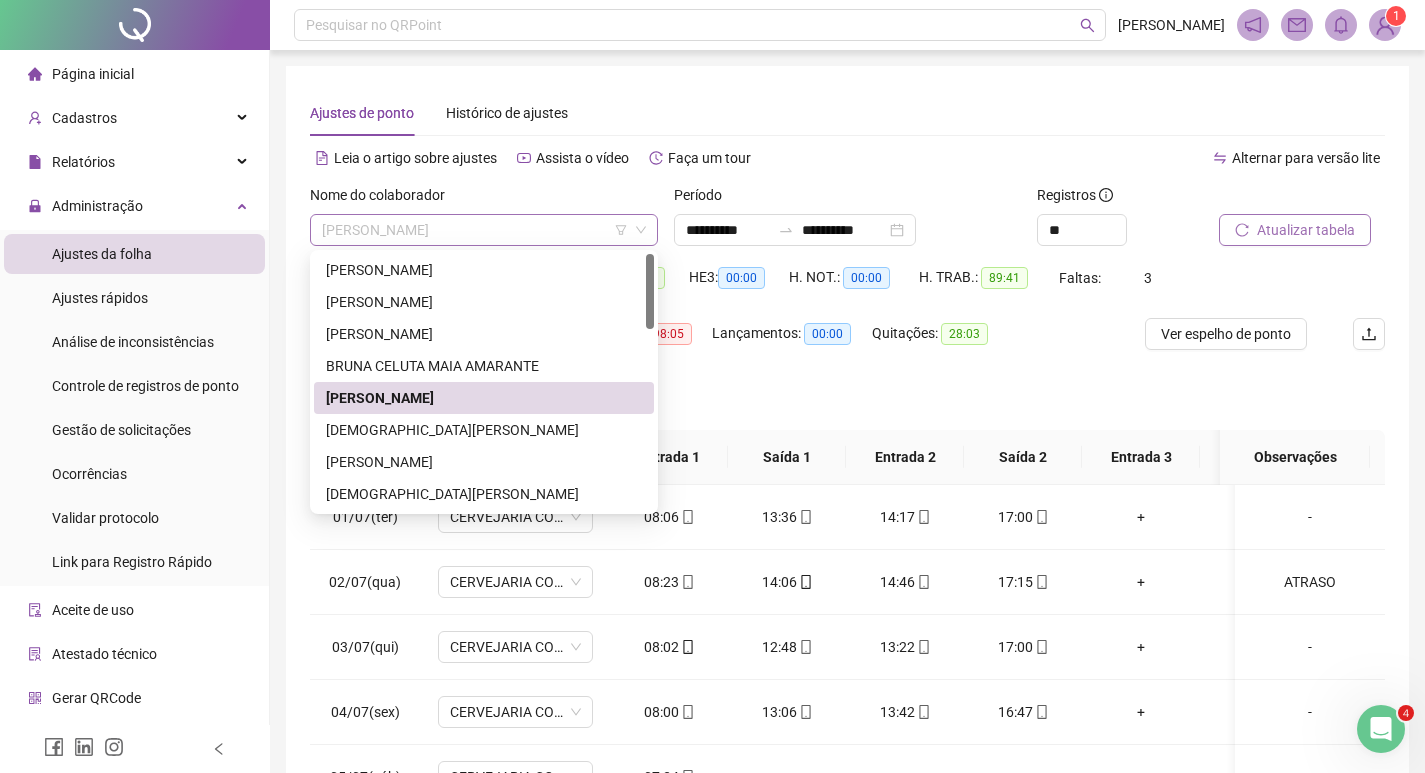click on "[PERSON_NAME]" at bounding box center (484, 230) 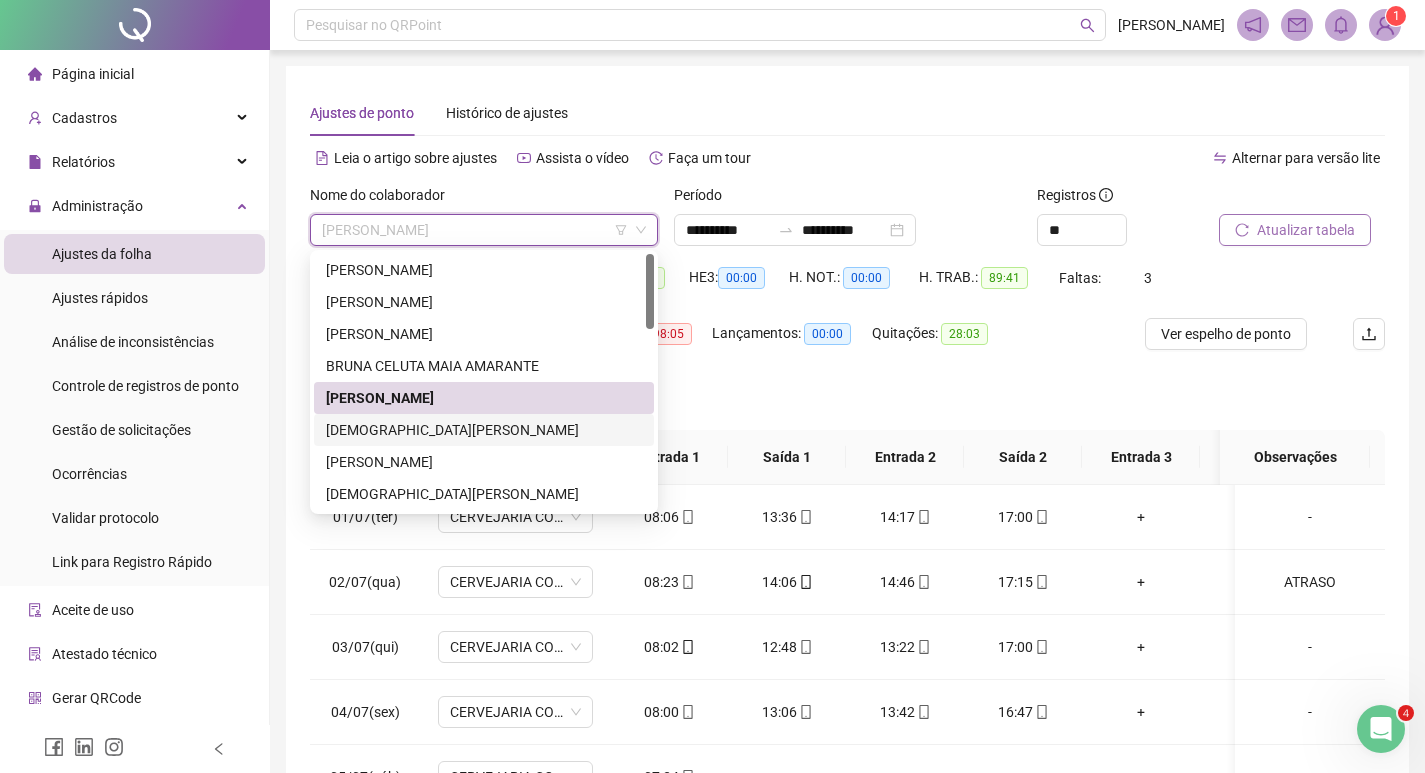 click on "[DEMOGRAPHIC_DATA][PERSON_NAME]" at bounding box center [484, 430] 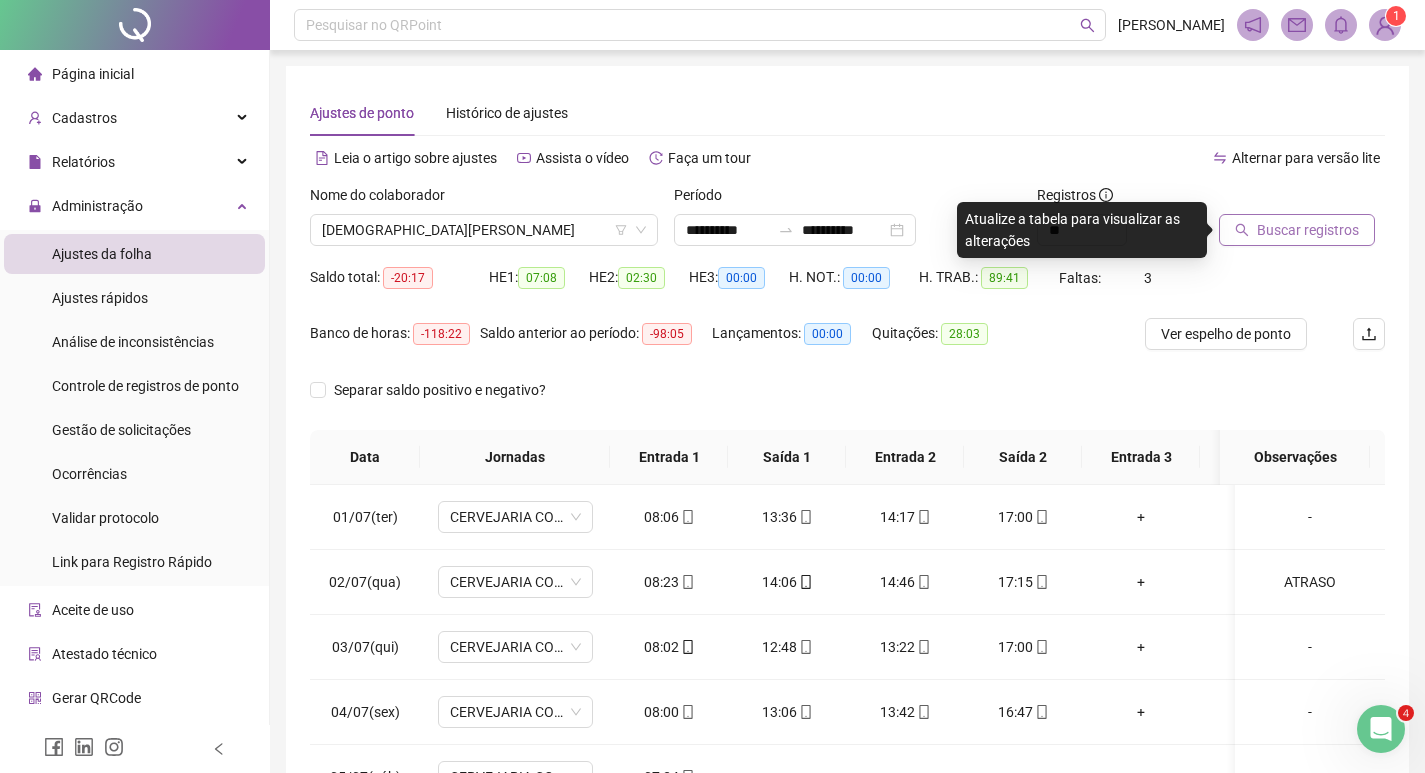click on "Buscar registros" at bounding box center [1308, 230] 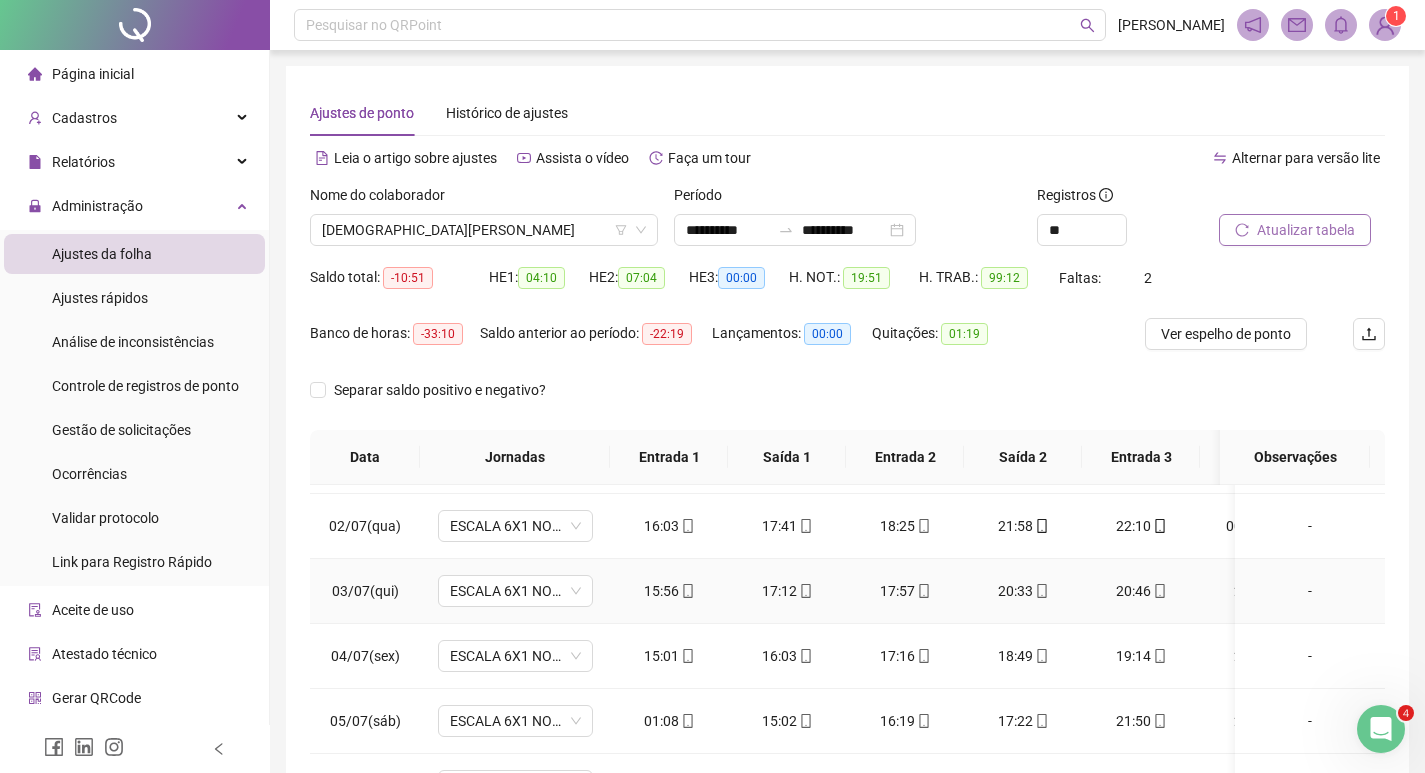 scroll, scrollTop: 100, scrollLeft: 0, axis: vertical 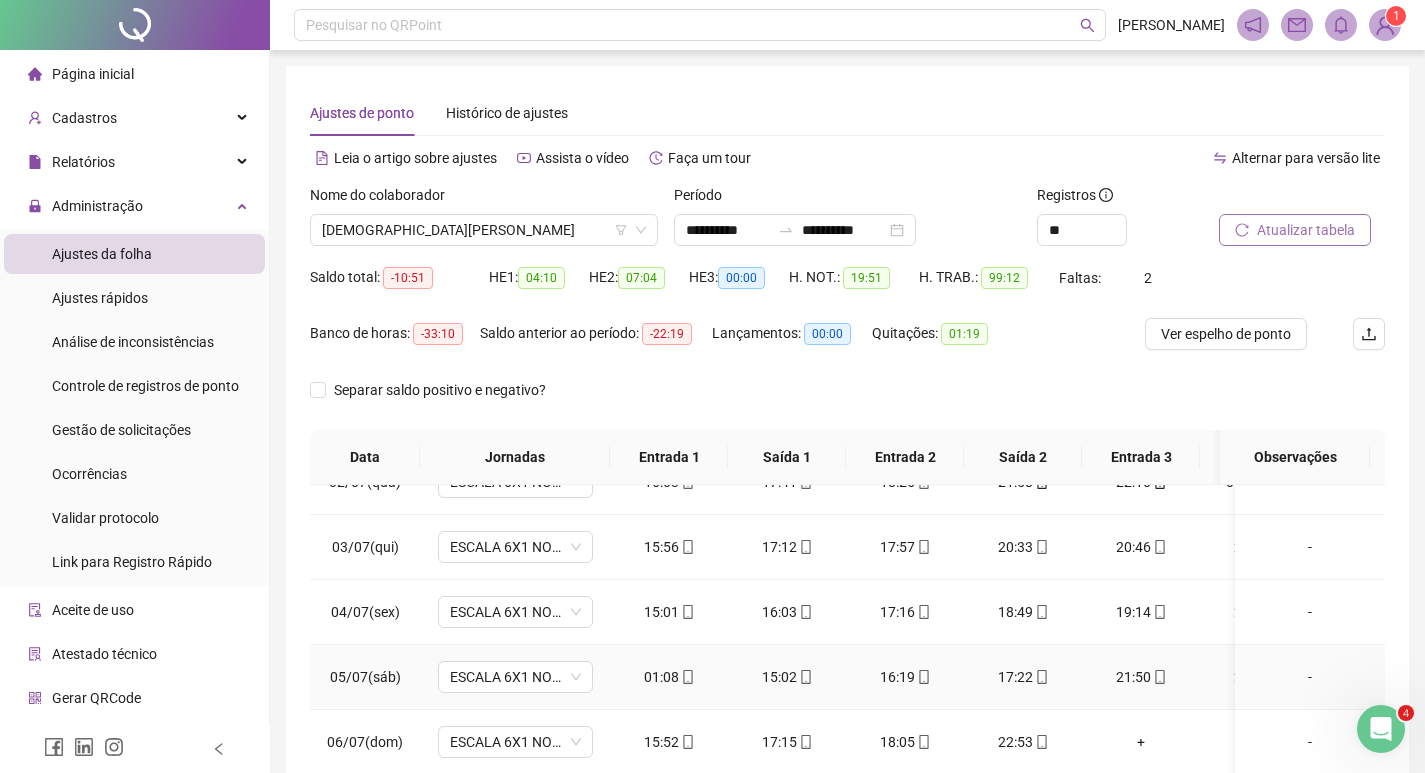 drag, startPoint x: 666, startPoint y: 678, endPoint x: 656, endPoint y: 684, distance: 11.661903 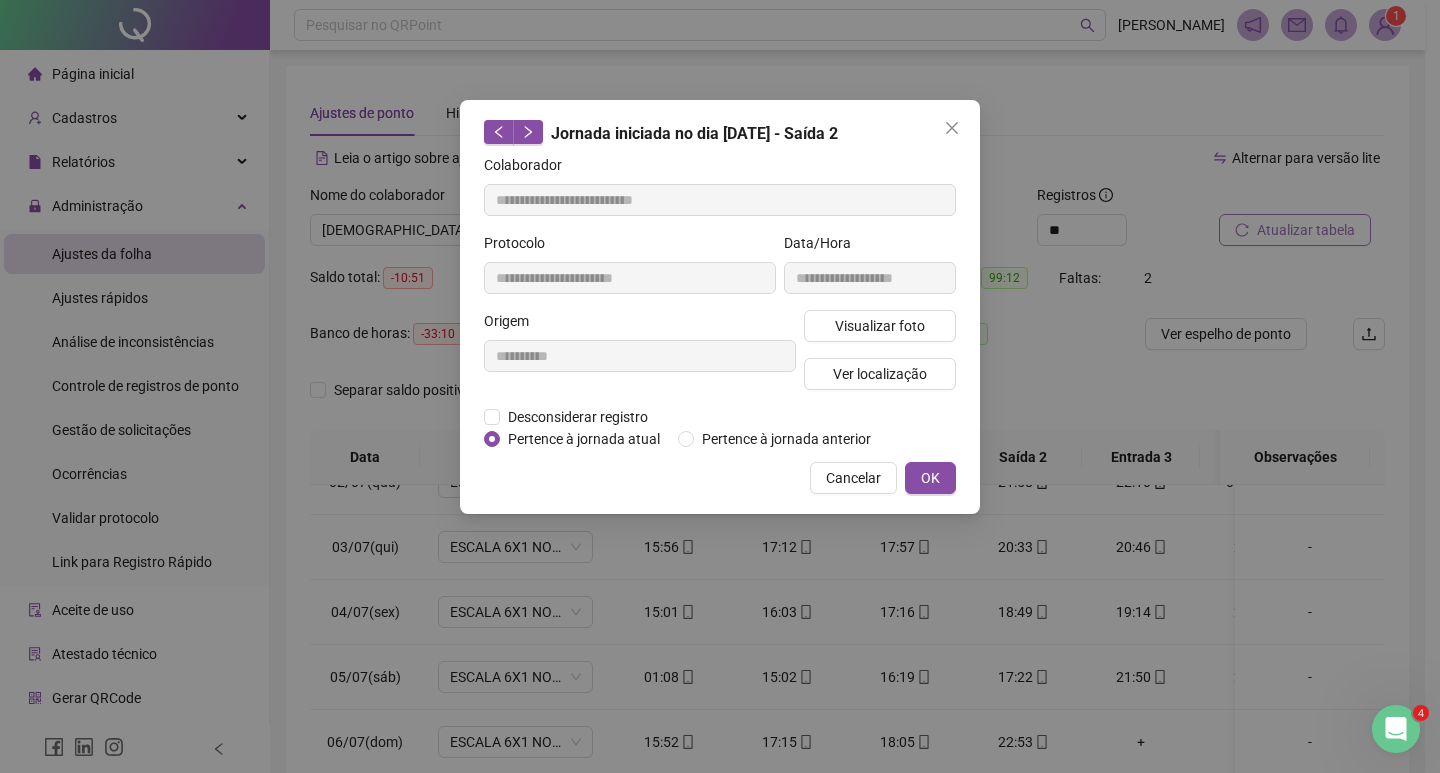 type on "**********" 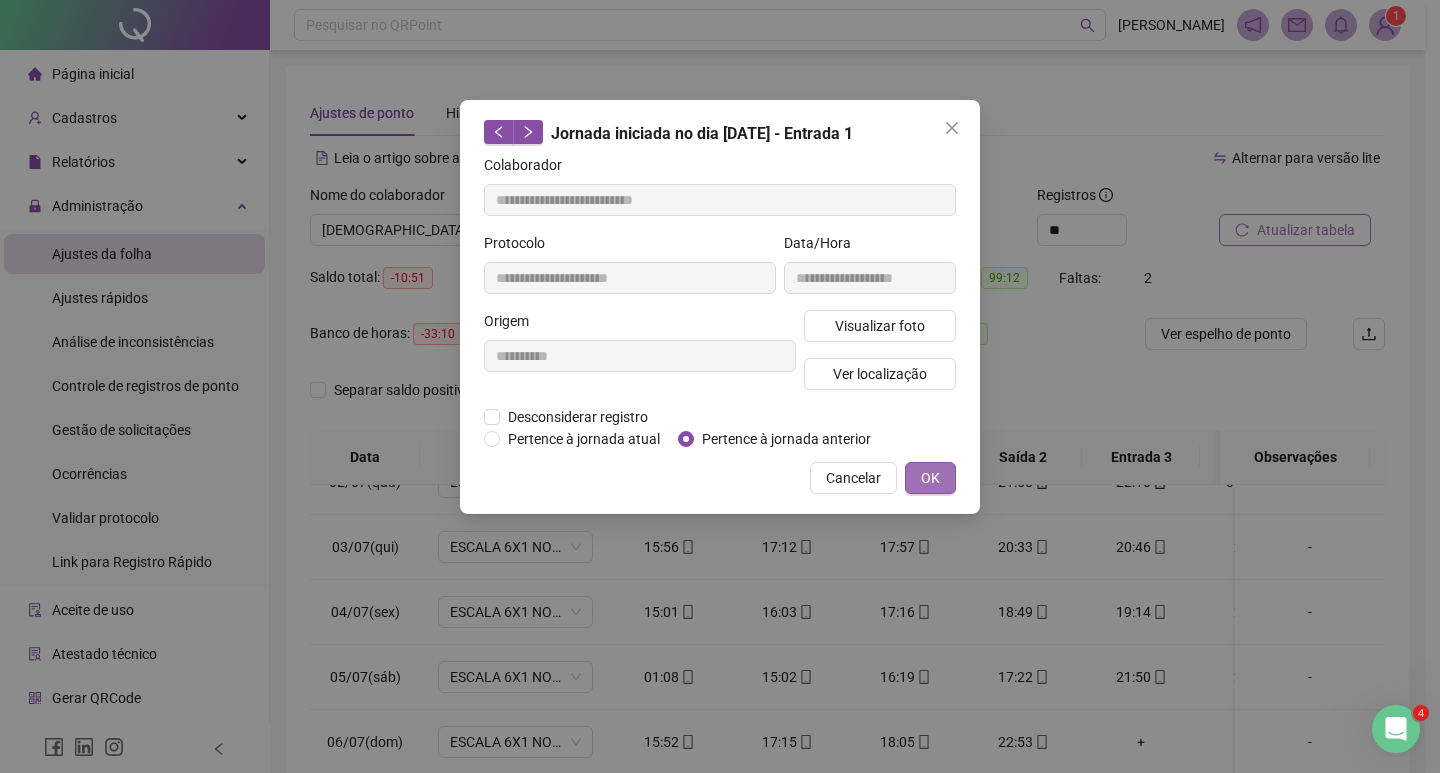 click on "OK" at bounding box center [930, 478] 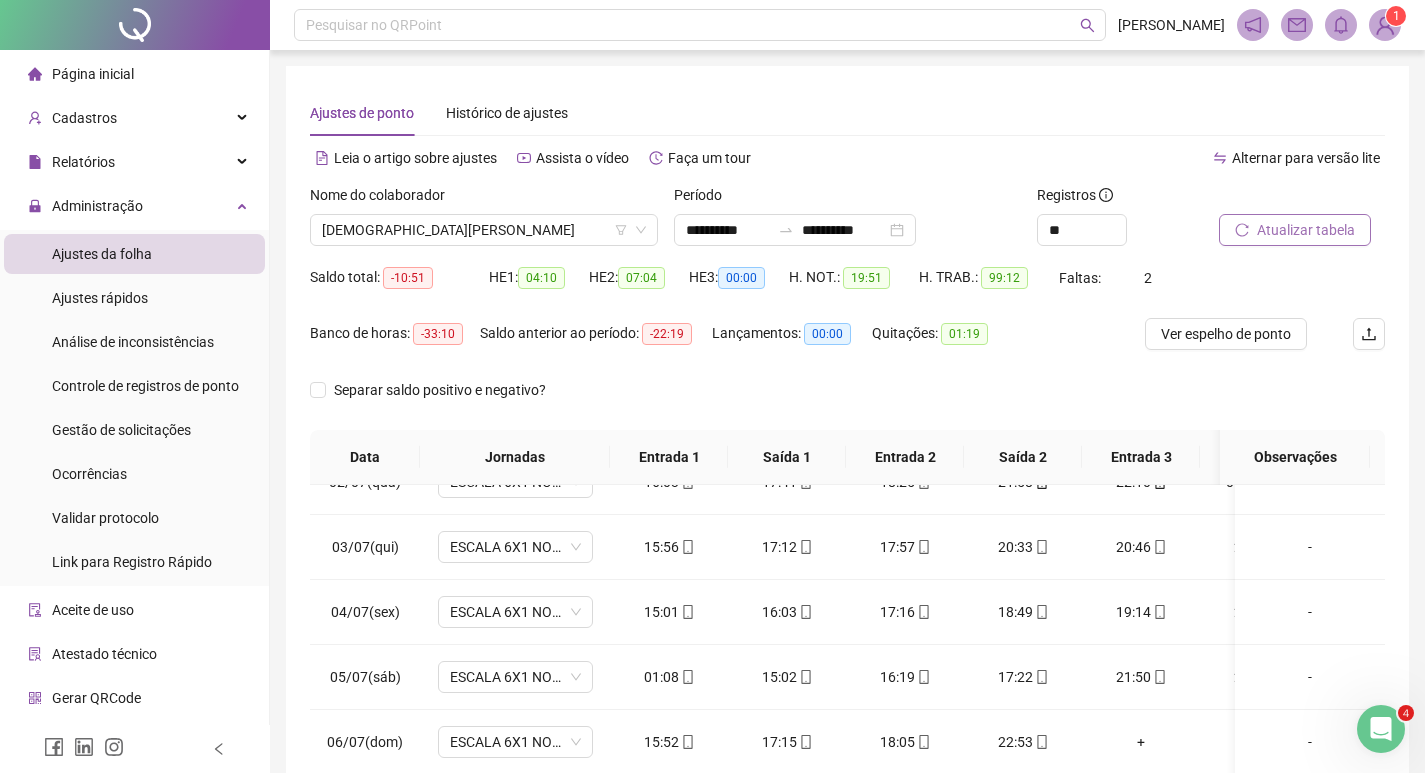click on "Atualizar tabela" at bounding box center [1306, 230] 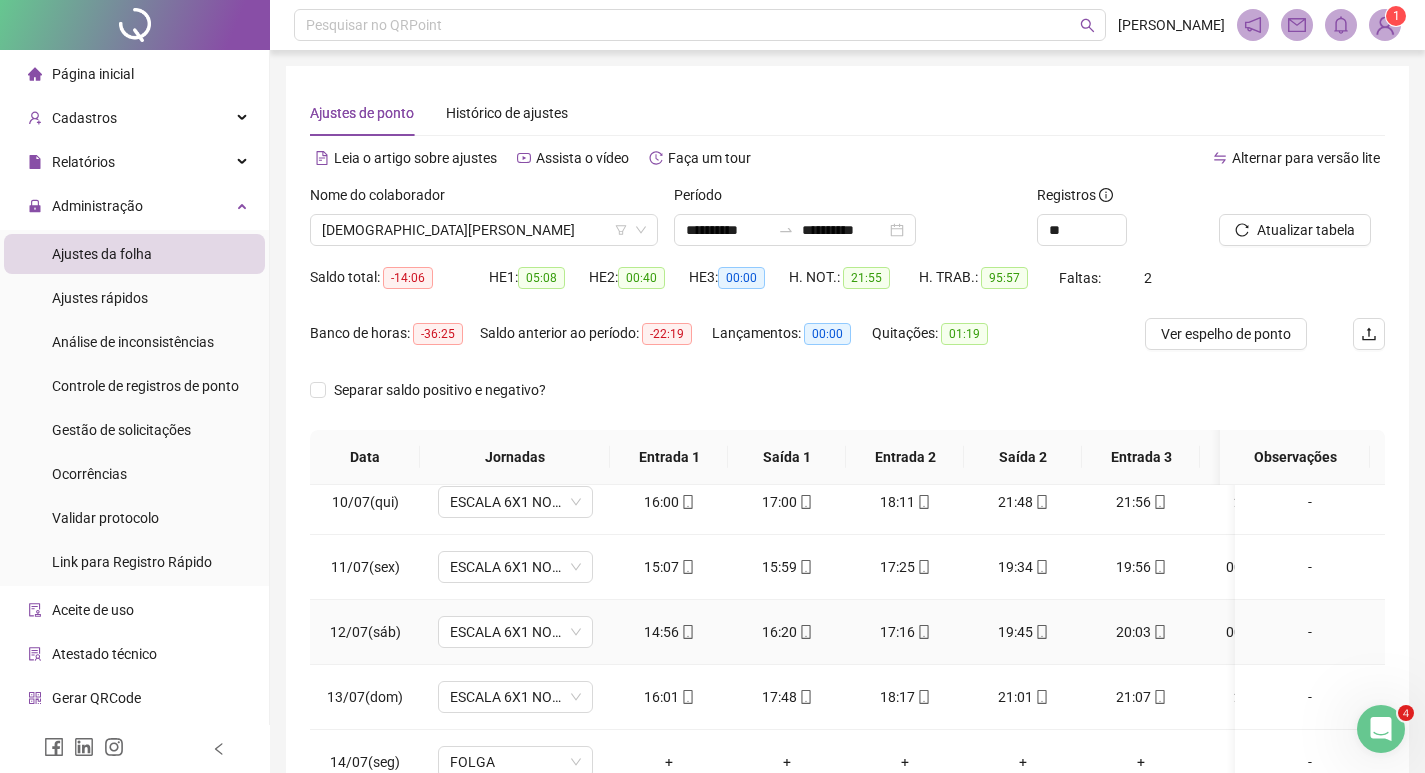 scroll, scrollTop: 693, scrollLeft: 0, axis: vertical 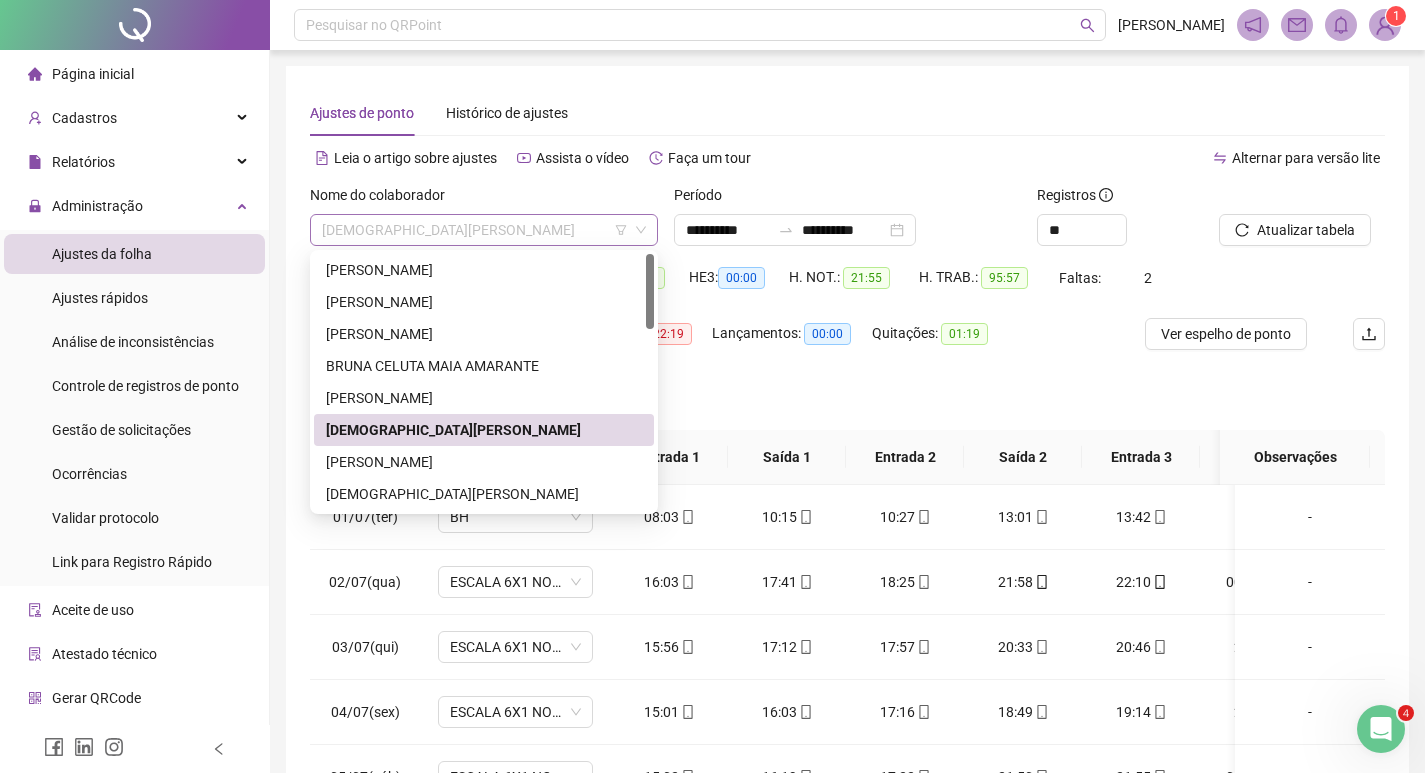 click on "[DEMOGRAPHIC_DATA][PERSON_NAME]" at bounding box center [484, 230] 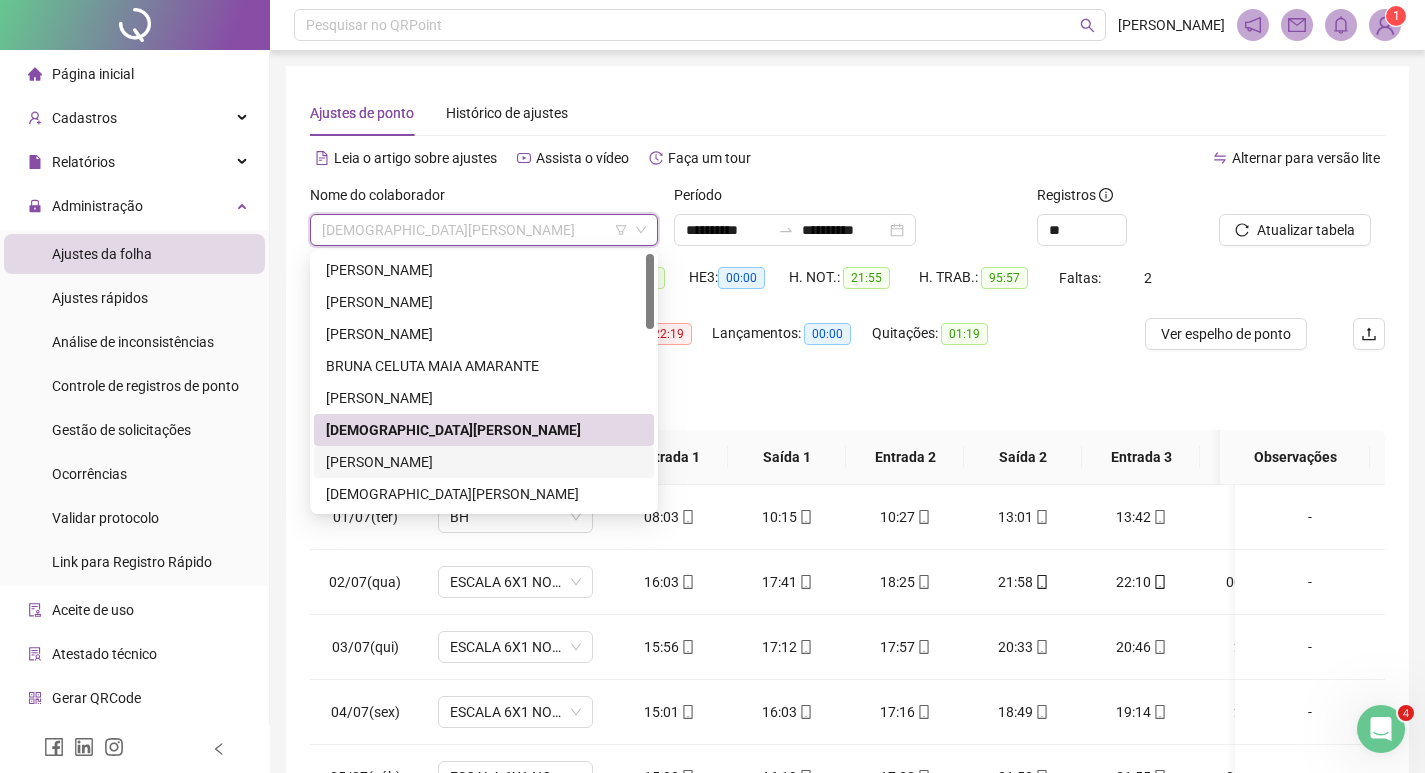 click on "[PERSON_NAME]" at bounding box center (484, 462) 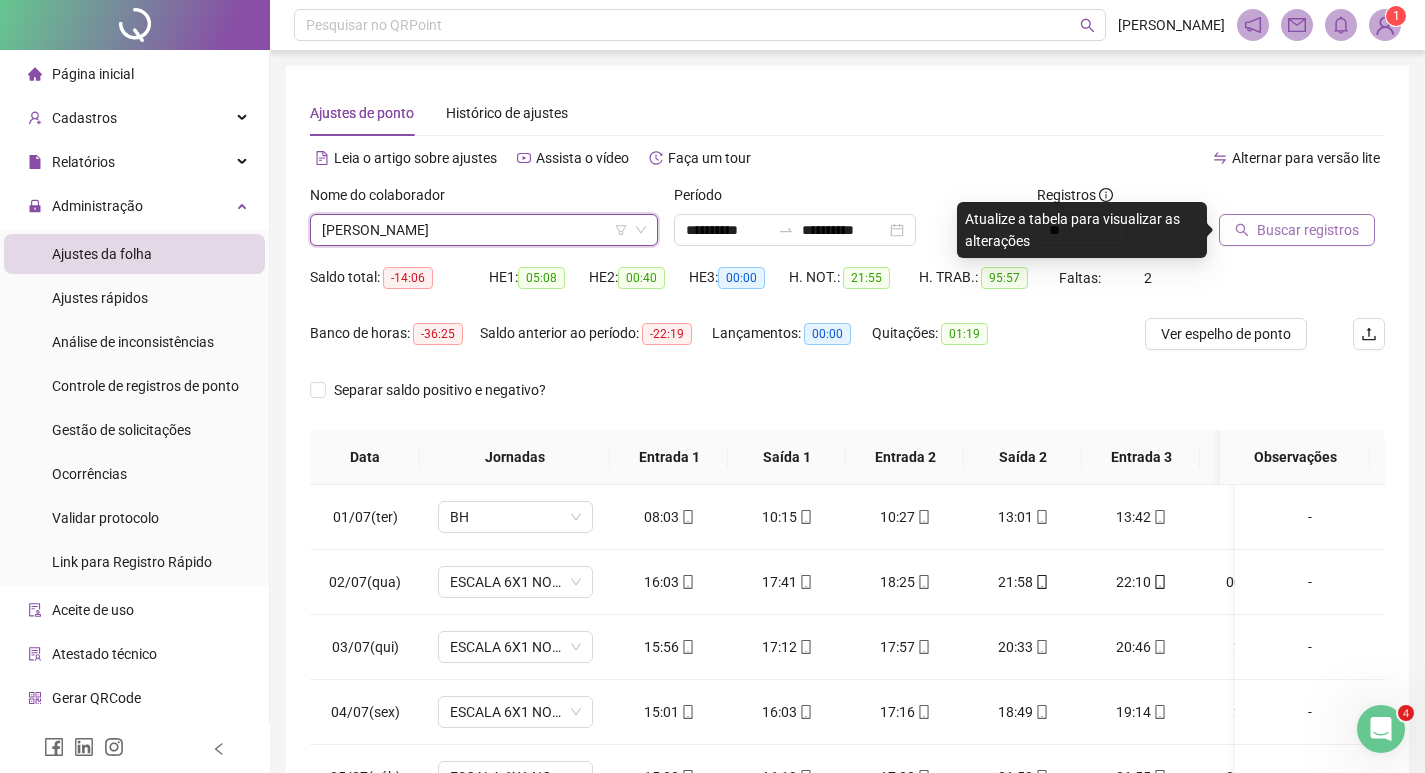 click on "Buscar registros" at bounding box center (1308, 230) 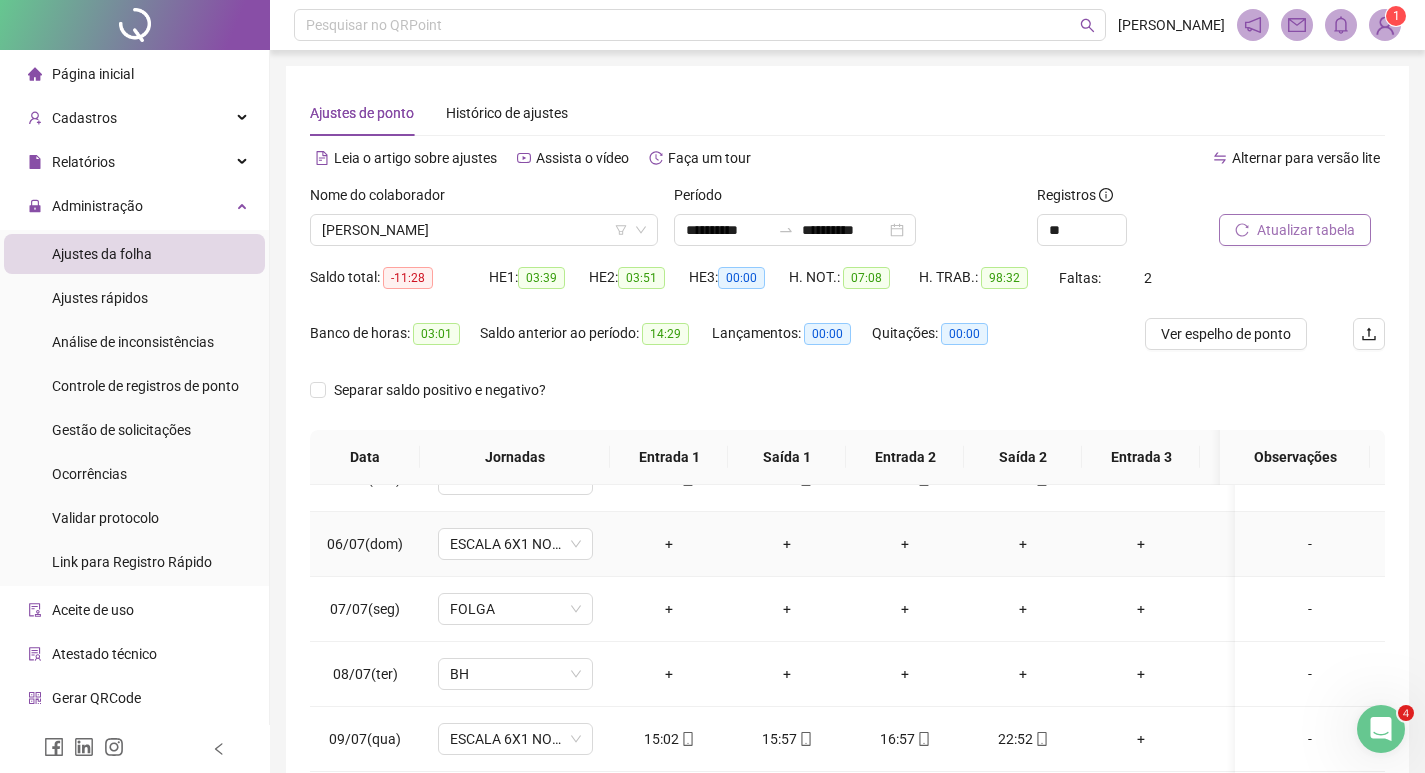 scroll, scrollTop: 300, scrollLeft: 0, axis: vertical 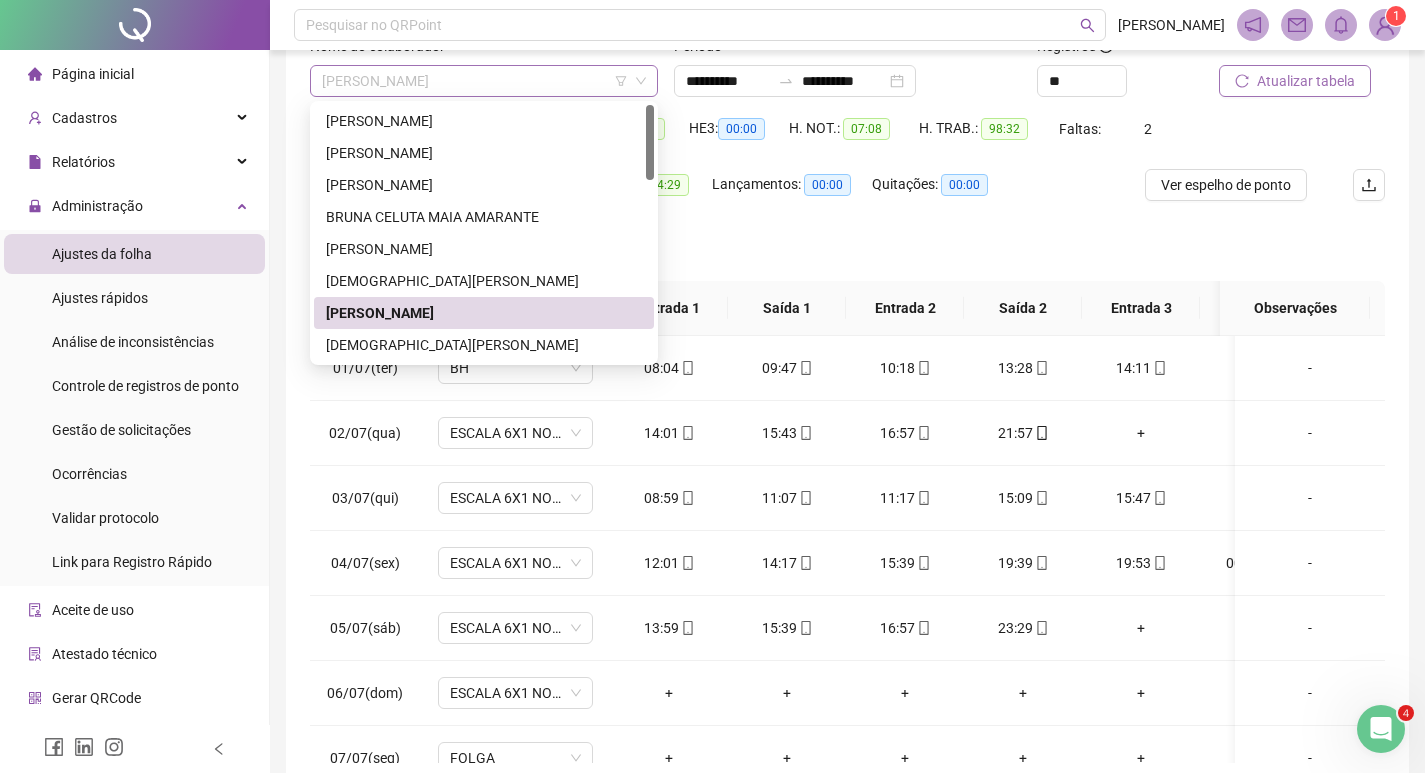 click on "[PERSON_NAME]" at bounding box center (484, 81) 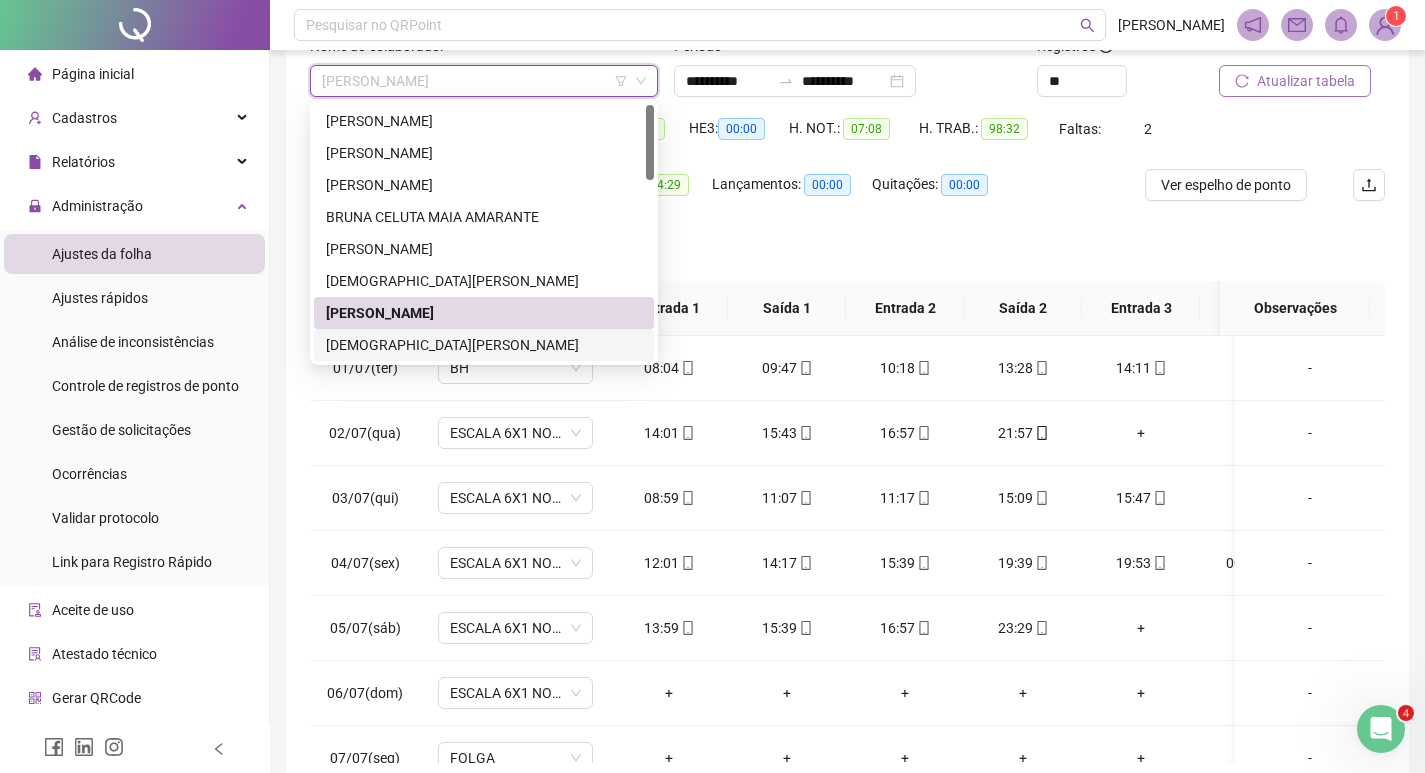 click on "[DEMOGRAPHIC_DATA][PERSON_NAME]" at bounding box center [484, 345] 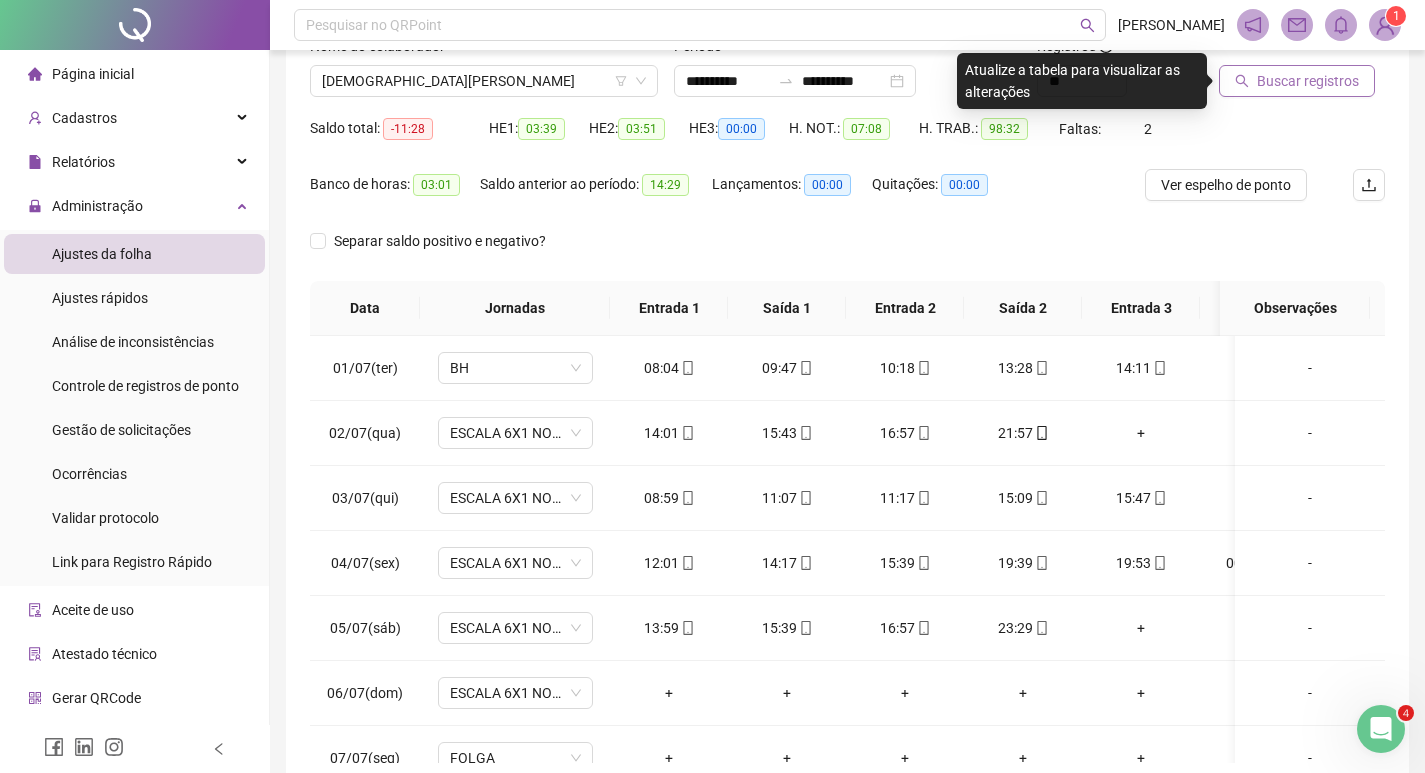 click on "Buscar registros" at bounding box center [1308, 81] 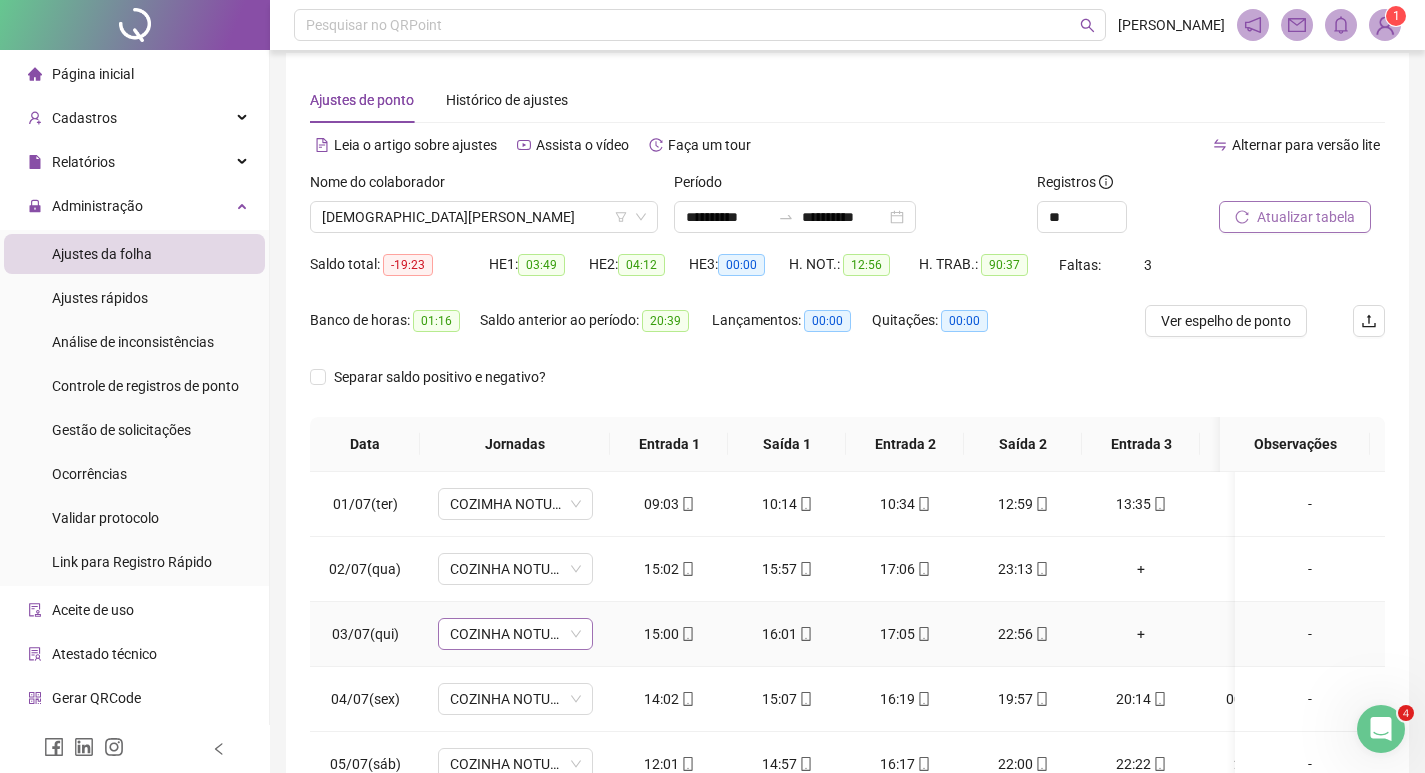 scroll, scrollTop: 0, scrollLeft: 0, axis: both 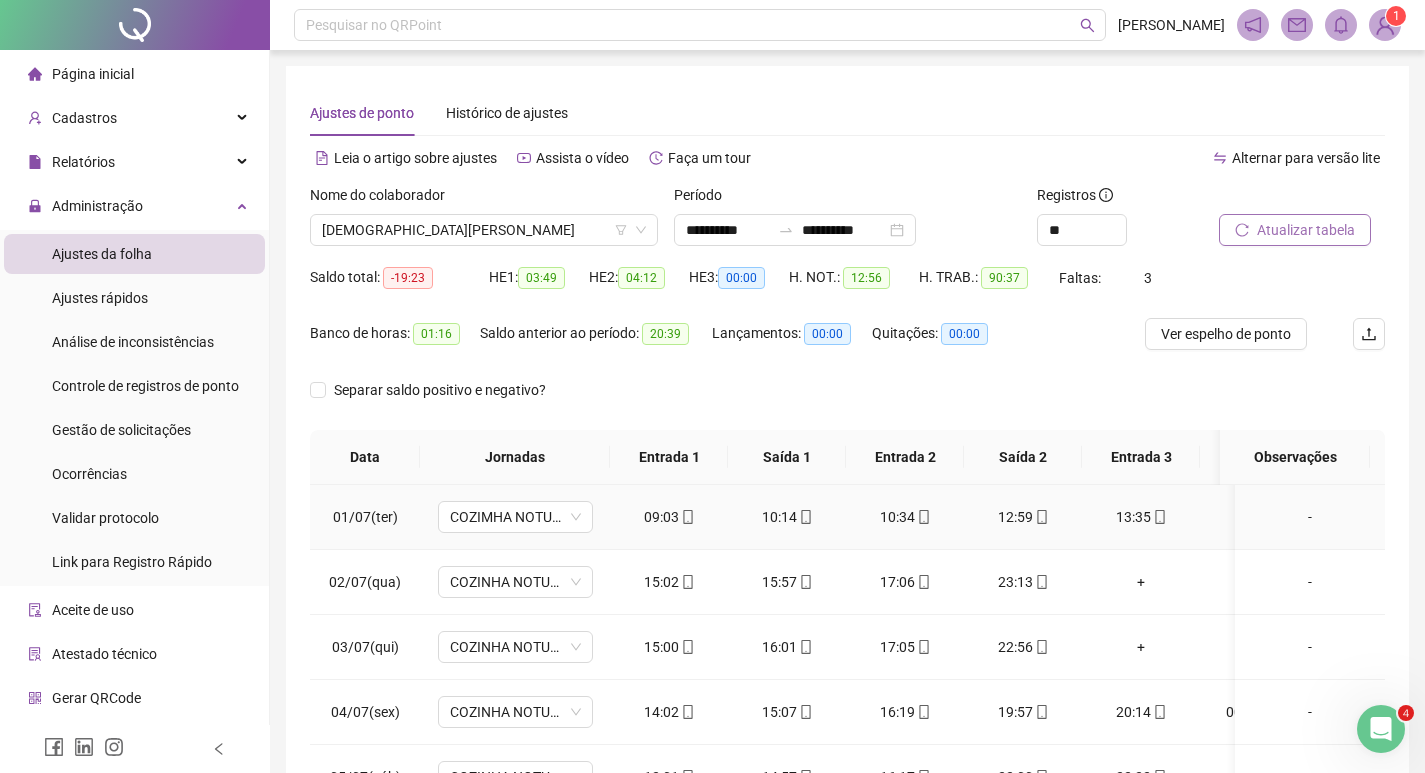 click on "01/07(ter)" at bounding box center [365, 517] 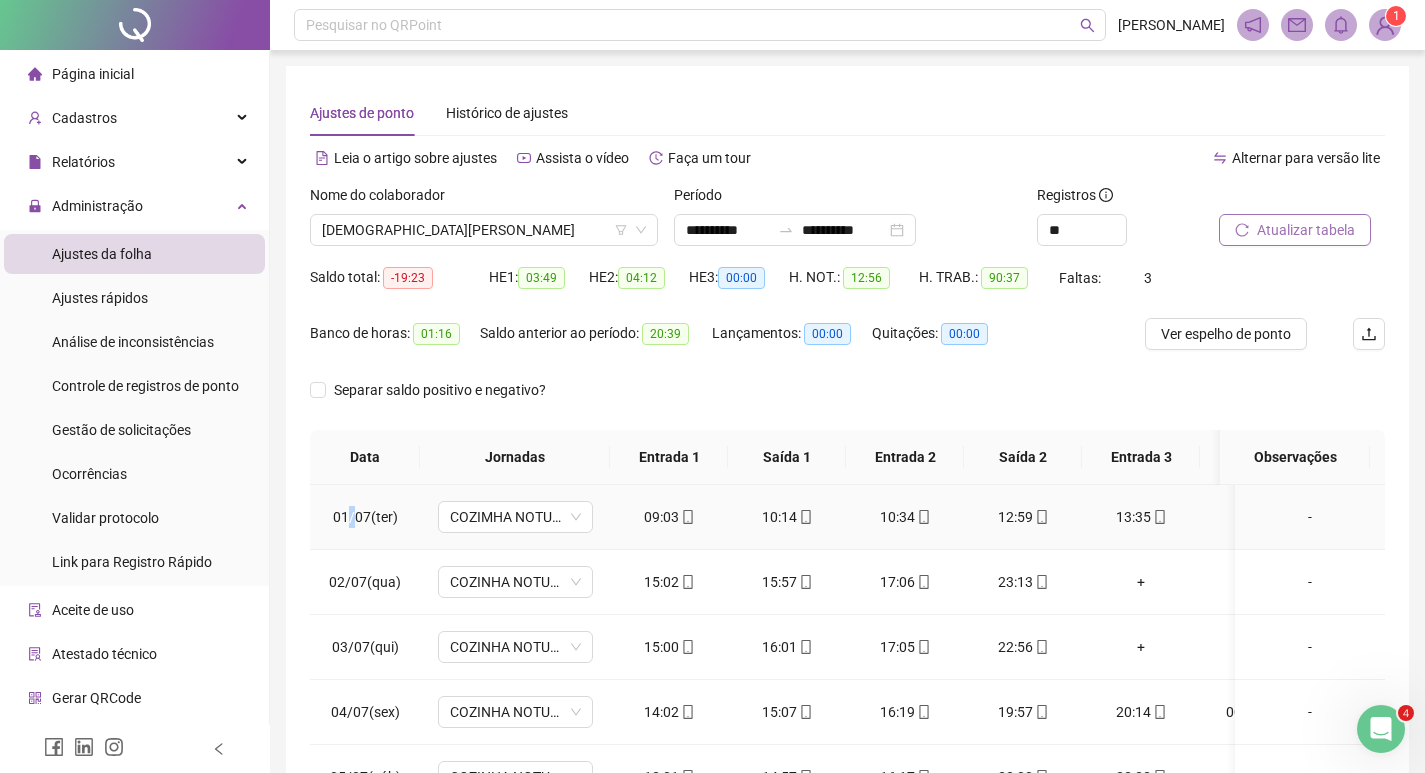 click on "01/07(ter)" at bounding box center (365, 517) 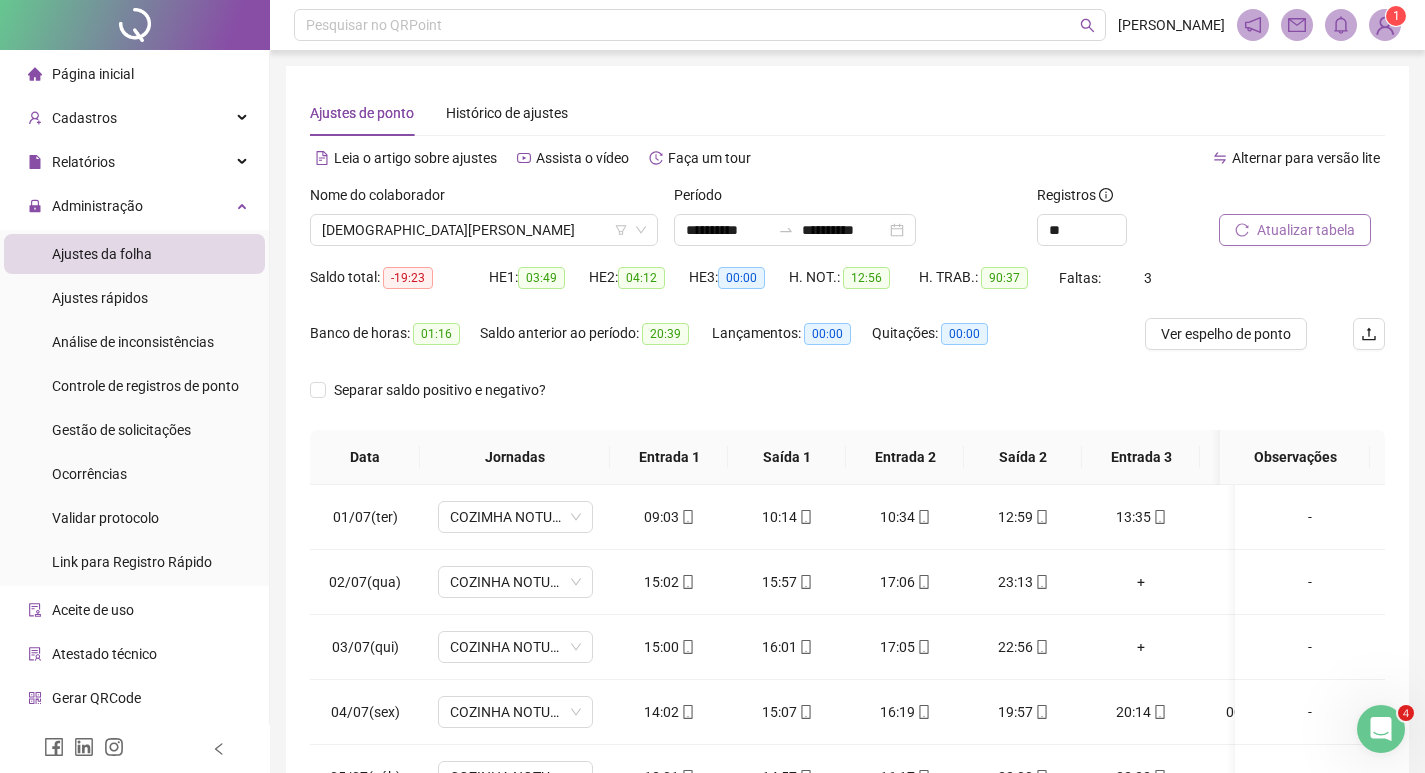 click on "Data" at bounding box center (365, 457) 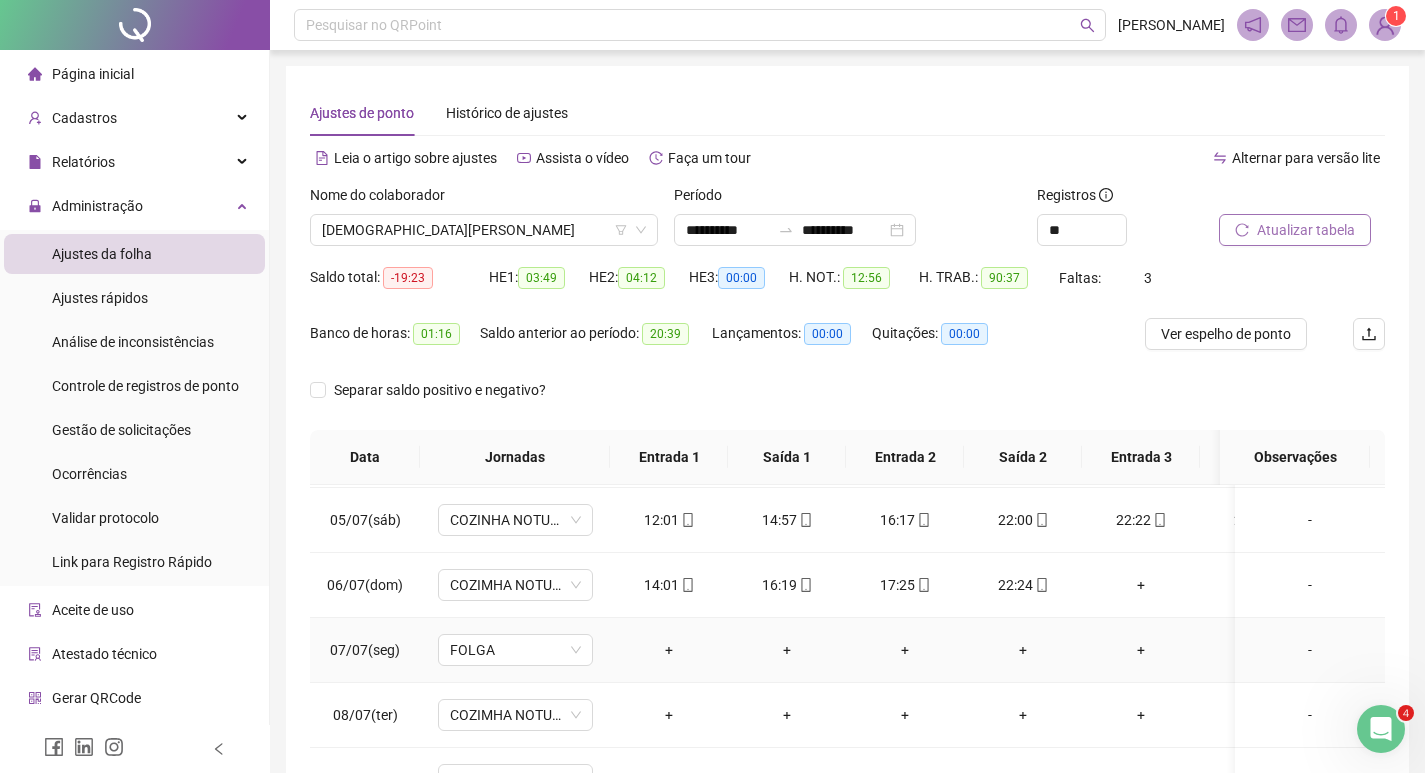 scroll, scrollTop: 300, scrollLeft: 0, axis: vertical 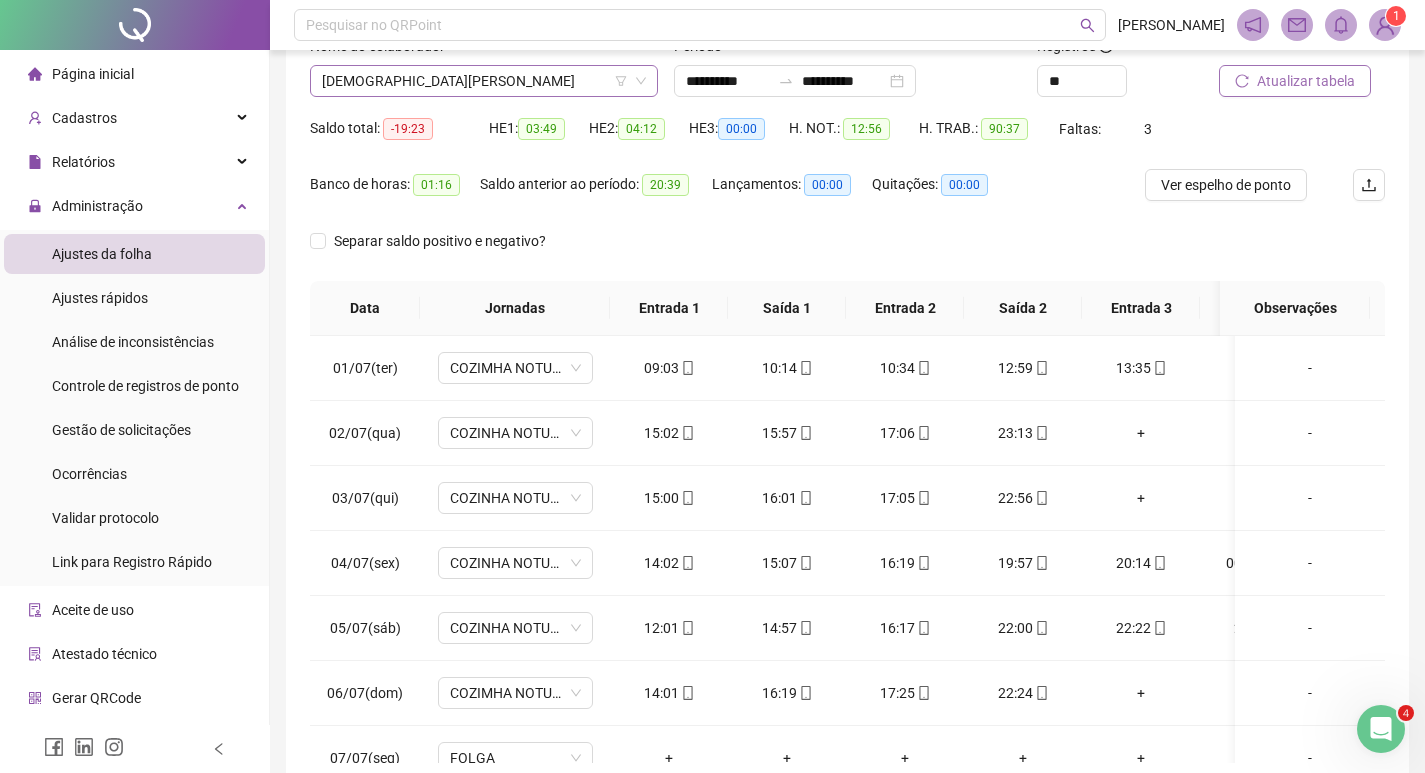 click on "[DEMOGRAPHIC_DATA][PERSON_NAME]" at bounding box center (484, 81) 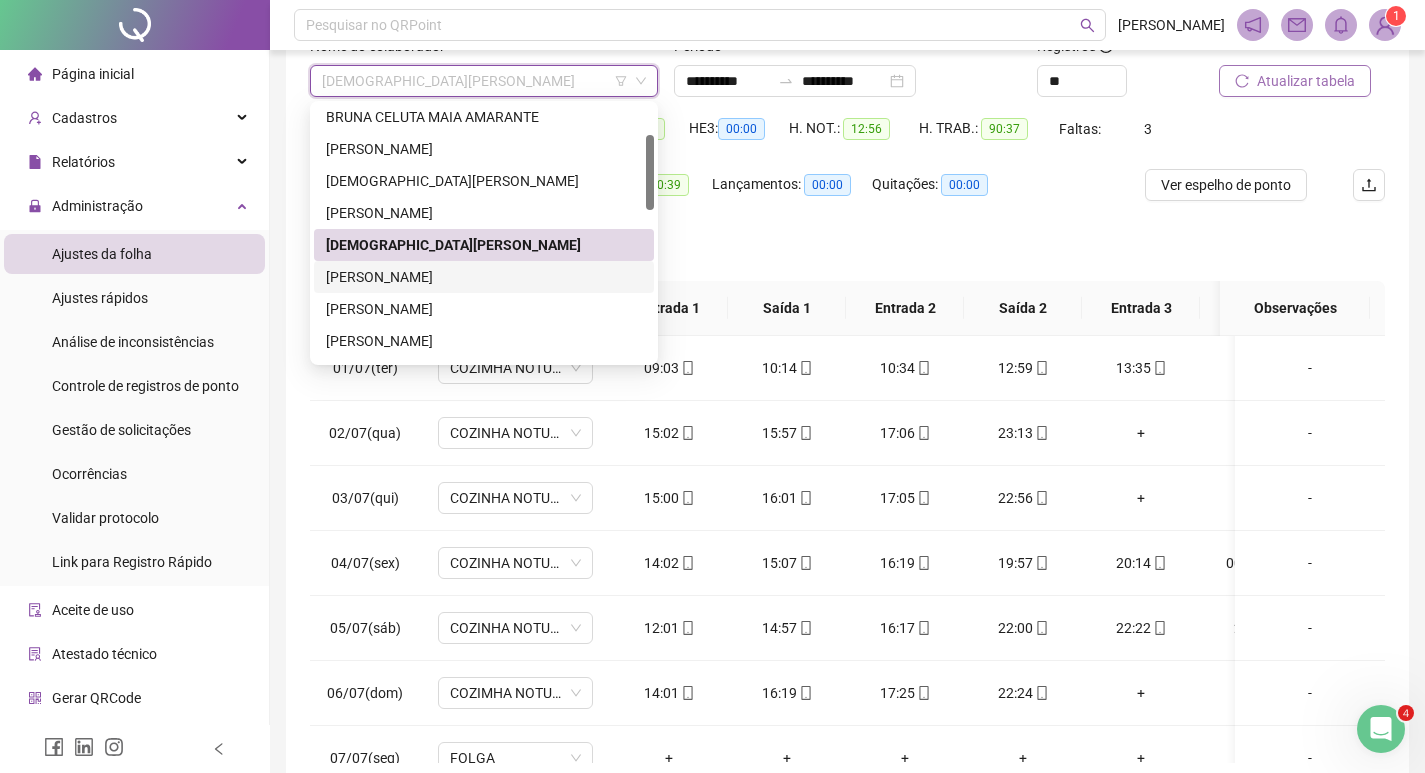 click on "[PERSON_NAME]" at bounding box center [484, 277] 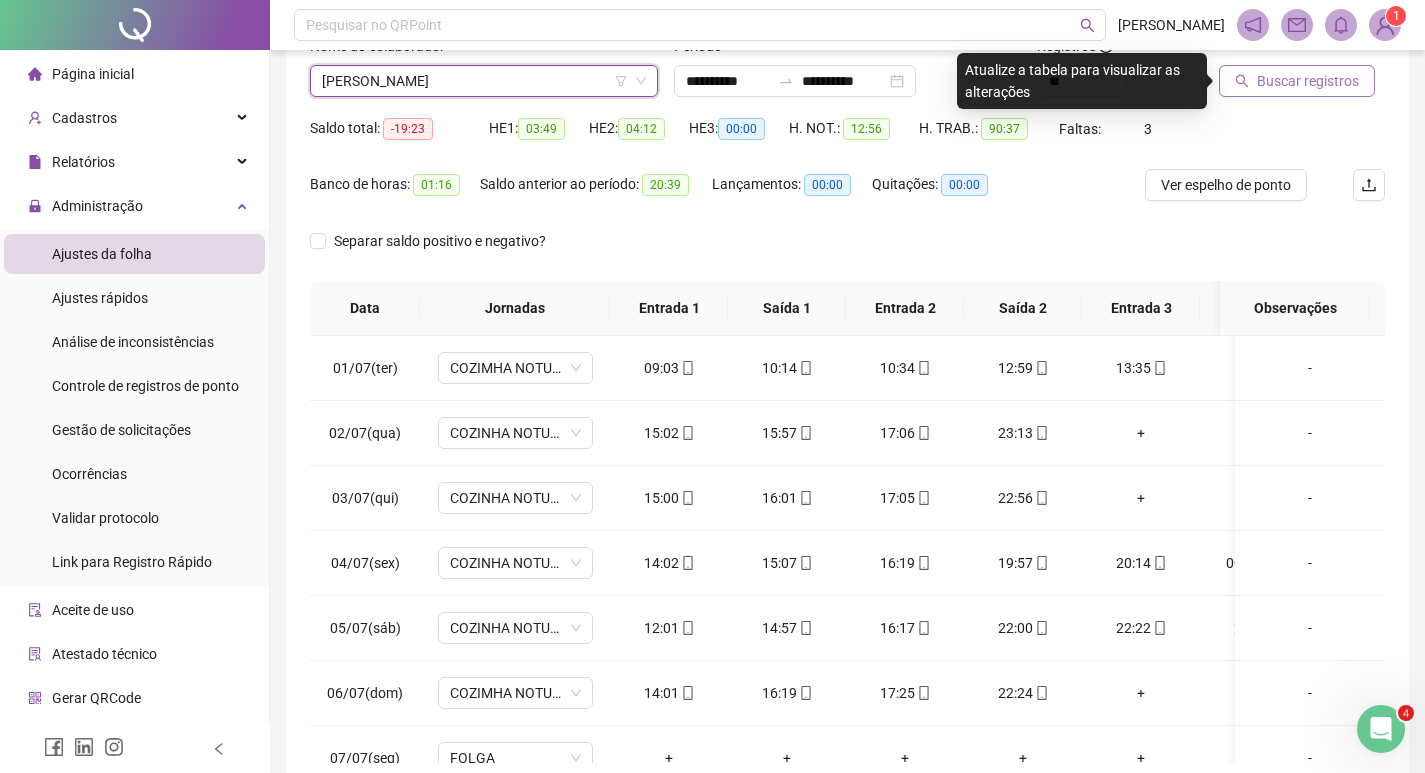 click on "Buscar registros" at bounding box center (1308, 81) 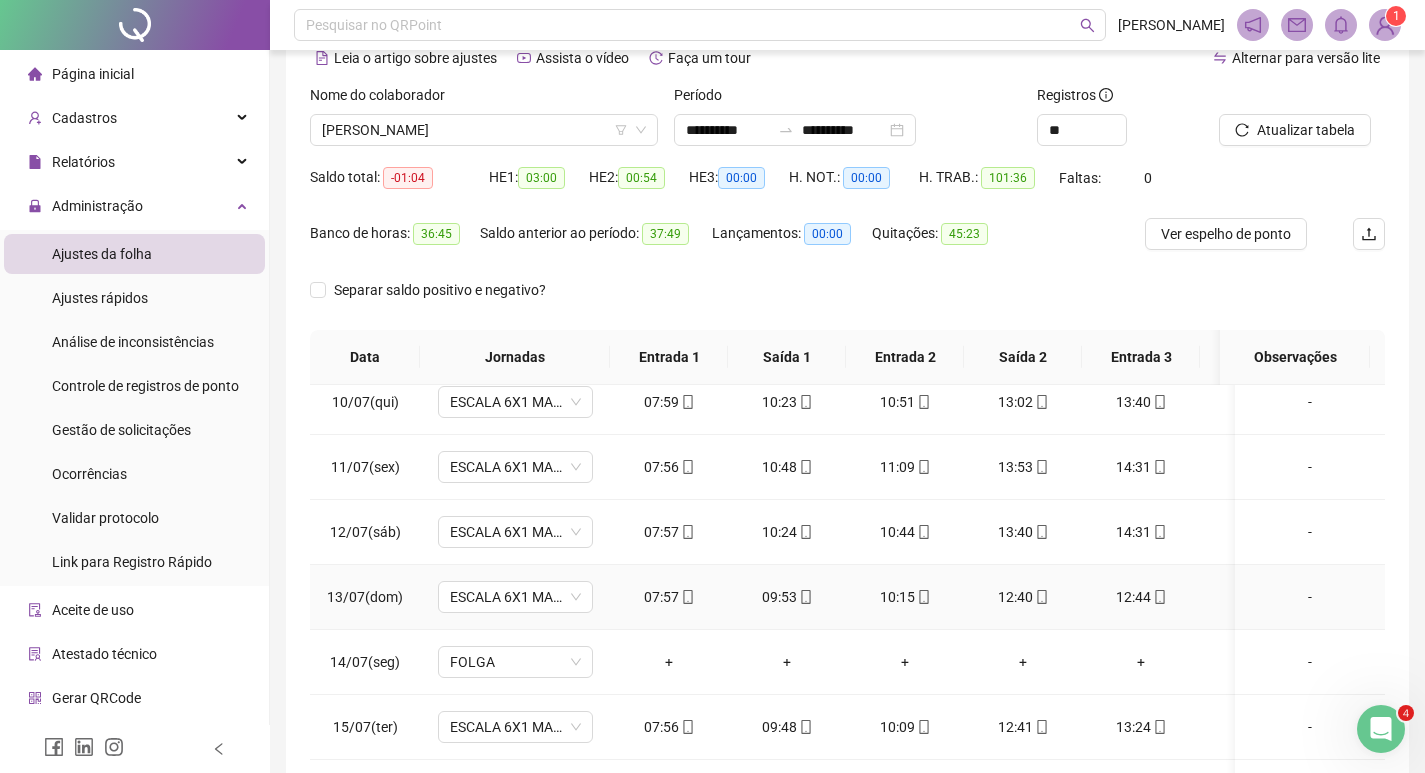 scroll, scrollTop: 693, scrollLeft: 0, axis: vertical 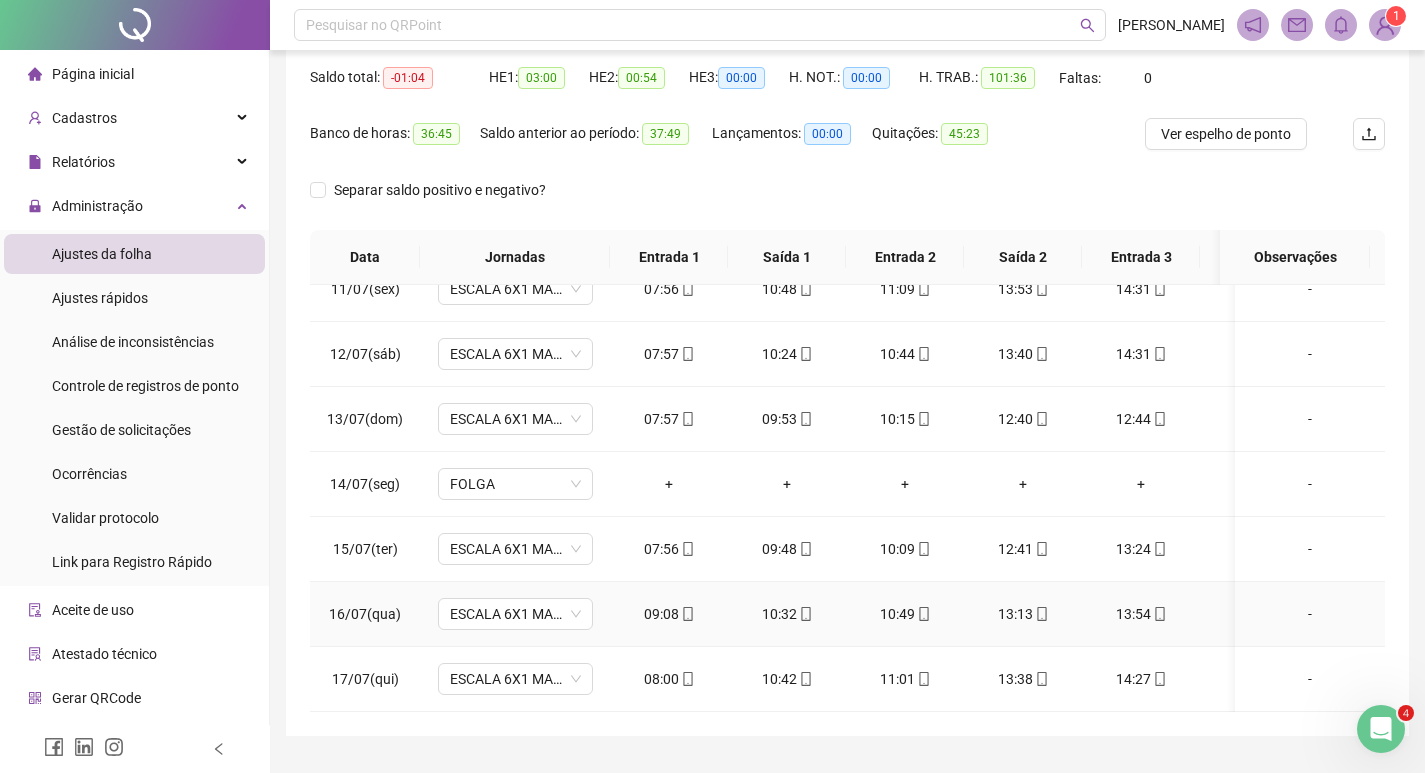 click on "-" at bounding box center (1310, 614) 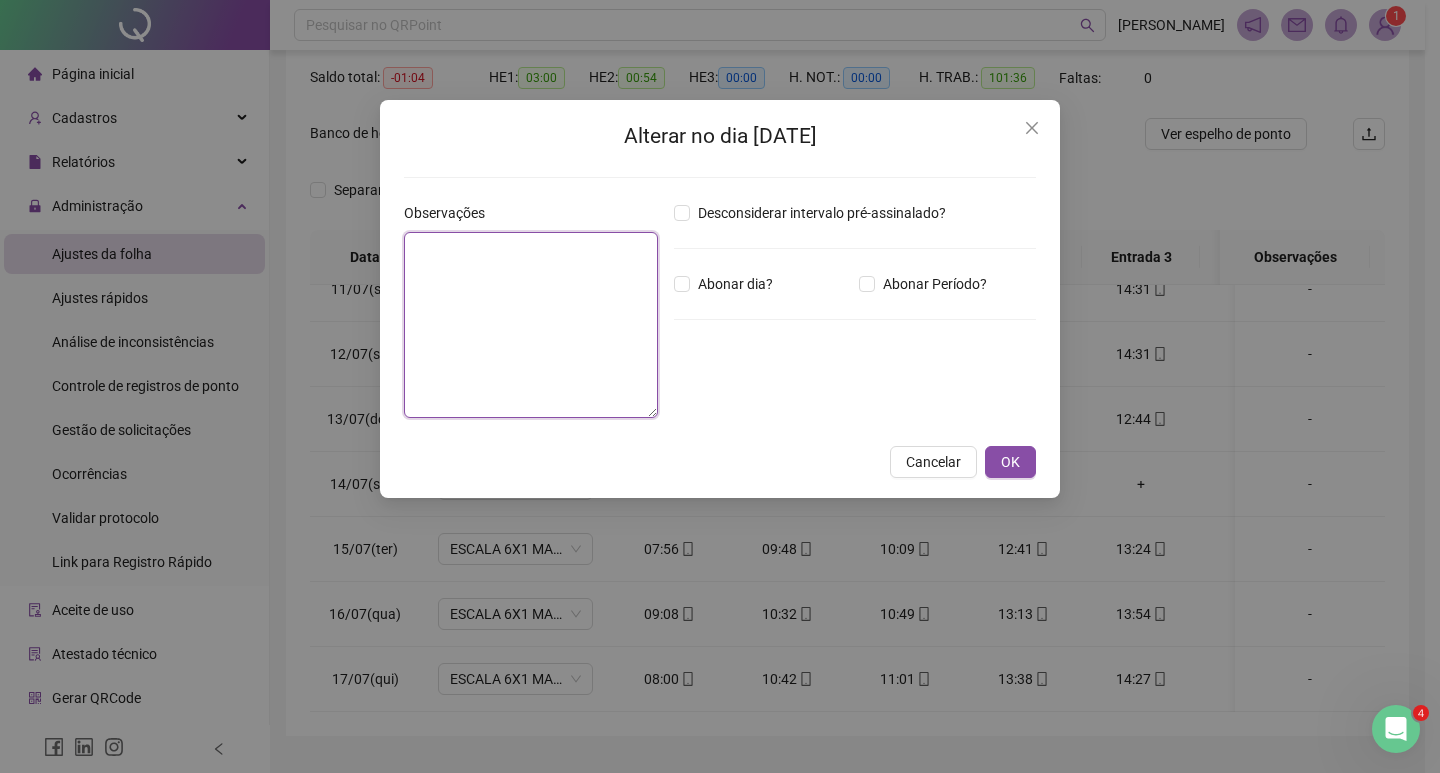 click at bounding box center (531, 325) 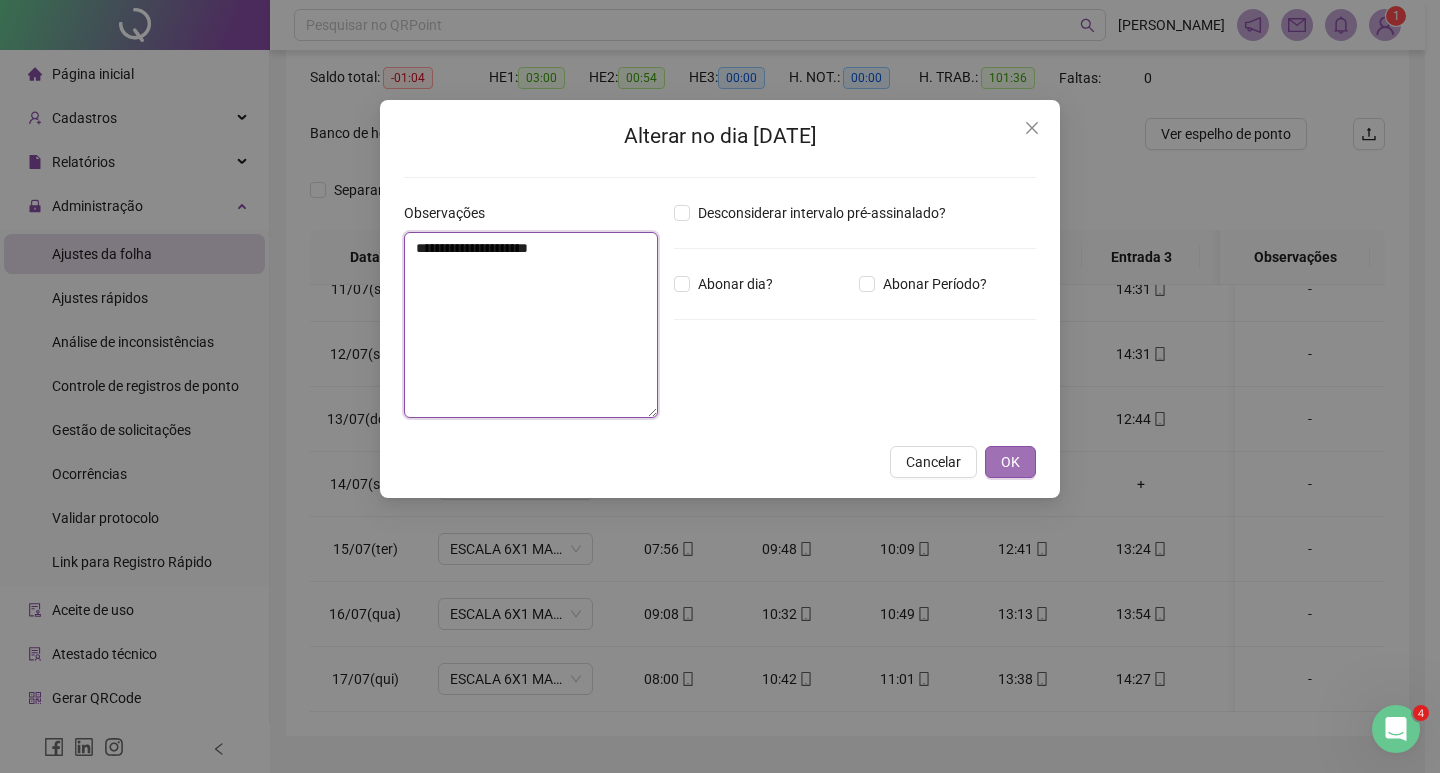 type on "**********" 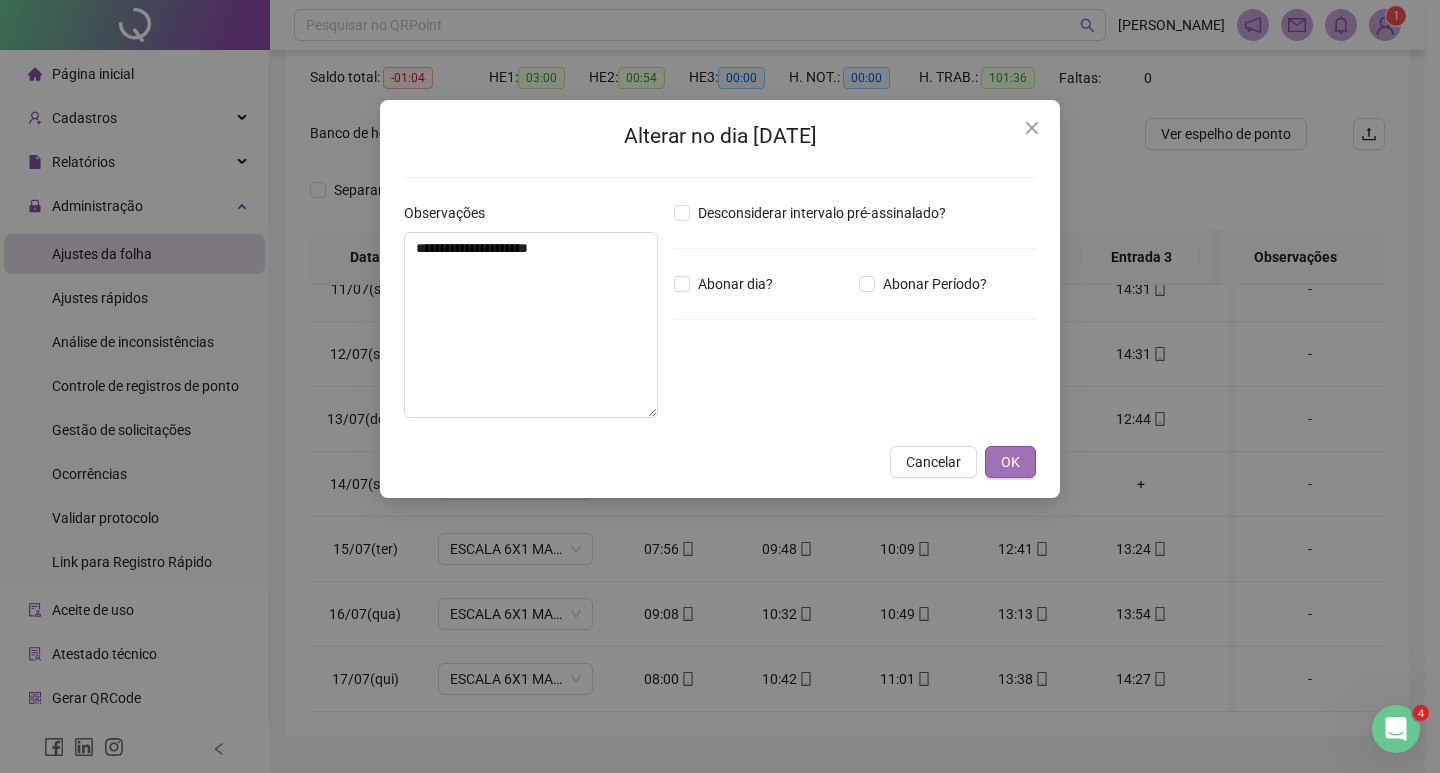 click on "OK" at bounding box center [1010, 462] 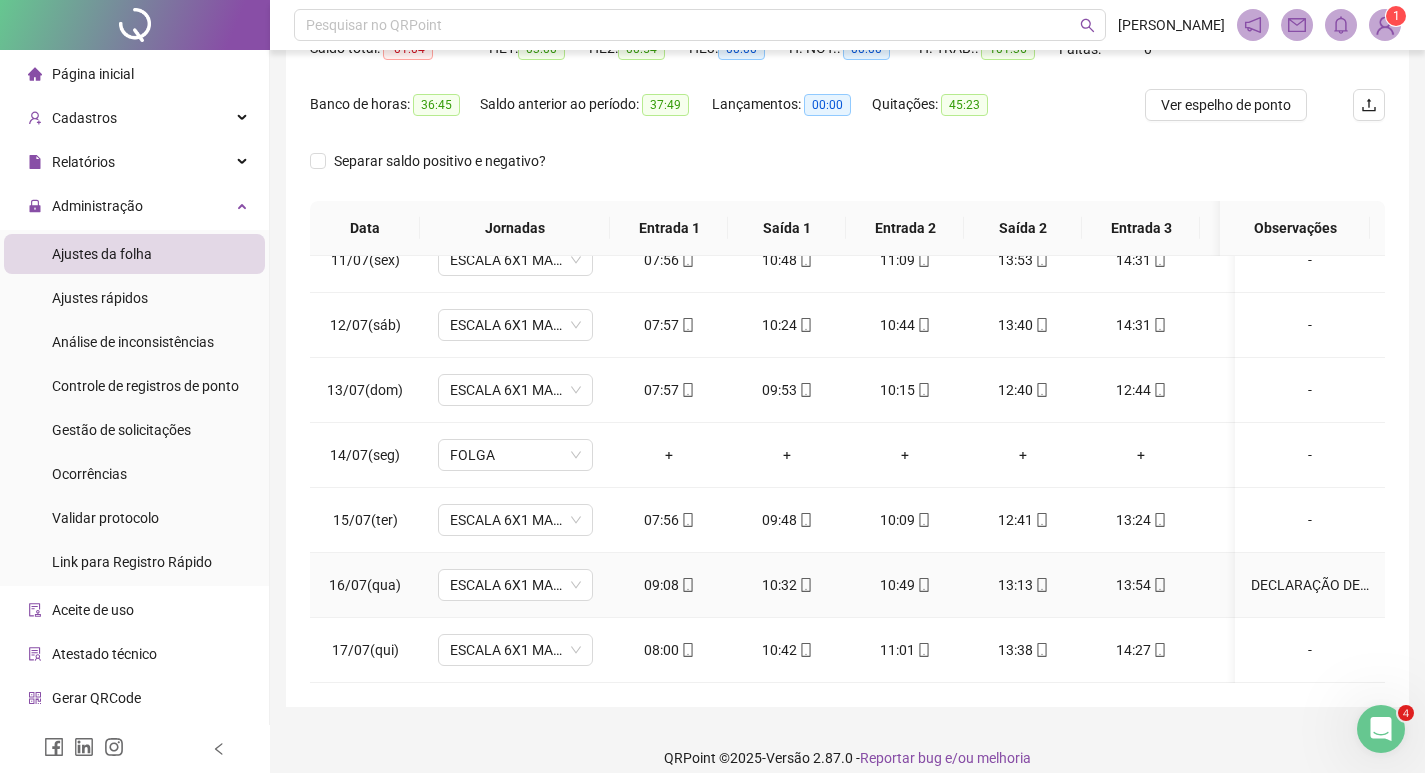 scroll, scrollTop: 249, scrollLeft: 0, axis: vertical 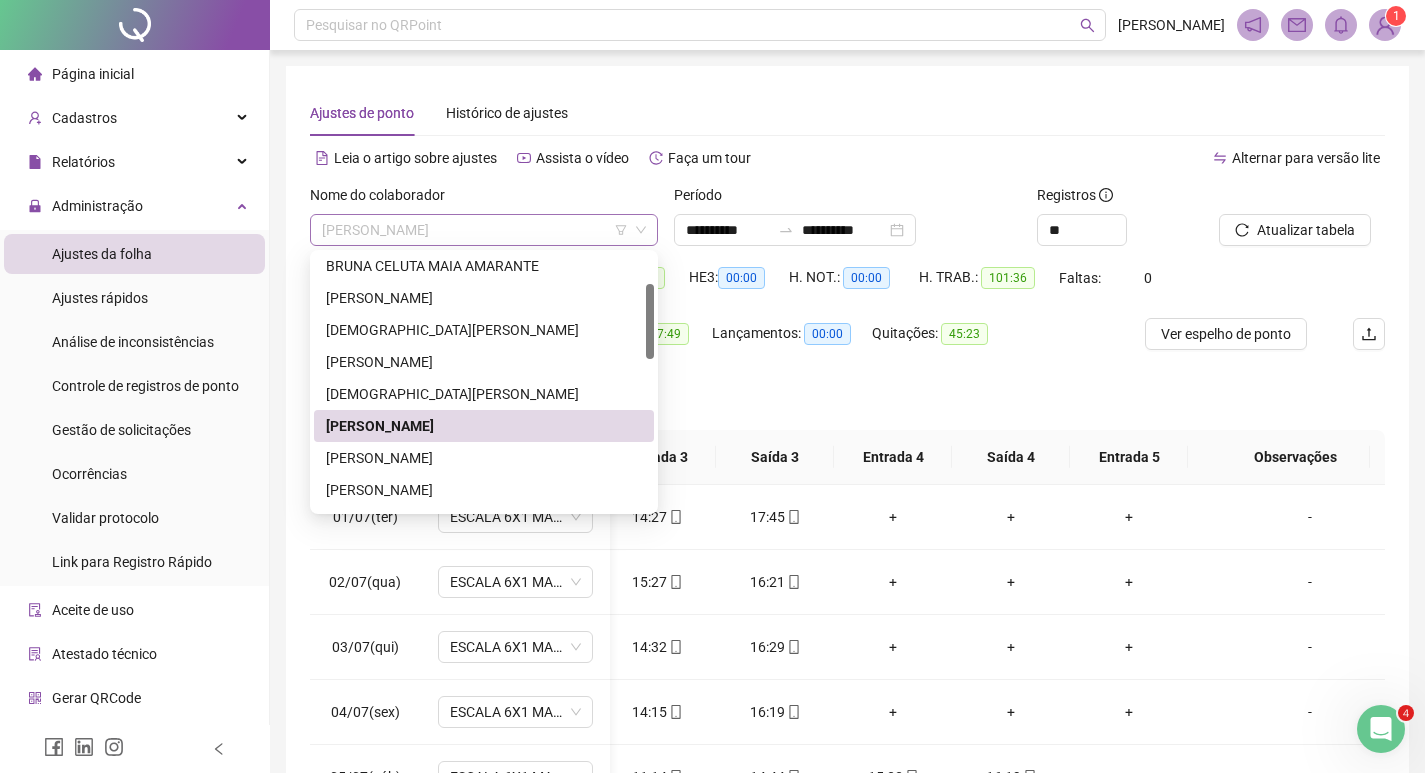 click on "[PERSON_NAME]" at bounding box center [484, 230] 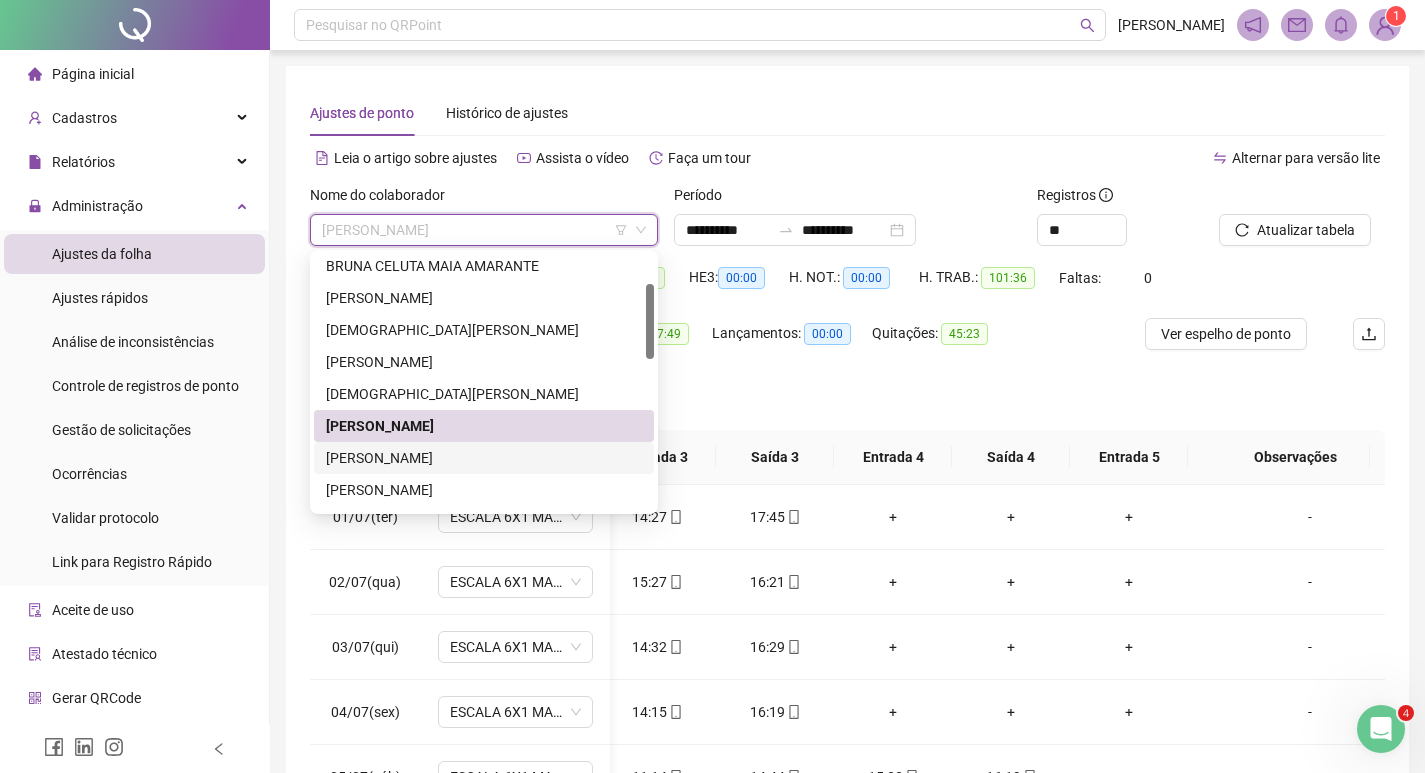 click on "[PERSON_NAME]" at bounding box center (484, 458) 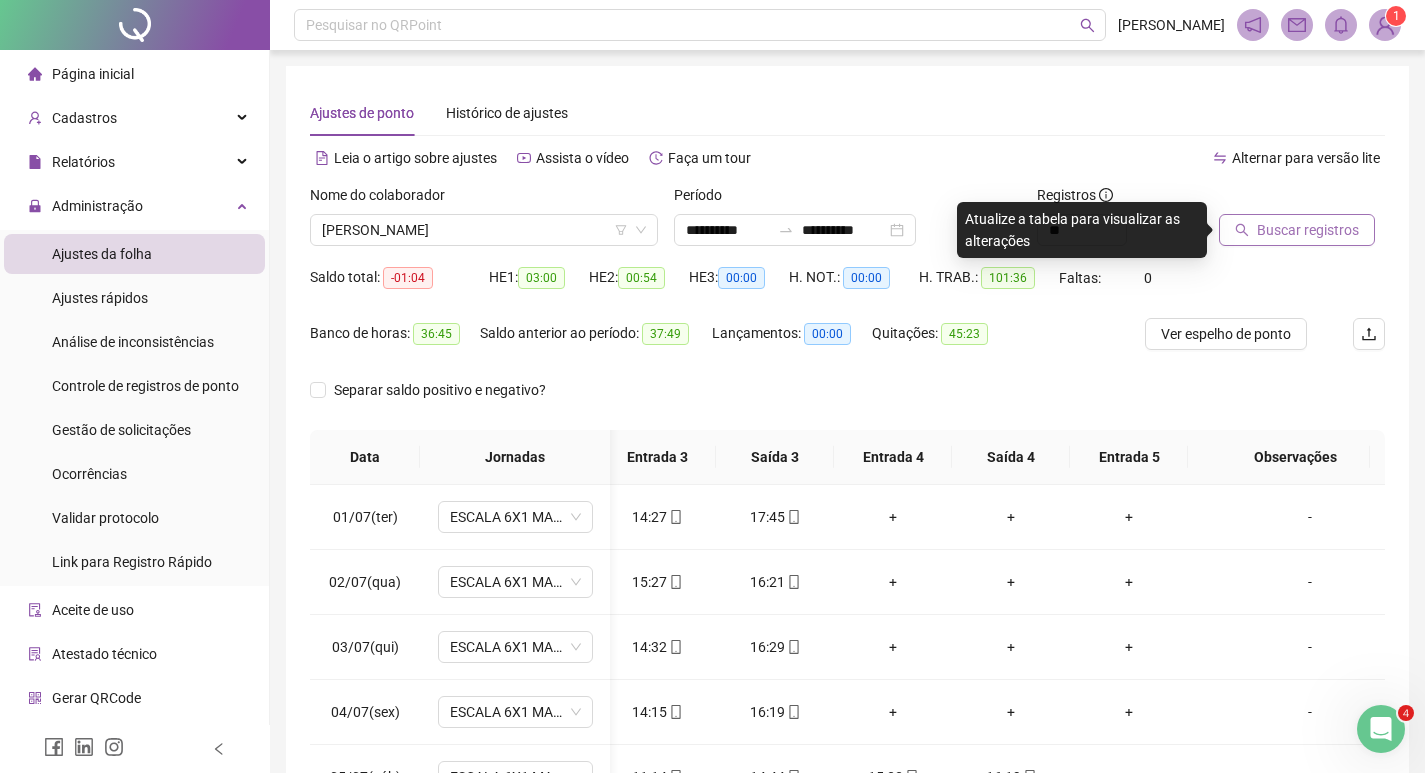 click on "Buscar registros" at bounding box center [1308, 230] 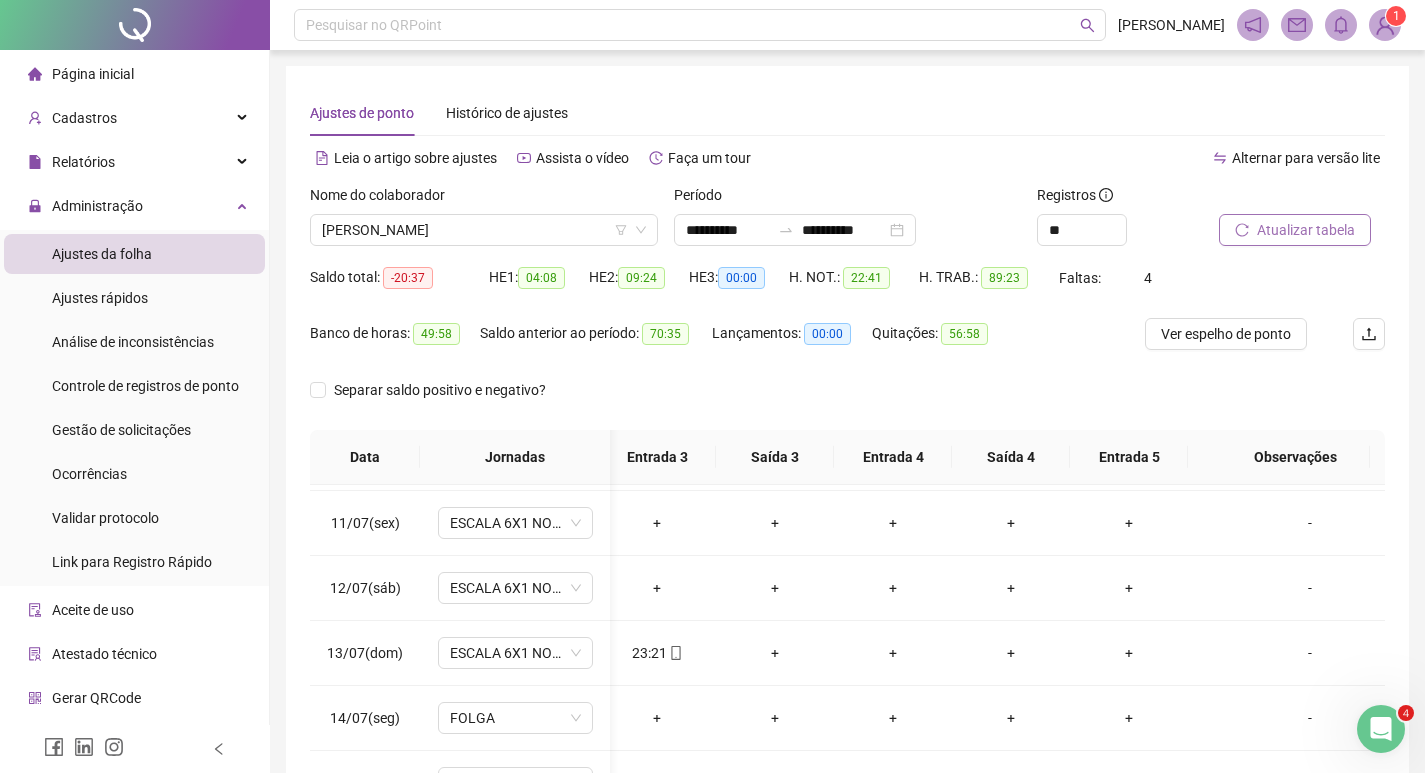 scroll, scrollTop: 693, scrollLeft: 484, axis: both 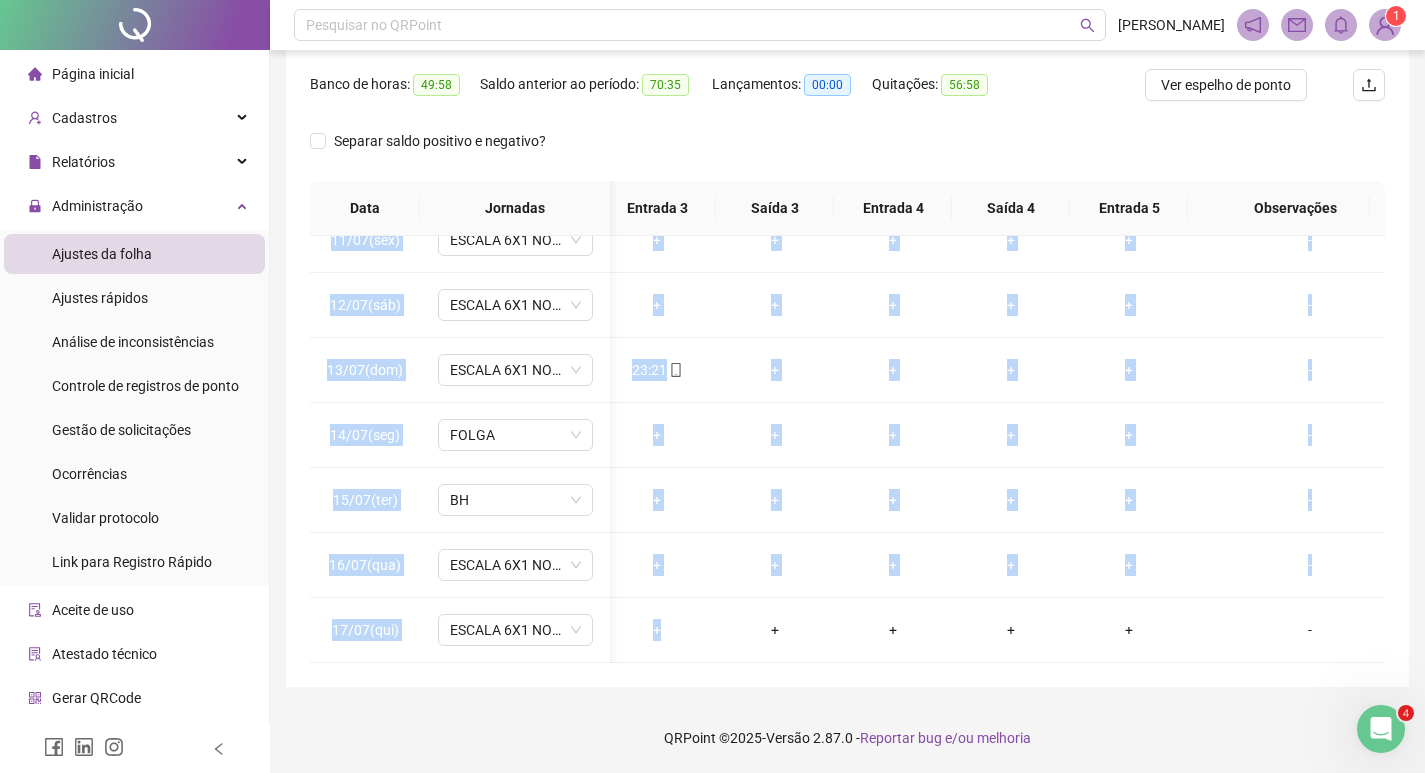 drag, startPoint x: 688, startPoint y: 647, endPoint x: 659, endPoint y: 666, distance: 34.669872 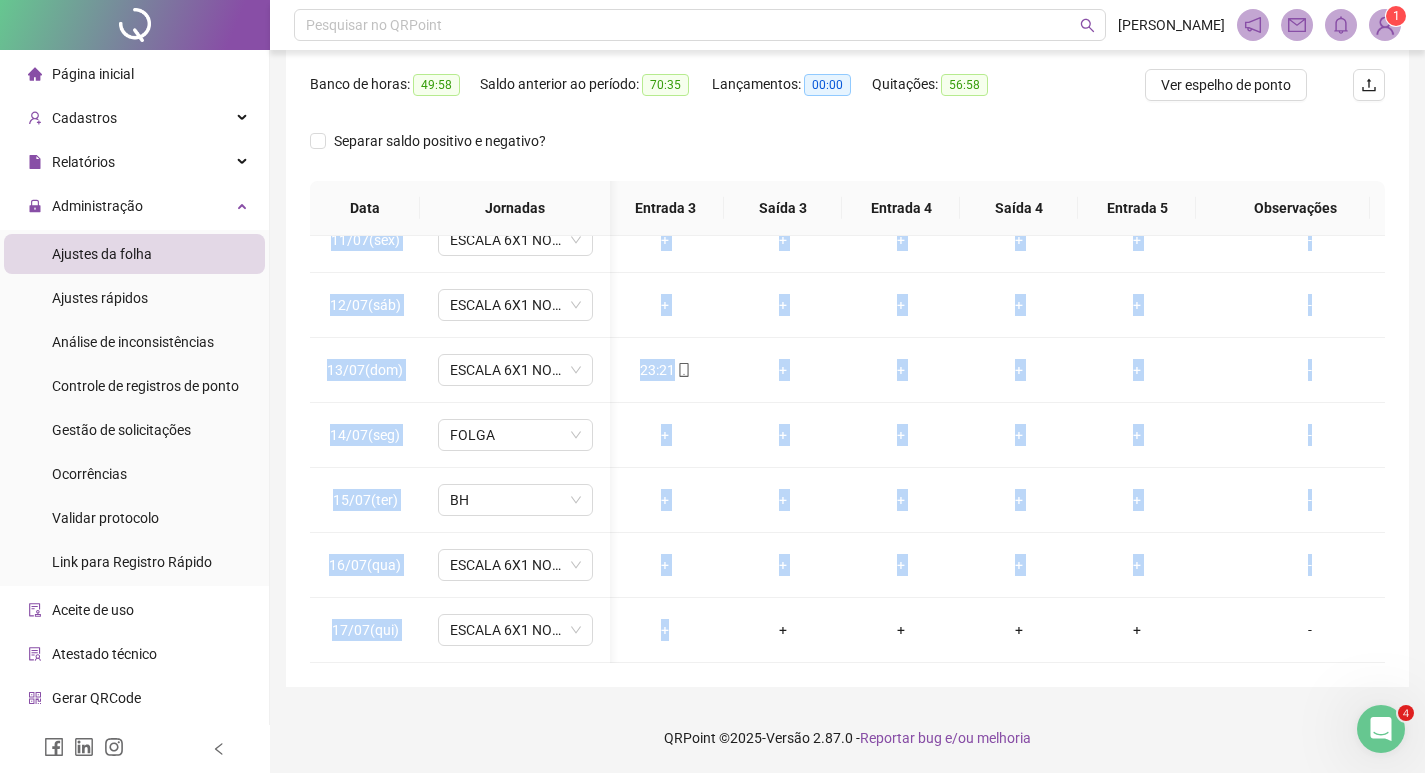 scroll, scrollTop: 693, scrollLeft: 430, axis: both 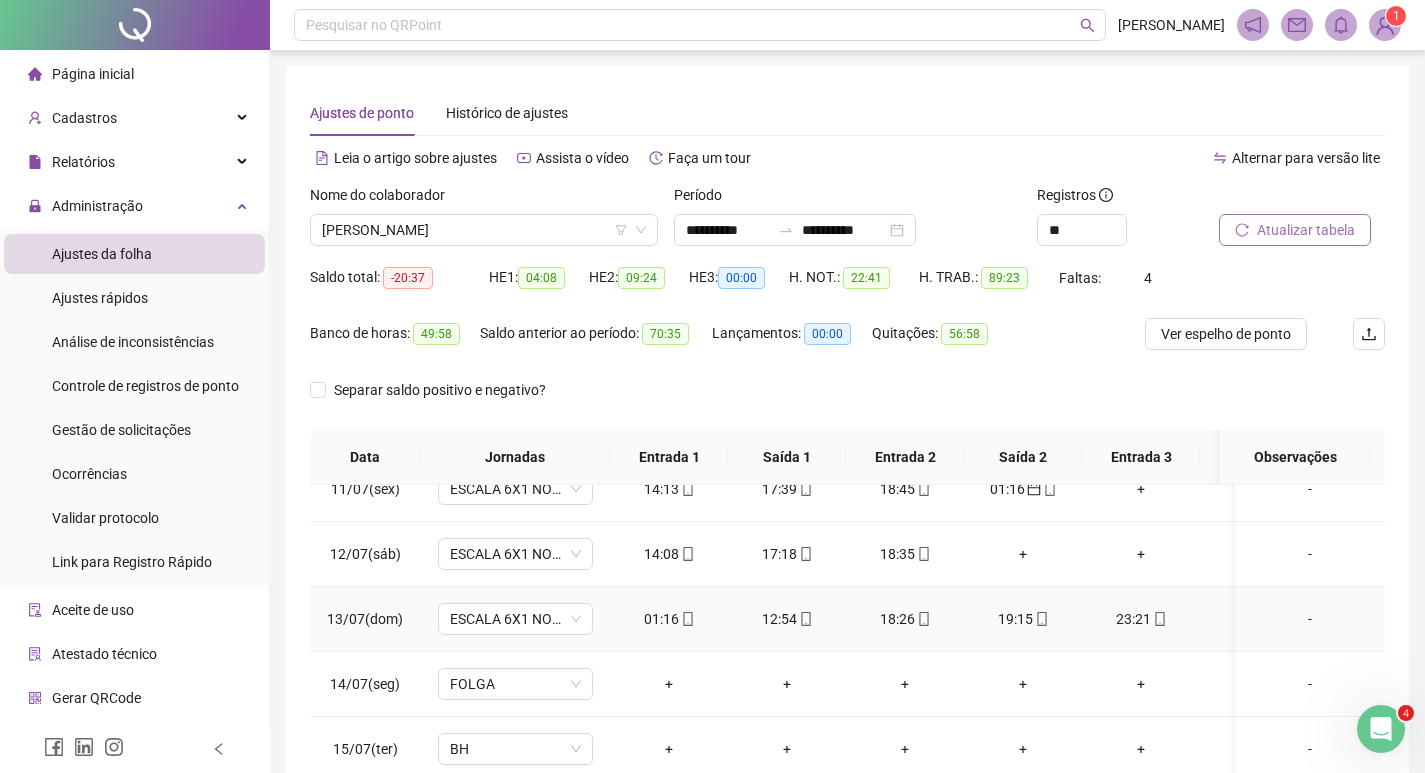 click on "01:16" at bounding box center [669, 619] 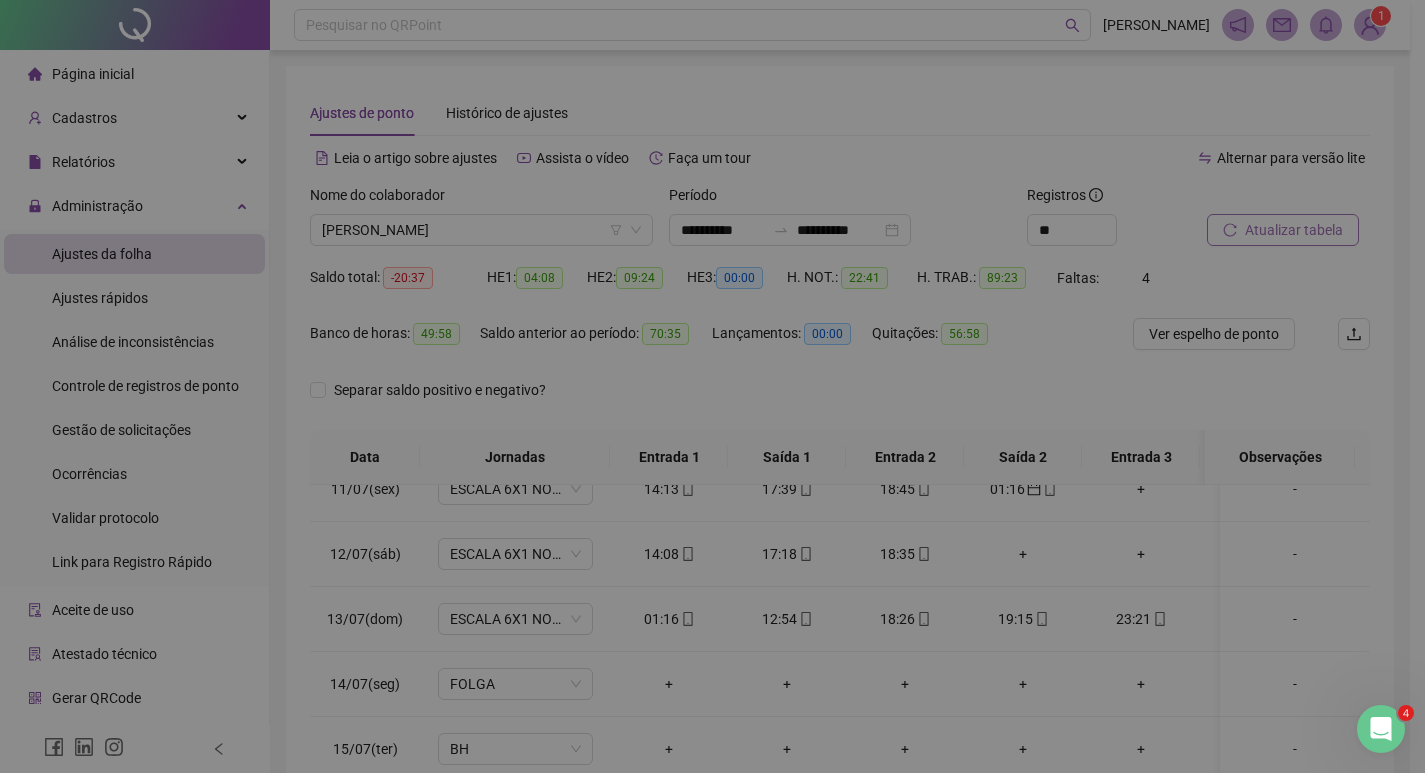 click on "**********" at bounding box center [712, 386] 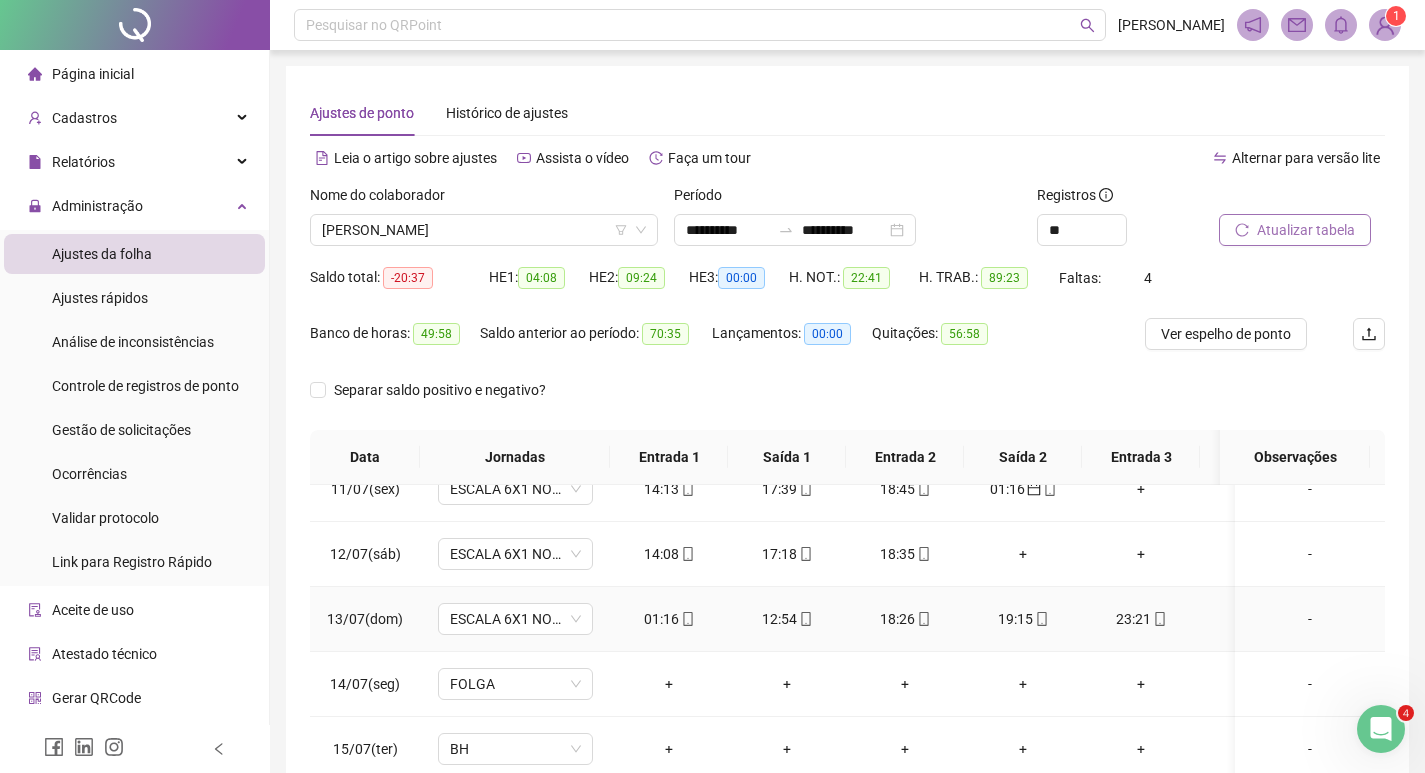 click on "01:16" at bounding box center [669, 619] 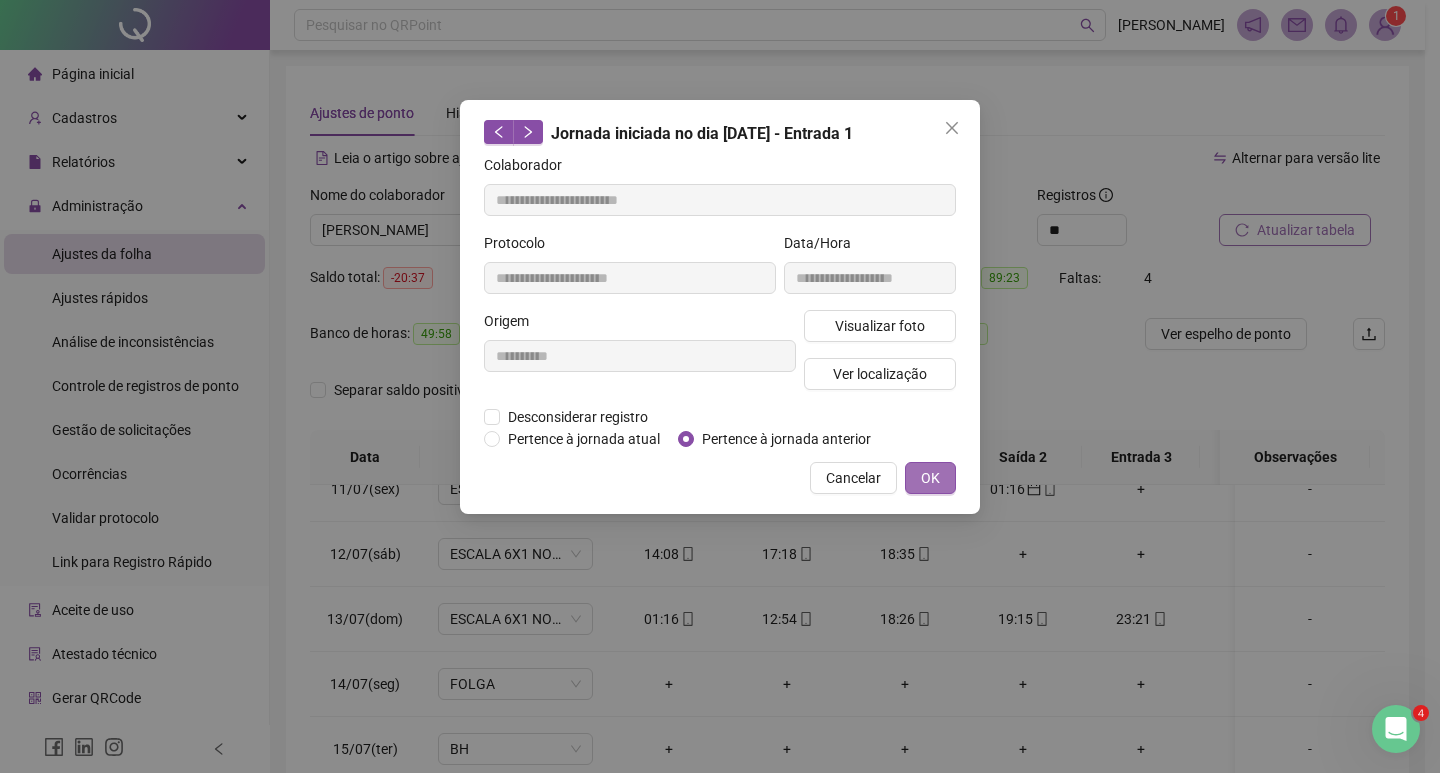 click on "OK" at bounding box center (930, 478) 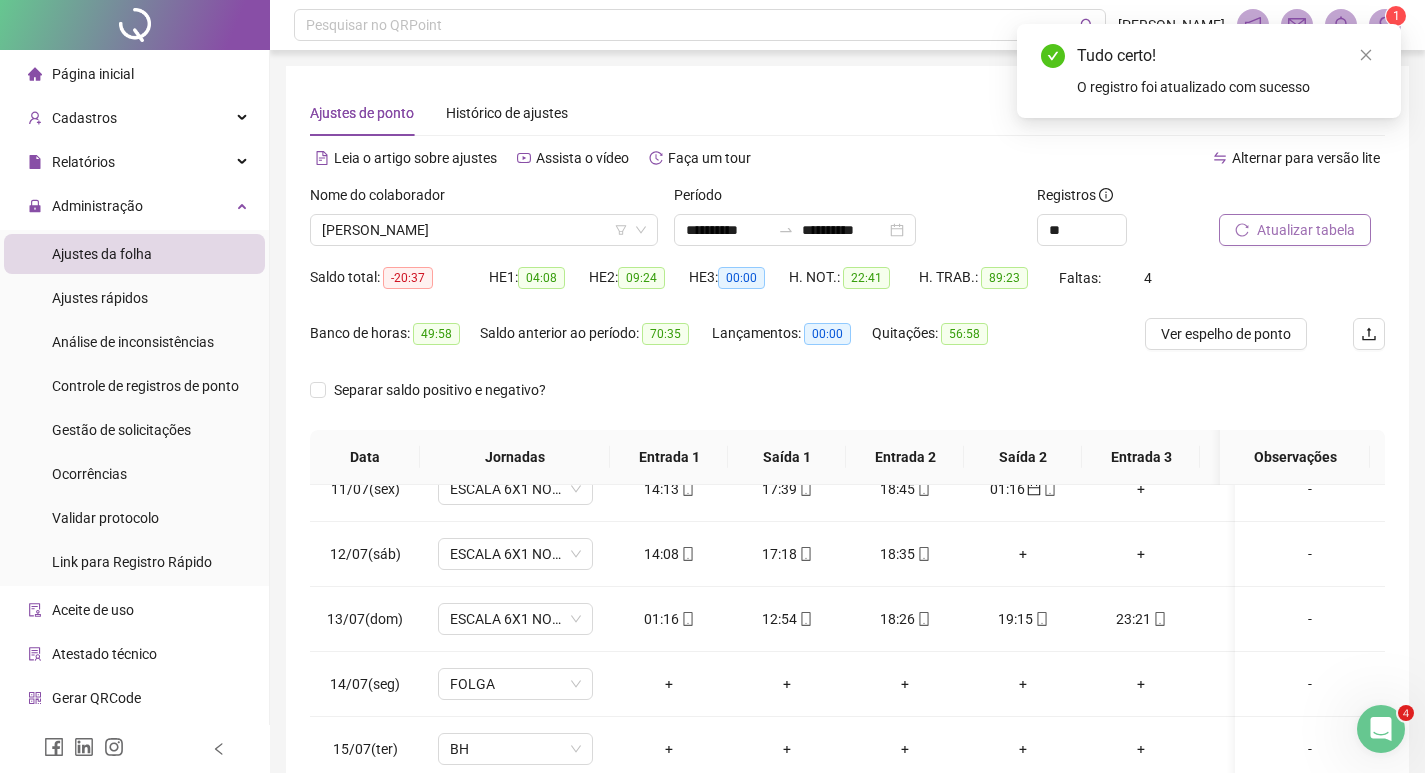click on "Atualizar tabela" at bounding box center [1306, 230] 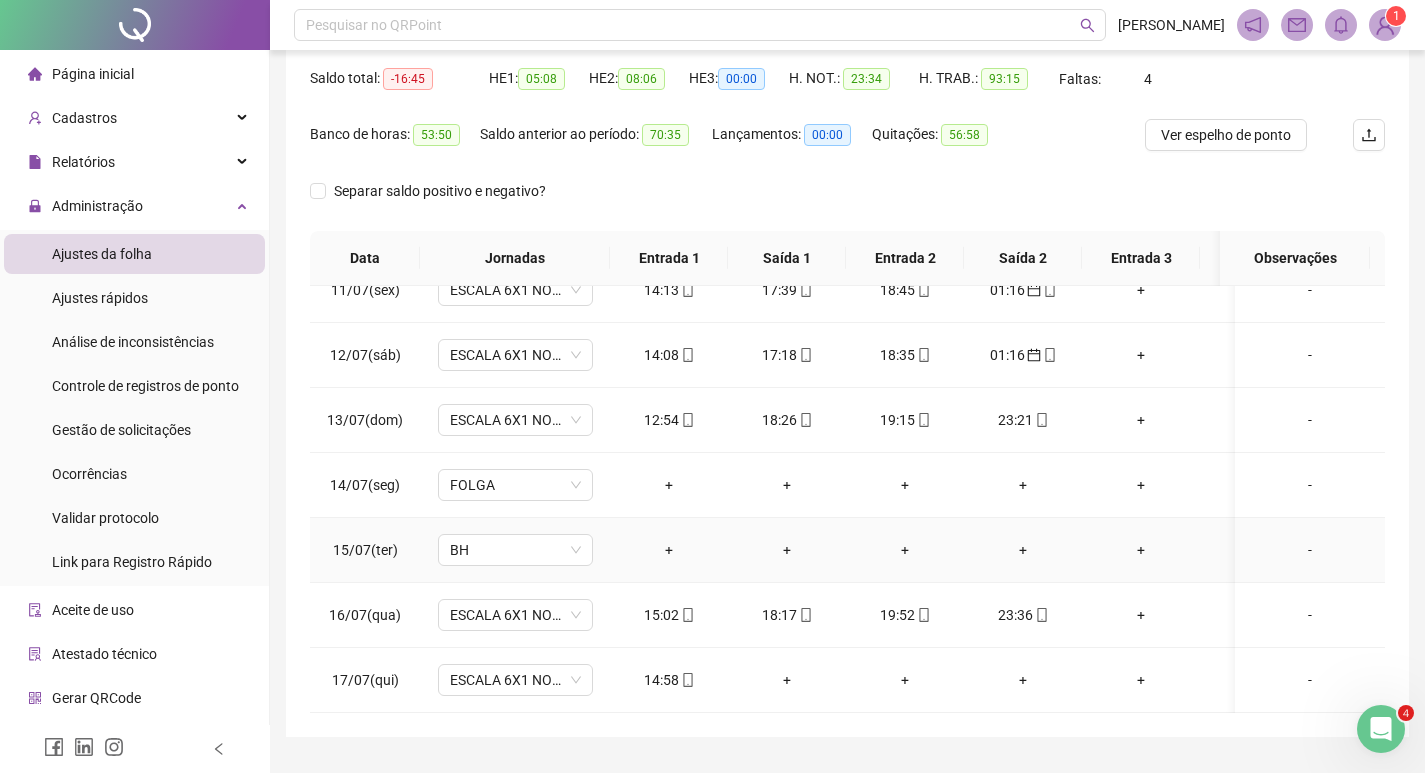 scroll, scrollTop: 200, scrollLeft: 0, axis: vertical 